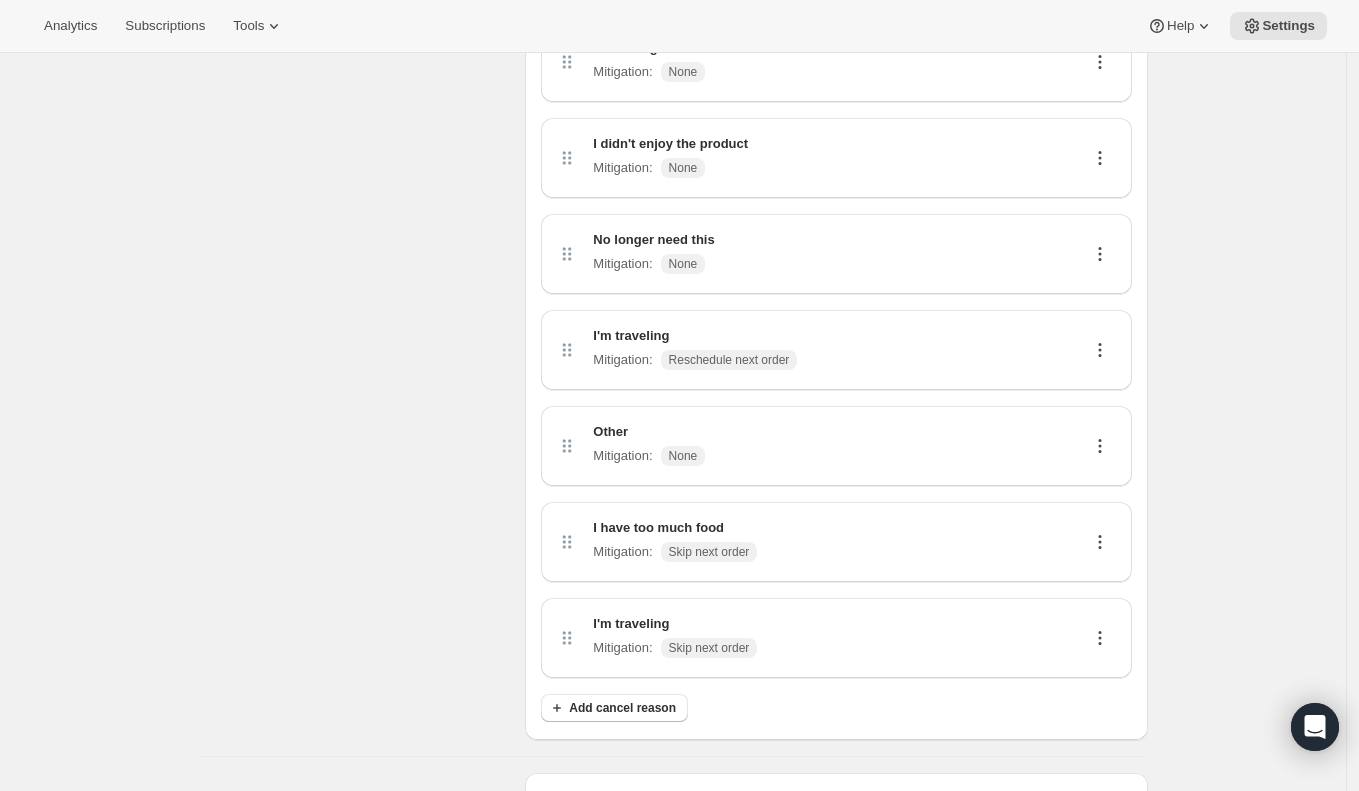 scroll, scrollTop: 0, scrollLeft: 0, axis: both 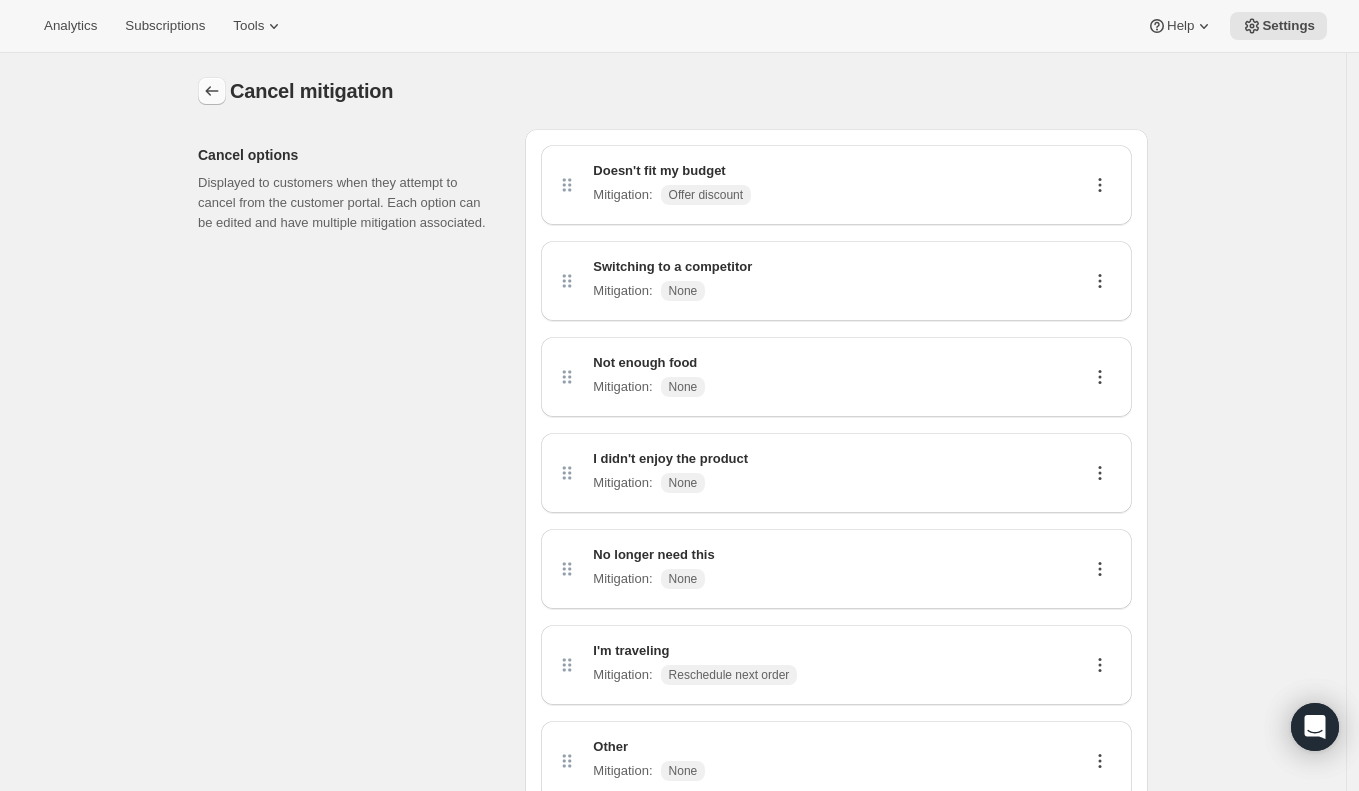 click 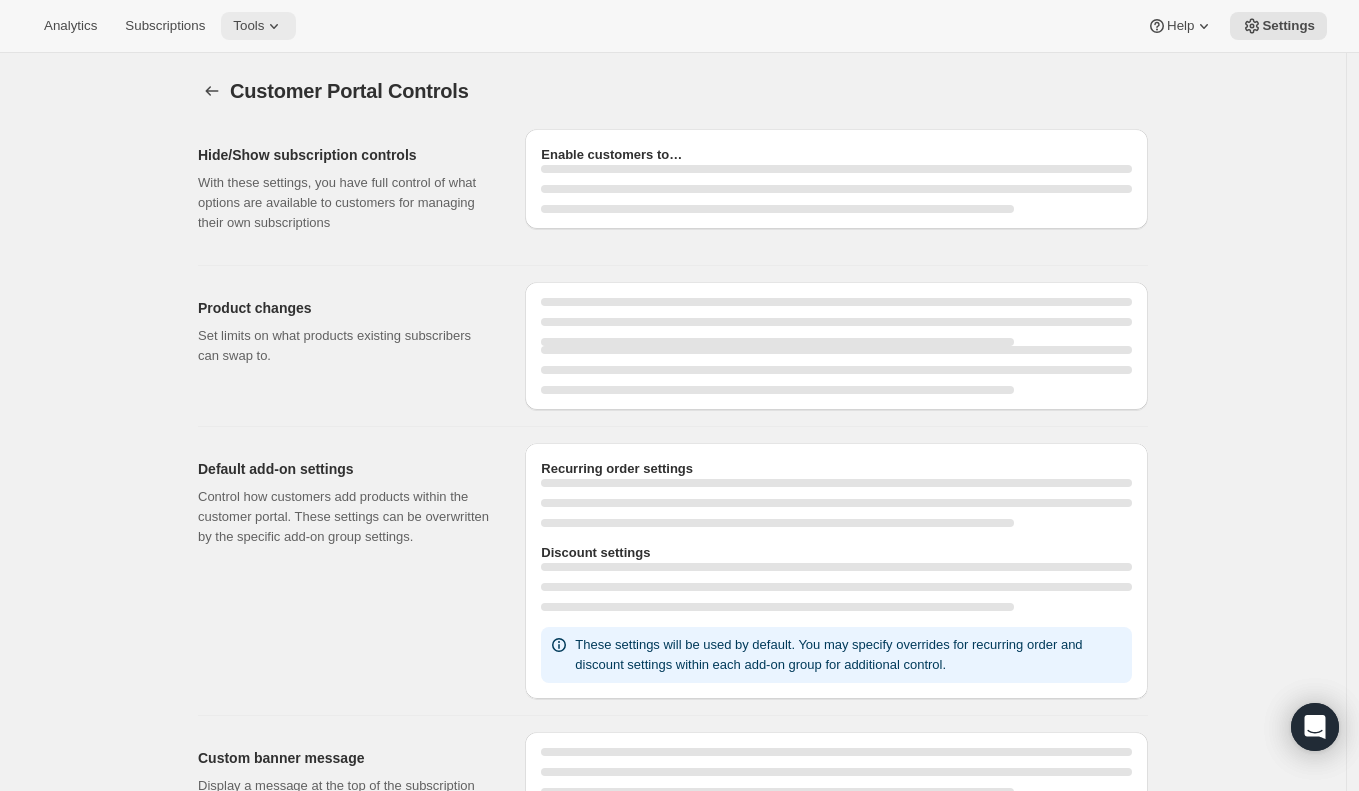 click 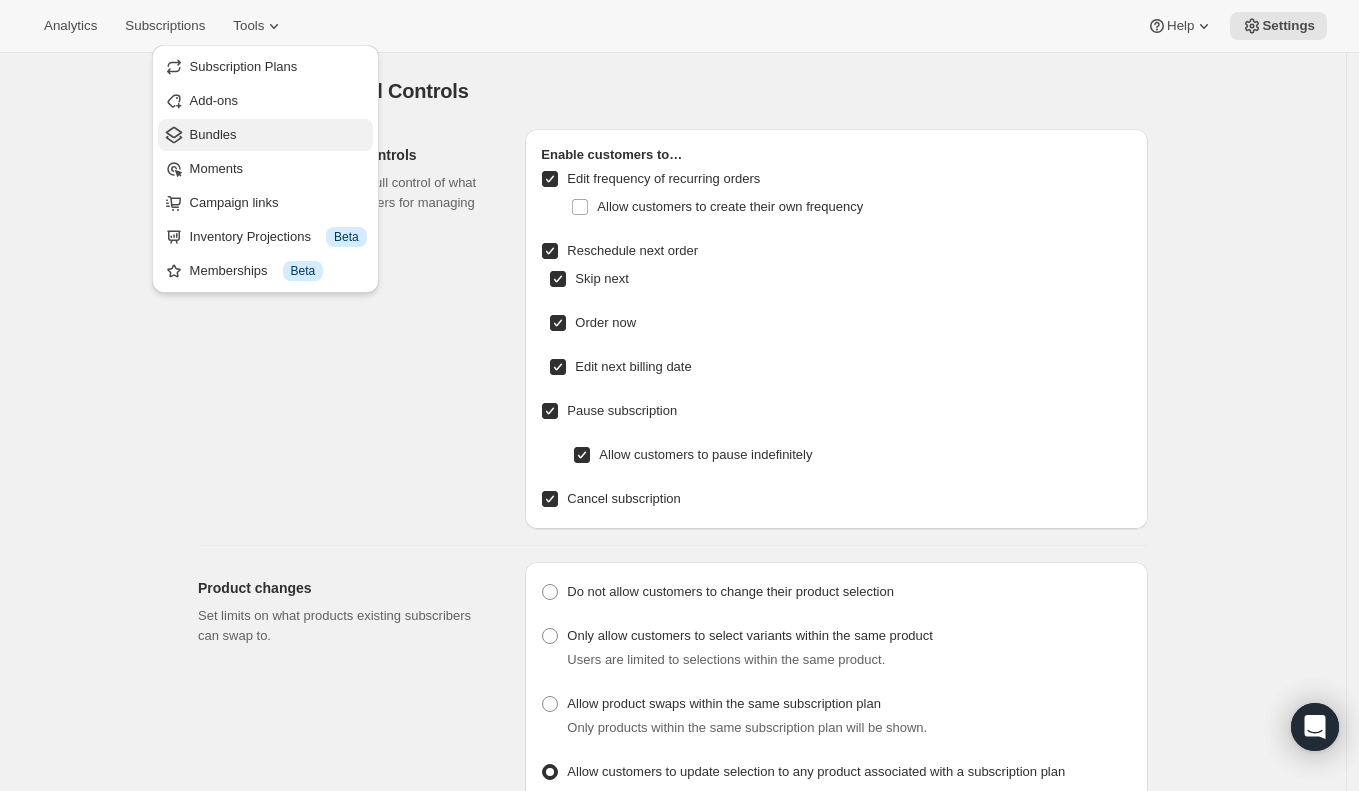 click on "Bundles" at bounding box center [278, 135] 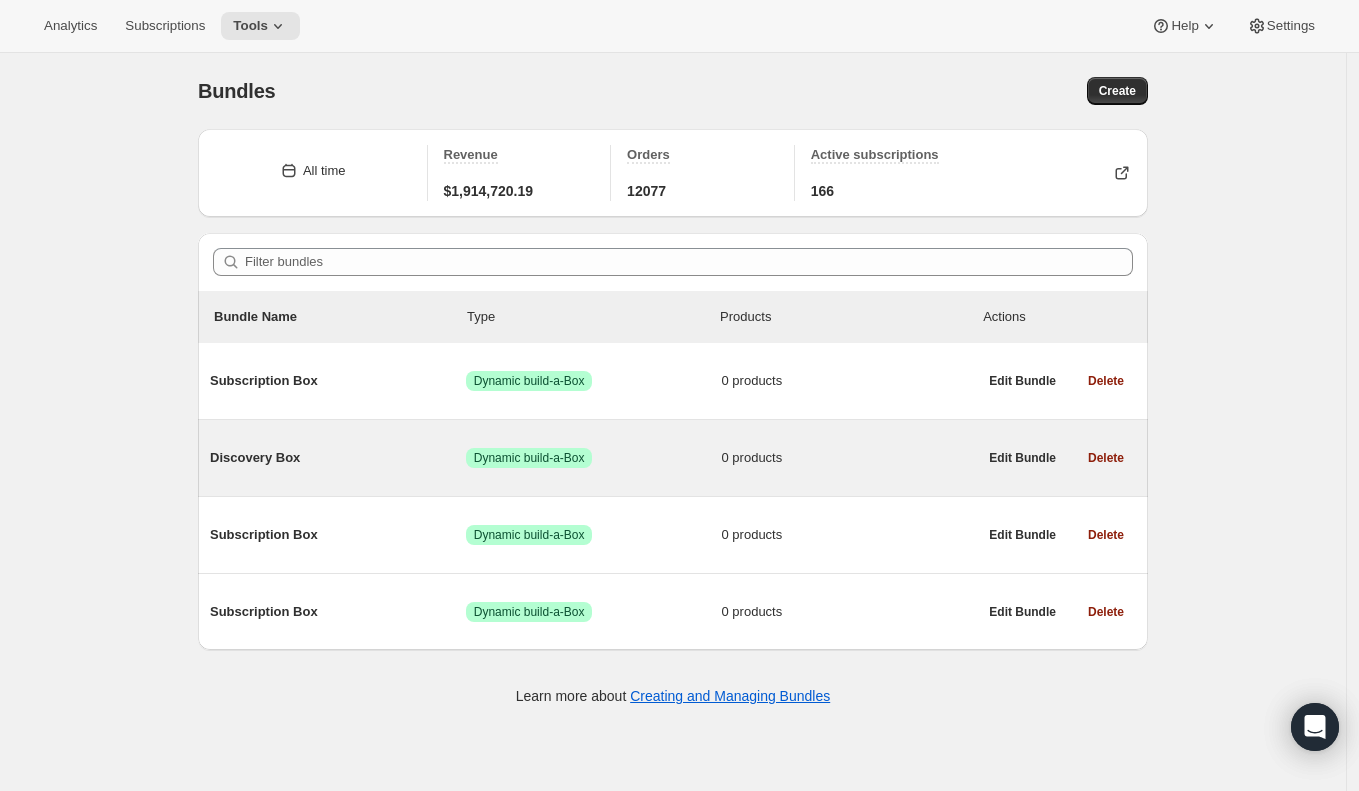 click on "Discovery Box" at bounding box center (338, 458) 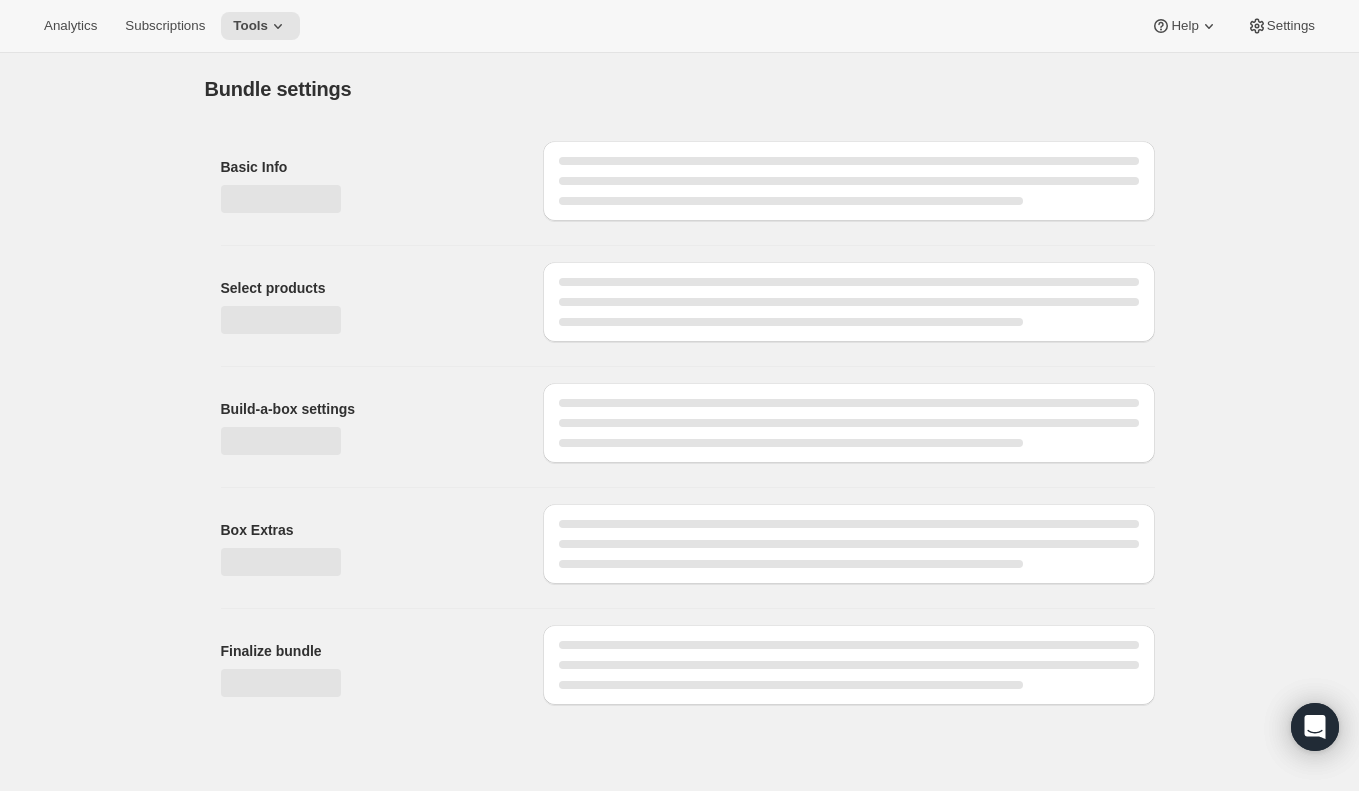 type on "Discovery Box" 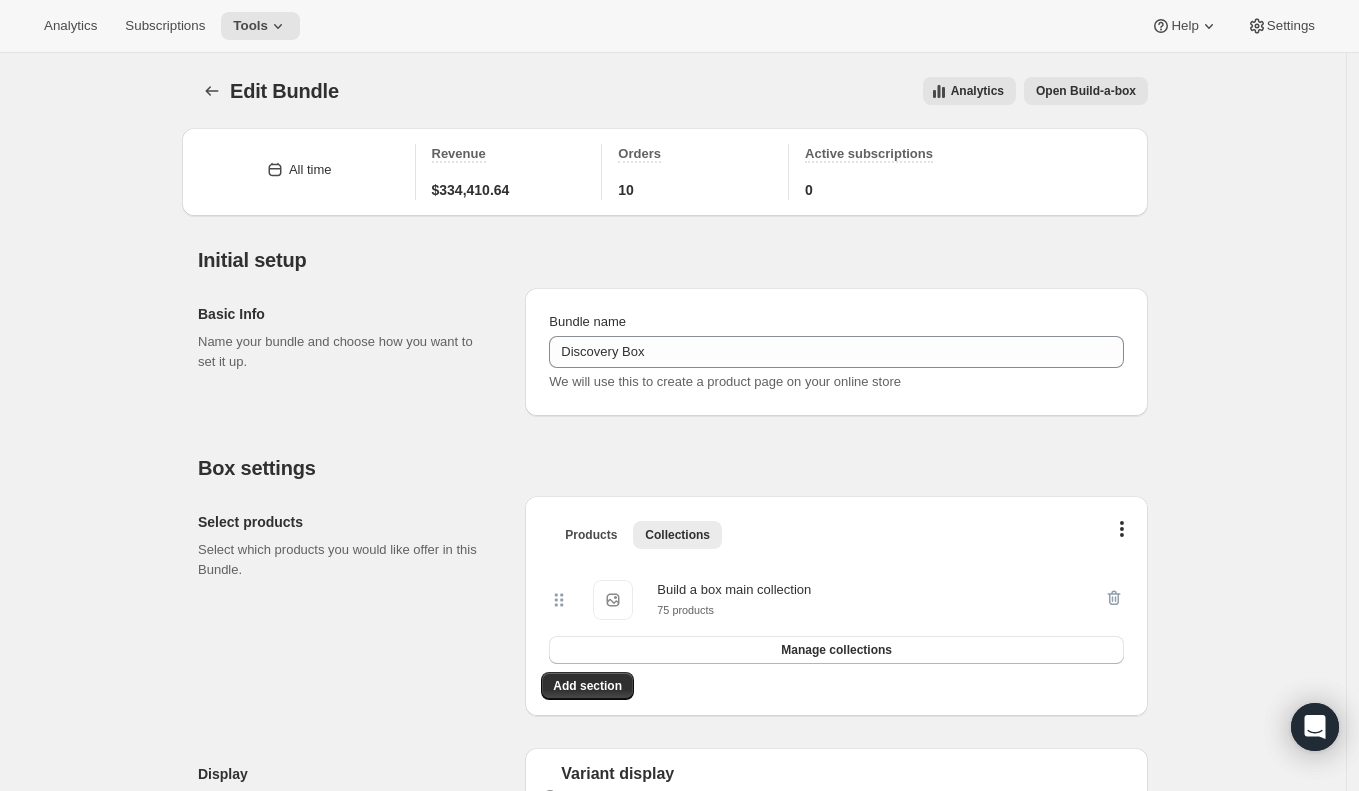 scroll, scrollTop: 181, scrollLeft: 0, axis: vertical 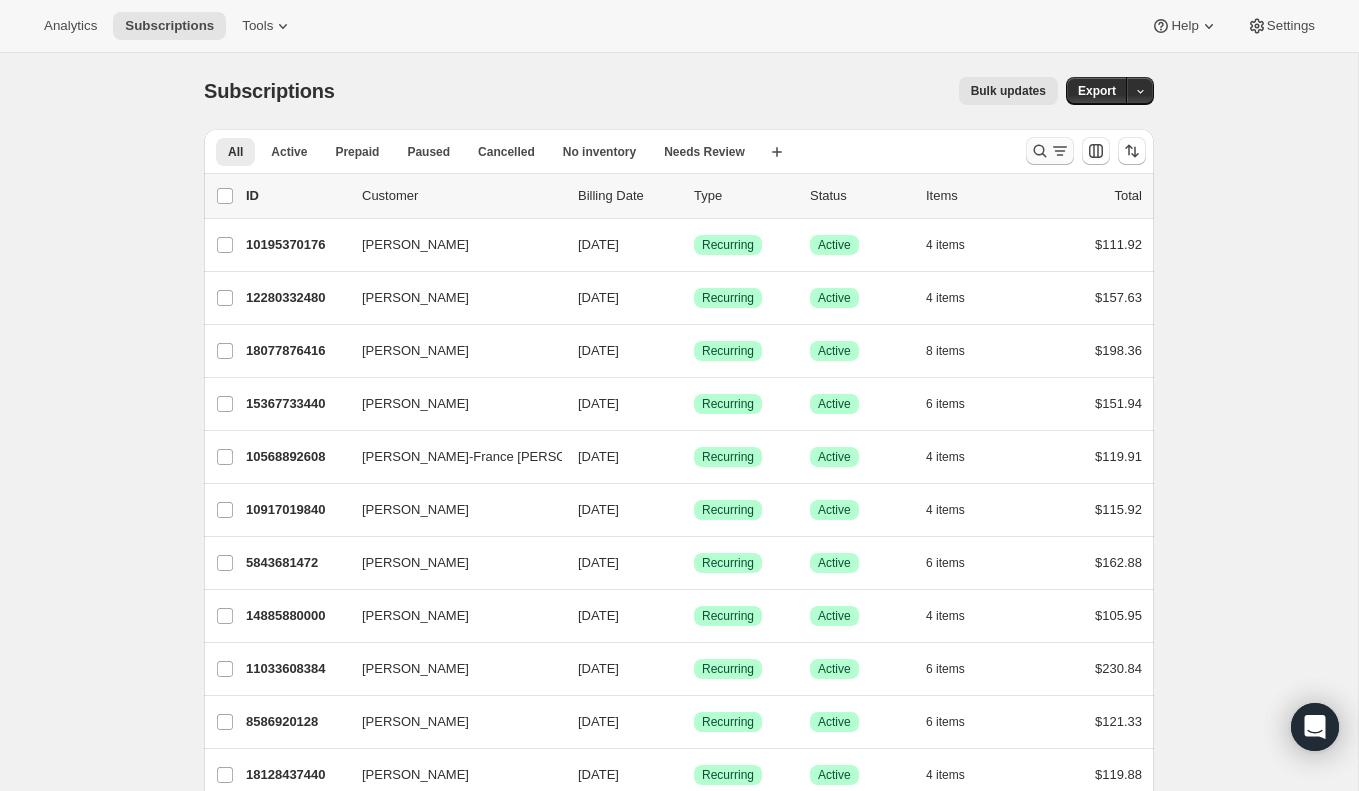 click 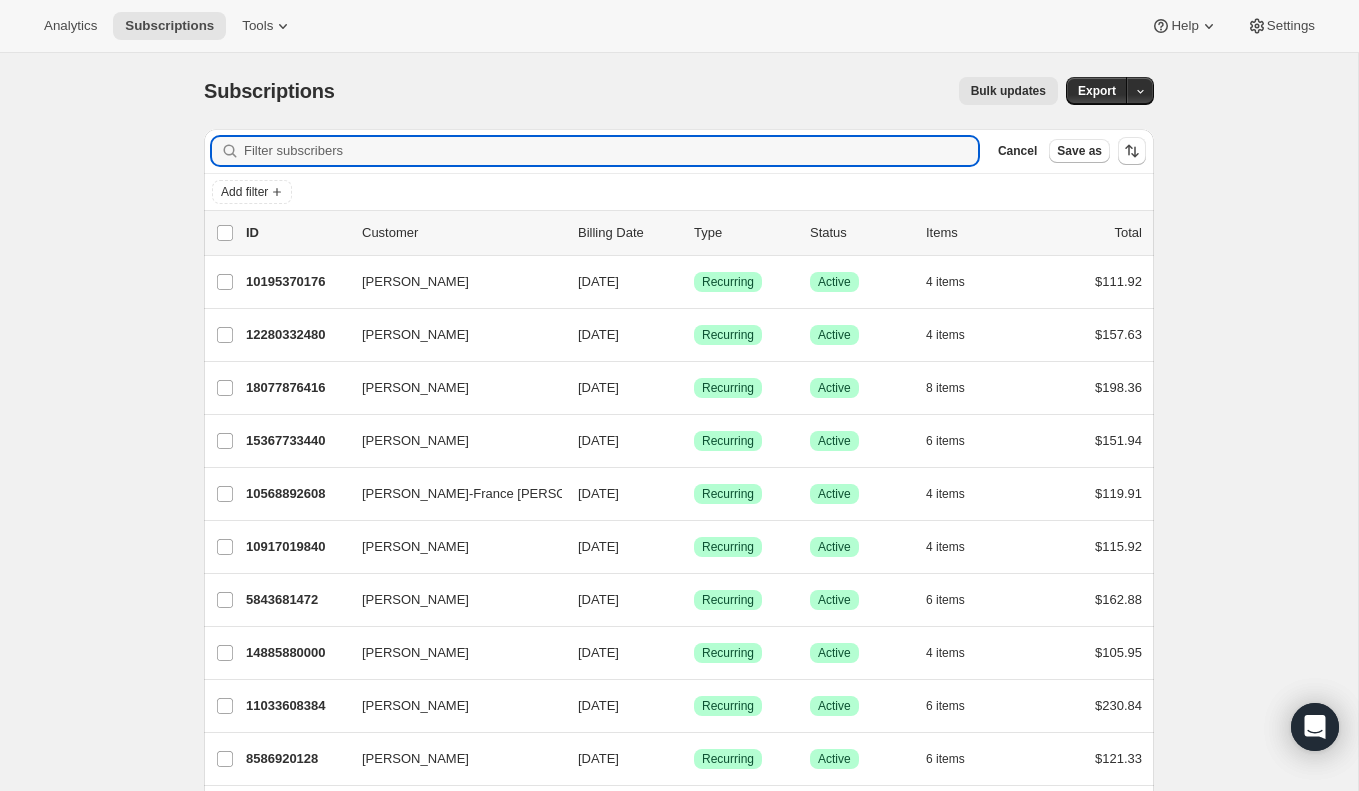paste on "(lavertblanc@gmail.com" 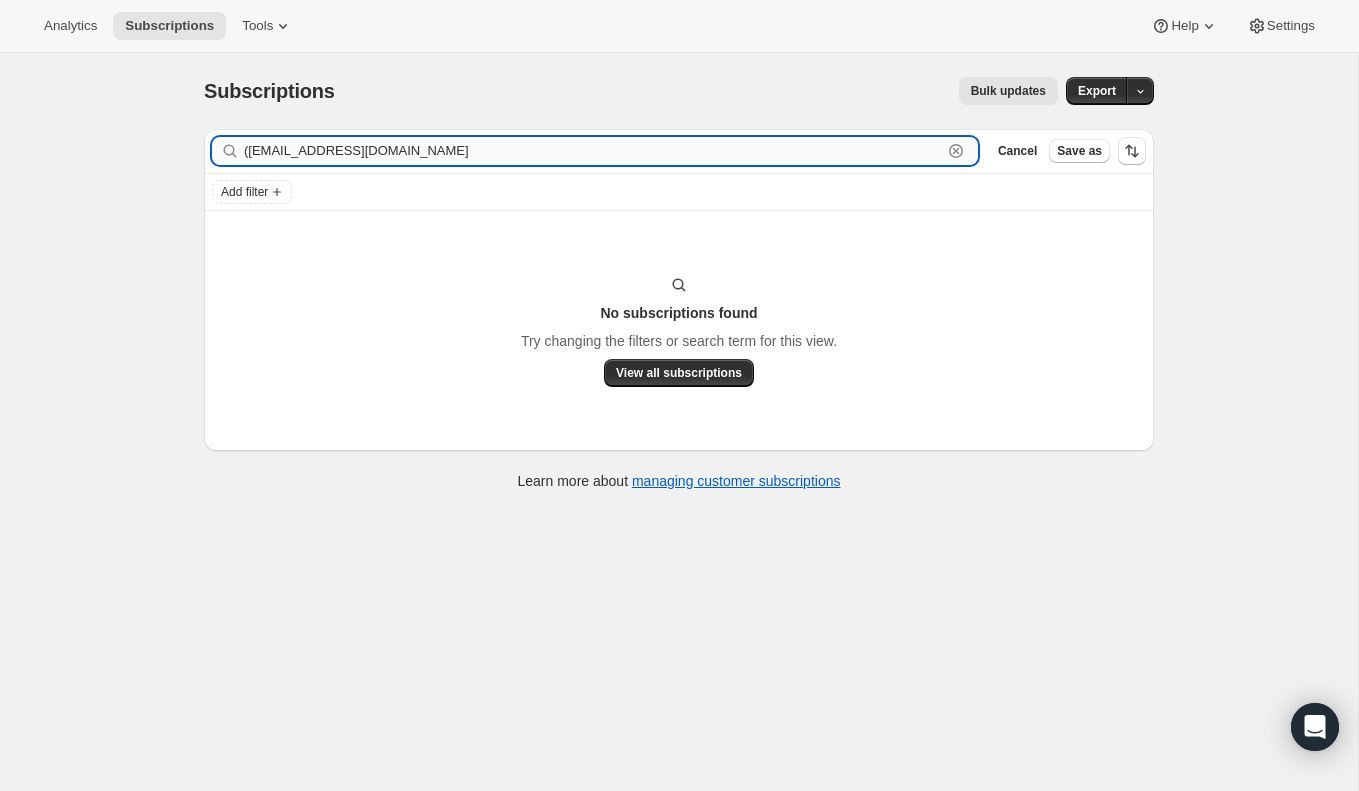 click on "(lavertblanc@gmail.com" at bounding box center (593, 151) 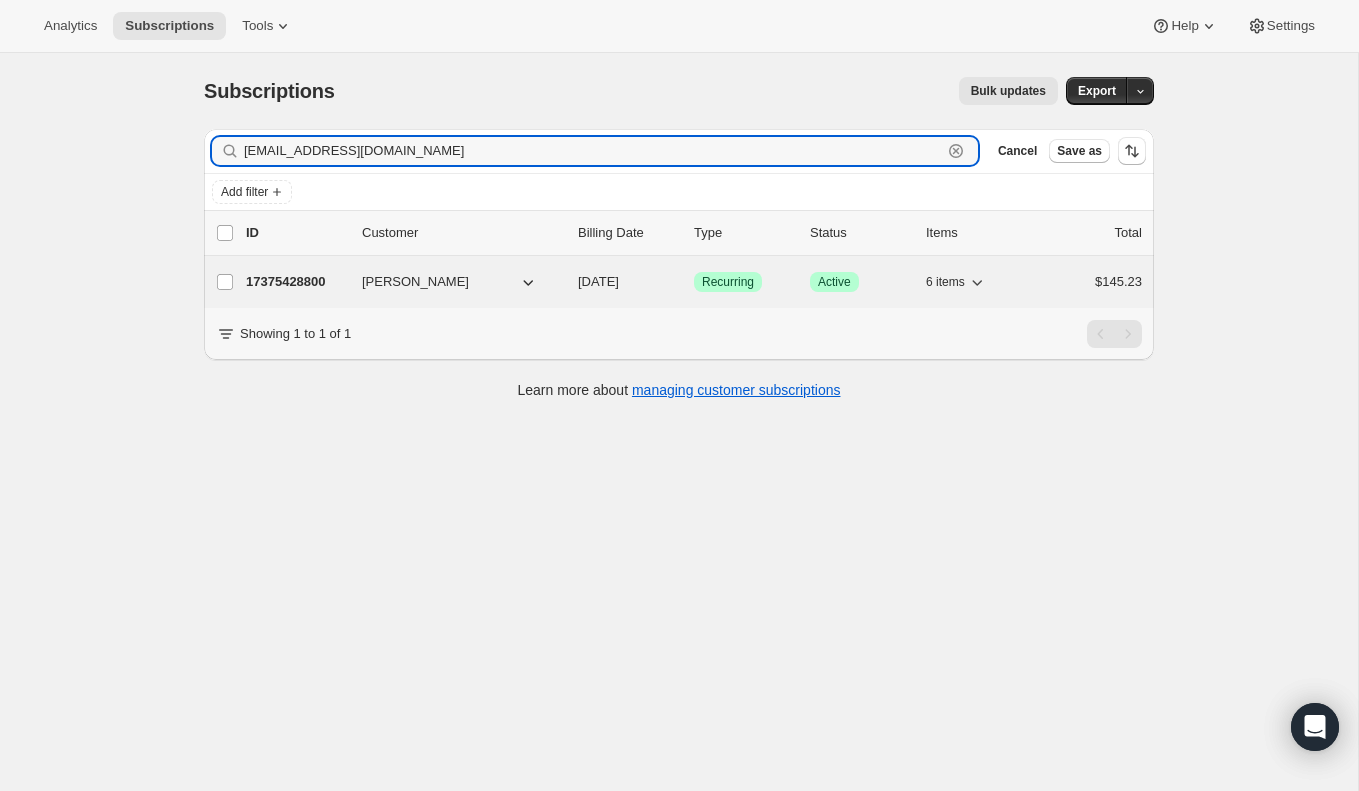 type on "lavertblanc@gmail.com" 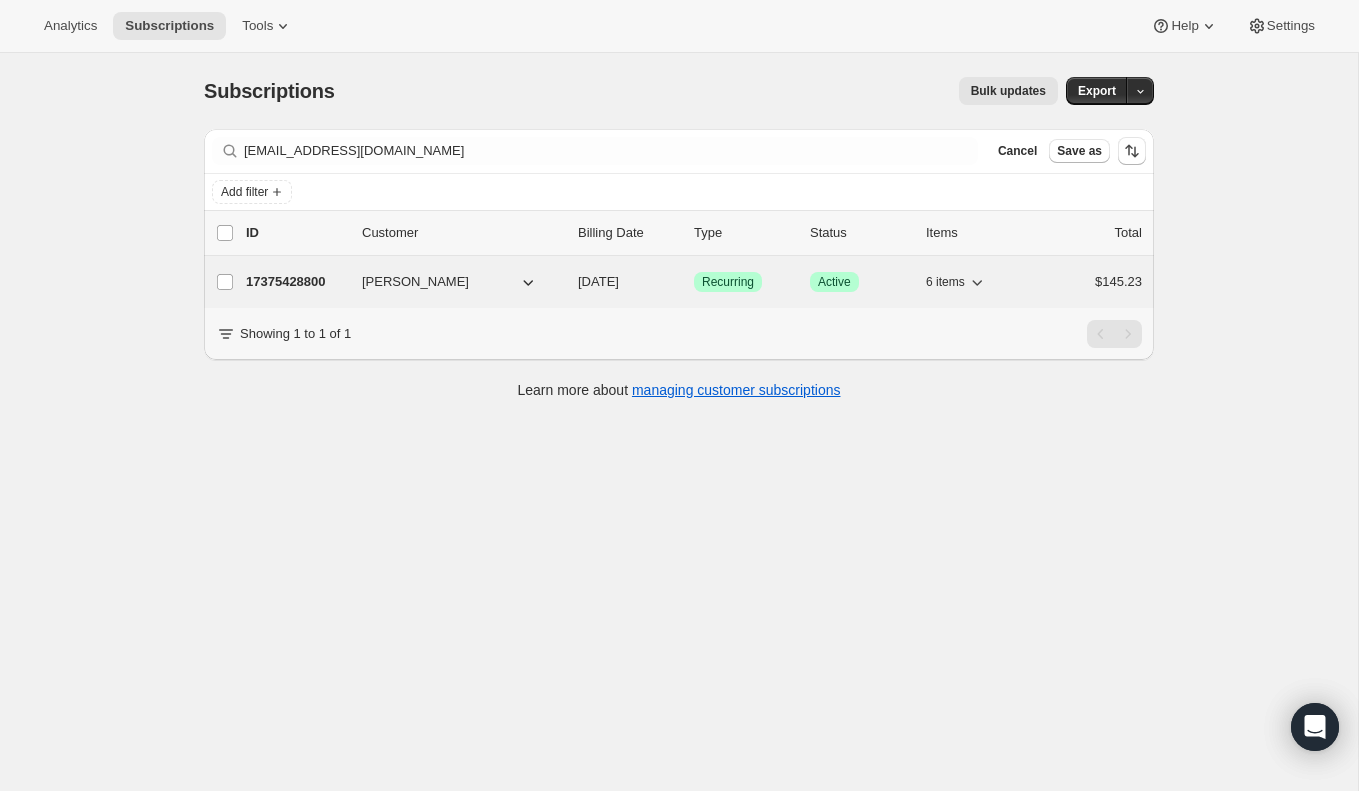 click on "Gulnara Chinakaeva" at bounding box center [415, 282] 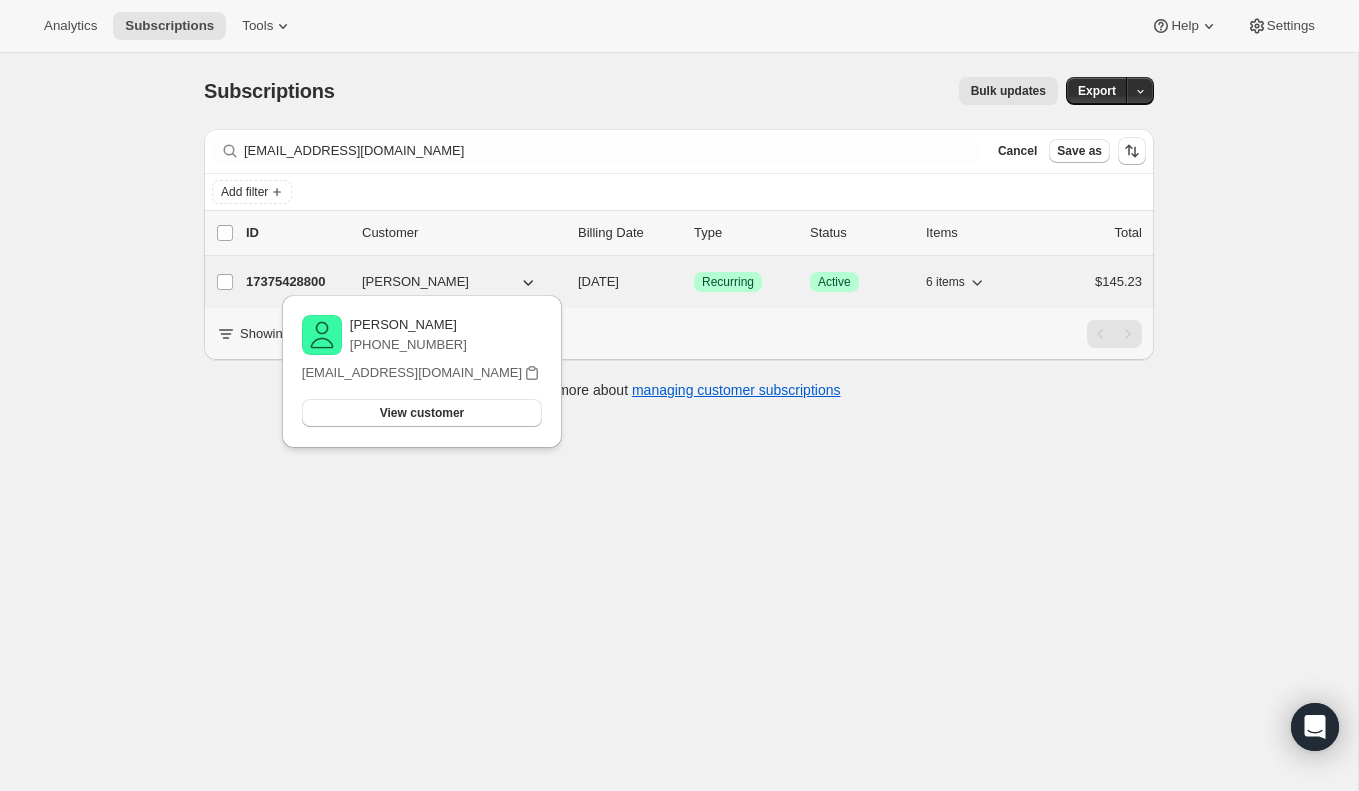 click on "17375428800" at bounding box center (296, 282) 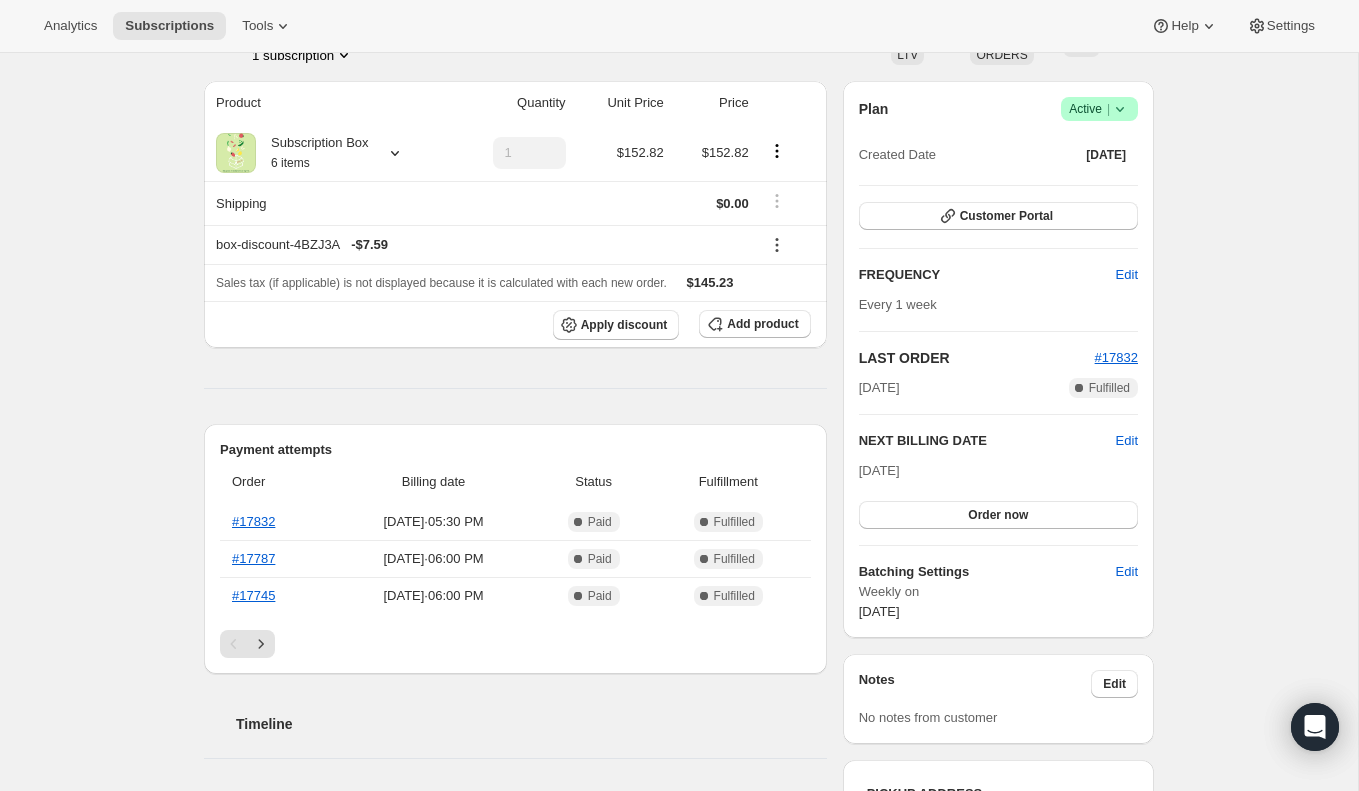 scroll, scrollTop: 76, scrollLeft: 0, axis: vertical 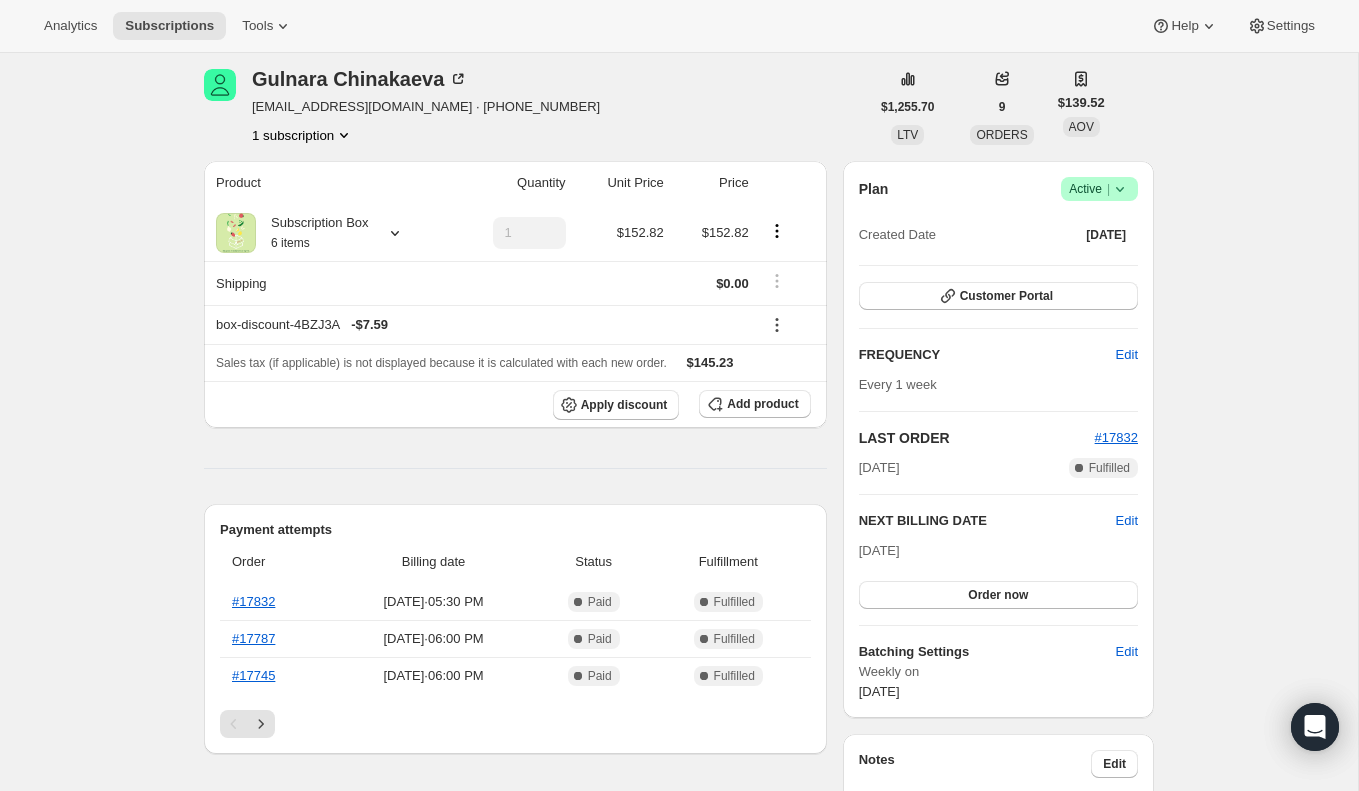 click on "Plan Success Active | Created Date May 11, 2025 Customer Portal FREQUENCY Edit Every 1 week LAST ORDER #17832 Jul 20, 2025  Complete Fulfilled NEXT BILLING DATE Edit Jul 27, 2025  Order now Batching Settings Edit Weekly on Sunday" at bounding box center [998, 439] 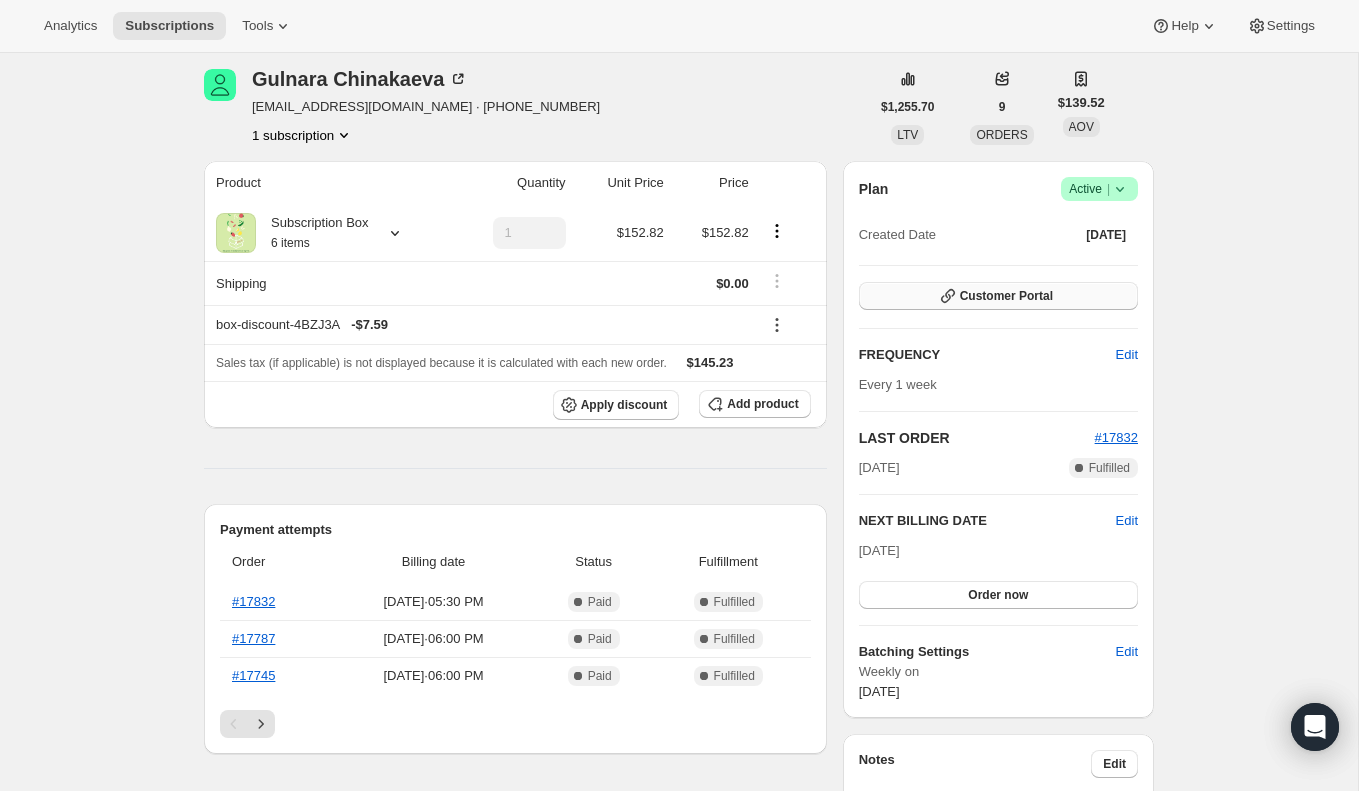 click on "Customer Portal" at bounding box center (1006, 296) 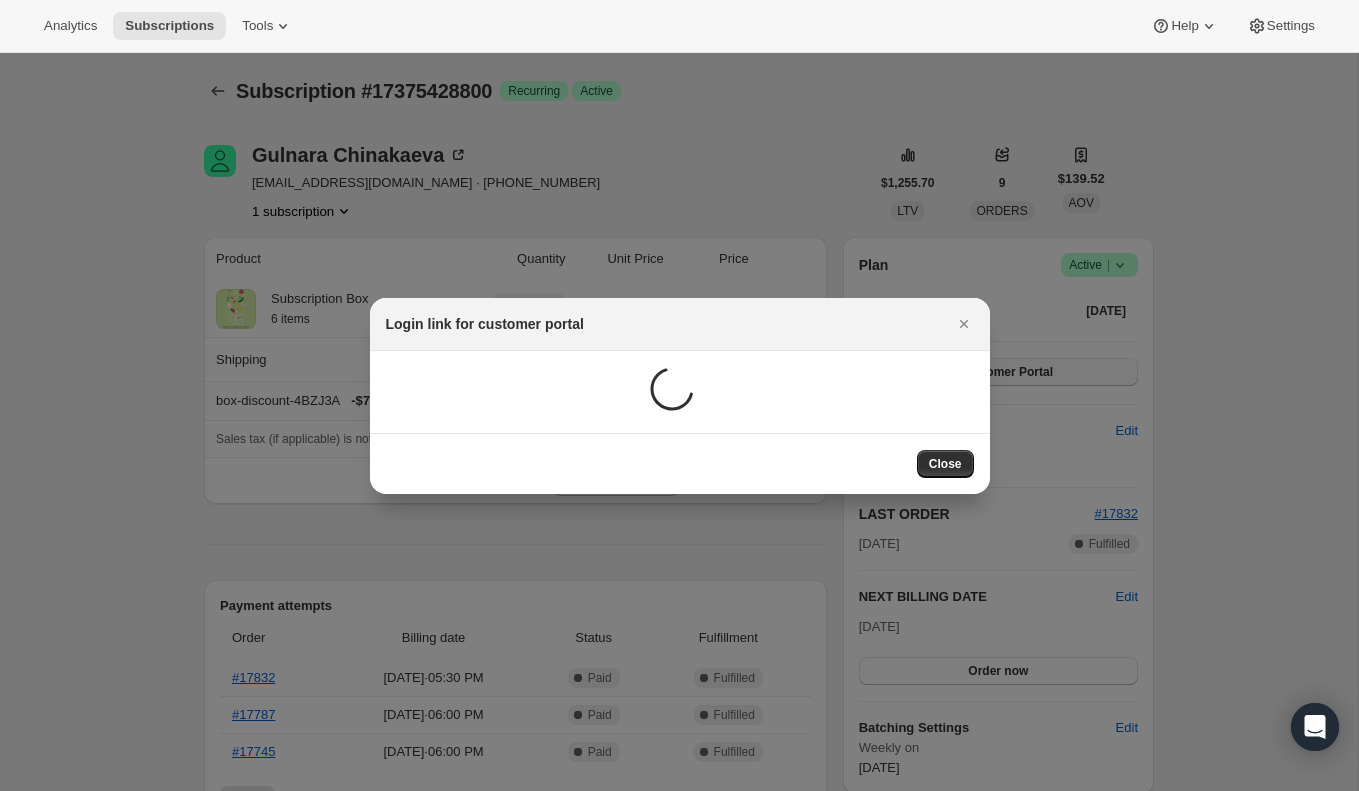 scroll, scrollTop: 76, scrollLeft: 0, axis: vertical 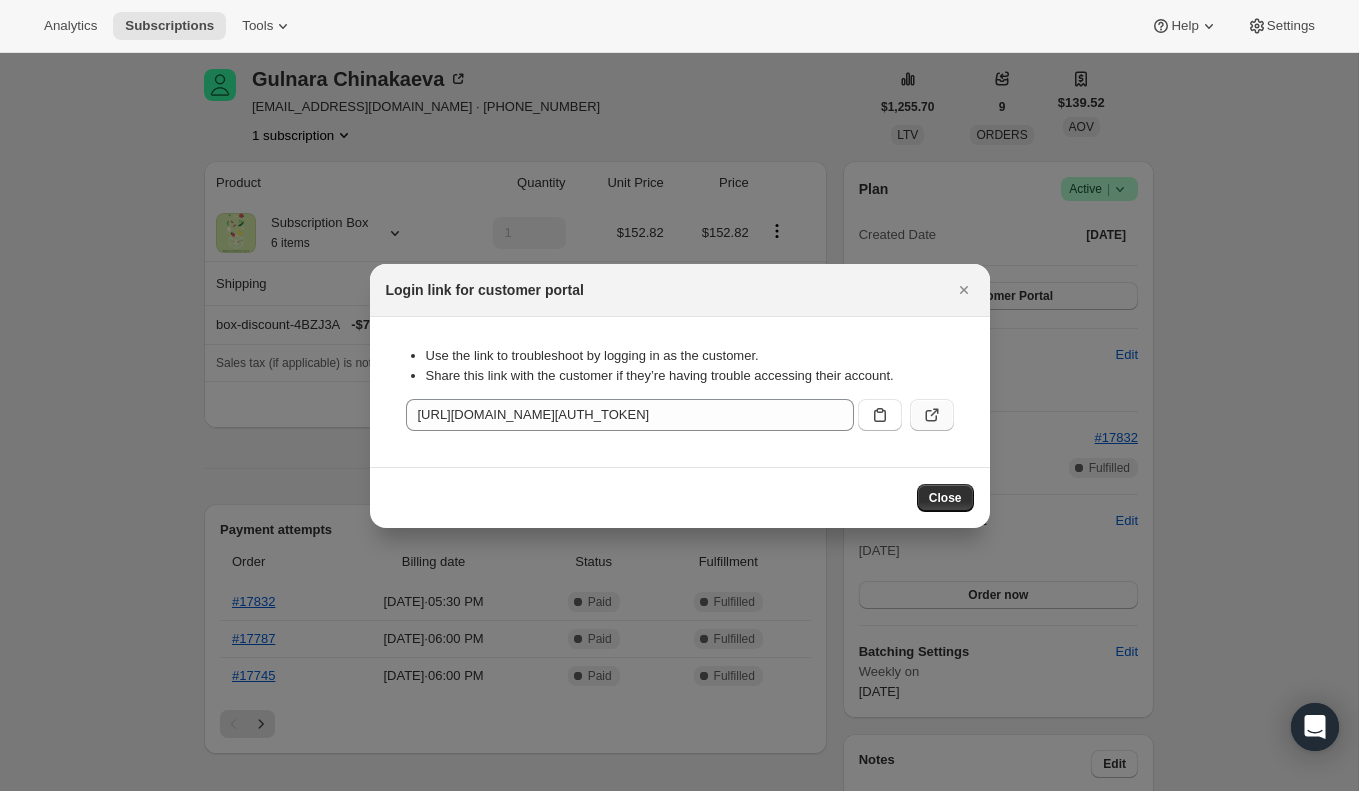 click 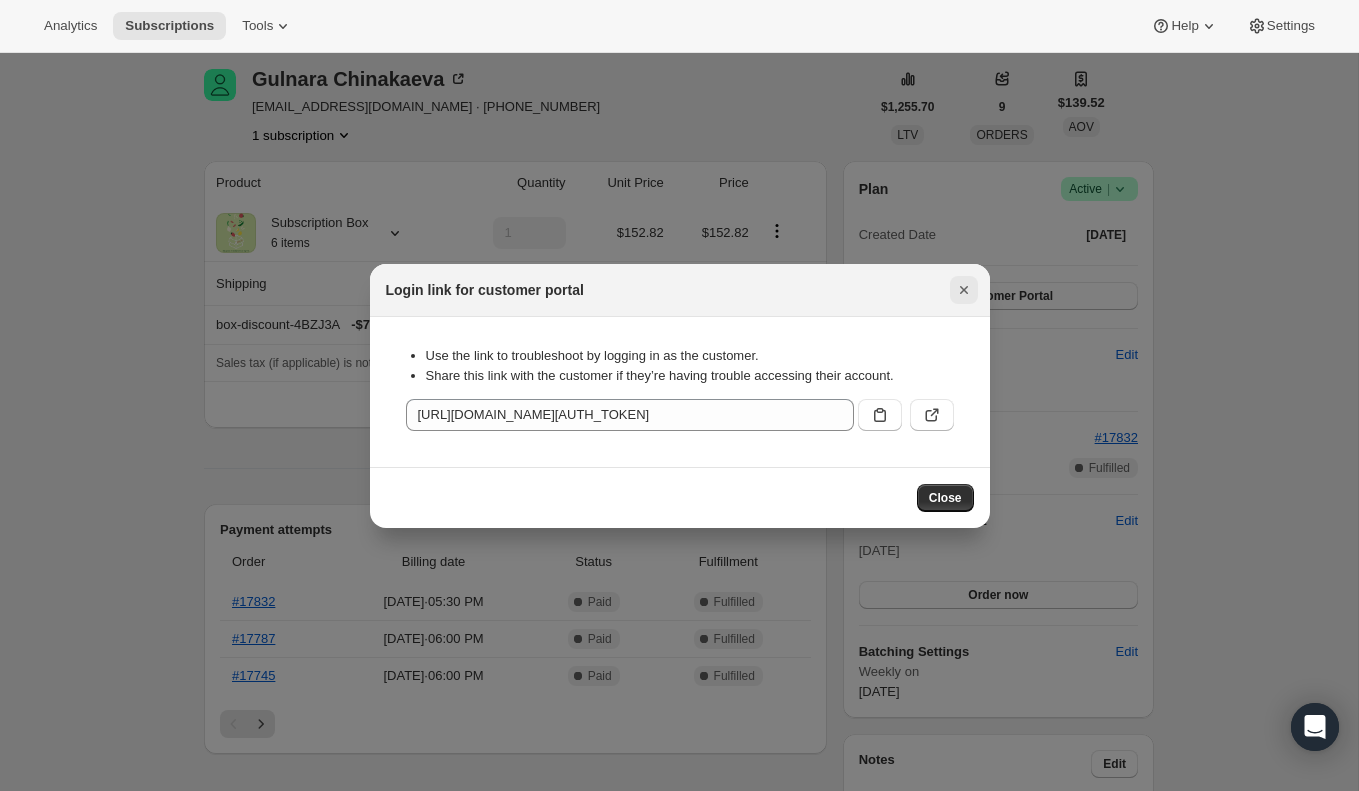 click 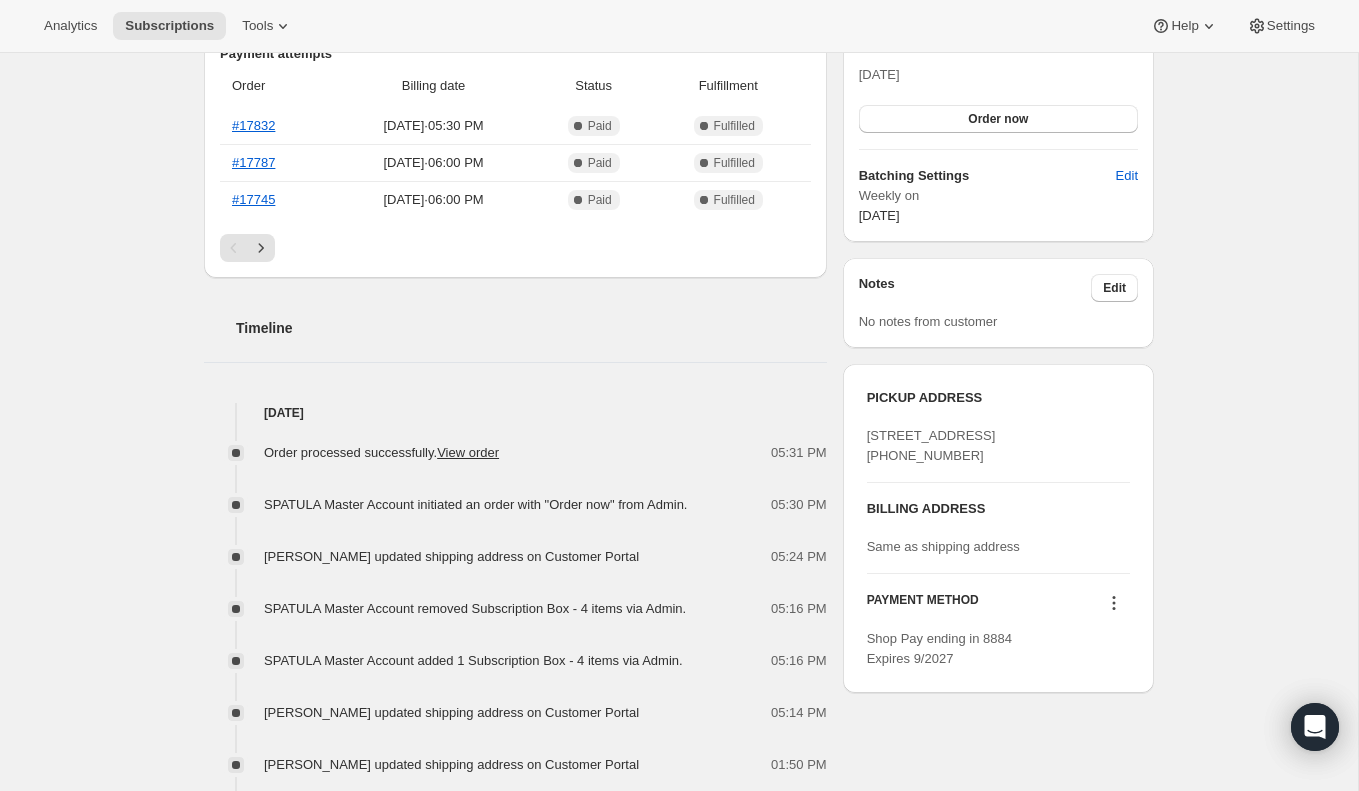 scroll, scrollTop: 676, scrollLeft: 0, axis: vertical 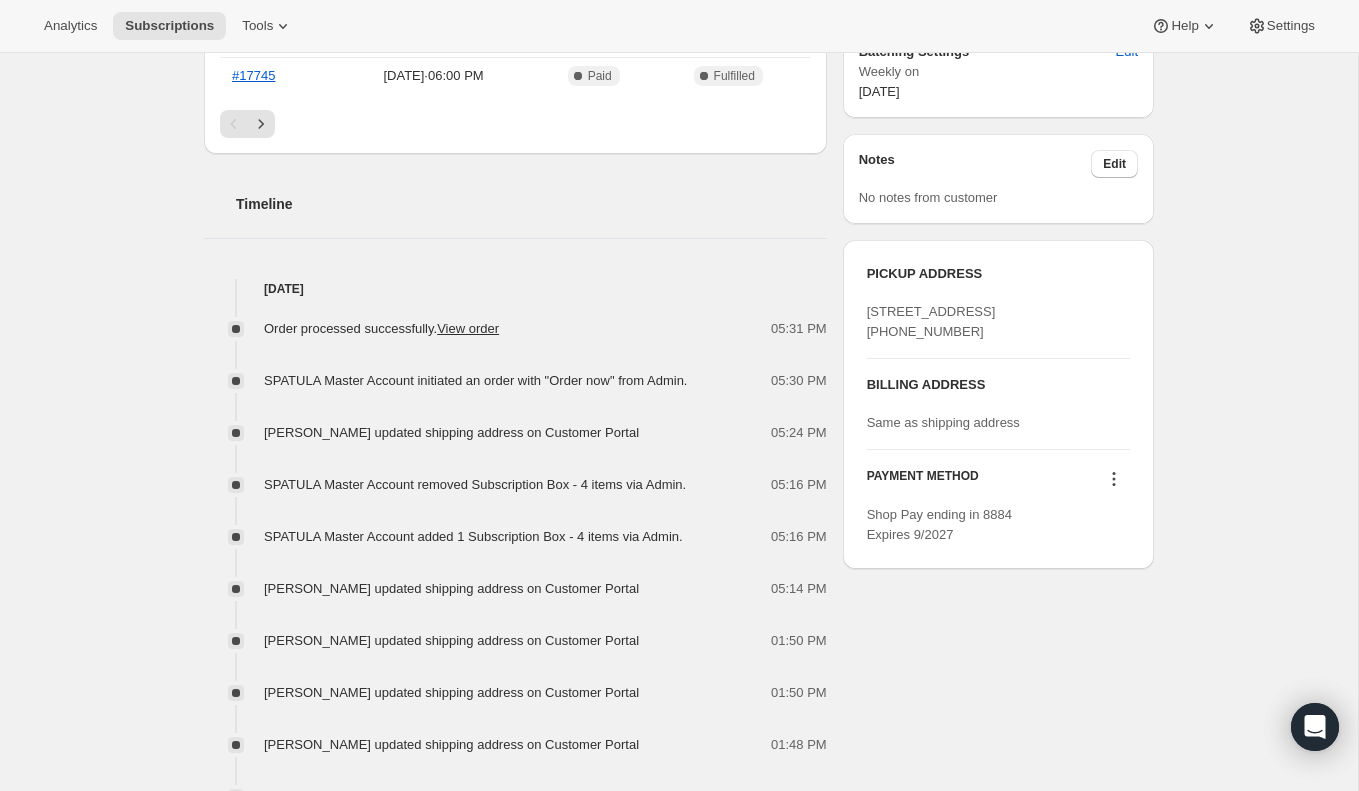 click 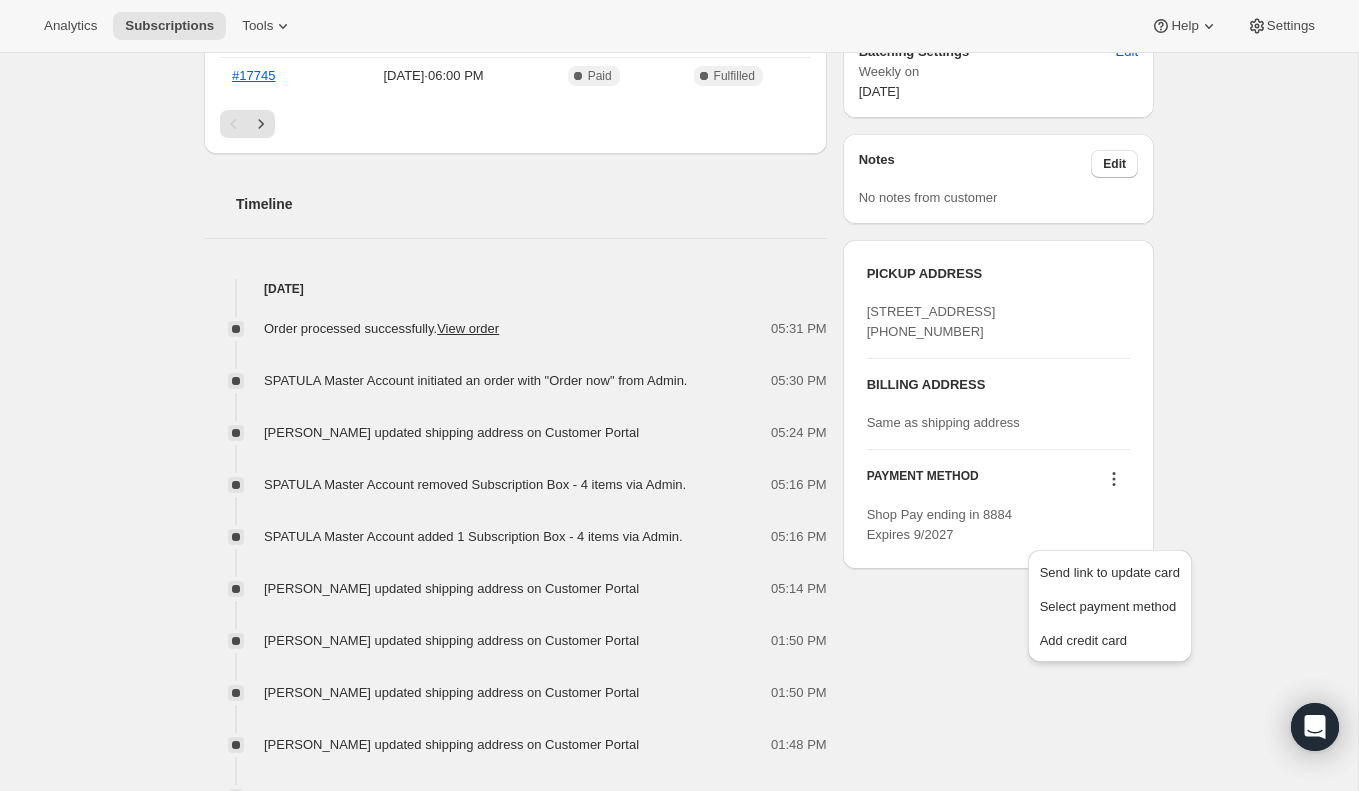 click on "Subscription #17375428800. This page is ready Subscription #17375428800 Success Recurring Success Active Gulnara   Chinakaeva lavertblanc@gmail.com · +17862232086 1 subscription $1,255.70 LTV 9 ORDERS $139.52 AOV Product Quantity Unit Price Price Subscription Box 6 items 1 $152.82 $152.82 Shipping $0.00 box-discount-4BZJ3A   - $7.59 Sales tax (if applicable) is not displayed because it is calculated with each new order.   $145.23 Apply discount Add product Payment attempts Order Billing date Status Fulfillment #17832 Jul 20, 2025  ·  05:30 PM  Complete Paid  Complete Fulfilled #17787 Jul 13, 2025  ·  06:00 PM  Complete Paid  Complete Fulfilled #17745 Jul 6, 2025  ·  06:00 PM  Complete Paid  Complete Fulfilled Timeline Jul 20, 2025 Order processed successfully.  View order 05:31 PM SPATULA Master Account initiated an order with "Order now" from Admin. 05:30 PM Gulnara Chinakaeva updated shipping address on Customer Portal 05:24 PM SPATULA Master Account removed Subscription Box - 4 items via Admin.  Plan" at bounding box center (679, 505) 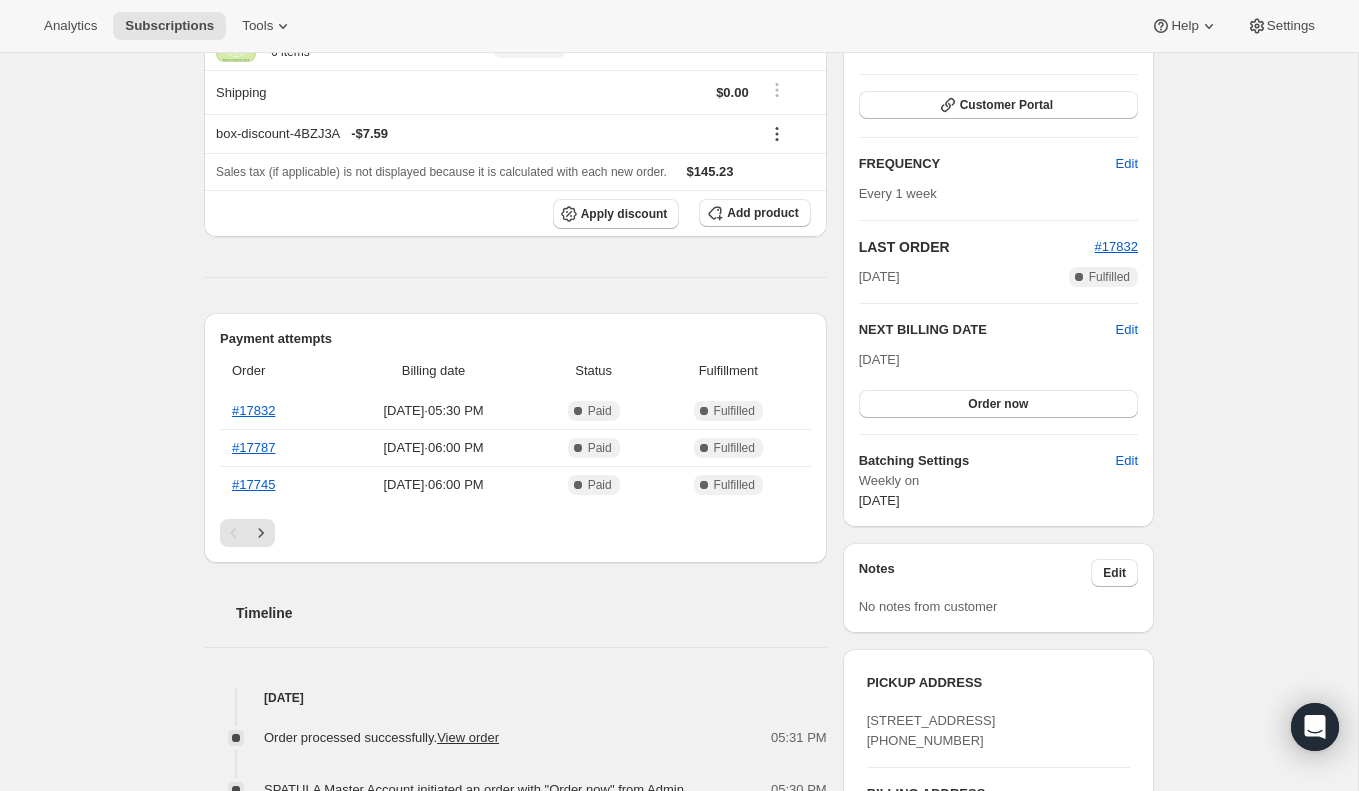 scroll, scrollTop: 61, scrollLeft: 0, axis: vertical 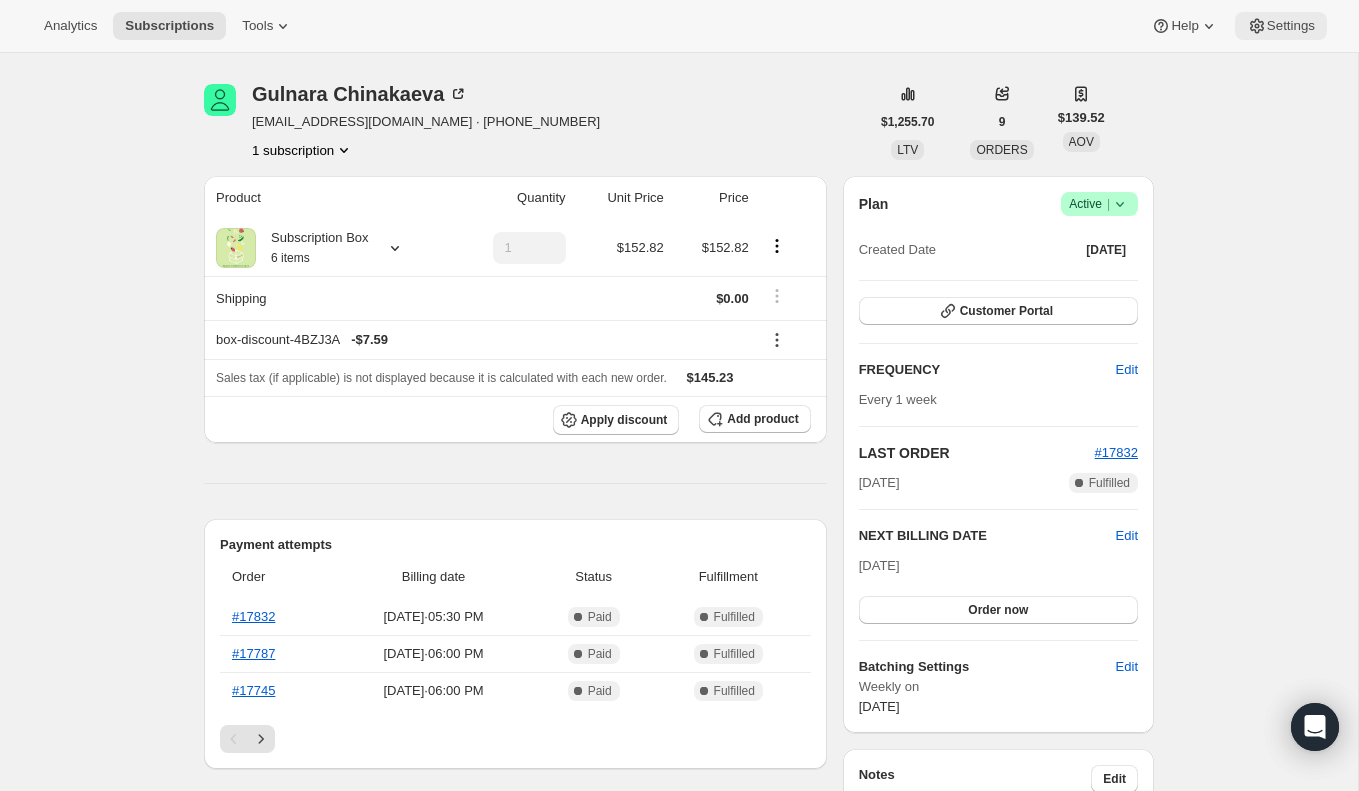click on "Settings" at bounding box center (1291, 26) 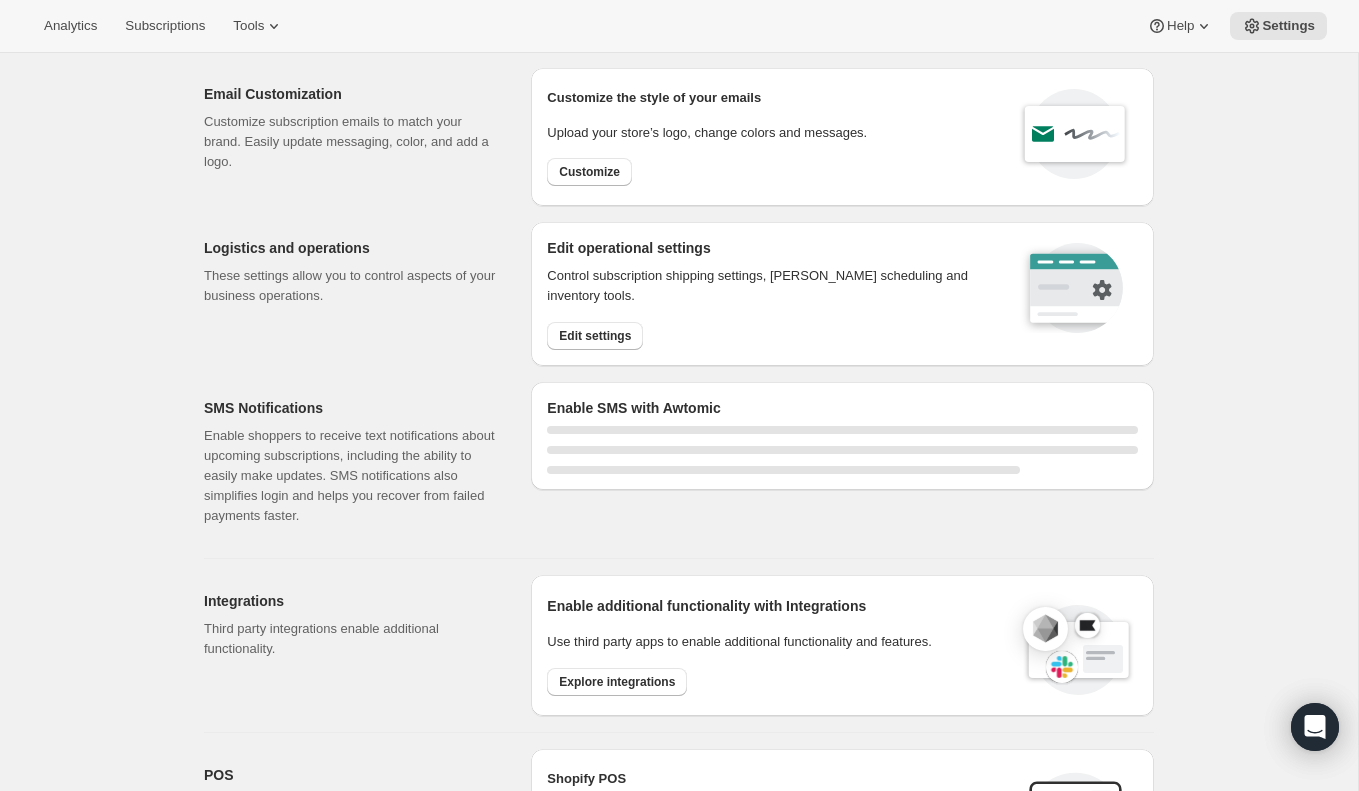 scroll, scrollTop: 0, scrollLeft: 0, axis: both 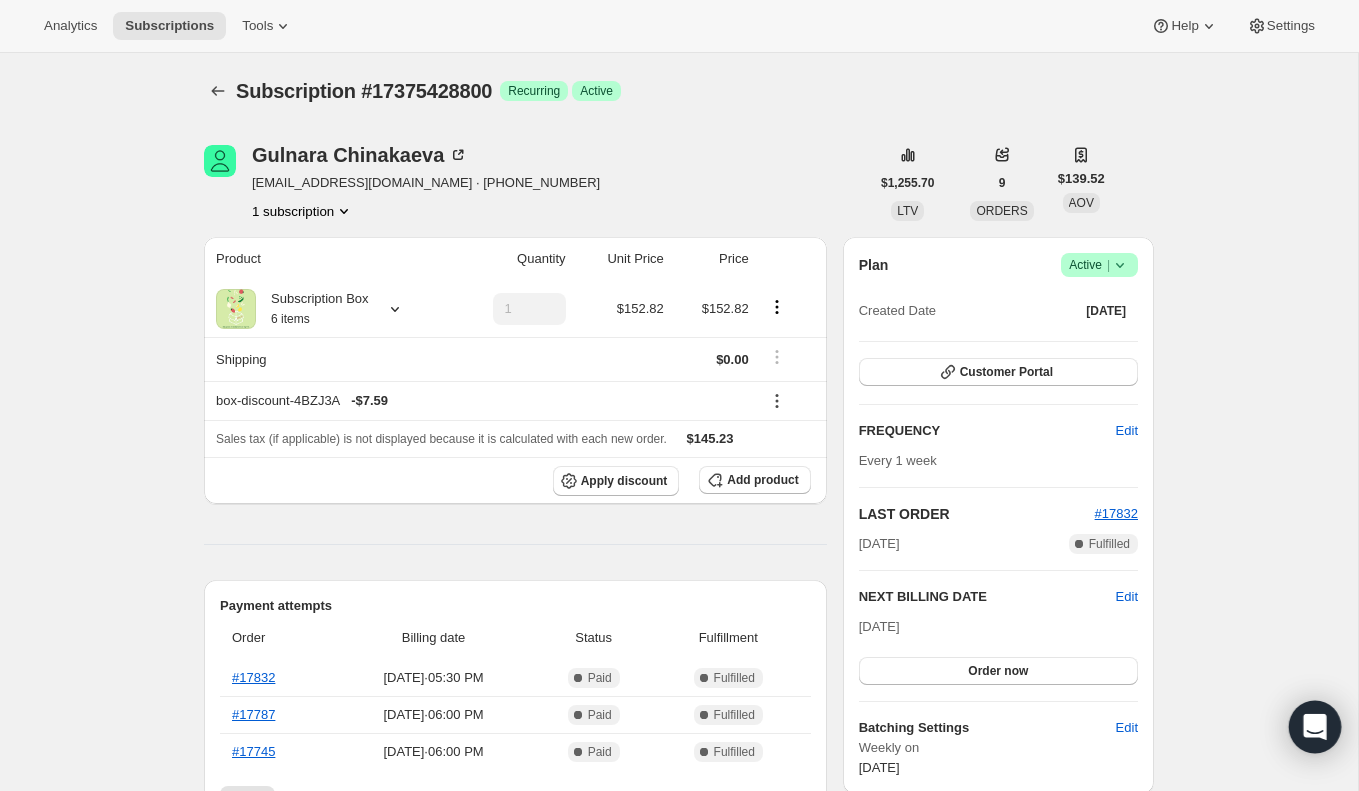 click at bounding box center (1315, 727) 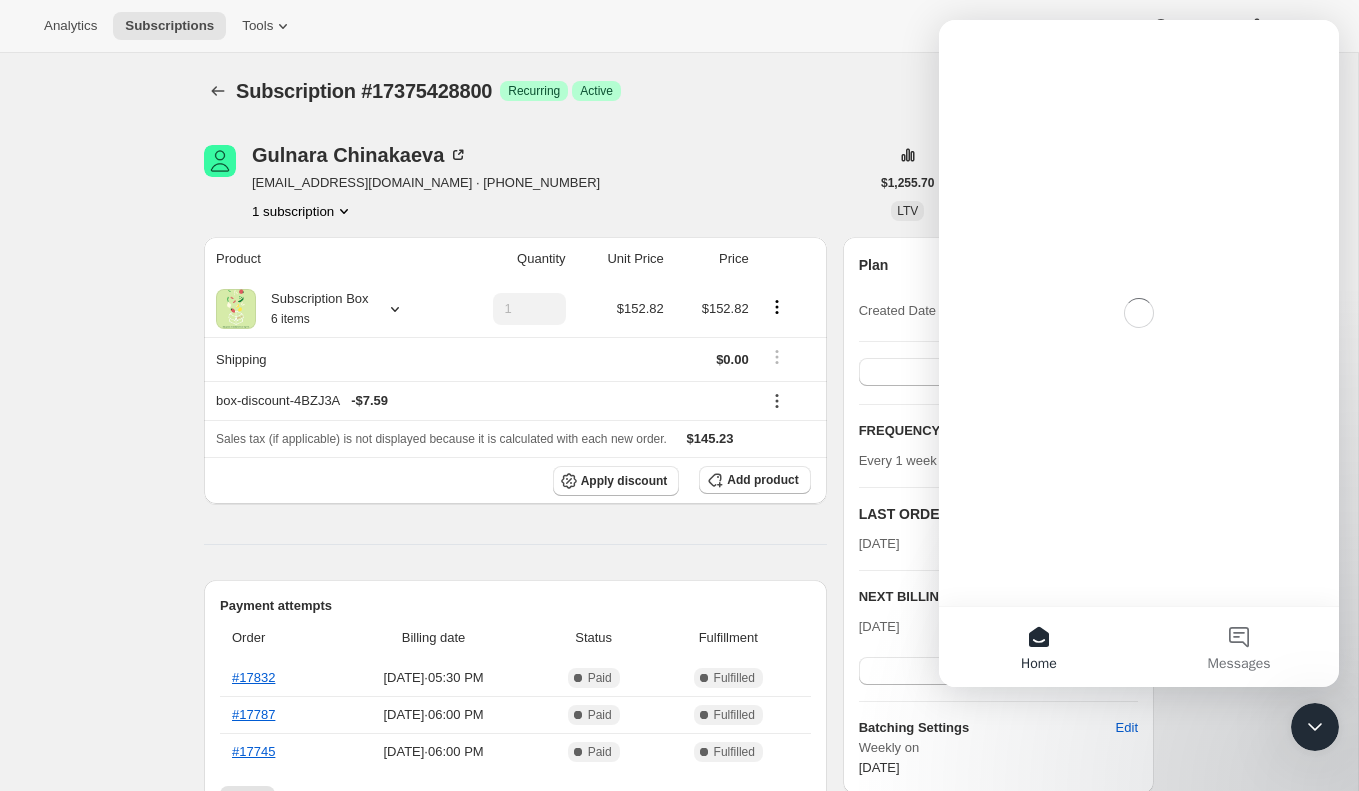scroll, scrollTop: 0, scrollLeft: 0, axis: both 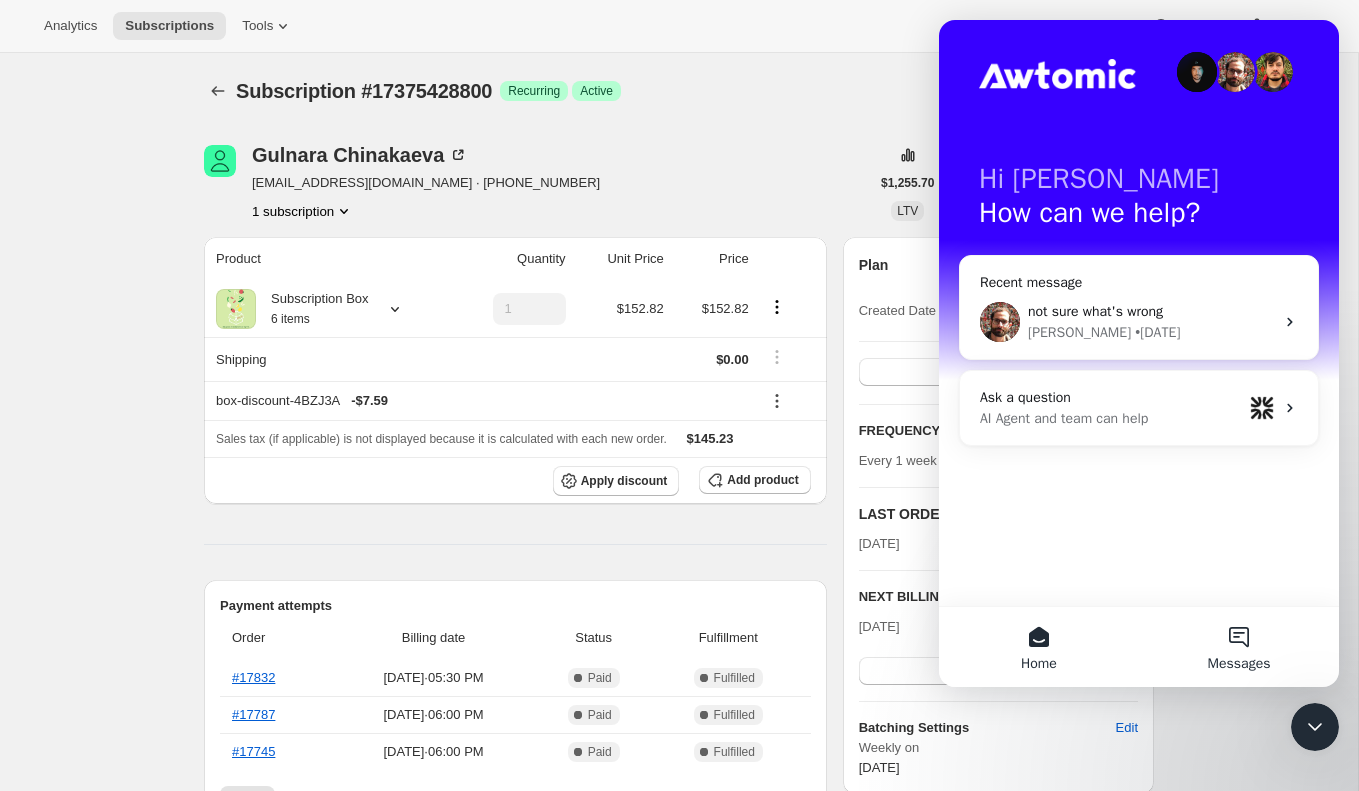 click on "Messages" at bounding box center [1239, 647] 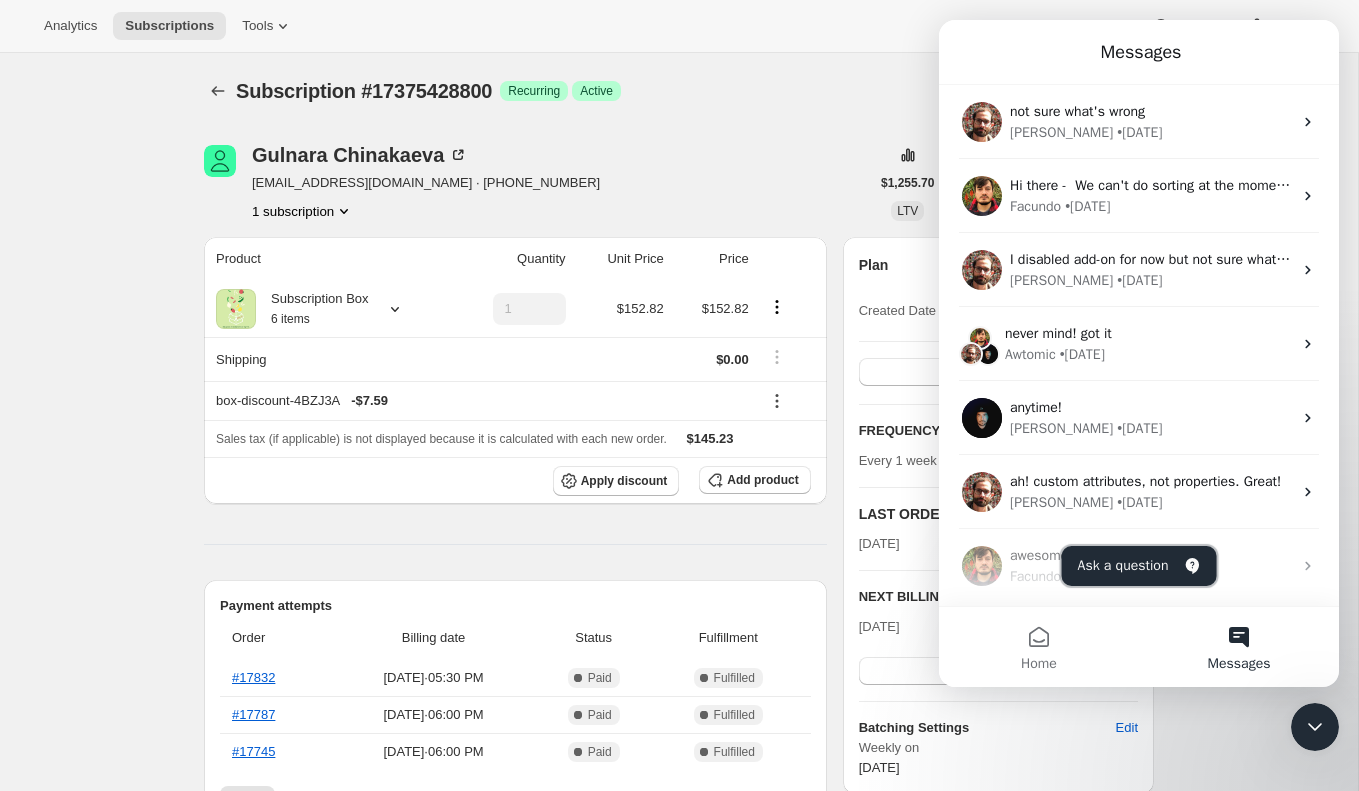 click on "Ask a question" at bounding box center (1139, 566) 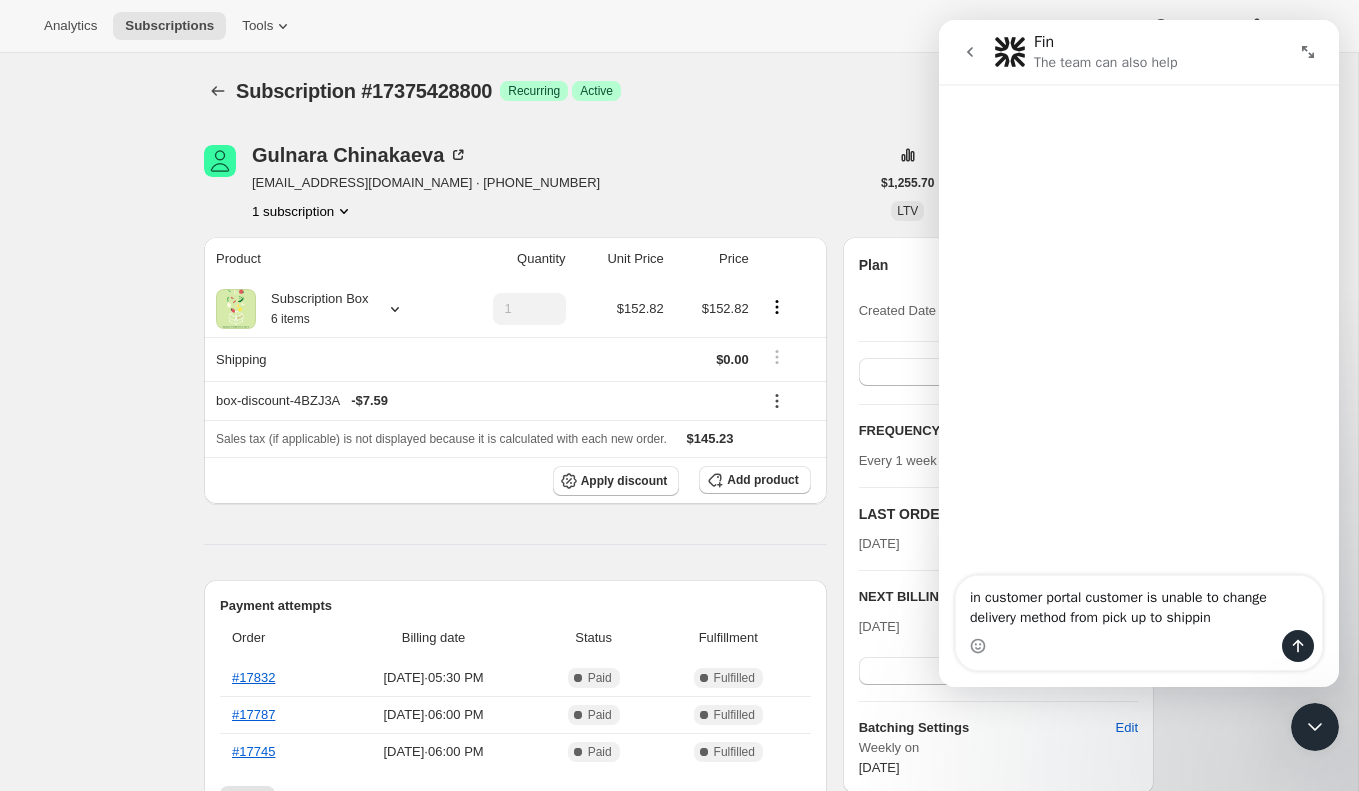 type on "in customer portal customer is unable to change delivery method from pick up to shipping" 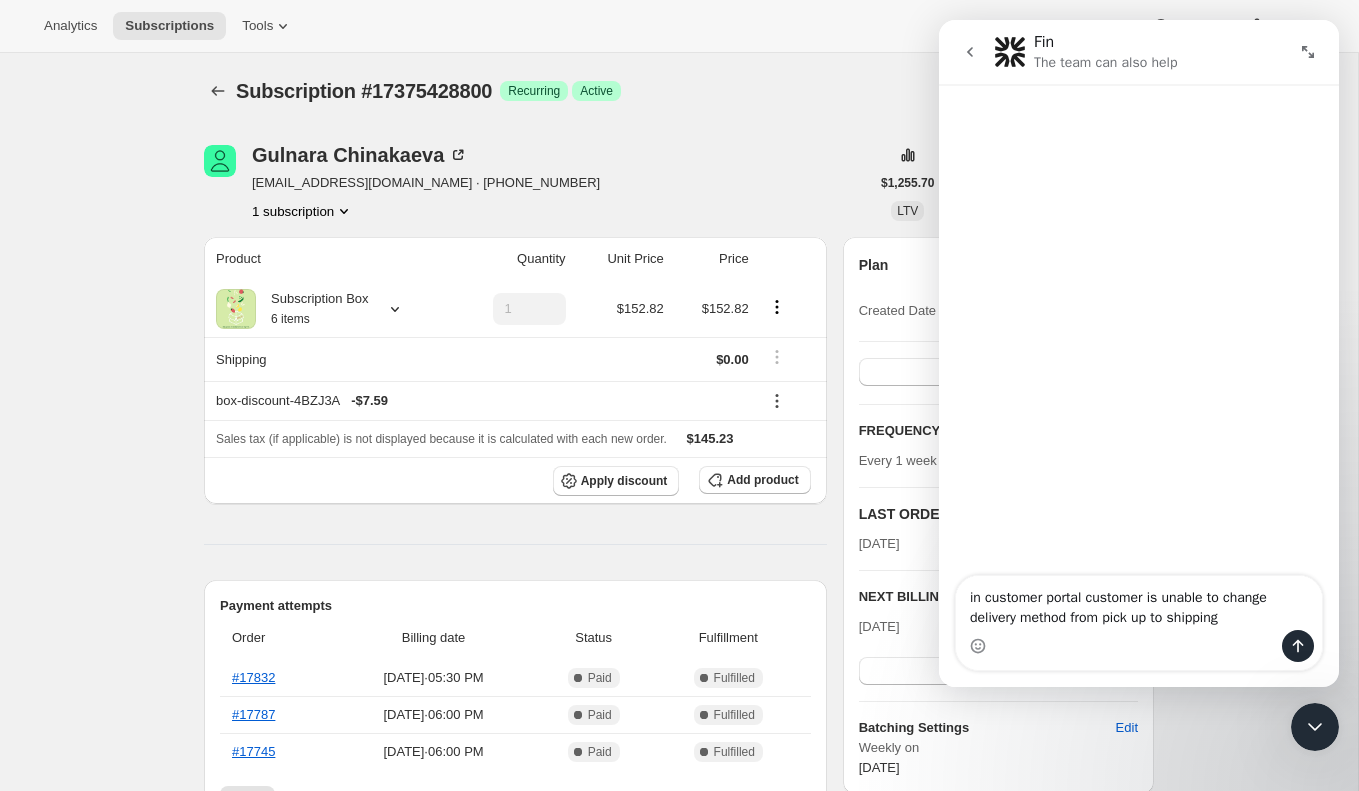 type 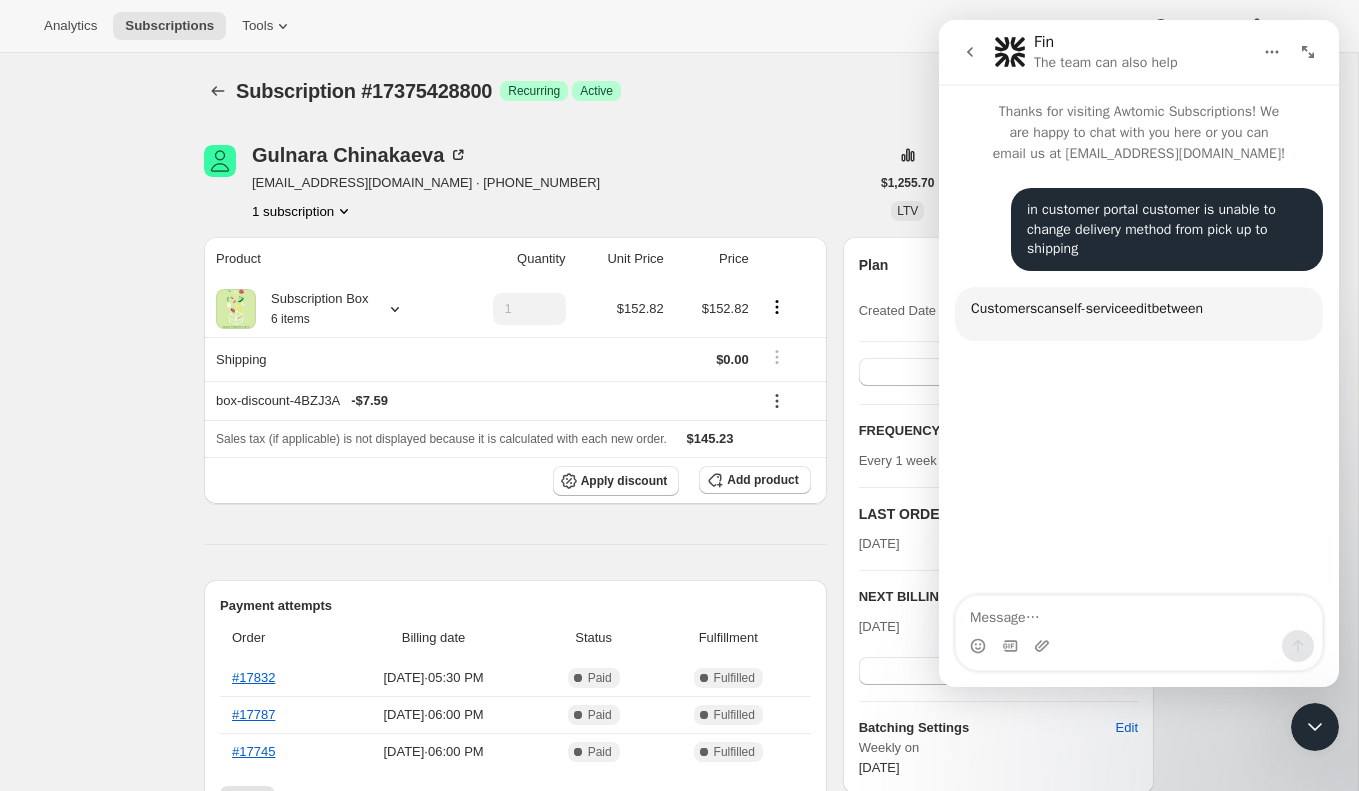 scroll, scrollTop: 2, scrollLeft: 0, axis: vertical 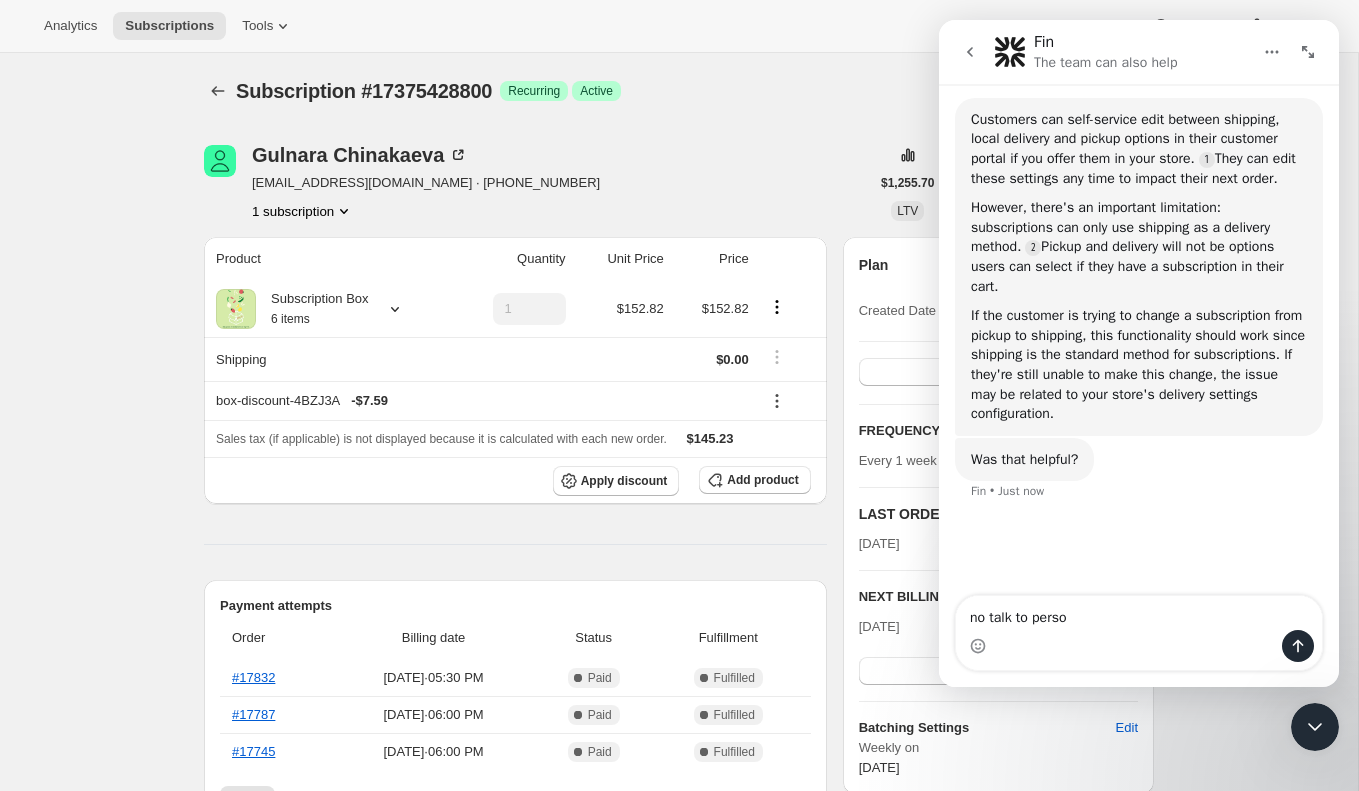 type on "no talk to person" 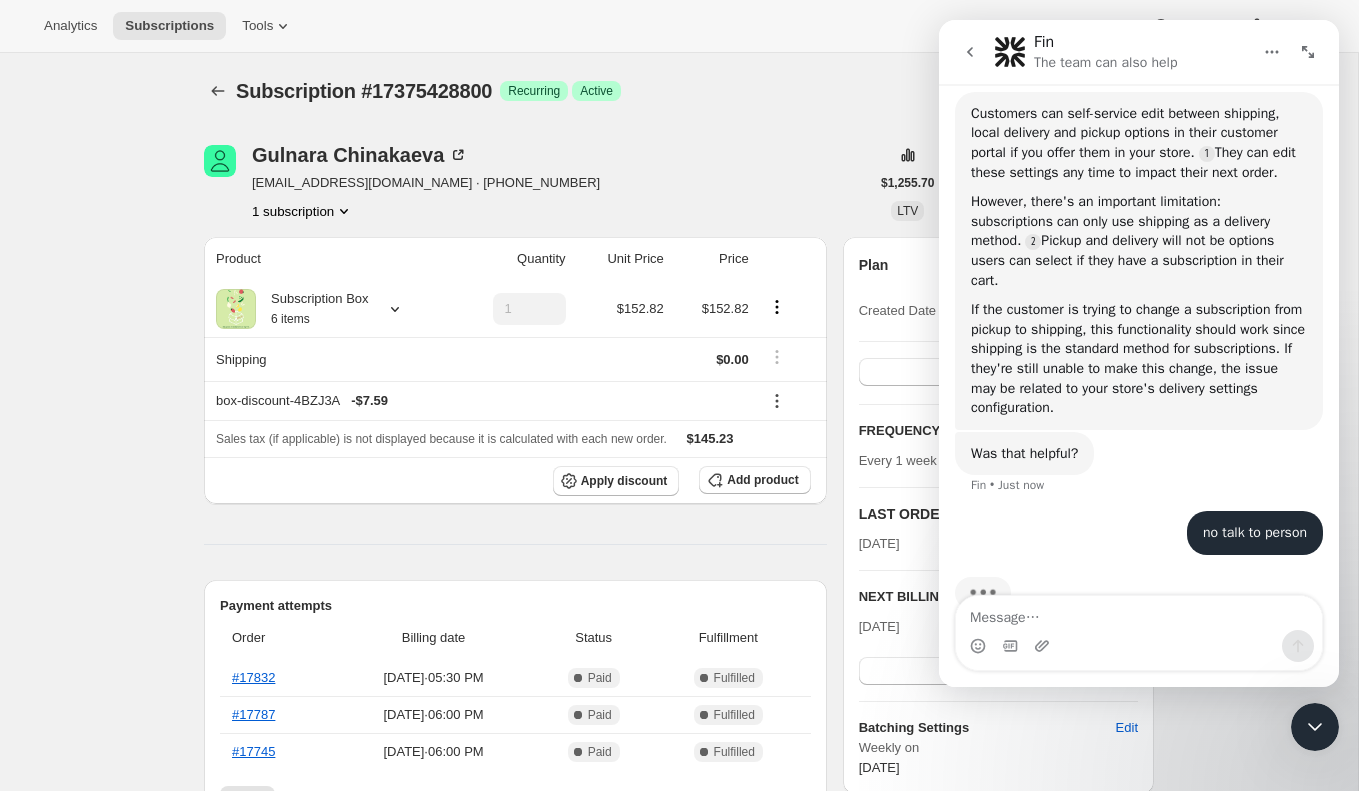 scroll, scrollTop: 258, scrollLeft: 0, axis: vertical 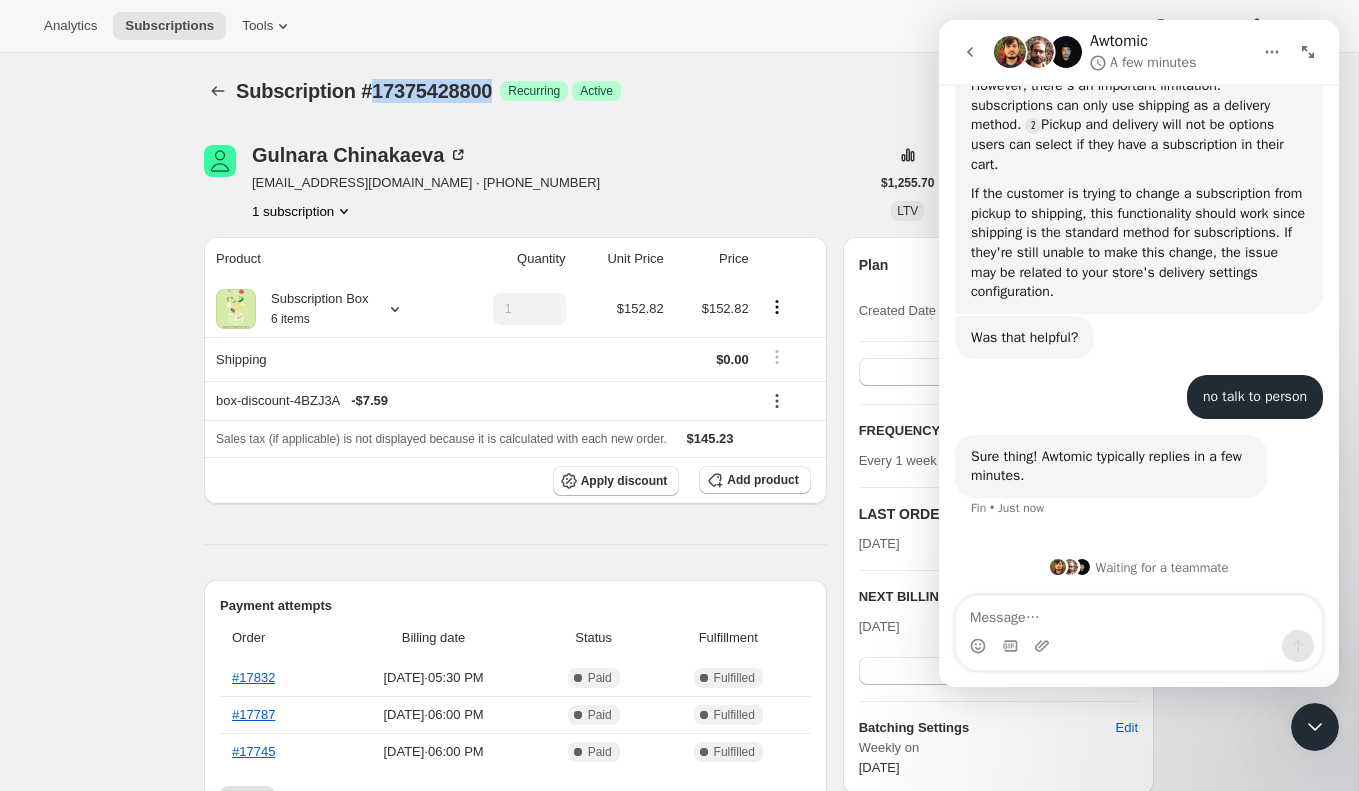 drag, startPoint x: 370, startPoint y: 92, endPoint x: 504, endPoint y: 106, distance: 134.72935 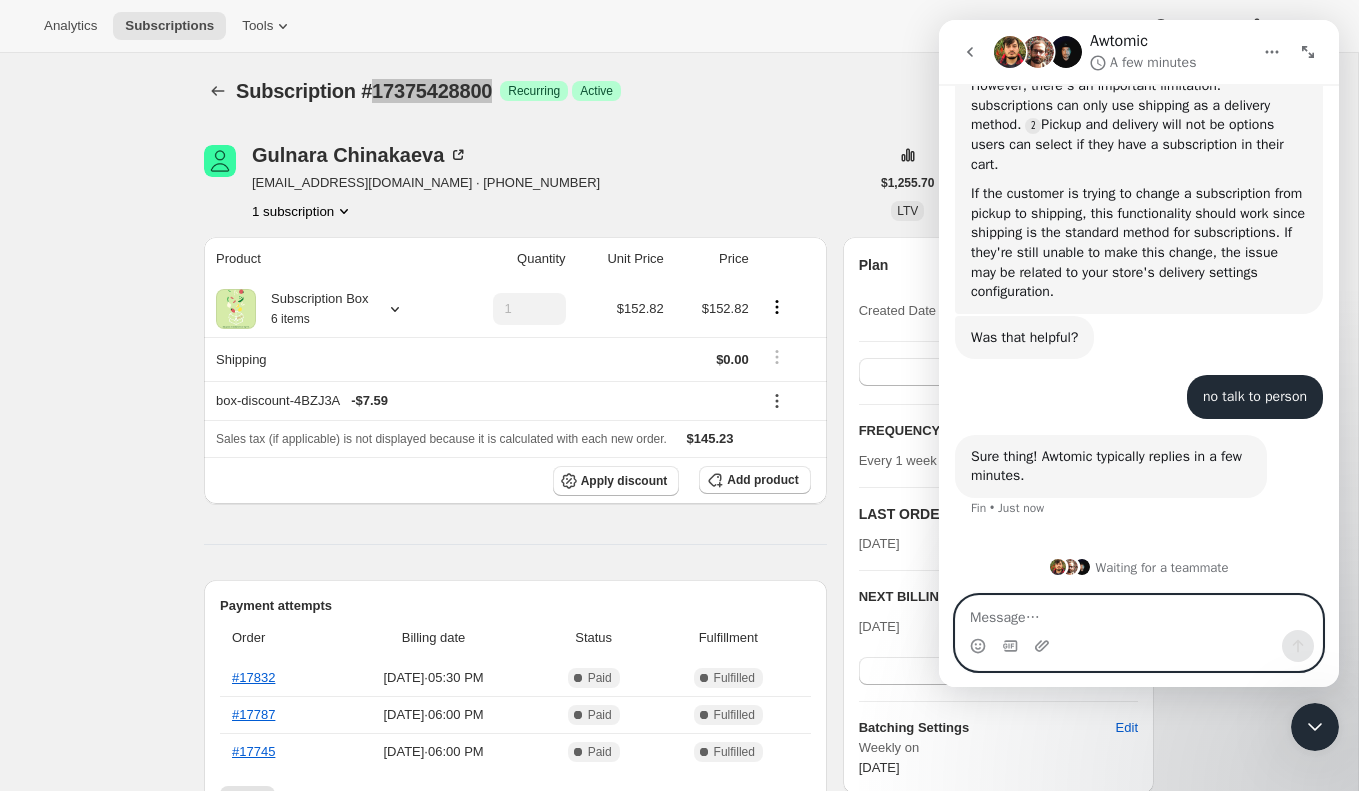 click at bounding box center [1139, 613] 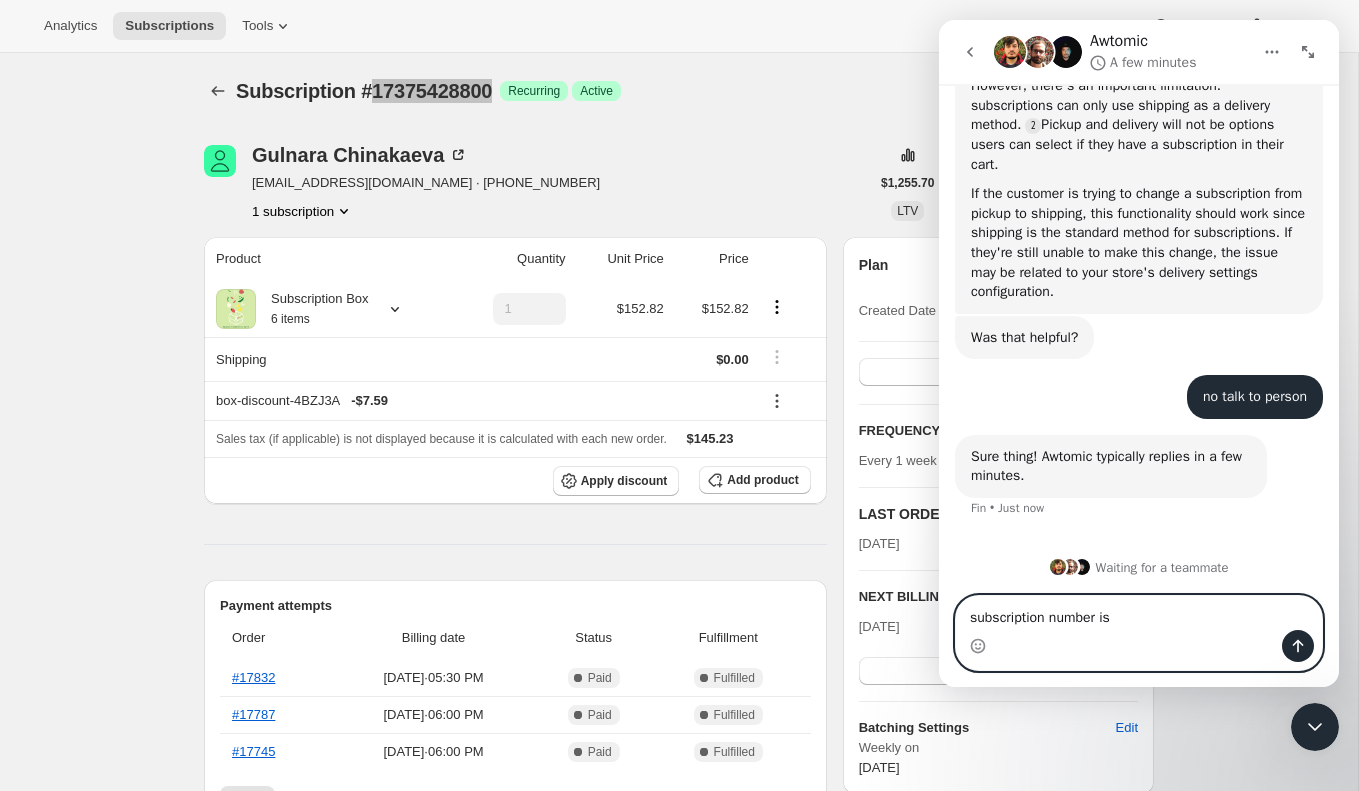 paste on "17375428800" 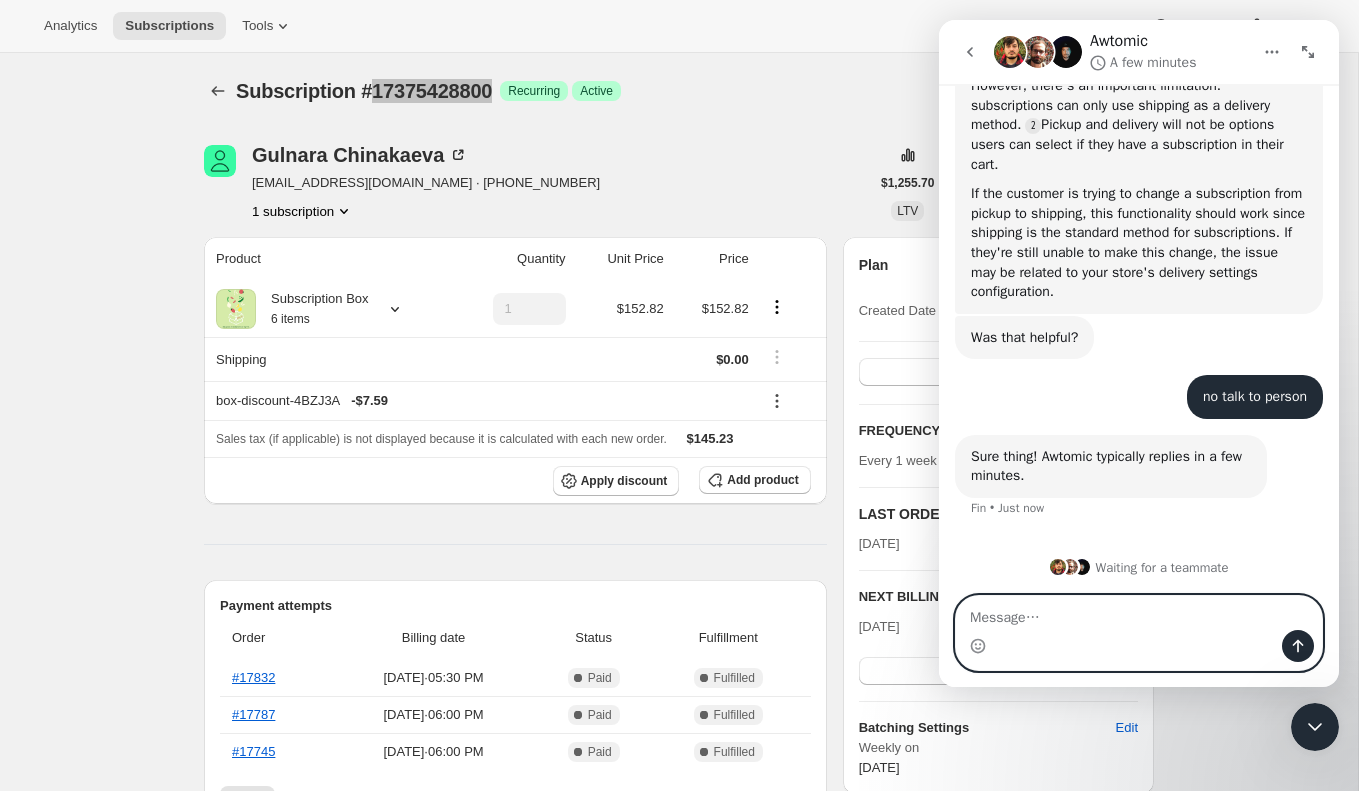scroll, scrollTop: 388, scrollLeft: 0, axis: vertical 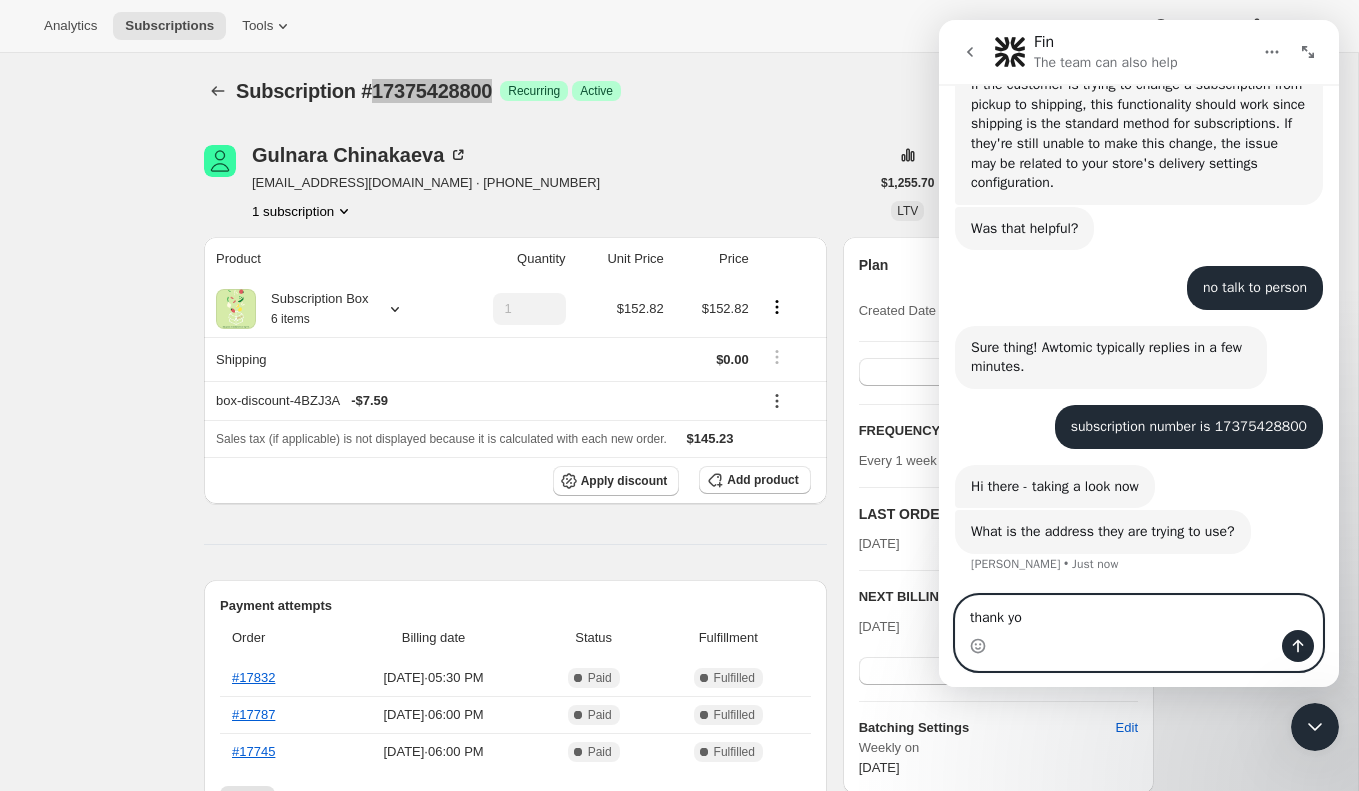 type on "thank you" 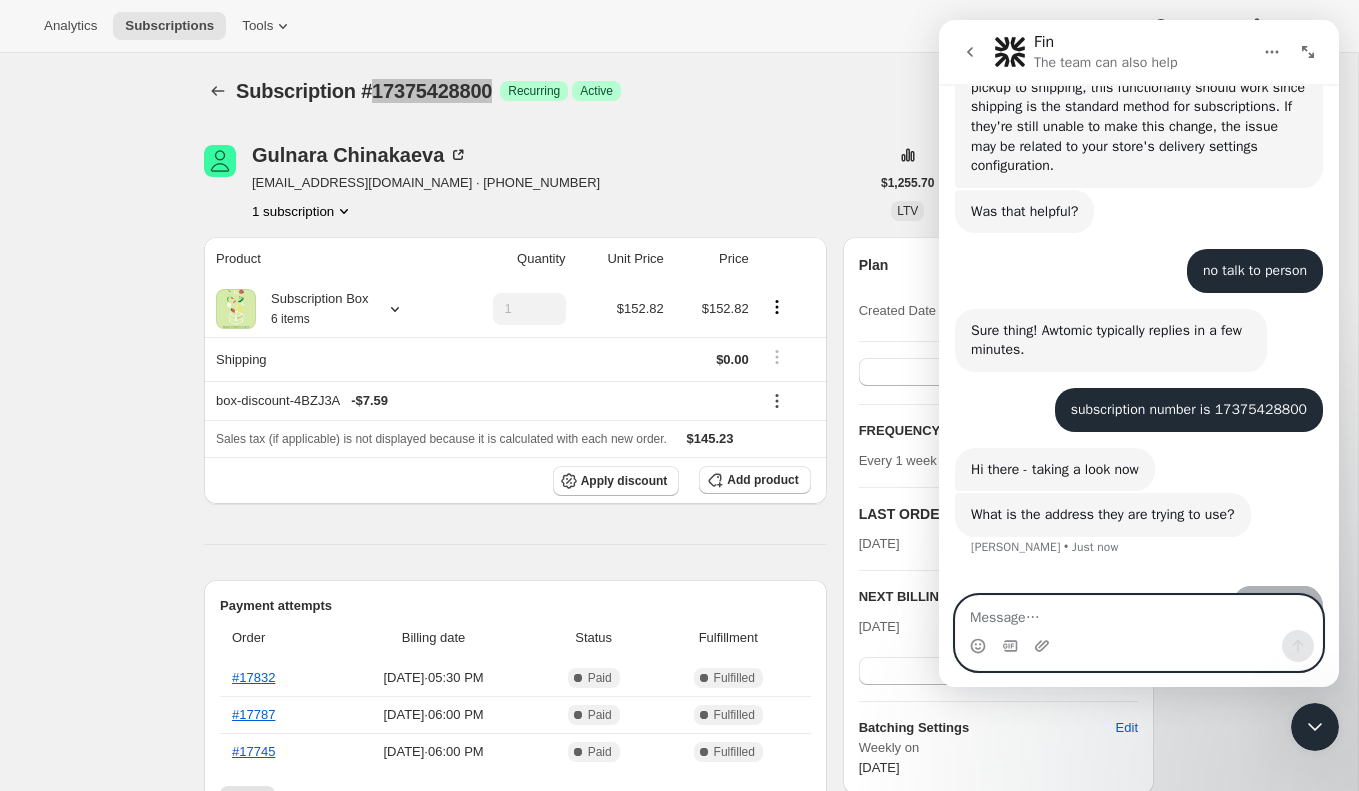 scroll, scrollTop: 497, scrollLeft: 0, axis: vertical 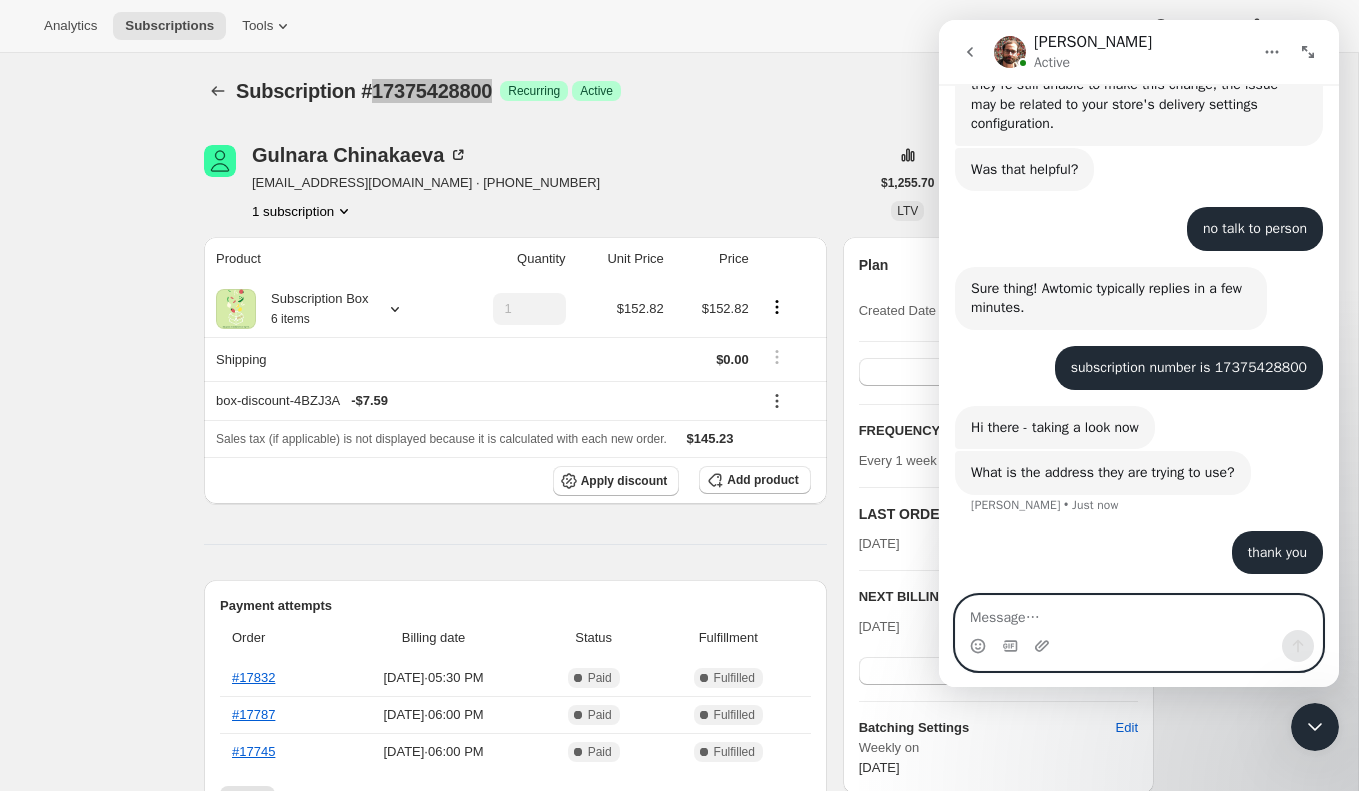 paste on "150 E Liberty street" 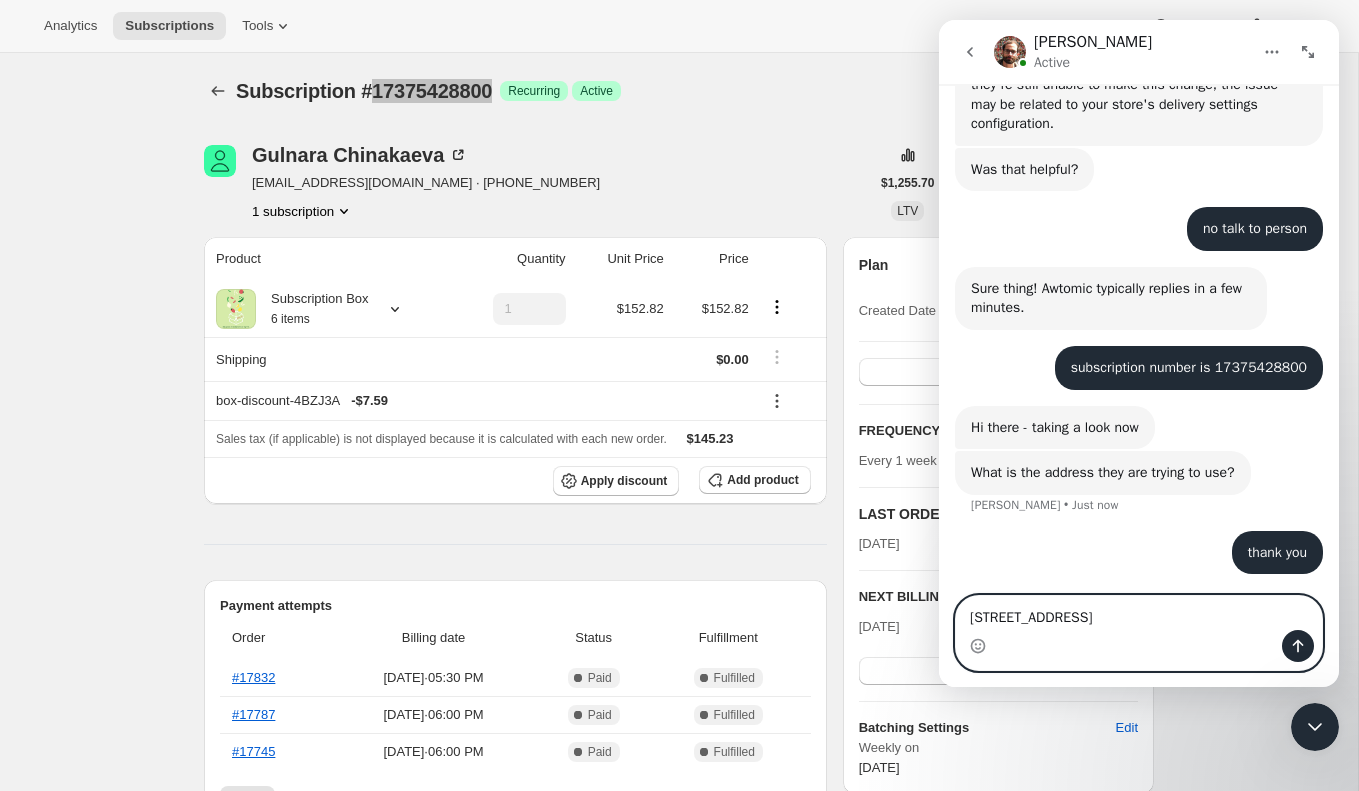 type on "150 E Liberty street" 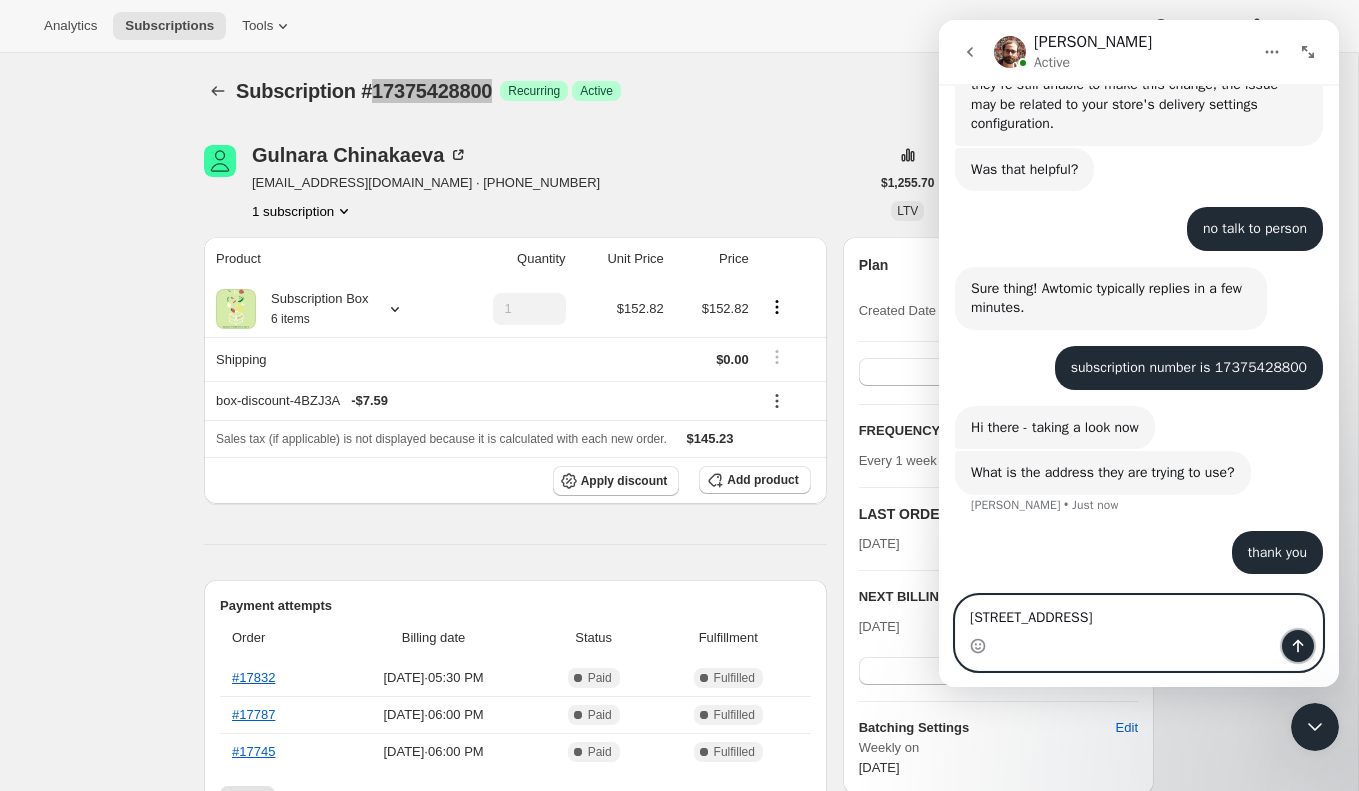 click at bounding box center (1298, 646) 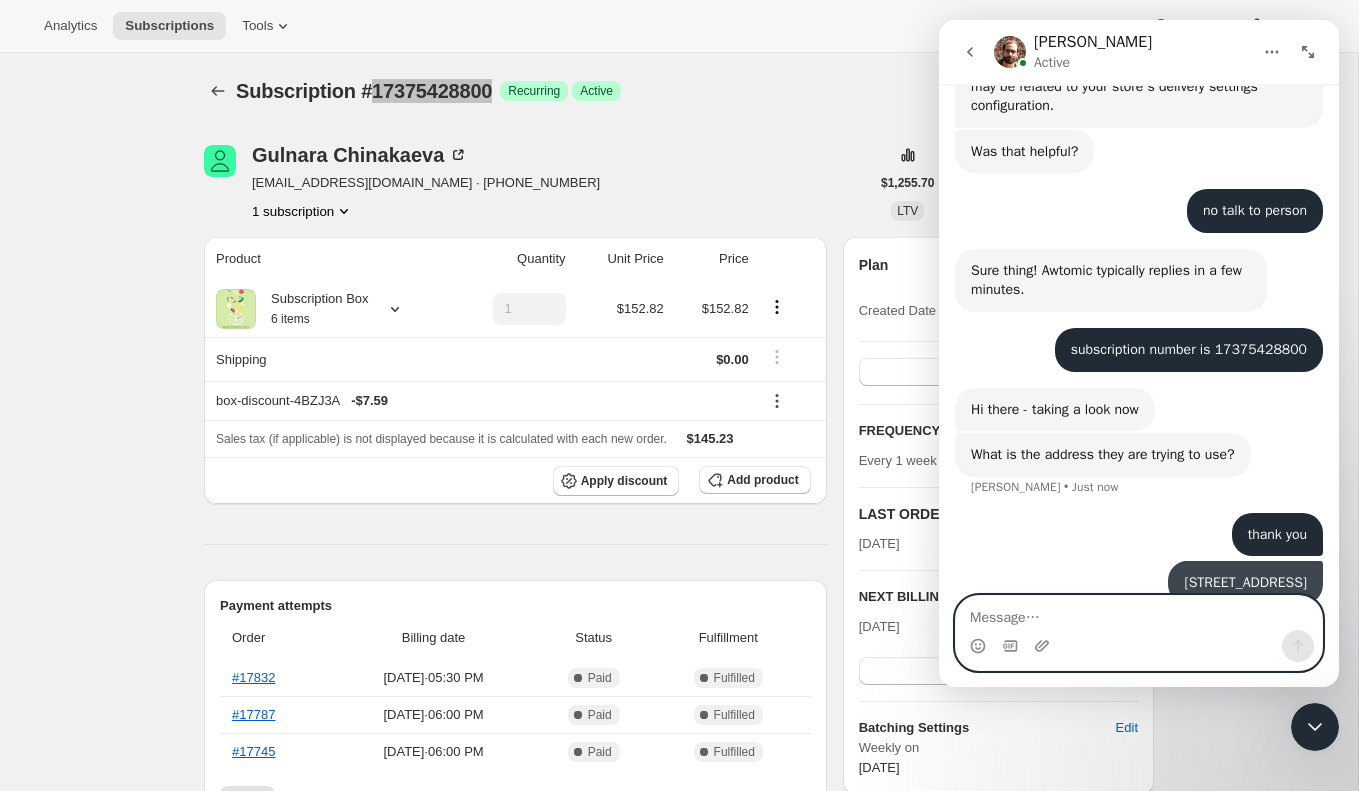 scroll, scrollTop: 542, scrollLeft: 0, axis: vertical 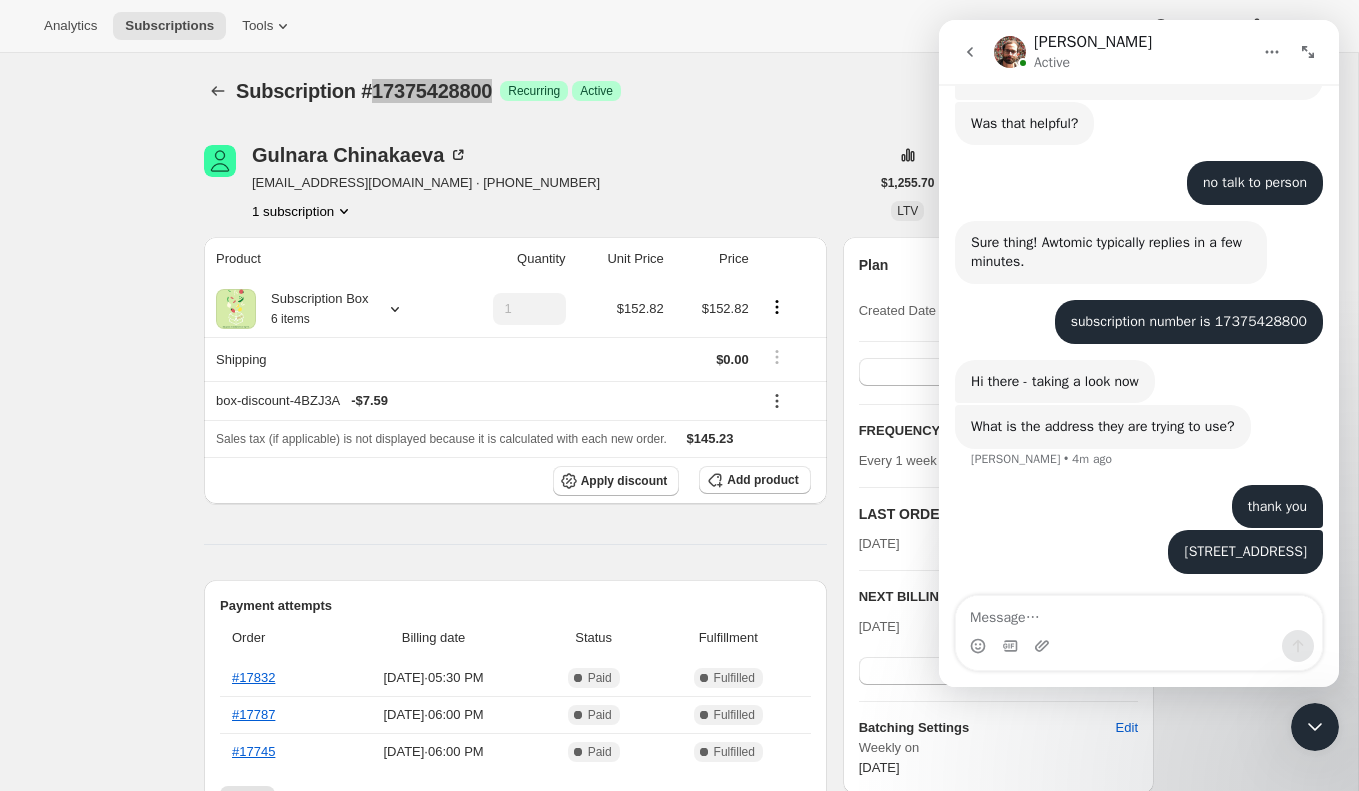 click on "thank you Tim    •   4m ago" at bounding box center (1139, 508) 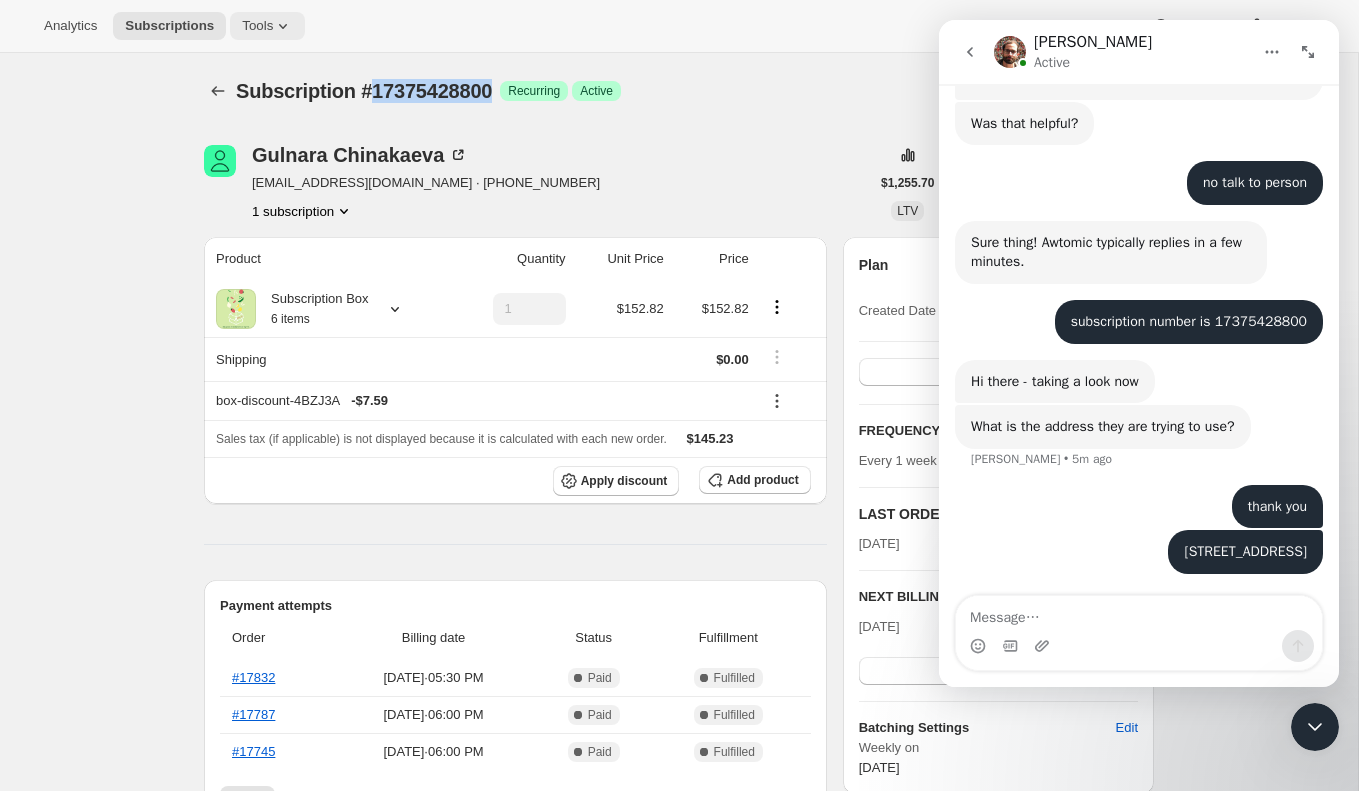 click 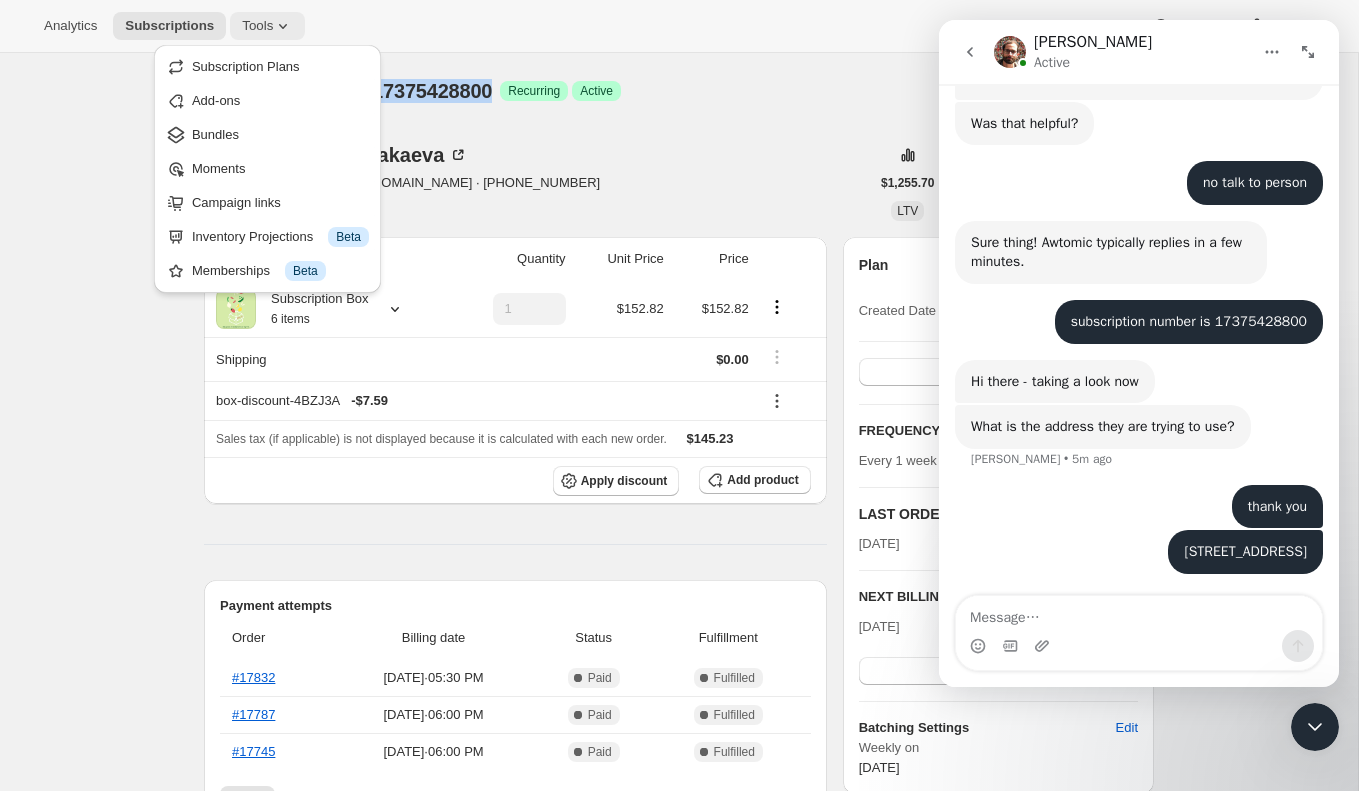 click on "Tools" at bounding box center (257, 26) 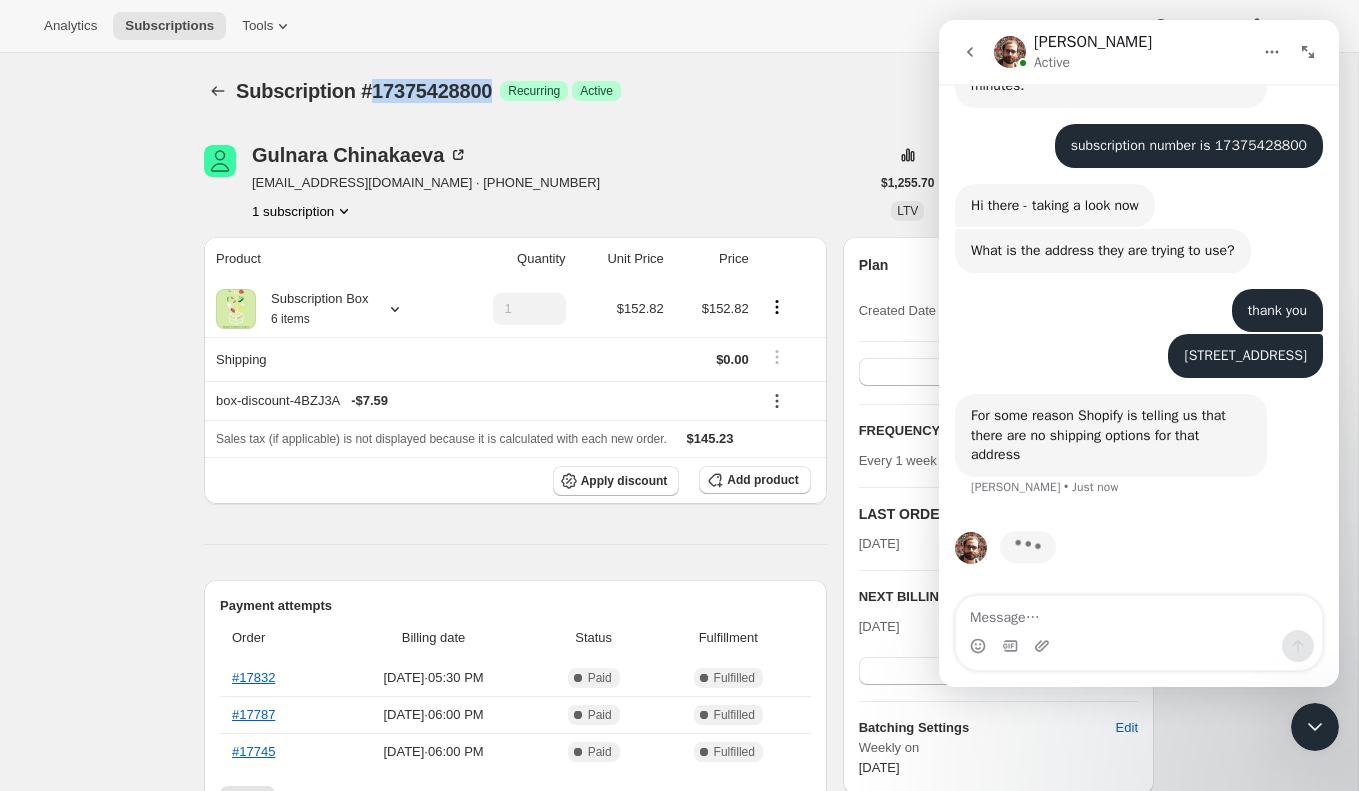 scroll, scrollTop: 718, scrollLeft: 0, axis: vertical 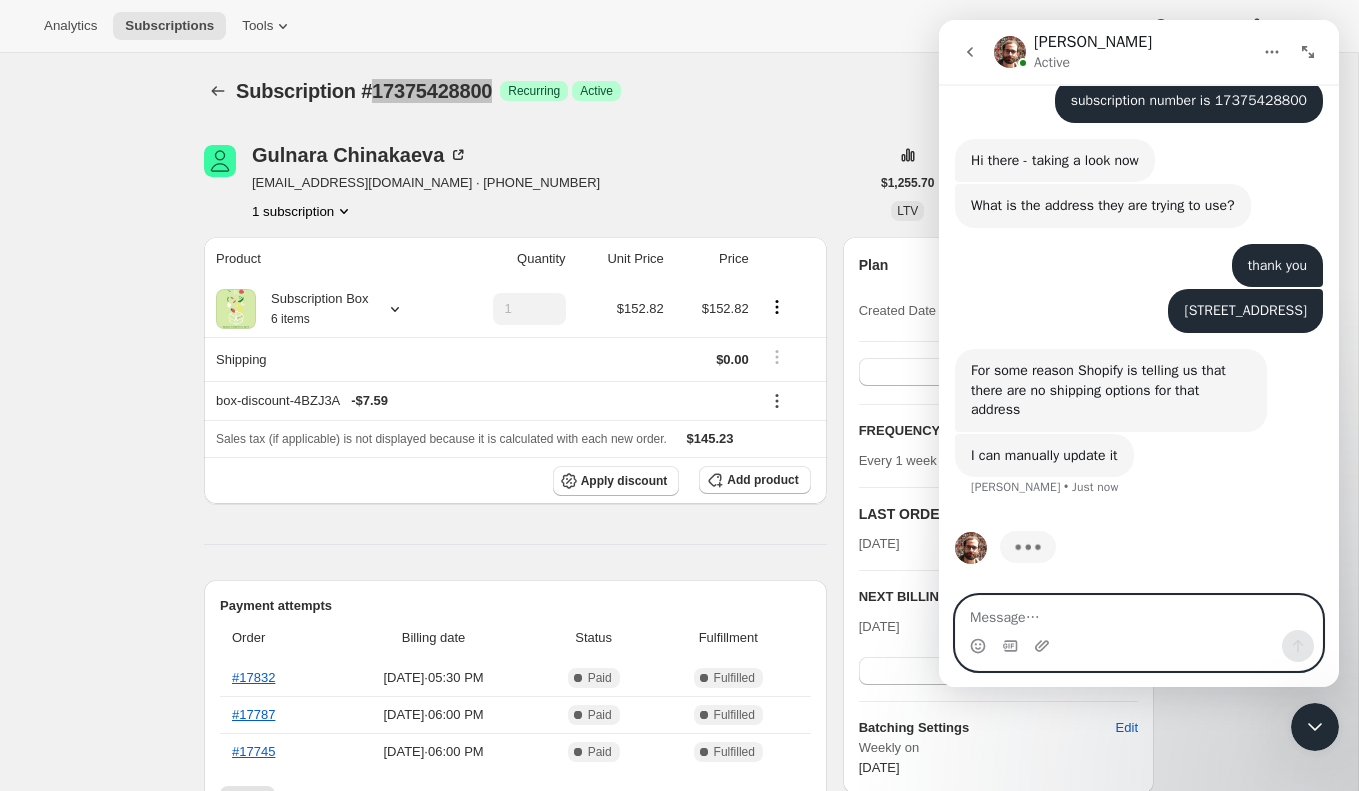 click at bounding box center (1139, 613) 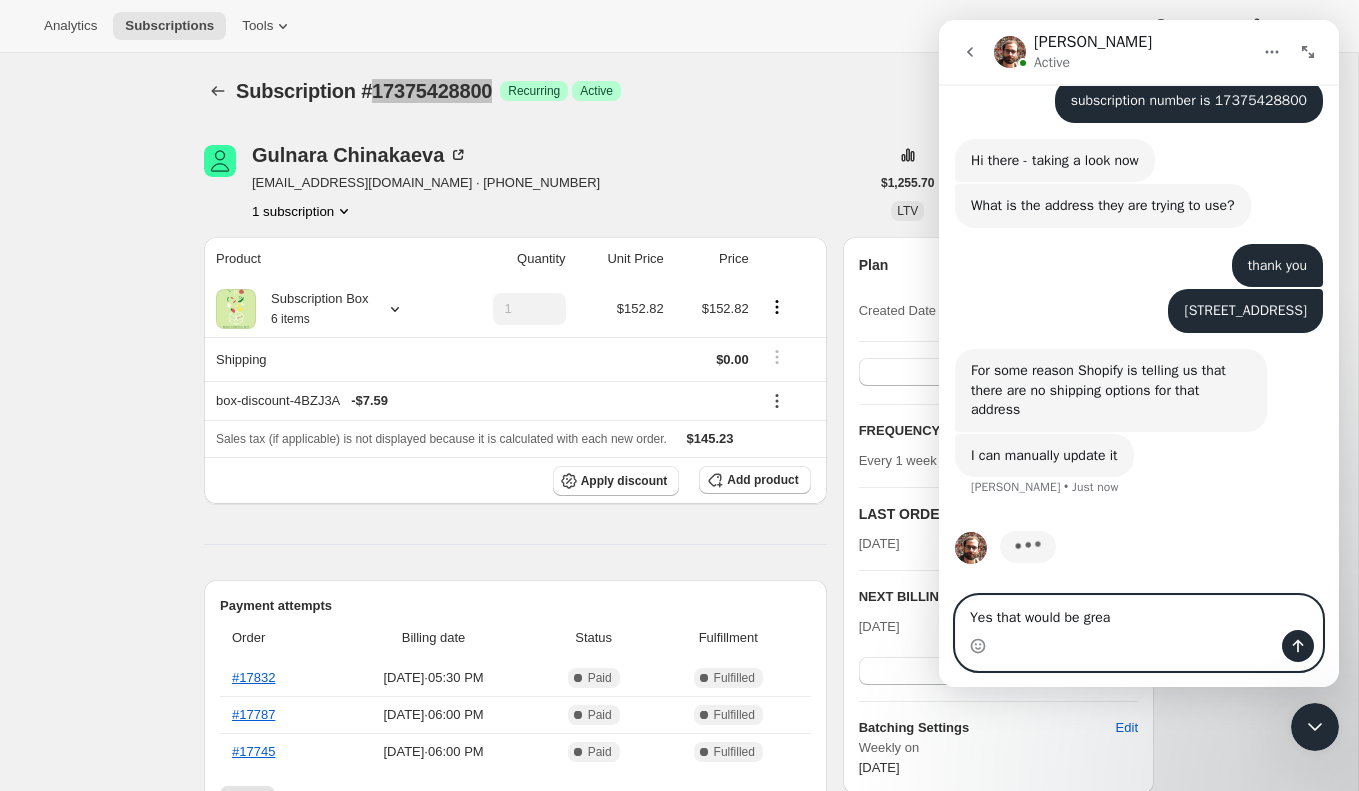 type on "Yes that would be great" 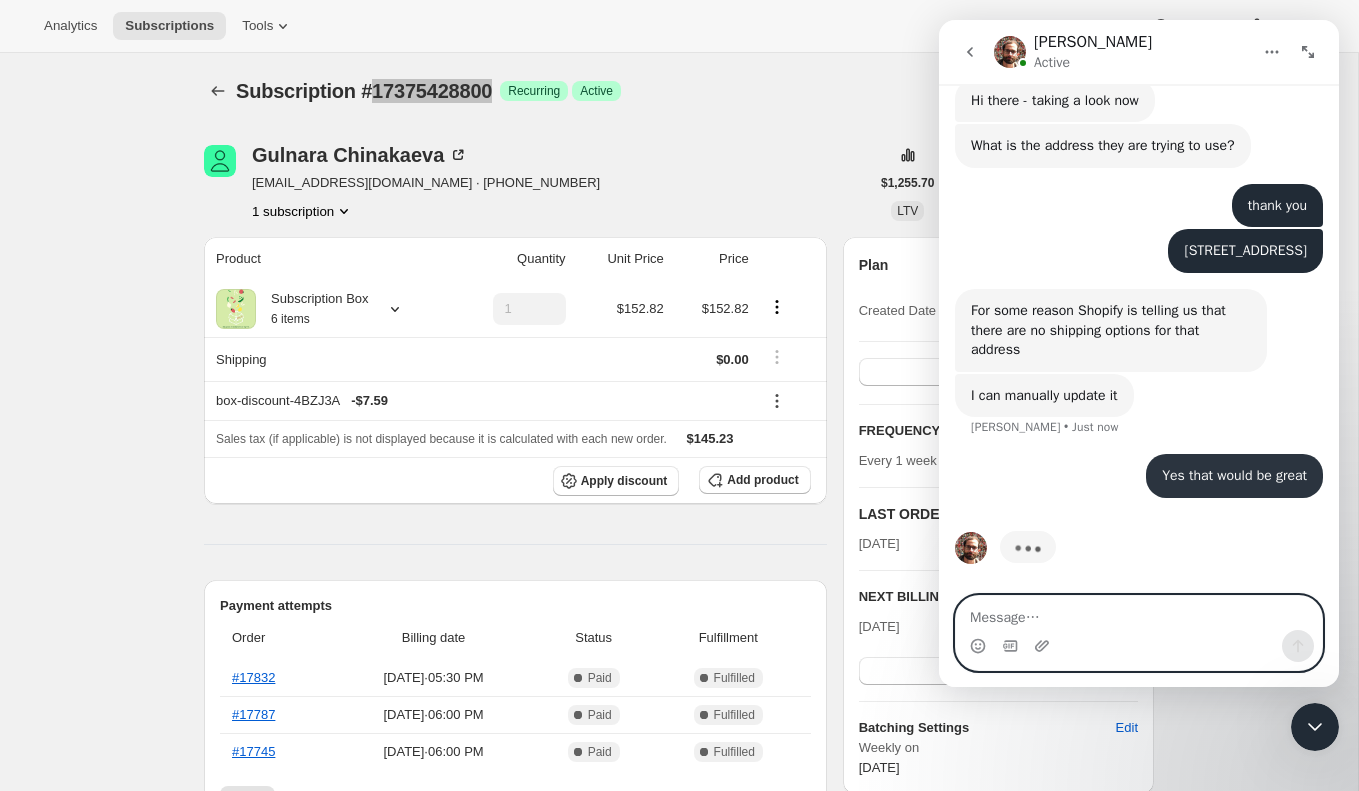 scroll, scrollTop: 823, scrollLeft: 0, axis: vertical 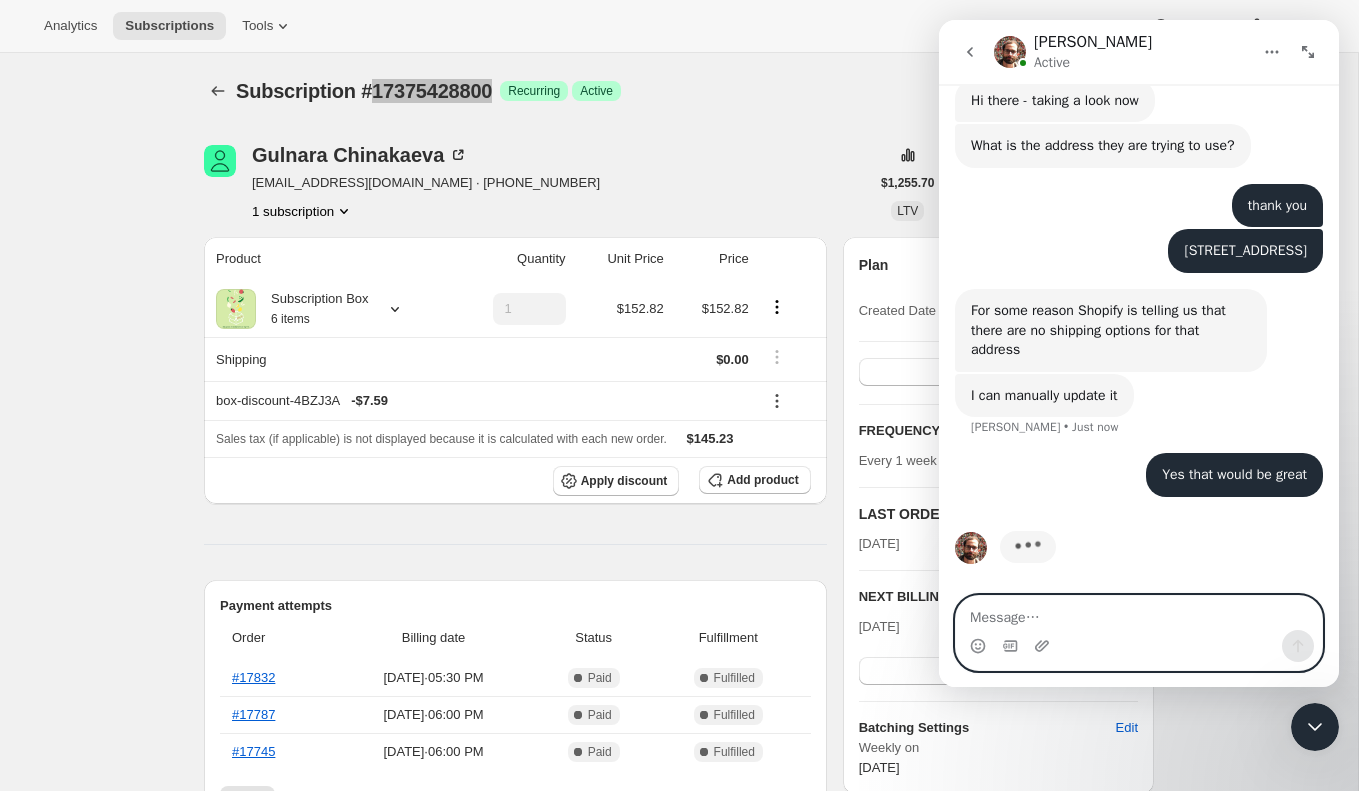 paste on "Separate from the delivery method issue — we’re currently exploring the Moments feature and had a quick question about how milestone badges are displayed.
I read in the documentation that if we enable the badge to show before the goal is achieved, customers will see it in advance and can understand what actions are required to earn it. But what happens if we don’t enable it to show?
Once the customer reaches the goal, will the badge still appear as an accomplishment? Just want to confirm how this behavior works." 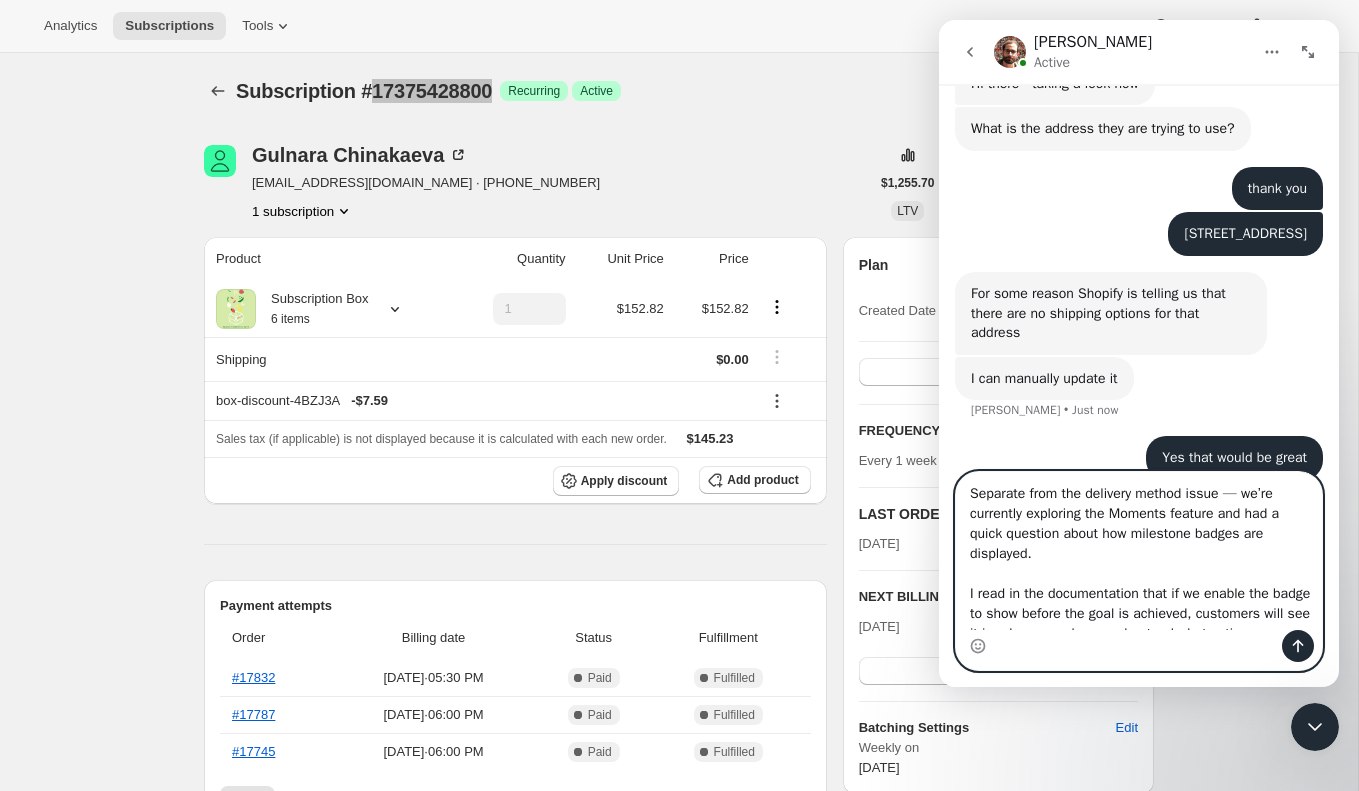 scroll, scrollTop: 132, scrollLeft: 0, axis: vertical 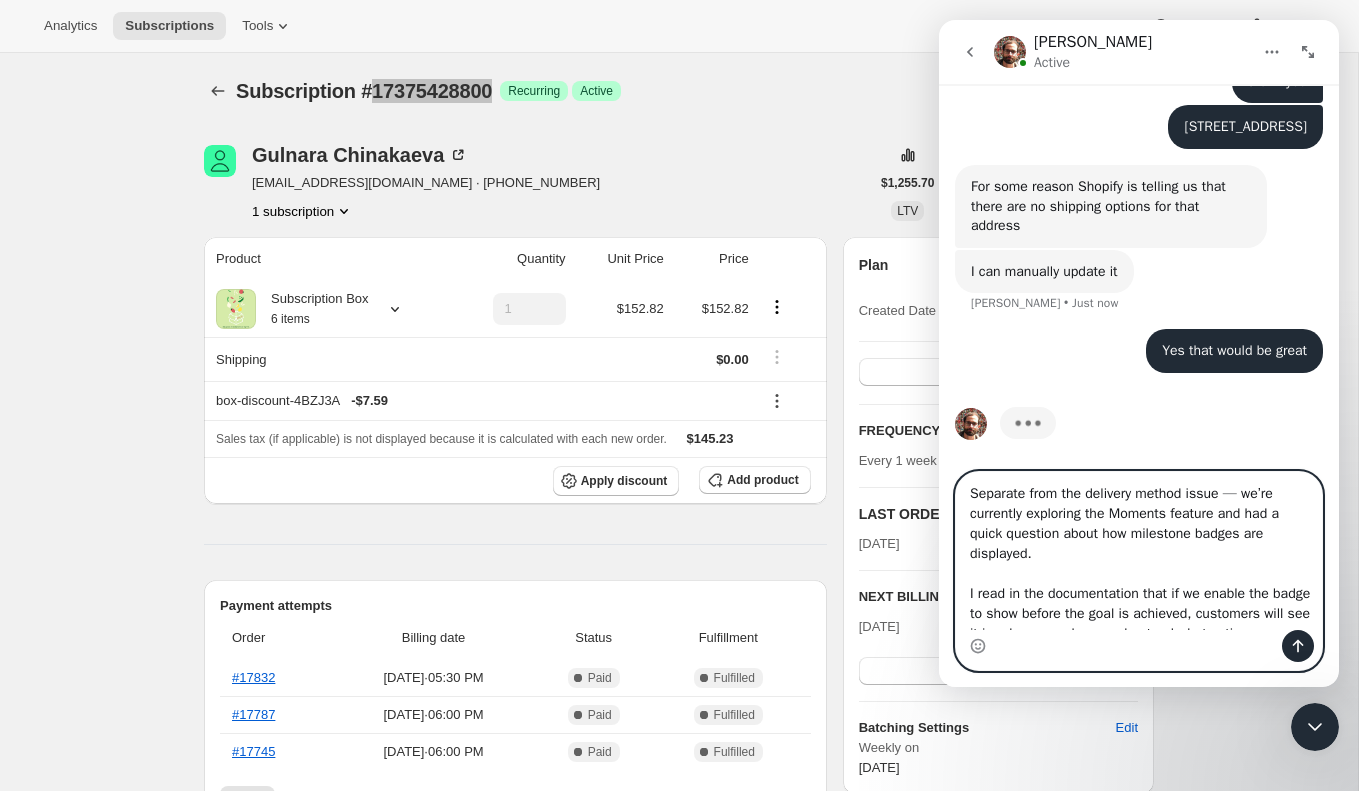 drag, startPoint x: 1021, startPoint y: 492, endPoint x: 930, endPoint y: 492, distance: 91 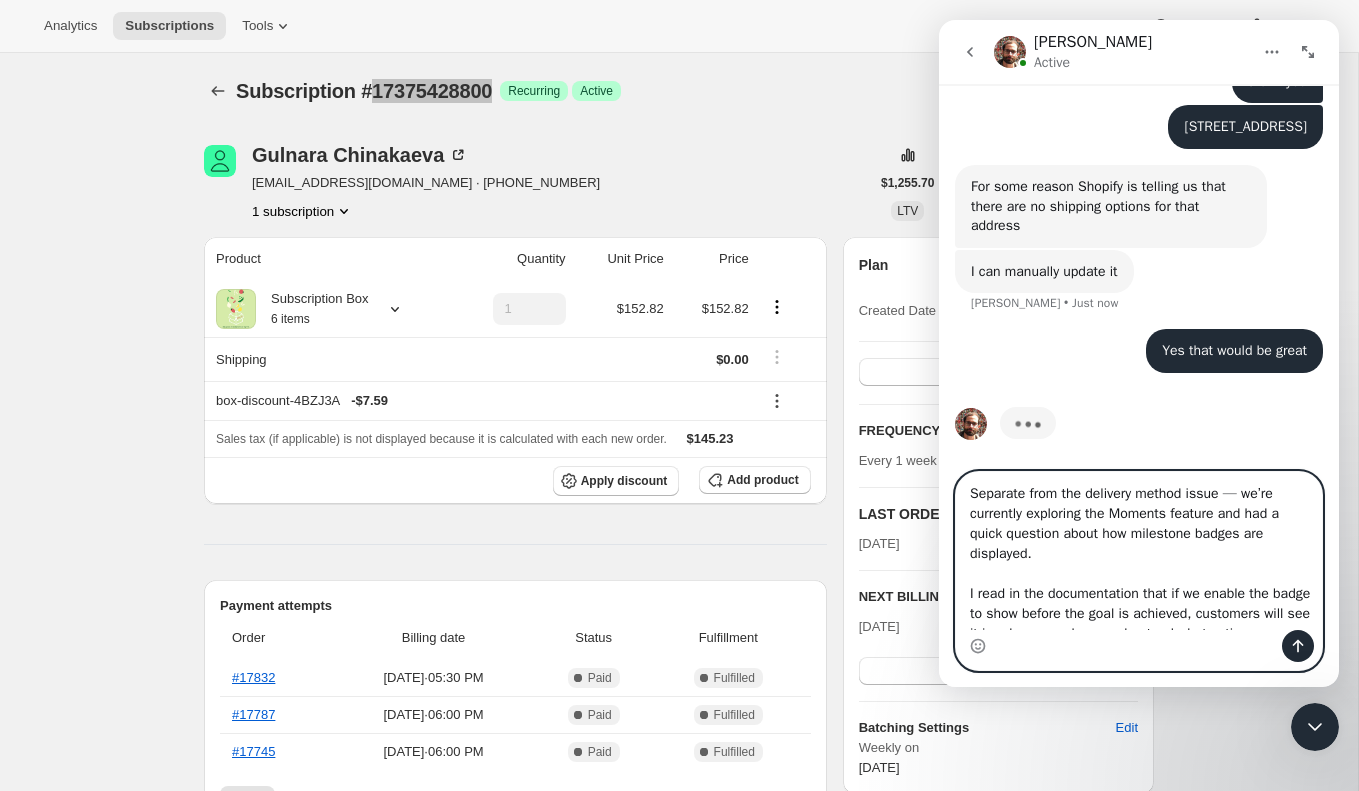 click on "Brian Active Thanks for visiting Awtomic Subscriptions! We are happy to chat with you here or you can email us at support@awtomic.com! in customer portal customer is unable to change delivery method from pick up to shipping Tim    •   17m ago Customers can self-service edit between shipping, local delivery and pickup options in their customer portal if you offer them in your store.  They can edit these settings any time to impact their next order. However, there's an important limitation: subscriptions can only use shipping as a delivery method.  Pickup and delivery will not be options users can select if they have a subscription in their cart. If the customer is trying to change a subscription from pickup to shipping, this functionality should work since shipping is the standard method for subscriptions. If they're still unable to make this change, the issue may be related to your store's delivery settings configuration. Fin   • AI Agent  •   16m ago Was that helpful? Fin    •   16m ago" 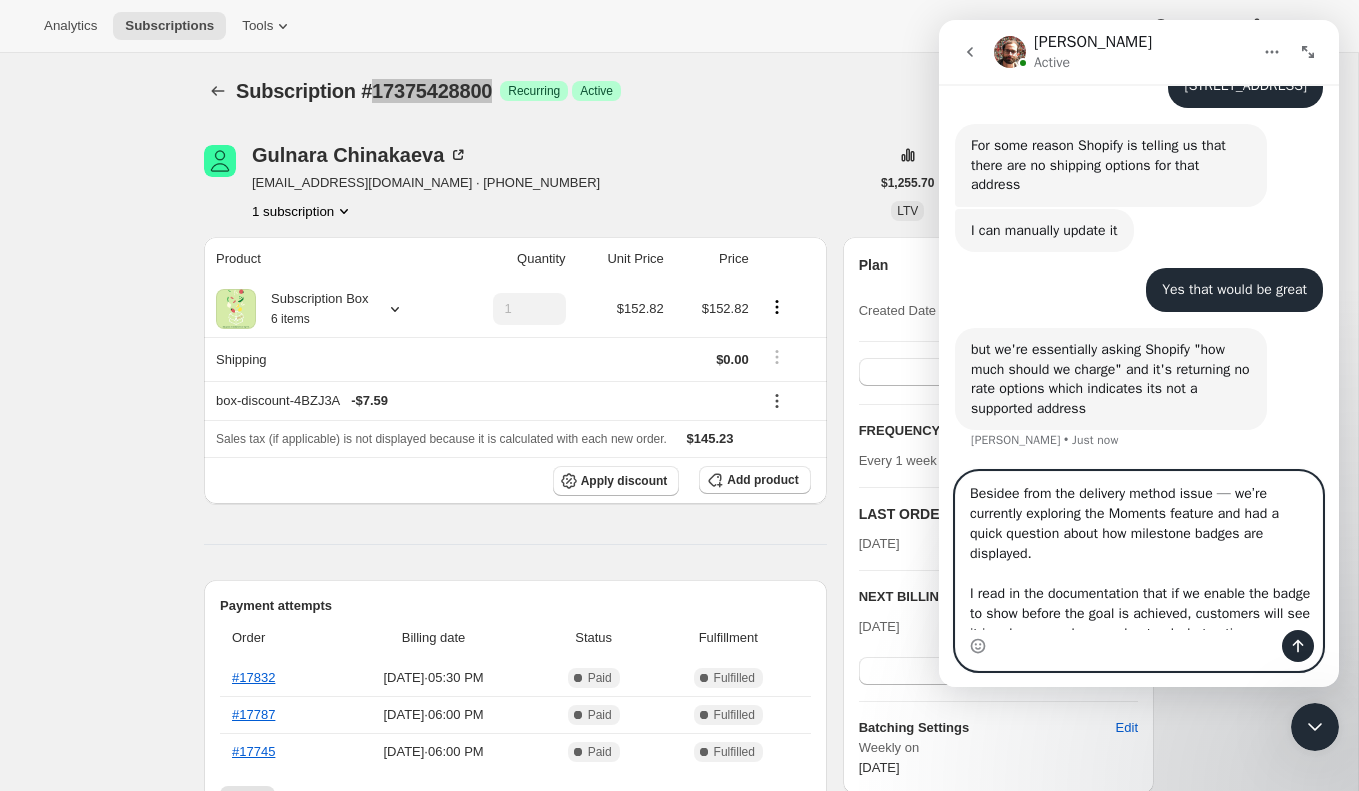 scroll, scrollTop: 989, scrollLeft: 0, axis: vertical 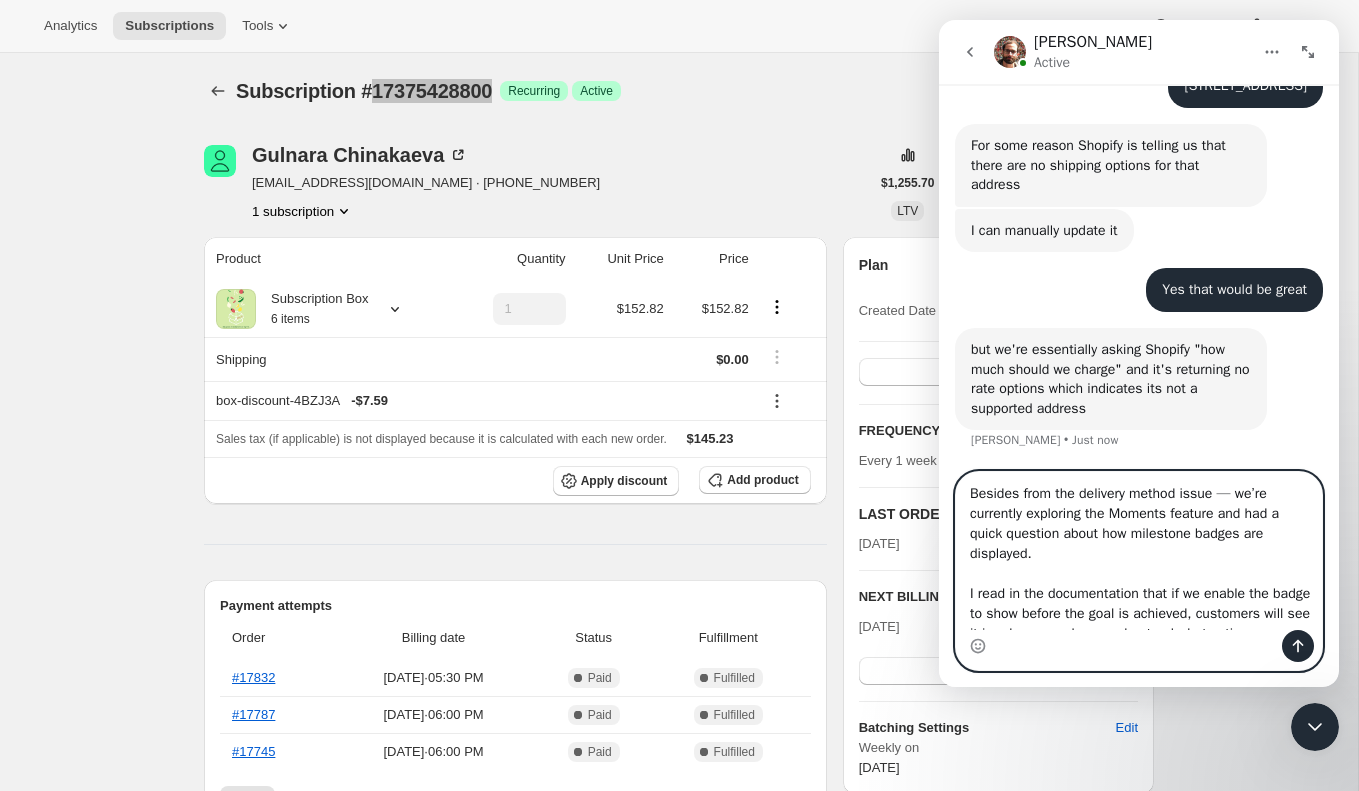 click on "Besides from the delivery method issue — we’re currently exploring the Moments feature and had a quick question about how milestone badges are displayed.
I read in the documentation that if we enable the badge to show before the goal is achieved, customers will see it in advance and can understand what actions are required to earn it. But what happens if we don’t enable it to show?
Once the customer reaches the goal, will the badge still appear as an accomplishment? Just want to confirm how this behavior works." at bounding box center [1139, 551] 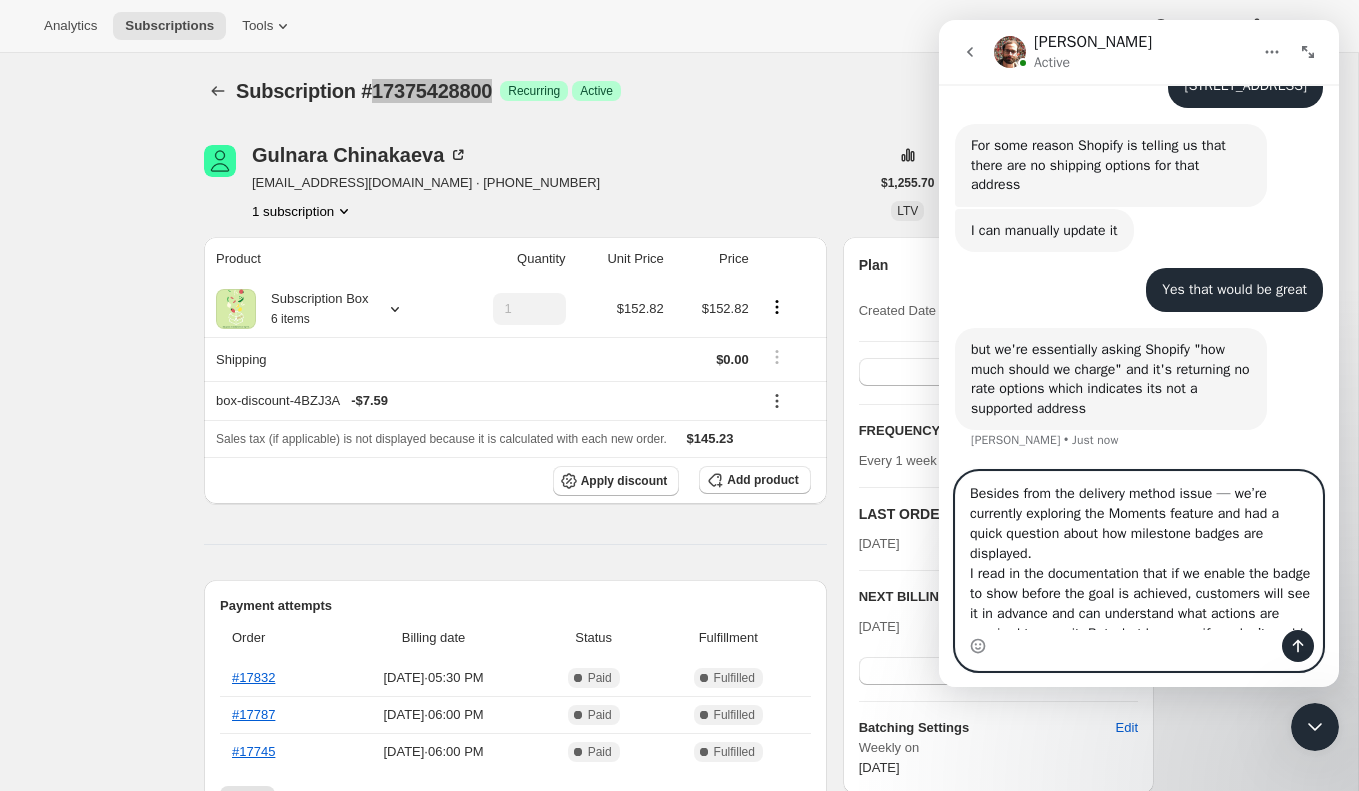 click on "Besides from the delivery method issue — we’re currently exploring the Moments feature and had a quick question about how milestone badges are displayed.
I read in the documentation that if we enable the badge to show before the goal is achieved, customers will see it in advance and can understand what actions are required to earn it. But what happens if we don’t enable it to show?
Once the customer reaches the goal, will the badge still appear as an accomplishment? Just want to confirm how this behavior works." at bounding box center [1139, 551] 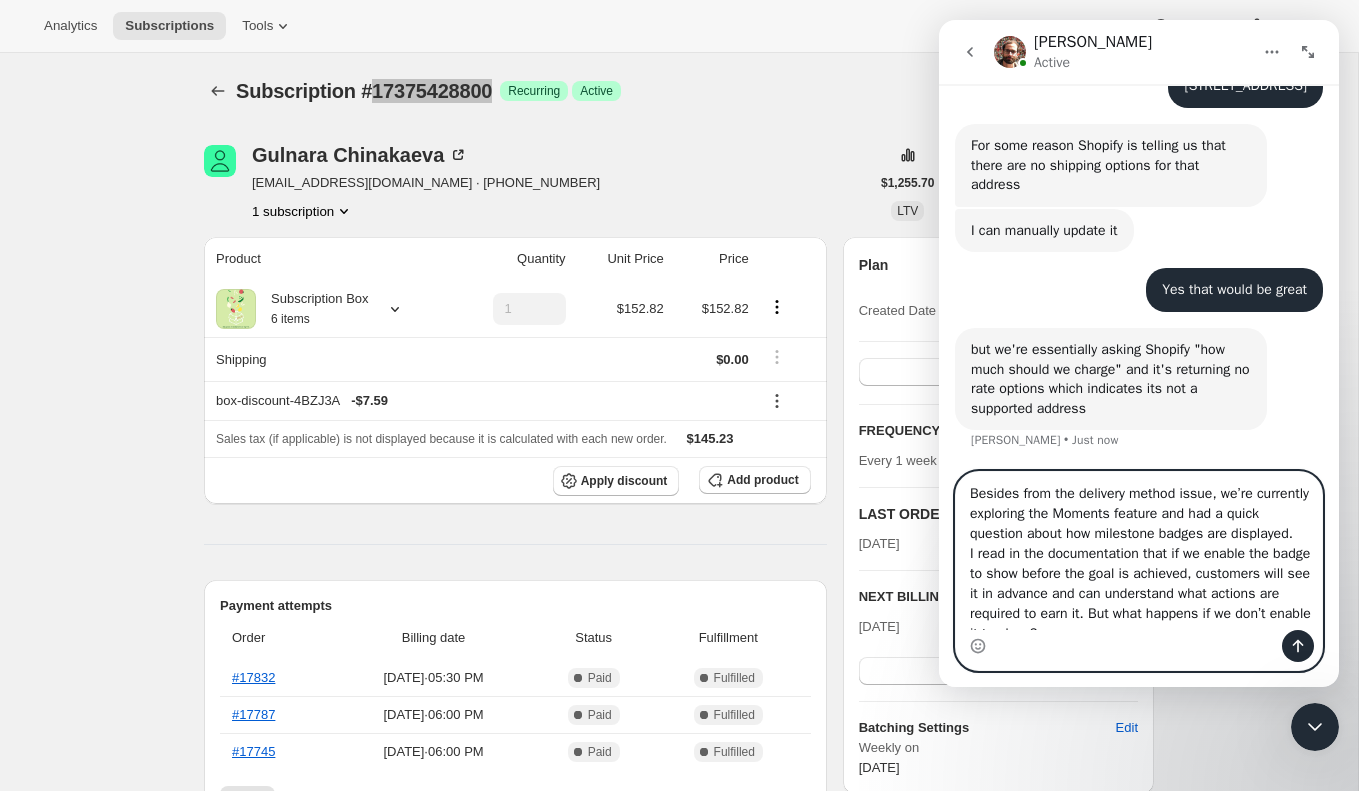 click on "Besides from the delivery method issue, we’re currently exploring the Moments feature and had a quick question about how milestone badges are displayed.
I read in the documentation that if we enable the badge to show before the goal is achieved, customers will see it in advance and can understand what actions are required to earn it. But what happens if we don’t enable it to show?
Once the customer reaches the goal, will the badge still appear as an accomplishment? Just want to confirm how this behavior works." at bounding box center [1139, 551] 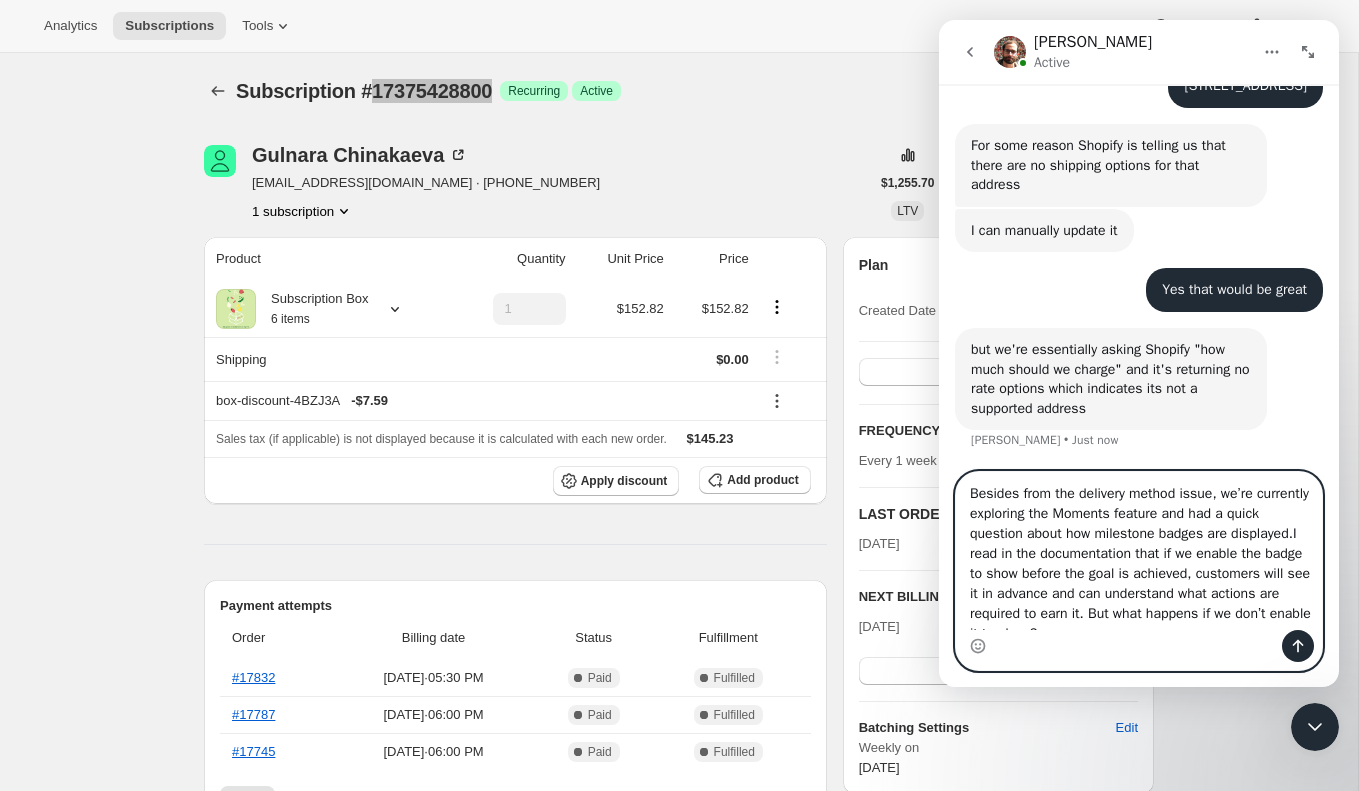 type on "Besides from the delivery method issue, we’re currently exploring the Moments feature and had a quick question about how milestone badges are displayed. I read in the documentation that if we enable the badge to show before the goal is achieved, customers will see it in advance and can understand what actions are required to earn it. But what happens if we don’t enable it to show?
Once the customer reaches the goal, will the badge still appear as an accomplishment? Just want to confirm how this behavior works." 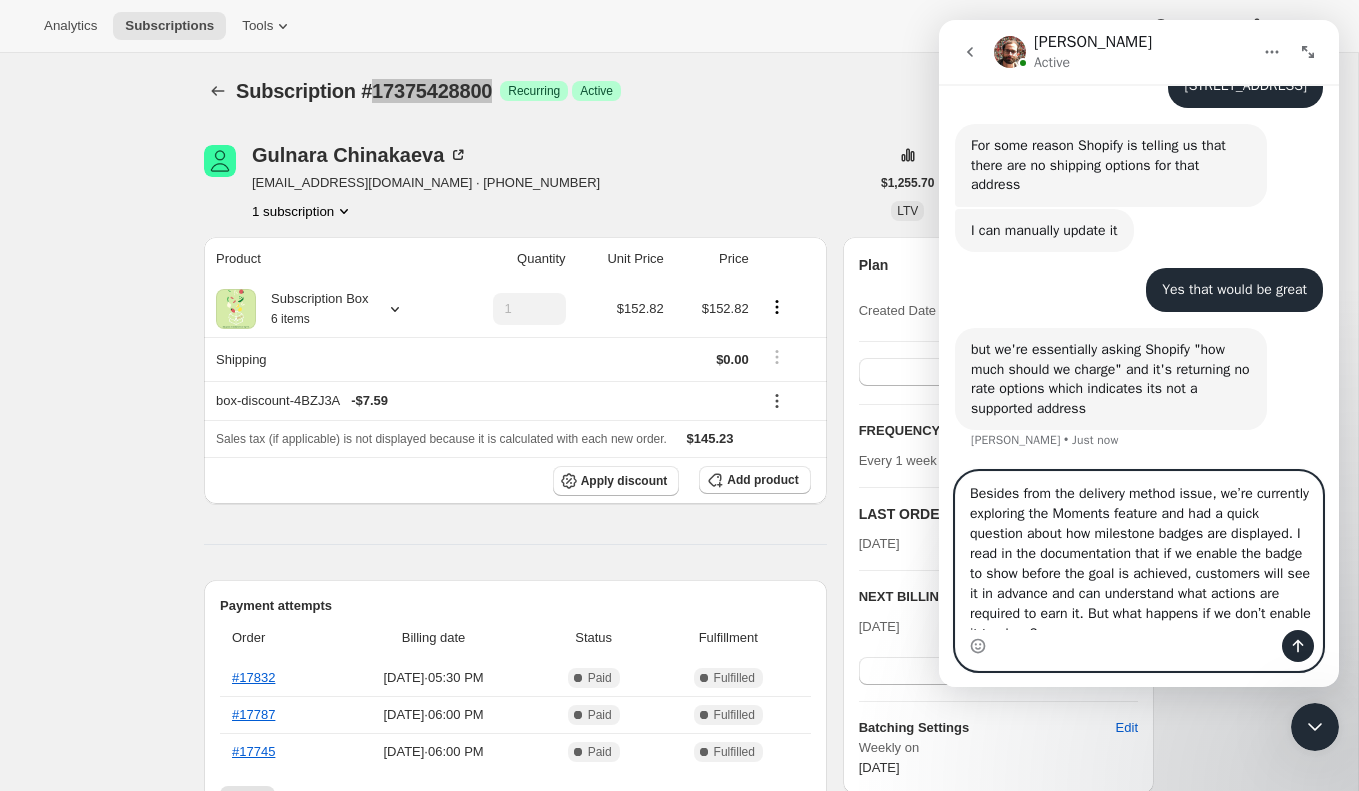 click on "Besides from the delivery method issue, we’re currently exploring the Moments feature and had a quick question about how milestone badges are displayed. I read in the documentation that if we enable the badge to show before the goal is achieved, customers will see it in advance and can understand what actions are required to earn it. But what happens if we don’t enable it to show?
Once the customer reaches the goal, will the badge still appear as an accomplishment? Just want to confirm how this behavior works." at bounding box center (1139, 551) 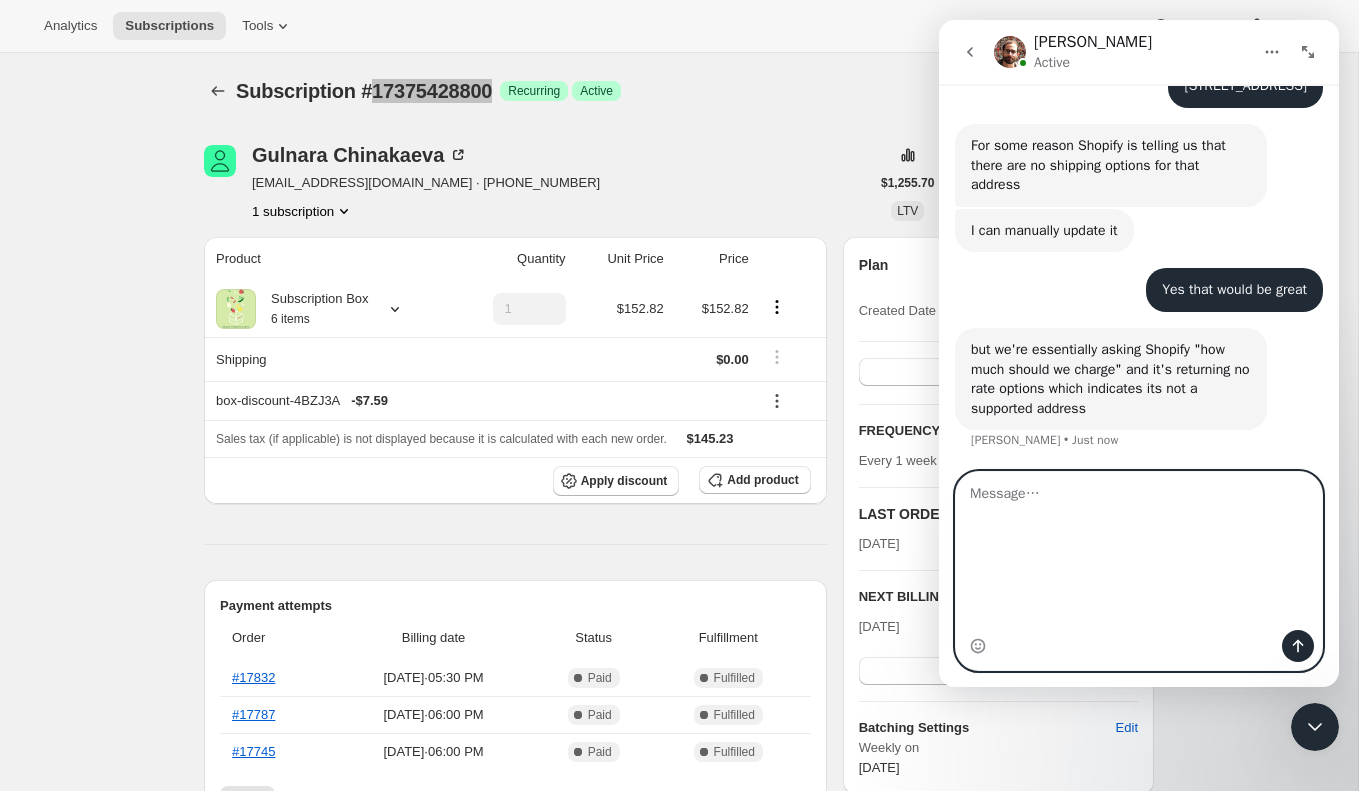 scroll, scrollTop: 865, scrollLeft: 0, axis: vertical 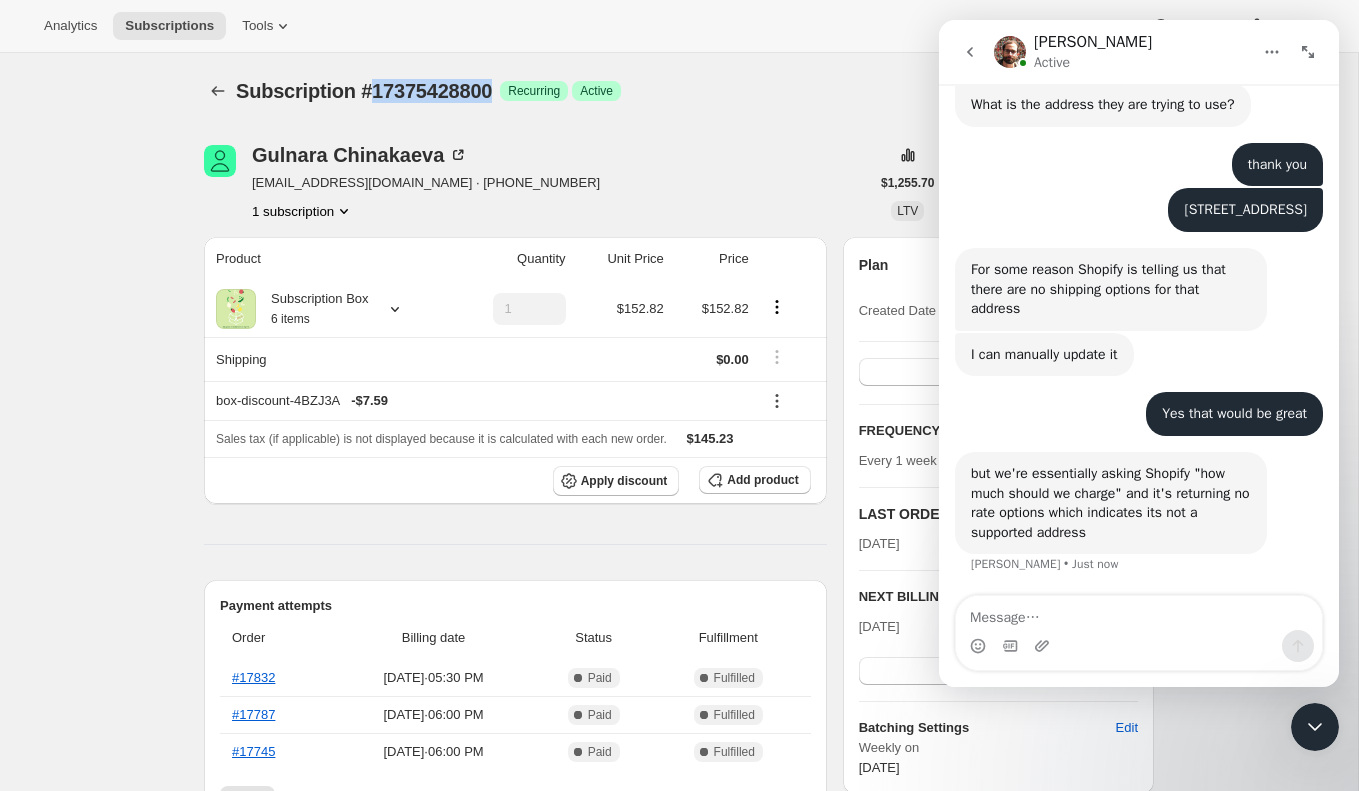 click on "Subscription #17375428800 Success Recurring Success Active" at bounding box center [558, 91] 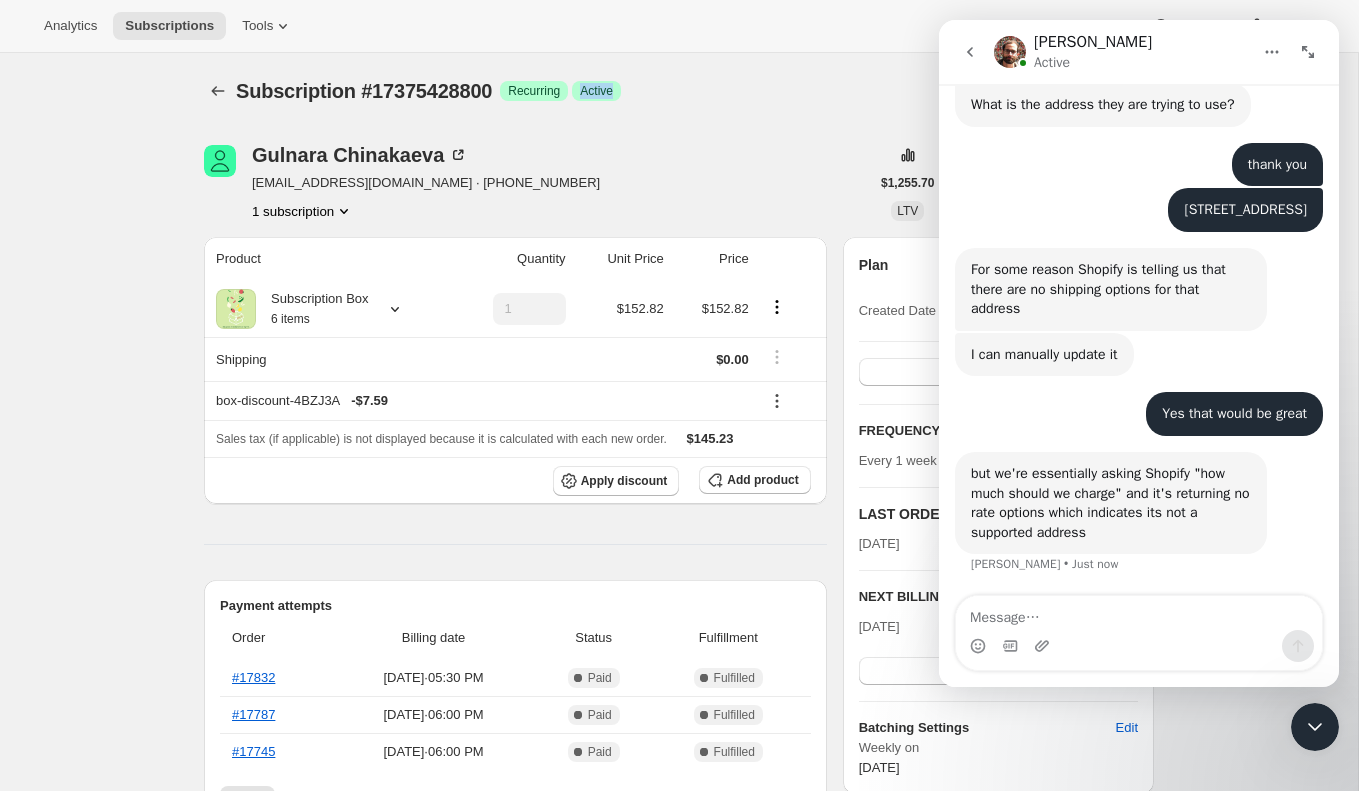 click on "Subscription #17375428800 Success Recurring Success Active" at bounding box center [558, 91] 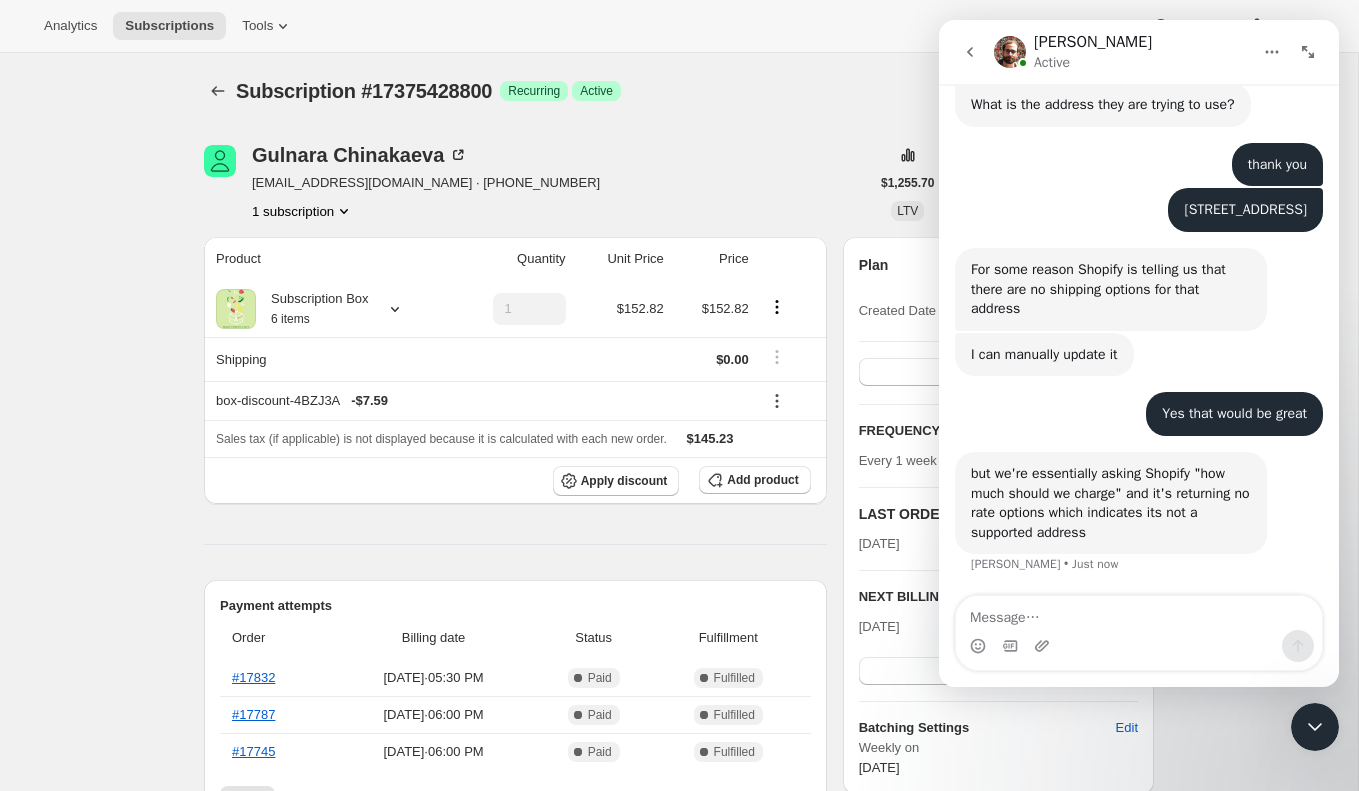 click on "Product Quantity Unit Price Price Subscription Box 6 items 1 $152.82 $152.82 Shipping $0.00 box-discount-4BZJ3A   - $7.59 Sales tax (if applicable) is not displayed because it is calculated with each new order.   $145.23 Apply discount Add product Payment attempts Order Billing date Status Fulfillment #17832 Jul 20, 2025  ·  05:30 PM  Complete Paid  Complete Fulfilled #17787 Jul 13, 2025  ·  06:00 PM  Complete Paid  Complete Fulfilled #17745 Jul 6, 2025  ·  06:00 PM  Complete Paid  Complete Fulfilled Timeline Jul 21, 2025 Gulnara Chinakaeva updated shipping address on Customer Portal 06:54 AM Gulnara Chinakaeva updated shipping address on Customer Portal 06:53 AM Jul 20, 2025 Order processed successfully.  View order 05:31 PM SPATULA Master Account initiated an order with "Order now" from Admin. 05:30 PM Gulnara Chinakaeva updated shipping address on Customer Portal 05:24 PM SPATULA Master Account removed Subscription Box - 4 items via Admin.  05:16 PM 05:16 PM 05:14 PM 01:50 PM 01:50 PM 01:48 PM" at bounding box center (515, 1269) 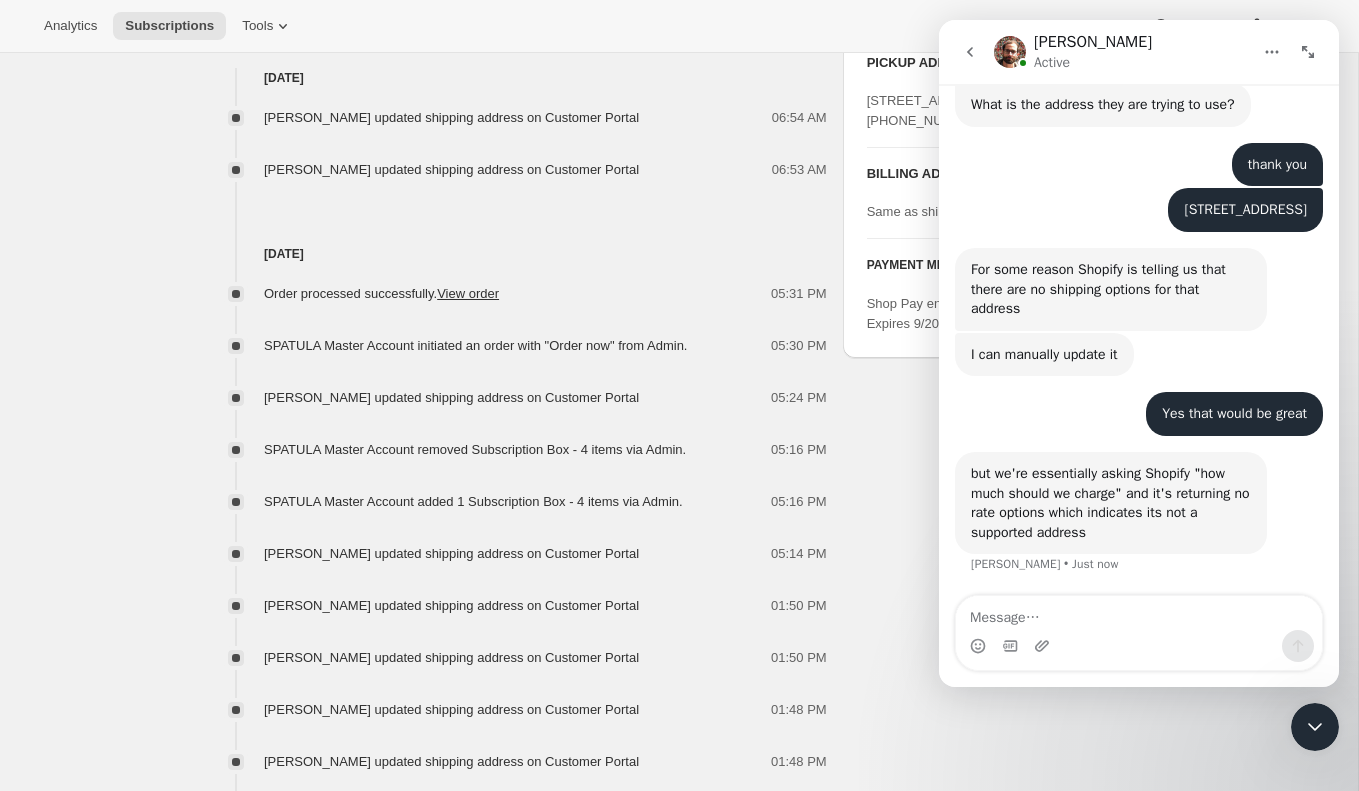scroll, scrollTop: 1085, scrollLeft: 0, axis: vertical 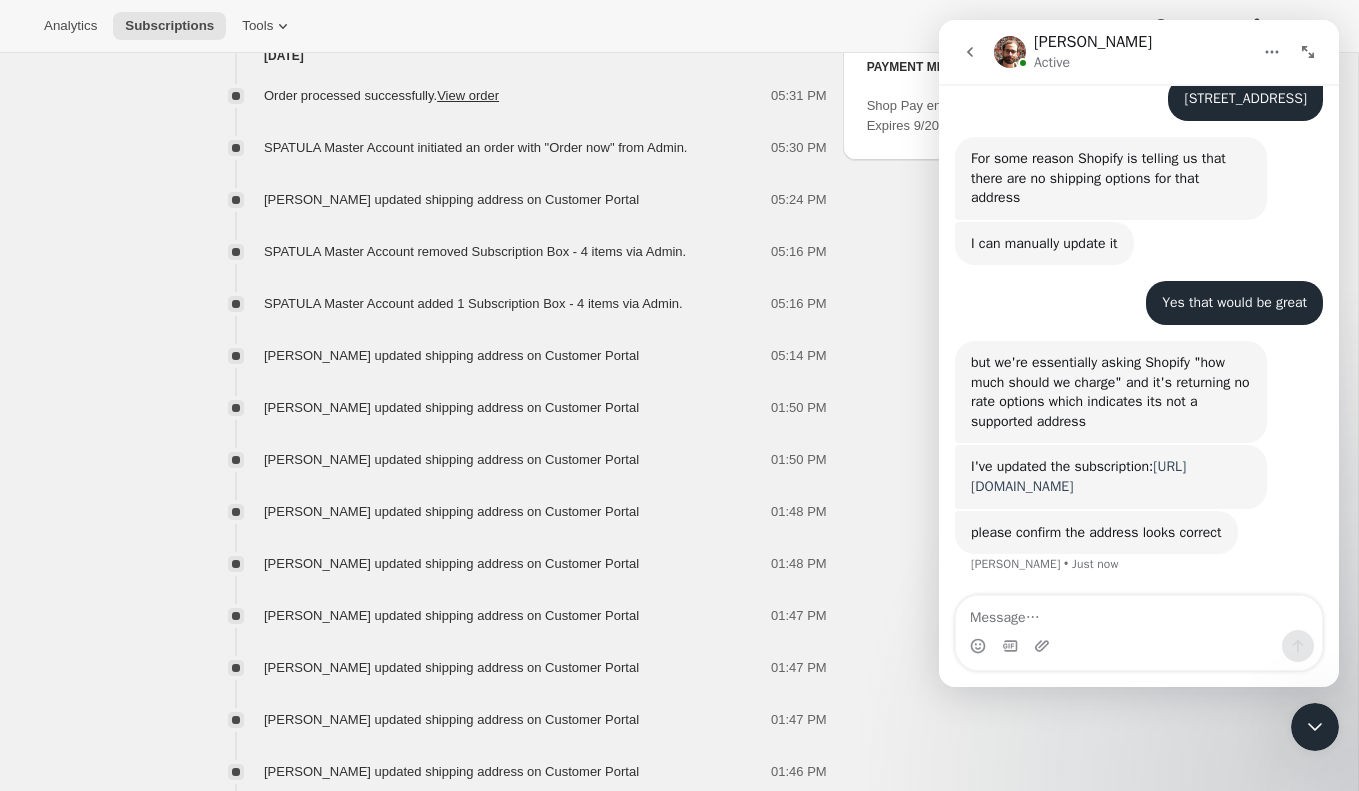 click on "https://admin.shopify.com/store/spatula-foods/apps/bundlepayments/subscriptions/17375428800" at bounding box center (1078, 476) 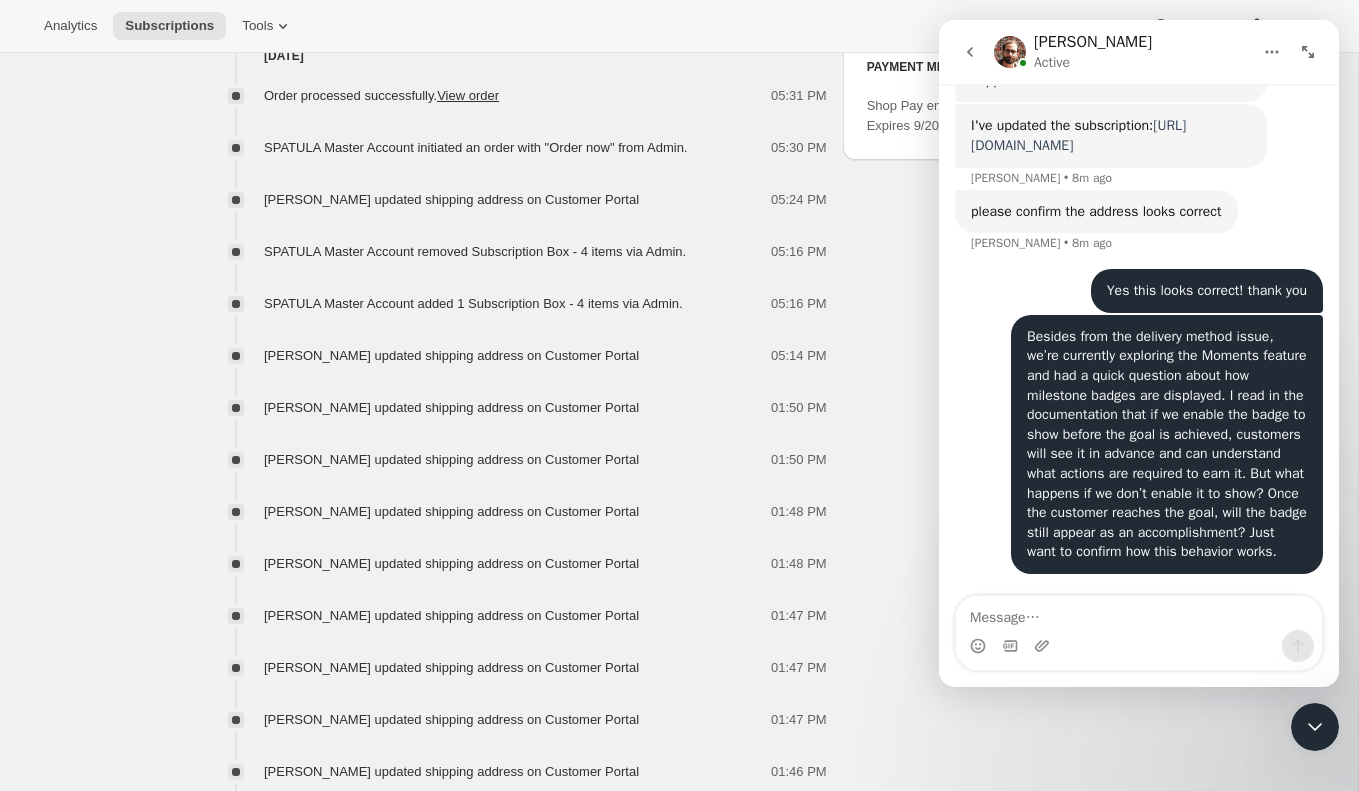 scroll, scrollTop: 1375, scrollLeft: 0, axis: vertical 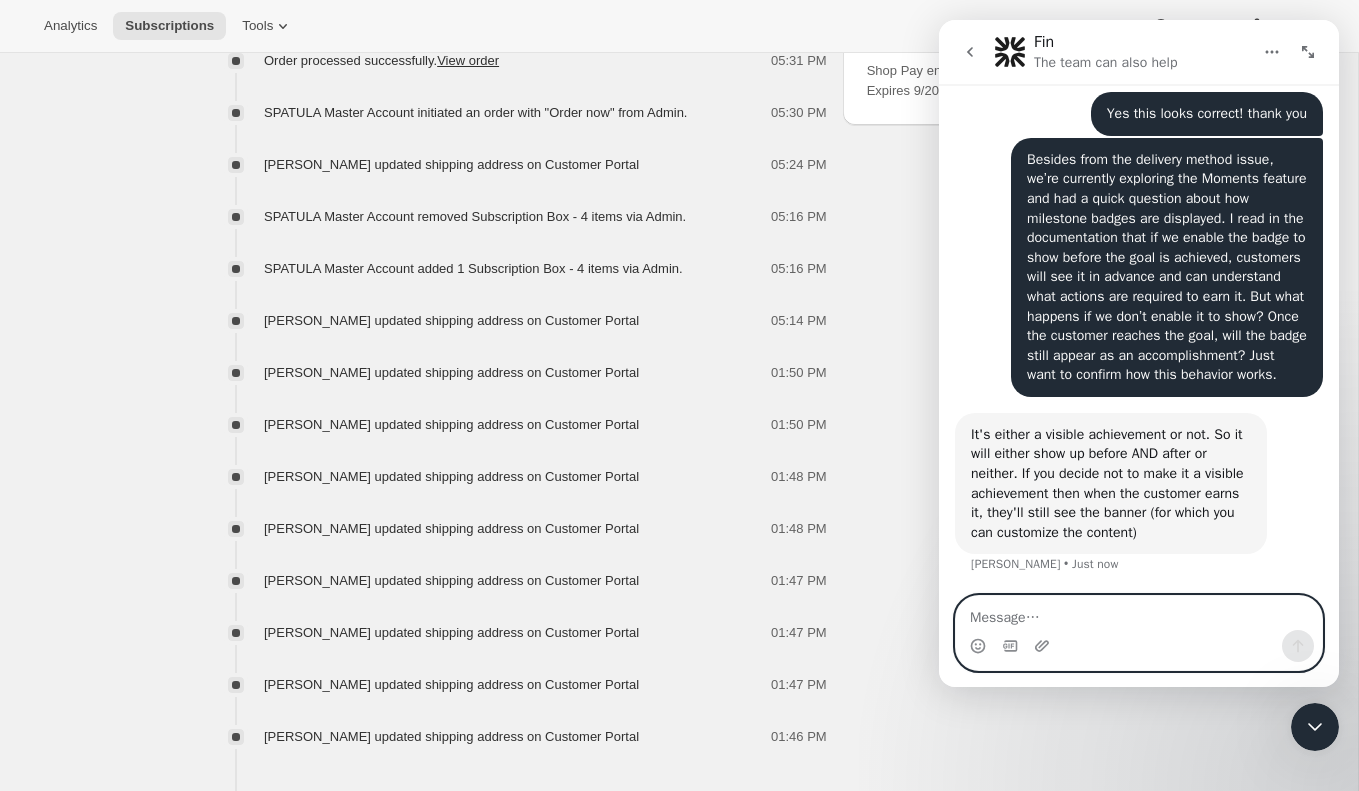 click at bounding box center (1139, 613) 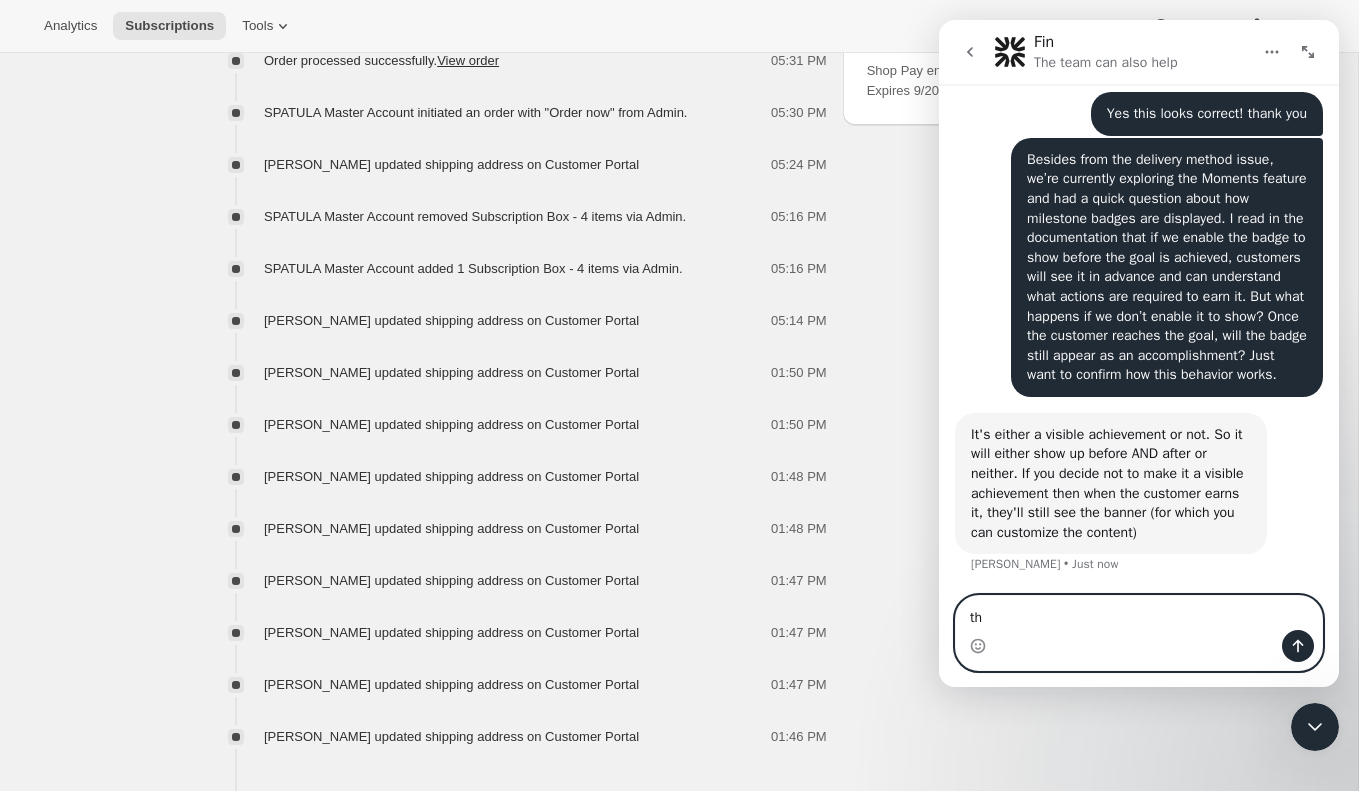 type on "t" 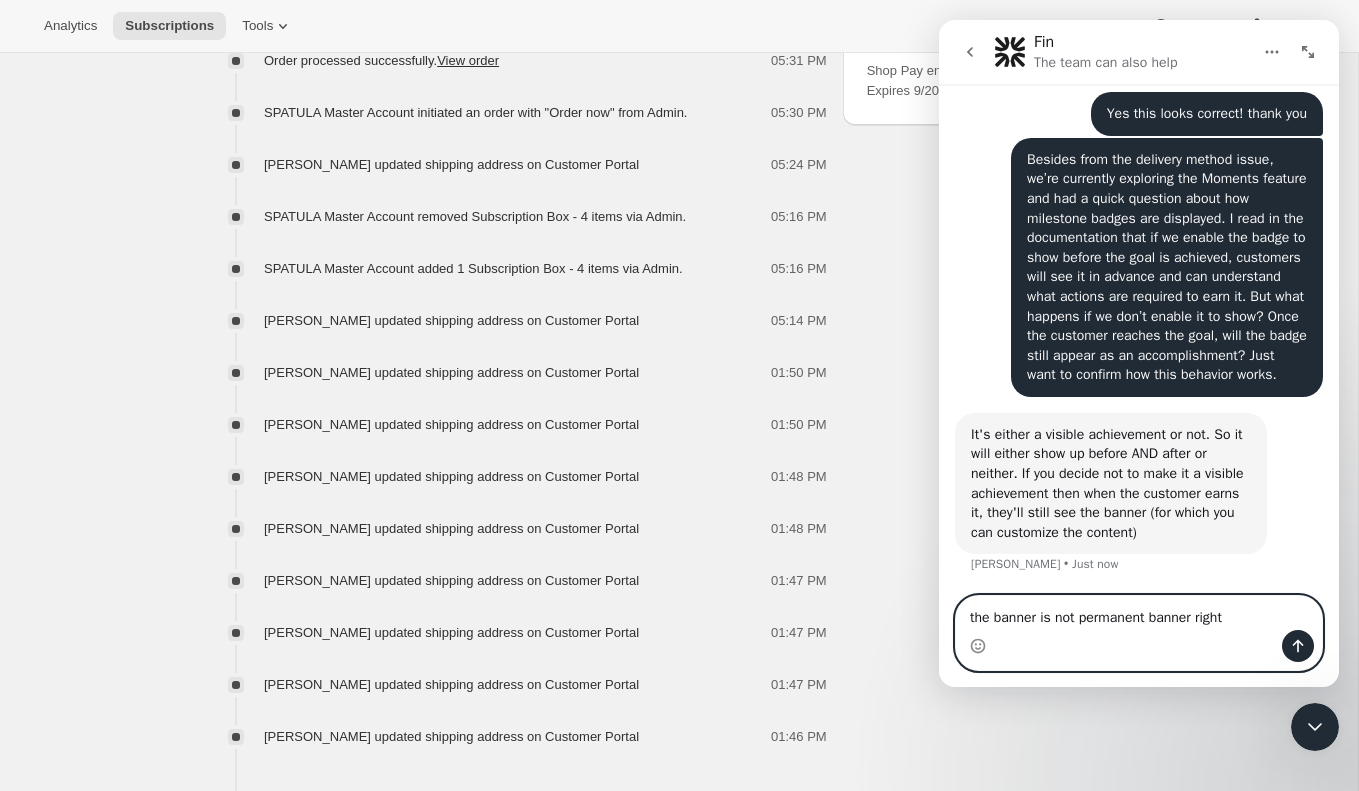 type on "the banner is not permanent banner right?" 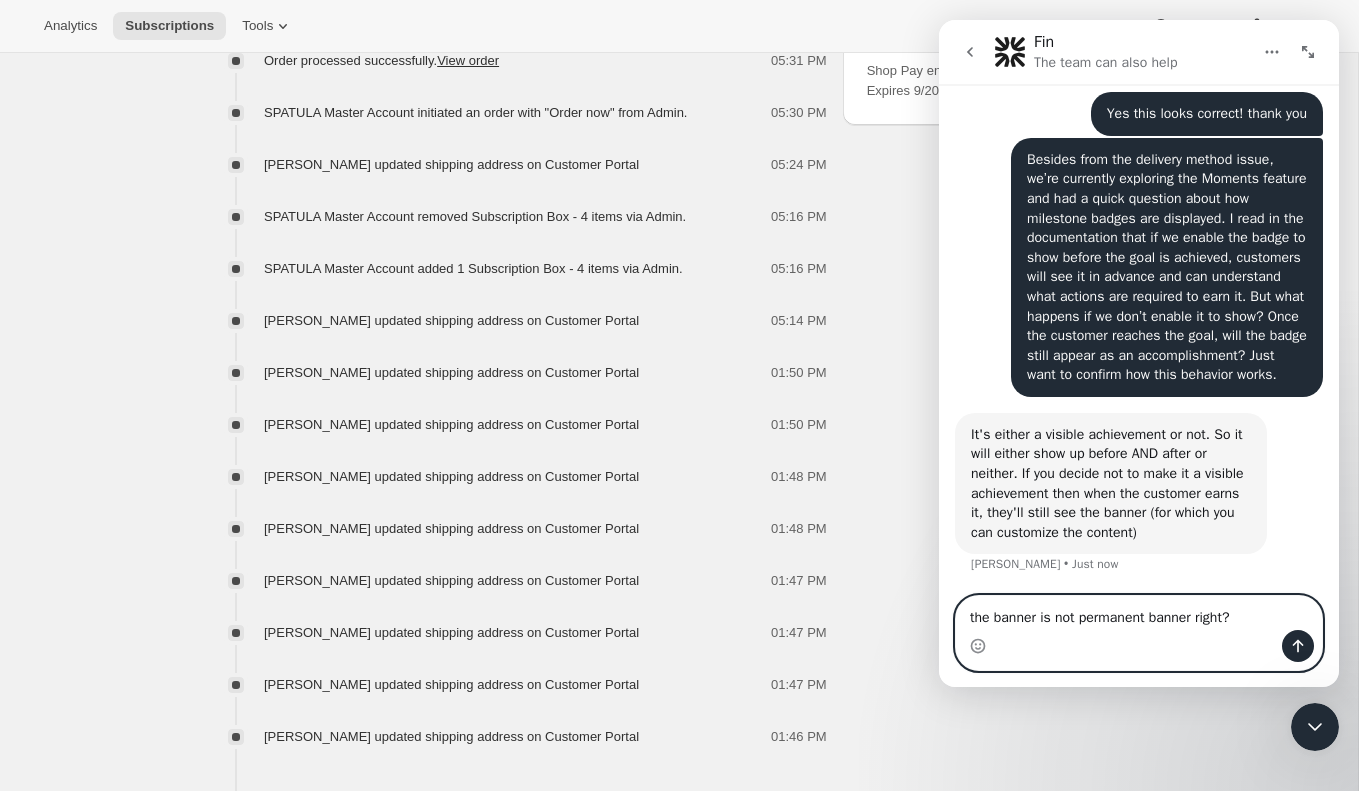 type 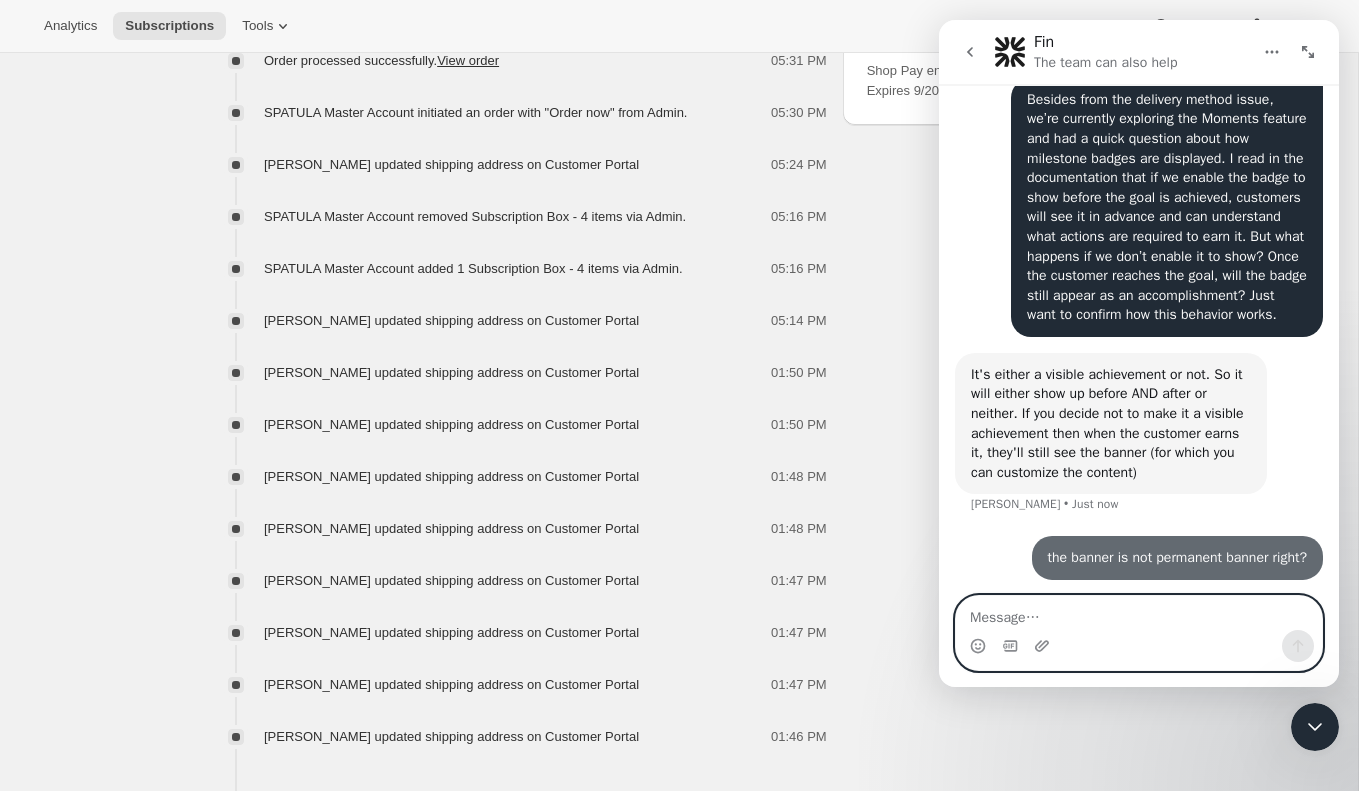 scroll, scrollTop: 1612, scrollLeft: 0, axis: vertical 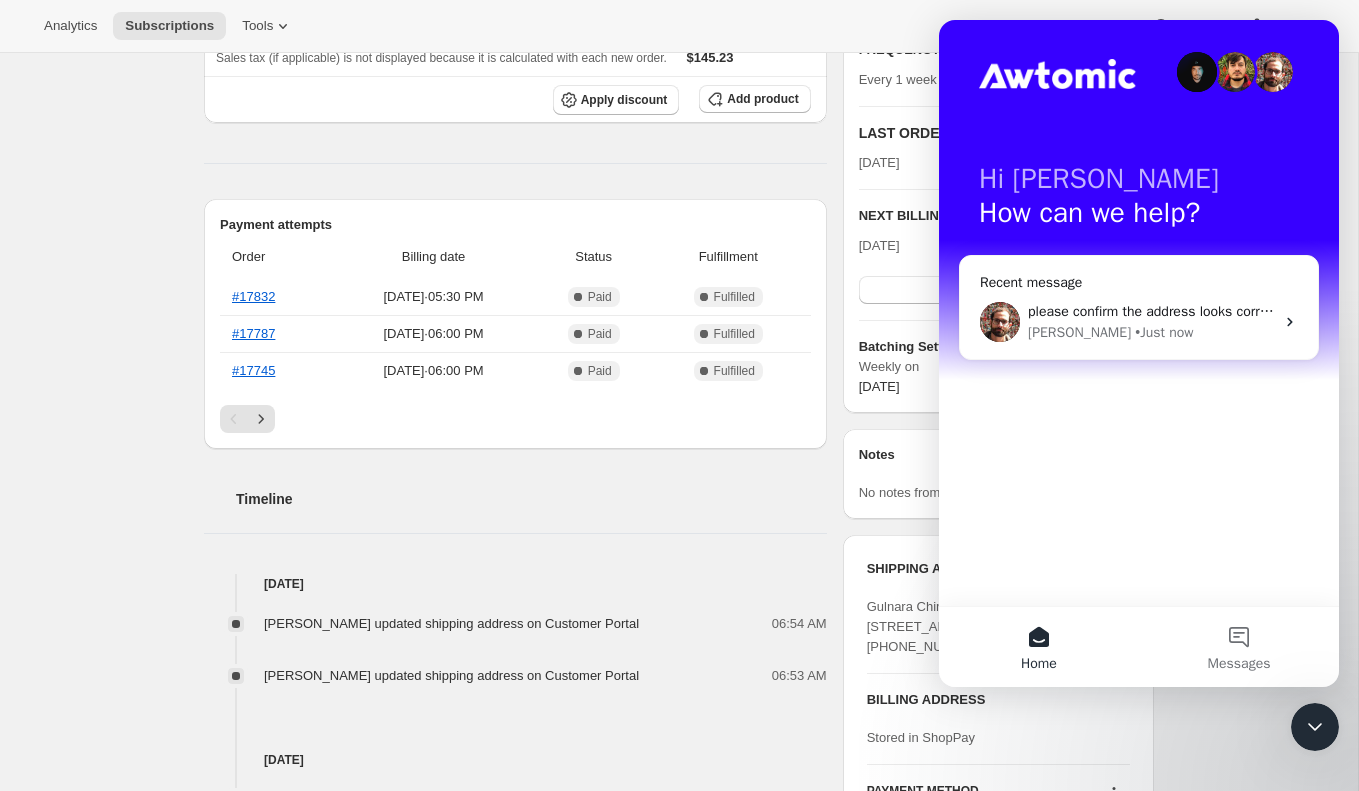click at bounding box center [1315, 727] 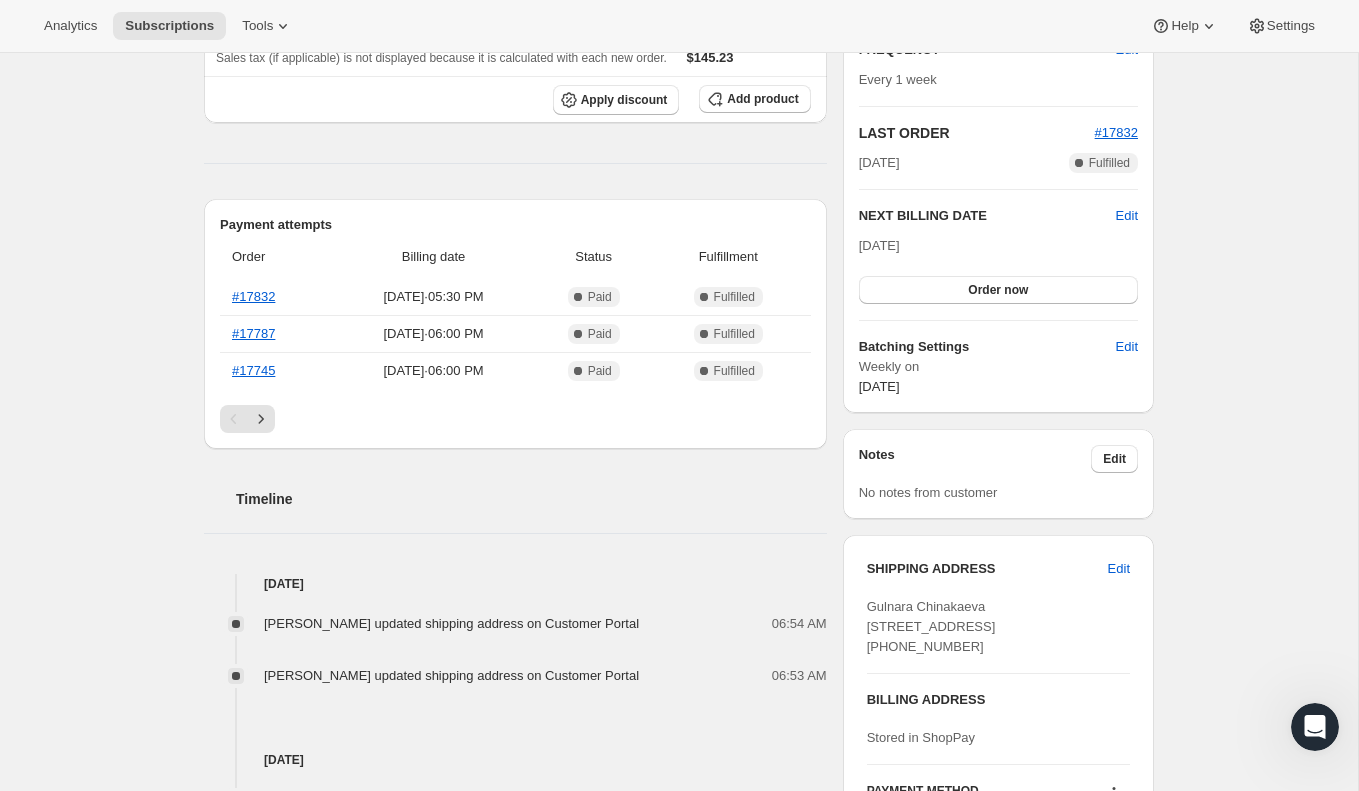scroll, scrollTop: 0, scrollLeft: 0, axis: both 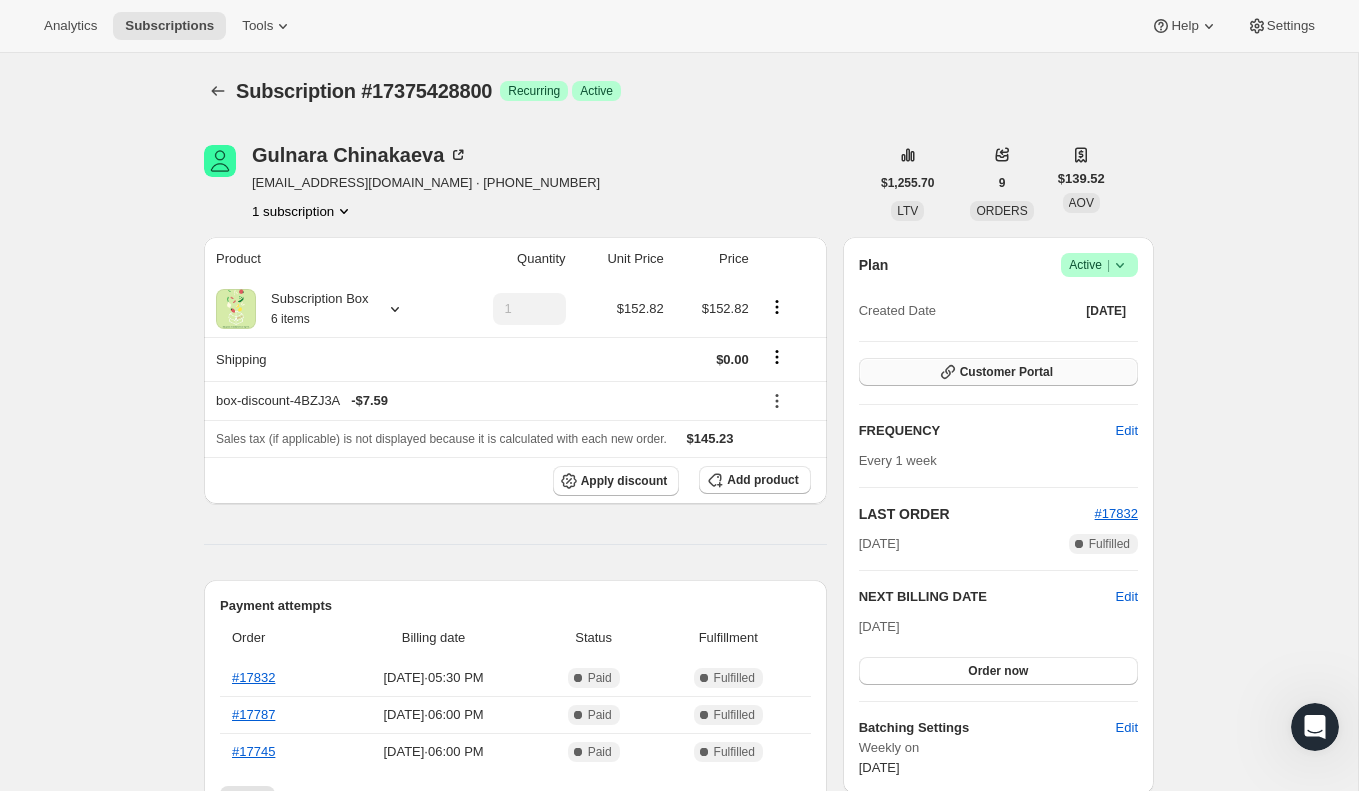 click 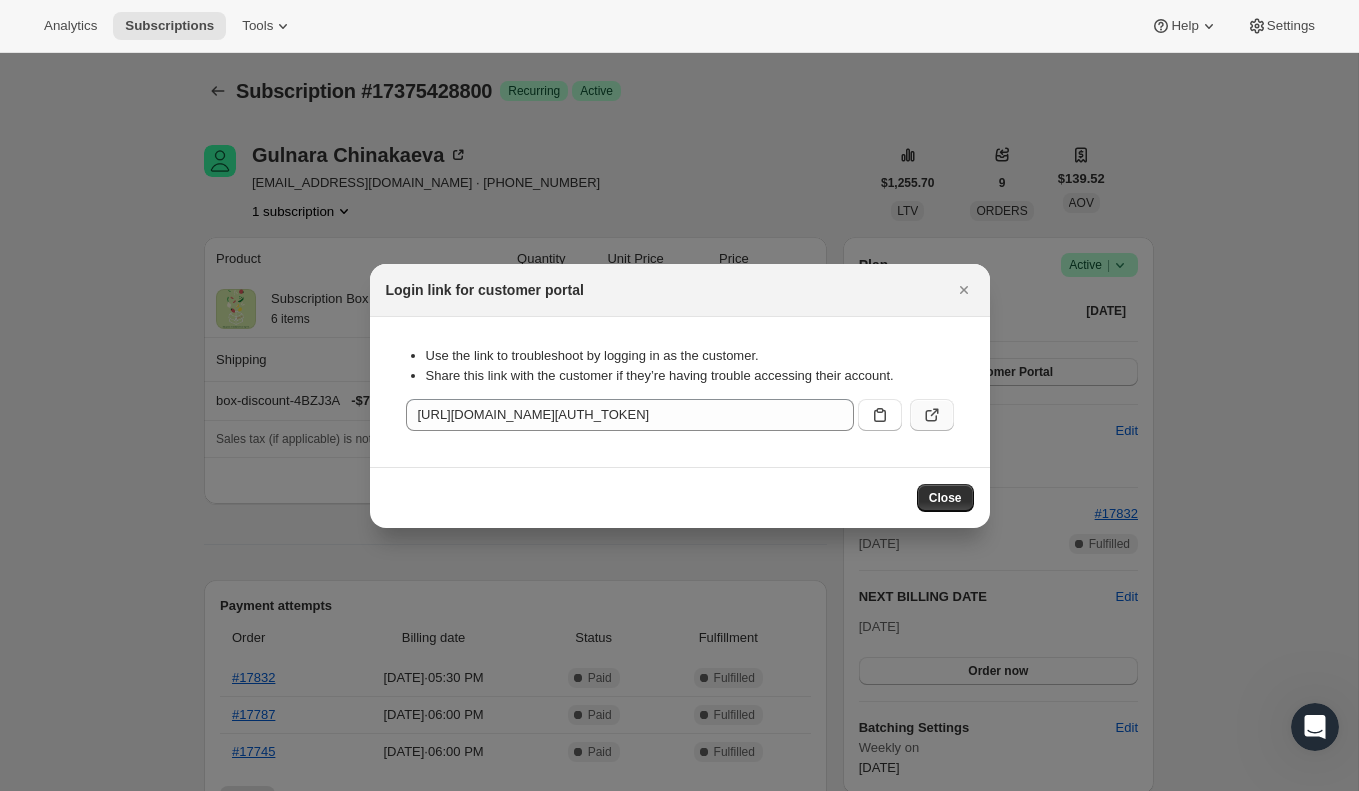 click at bounding box center (932, 415) 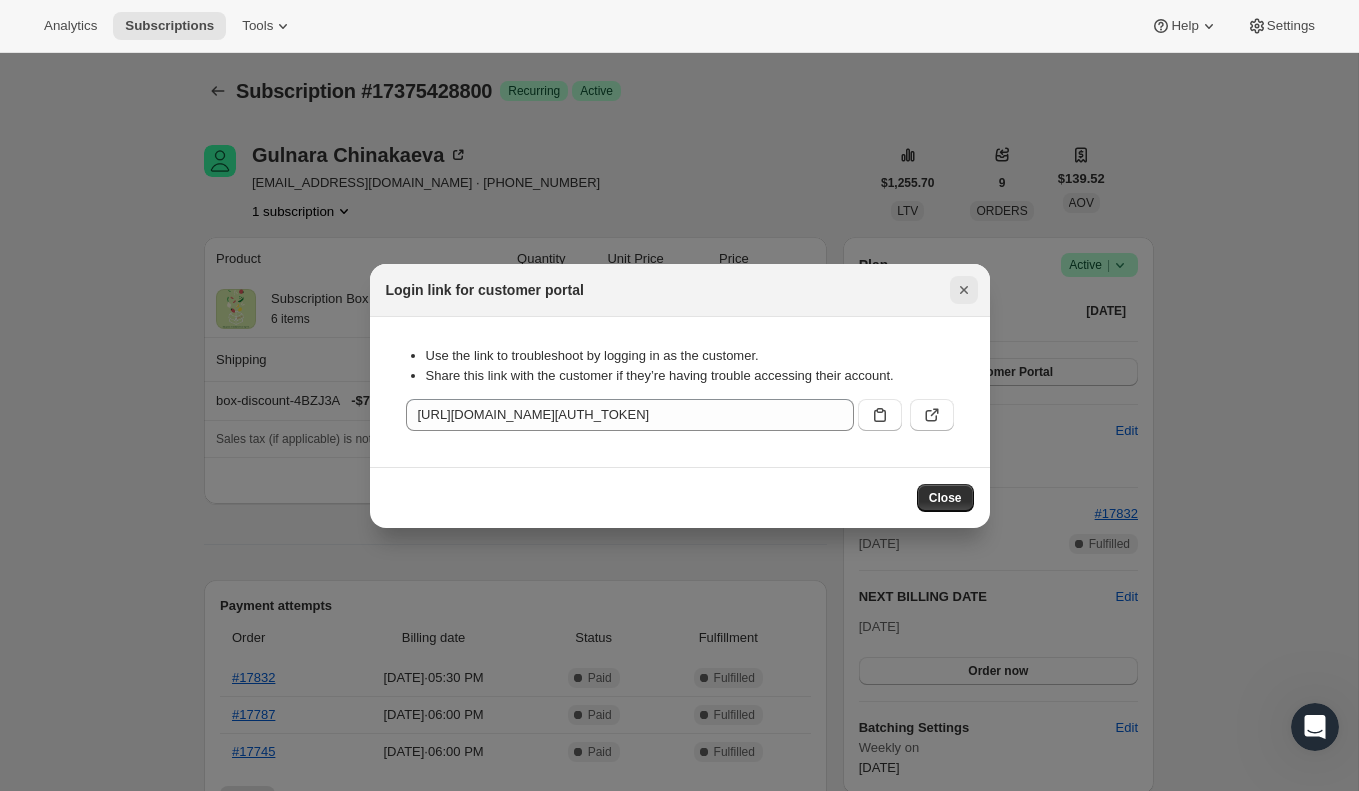 click 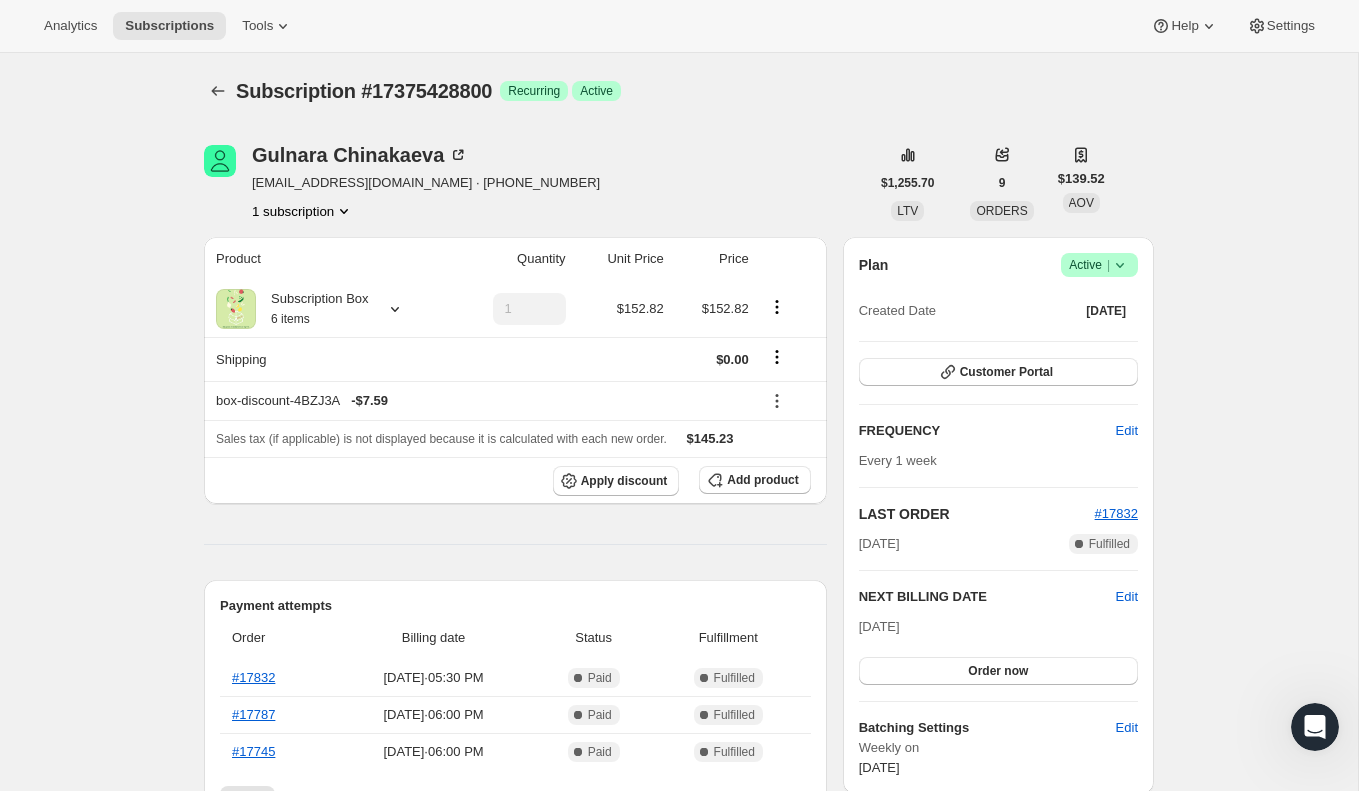 click on "Subscription #17375428800. This page is ready Subscription #17375428800 Success Recurring Success Active Gulnara   Chinakaeva lavertblanc@gmail.com · +17862232086 1 subscription $1,255.70 LTV 9 ORDERS $139.52 AOV Product Quantity Unit Price Price Subscription Box 6 items 1 $152.82 $152.82 Shipping $0.00 box-discount-4BZJ3A   - $7.59 Sales tax (if applicable) is not displayed because it is calculated with each new order.   $145.23 Apply discount Add product Payment attempts Order Billing date Status Fulfillment #17832 Jul 20, 2025  ·  05:30 PM  Complete Paid  Complete Fulfilled #17787 Jul 13, 2025  ·  06:00 PM  Complete Paid  Complete Fulfilled #17745 Jul 6, 2025  ·  06:00 PM  Complete Paid  Complete Fulfilled Timeline Jul 21, 2025 Gulnara Chinakaeva updated shipping address on Customer Portal 06:54 AM Gulnara Chinakaeva updated shipping address on Customer Portal 06:53 AM Jul 20, 2025 Order processed successfully.  View order 05:31 PM 05:30 PM 05:24 PM 05:16 PM 05:16 PM 05:14 PM 01:50 PM 01:50 PM Plan |" at bounding box center (679, 1207) 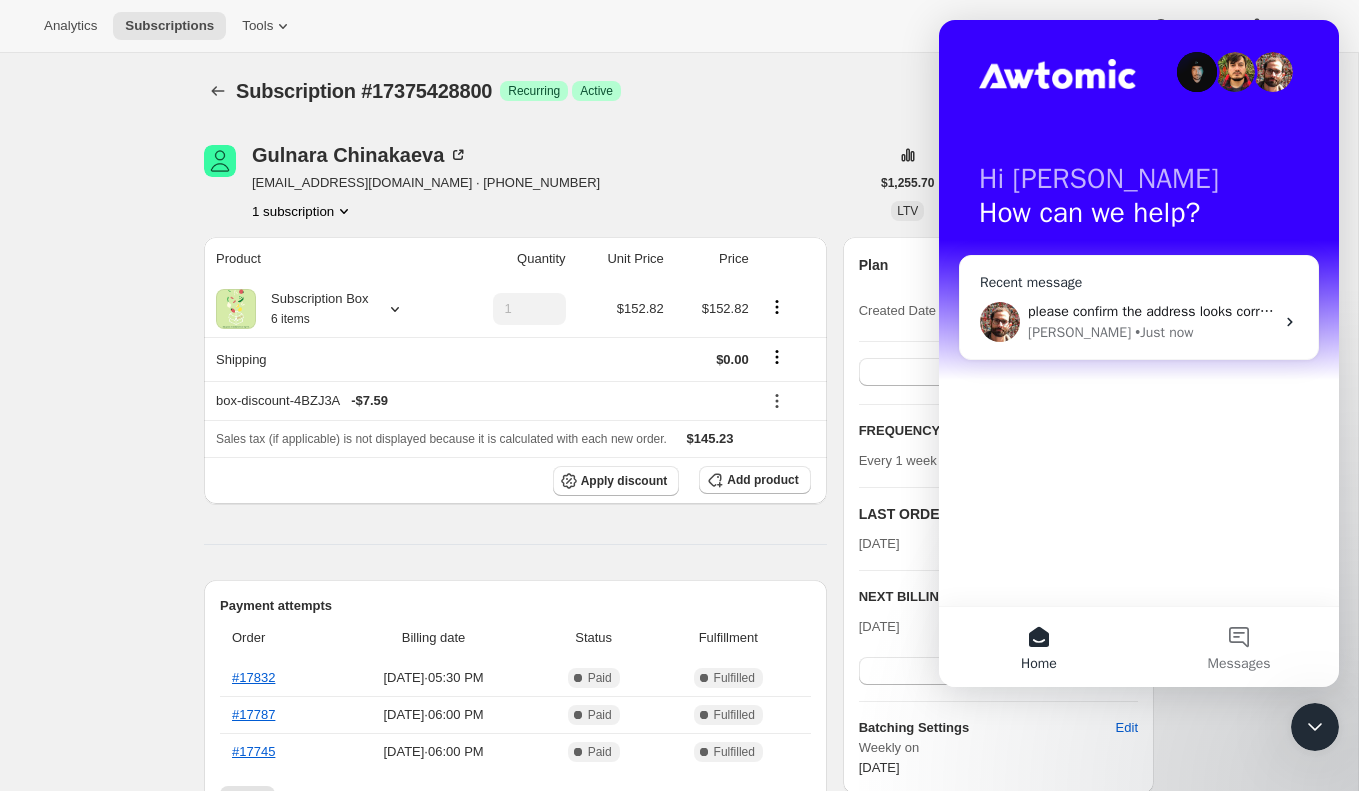 click on "Brian •  Just now" at bounding box center [1151, 332] 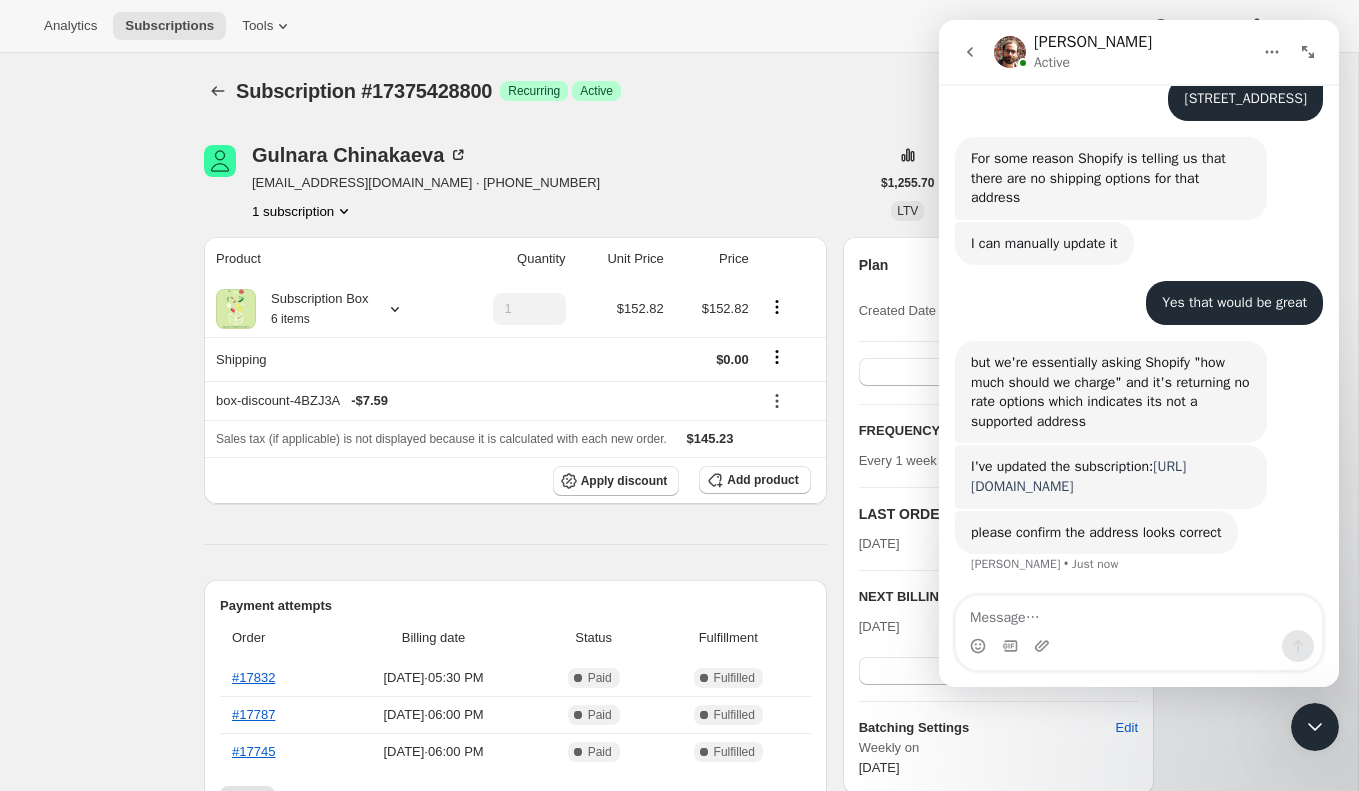 scroll, scrollTop: 1015, scrollLeft: 0, axis: vertical 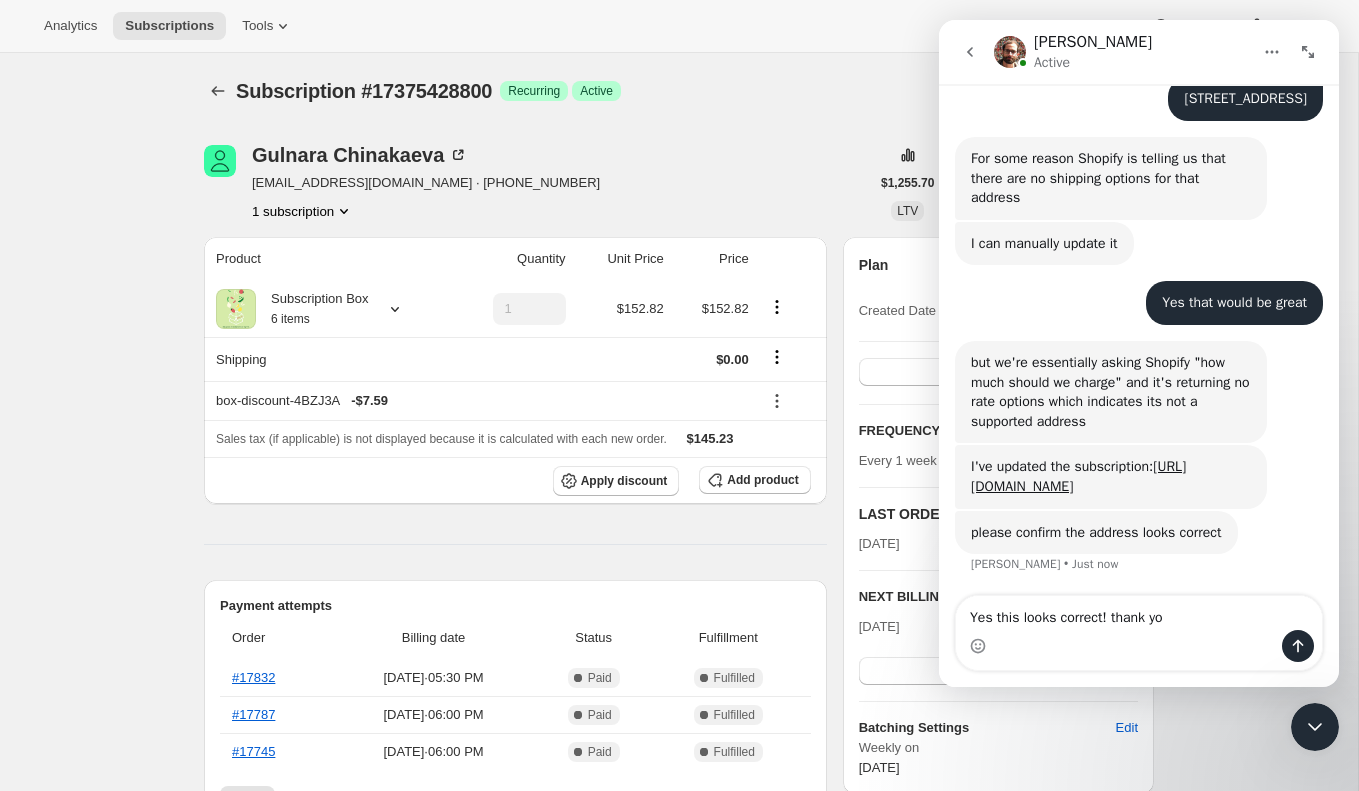 type on "Yes this looks correct! thank you" 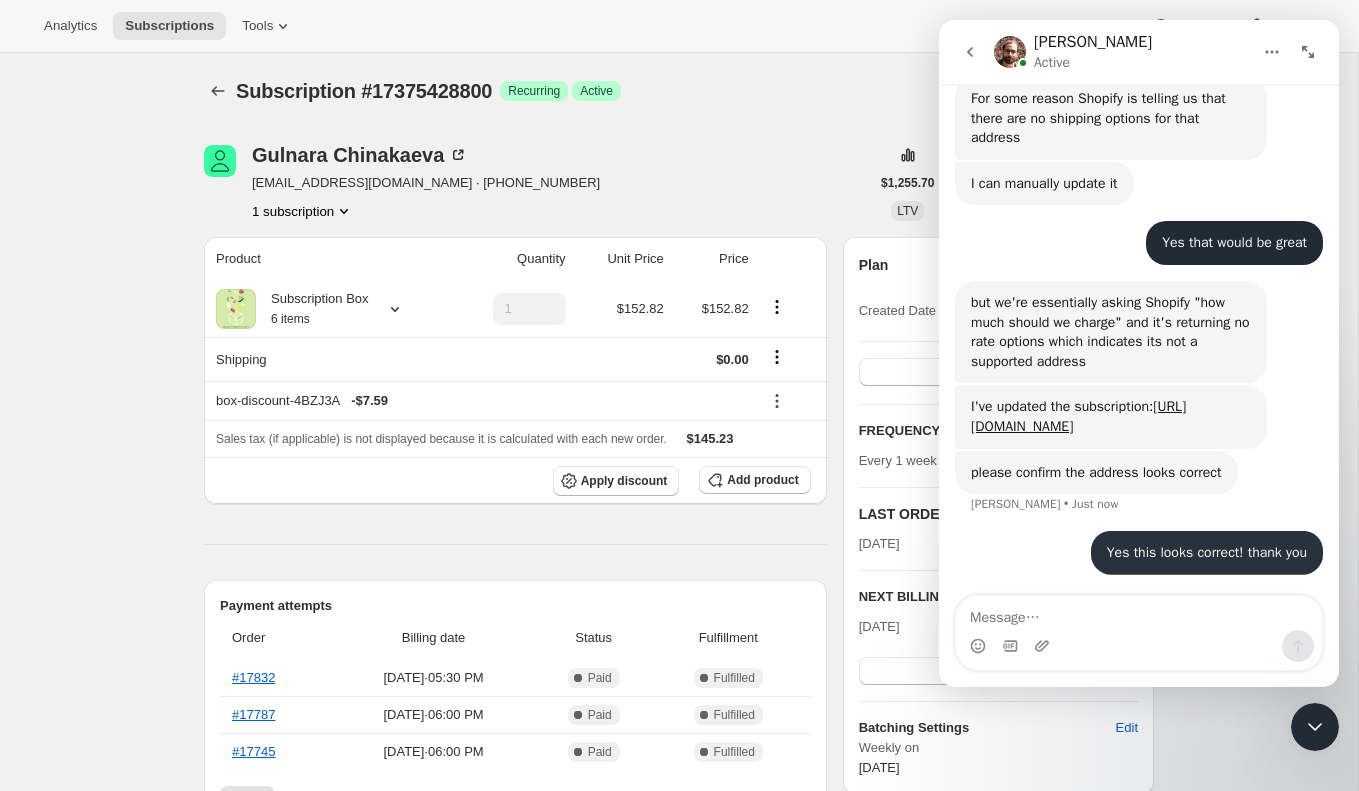 scroll, scrollTop: 1075, scrollLeft: 0, axis: vertical 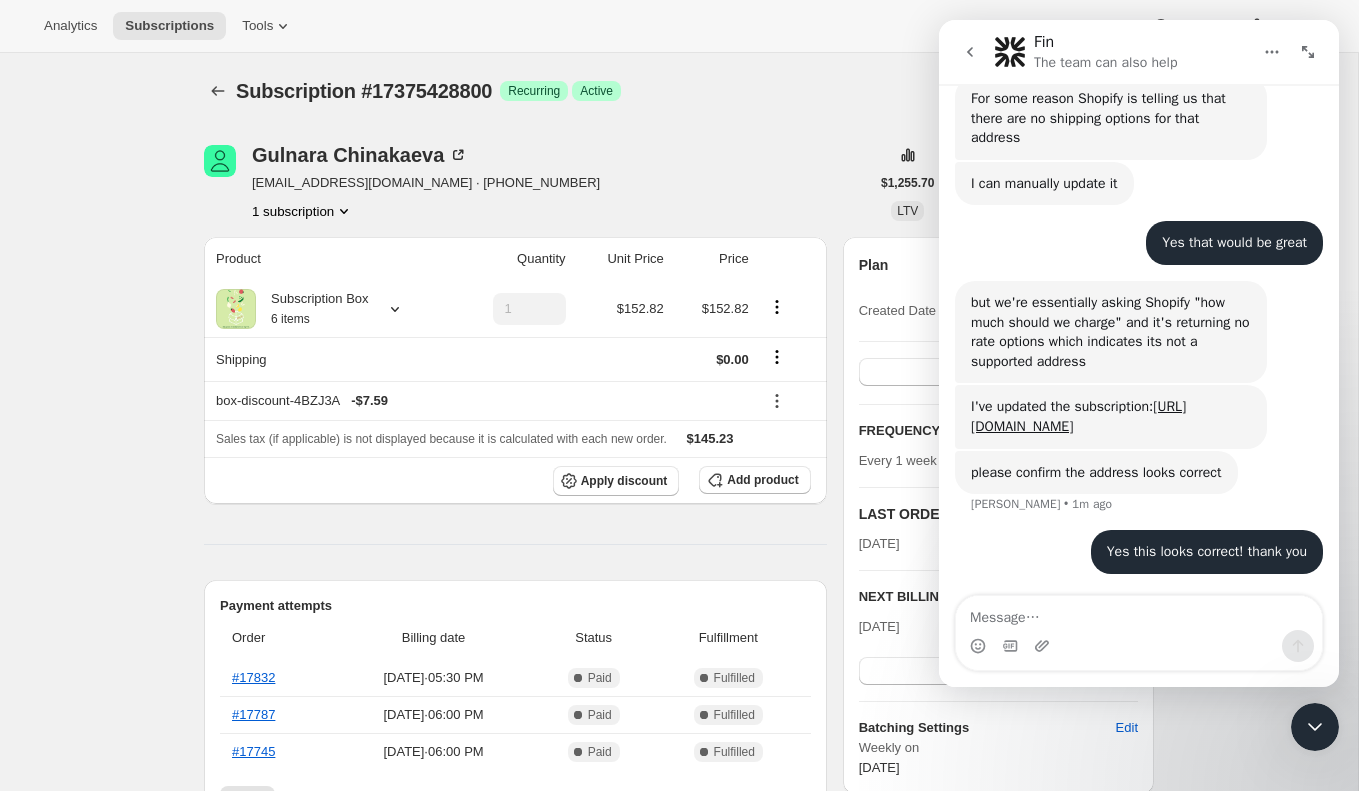 click on "Yes this looks correct! thank you Tim    •   Just now" at bounding box center (1139, 564) 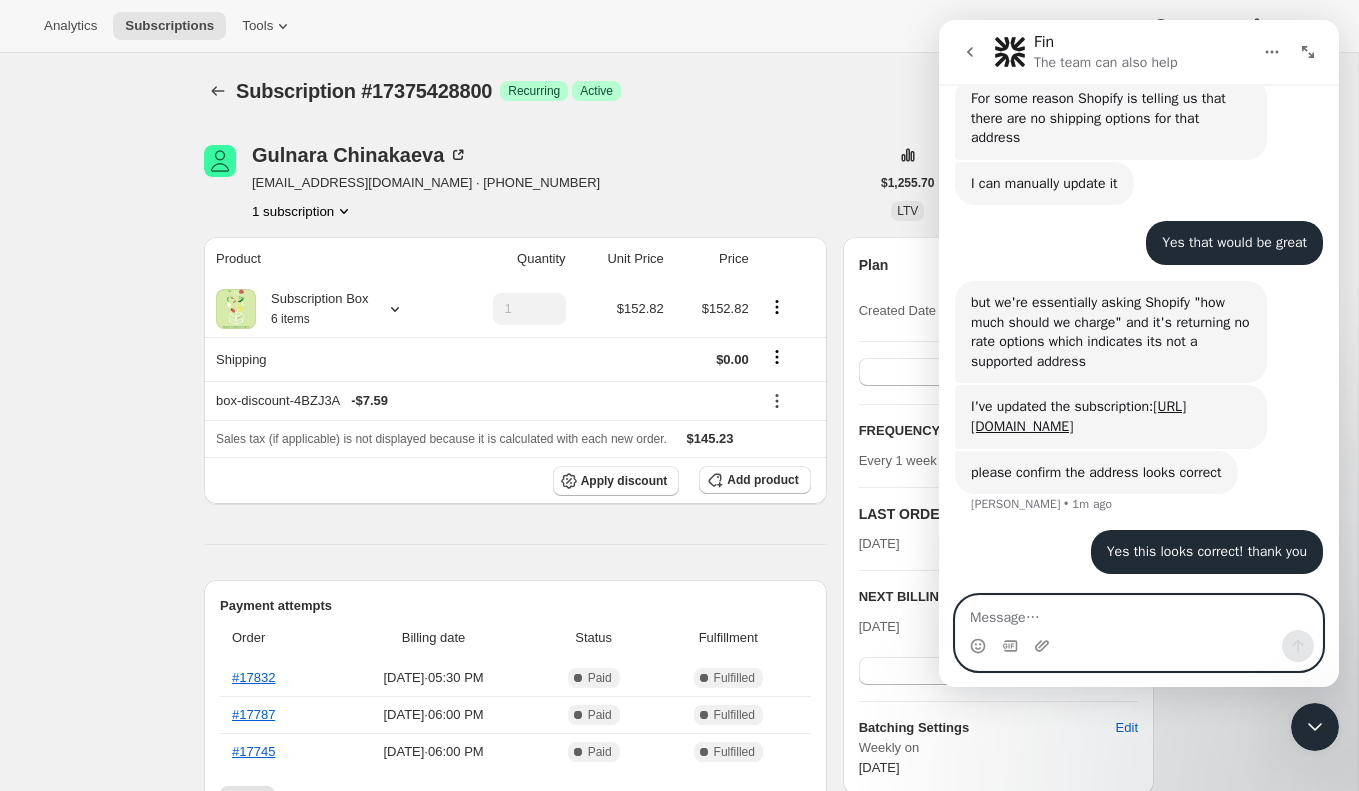 click at bounding box center [1139, 613] 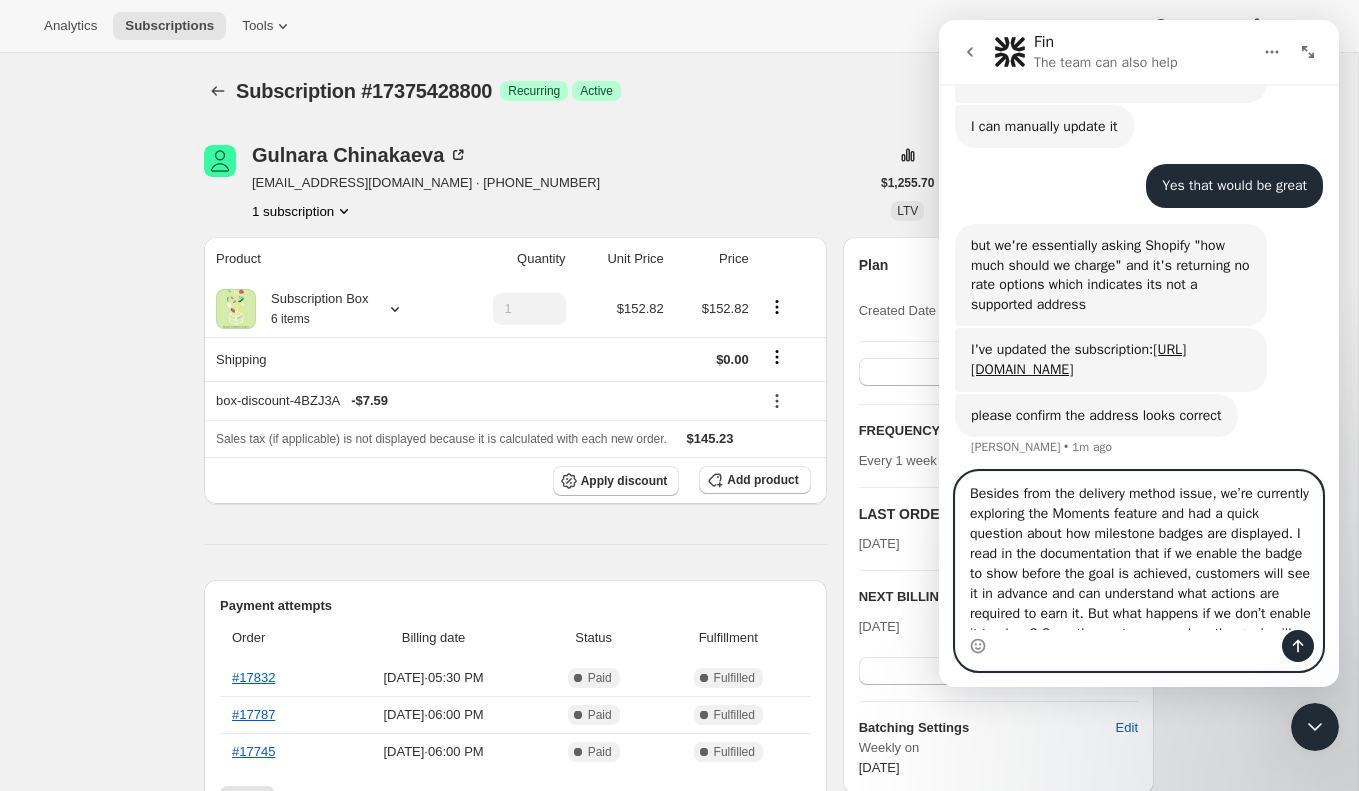 scroll, scrollTop: 72, scrollLeft: 0, axis: vertical 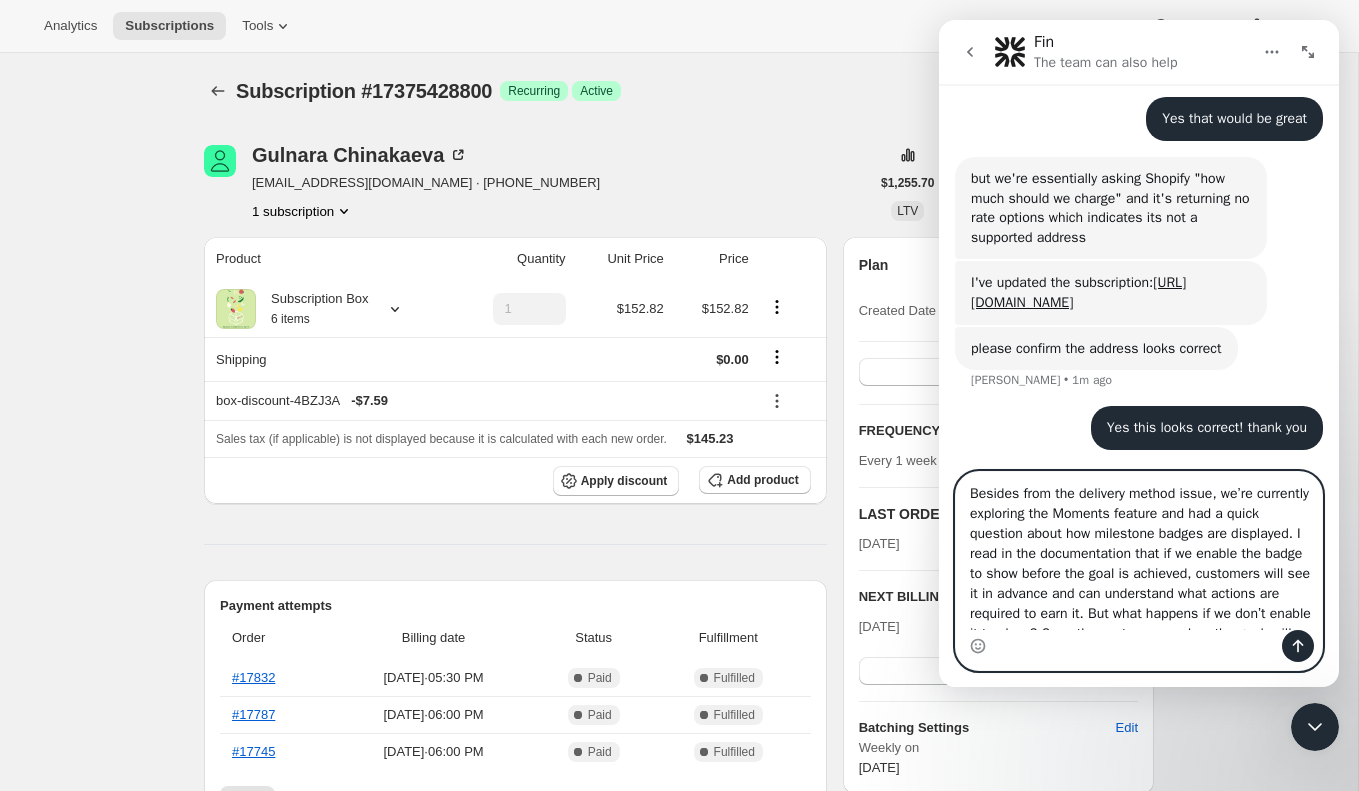 type on "Besides from the delivery method issue, we’re currently exploring the Moments feature and had a quick question about how milestone badges are displayed. I read in the documentation that if we enable the badge to show before the goal is achieved, customers will see it in advance and can understand what actions are required to earn it. But what happens if we don’t enable it to show? Once the customer reaches the goal, will the badge still appear as an accomplishment? Just want to confirm how this behavior works." 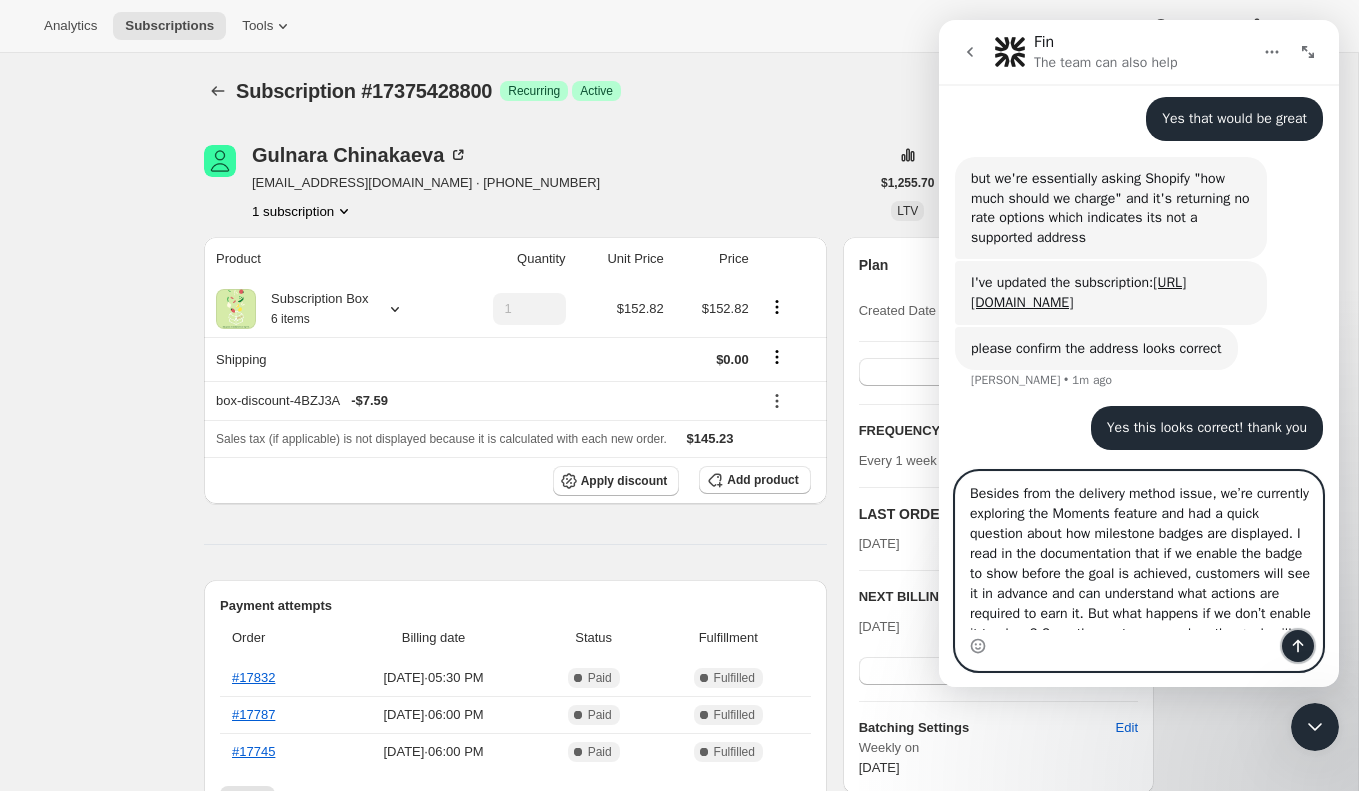 click 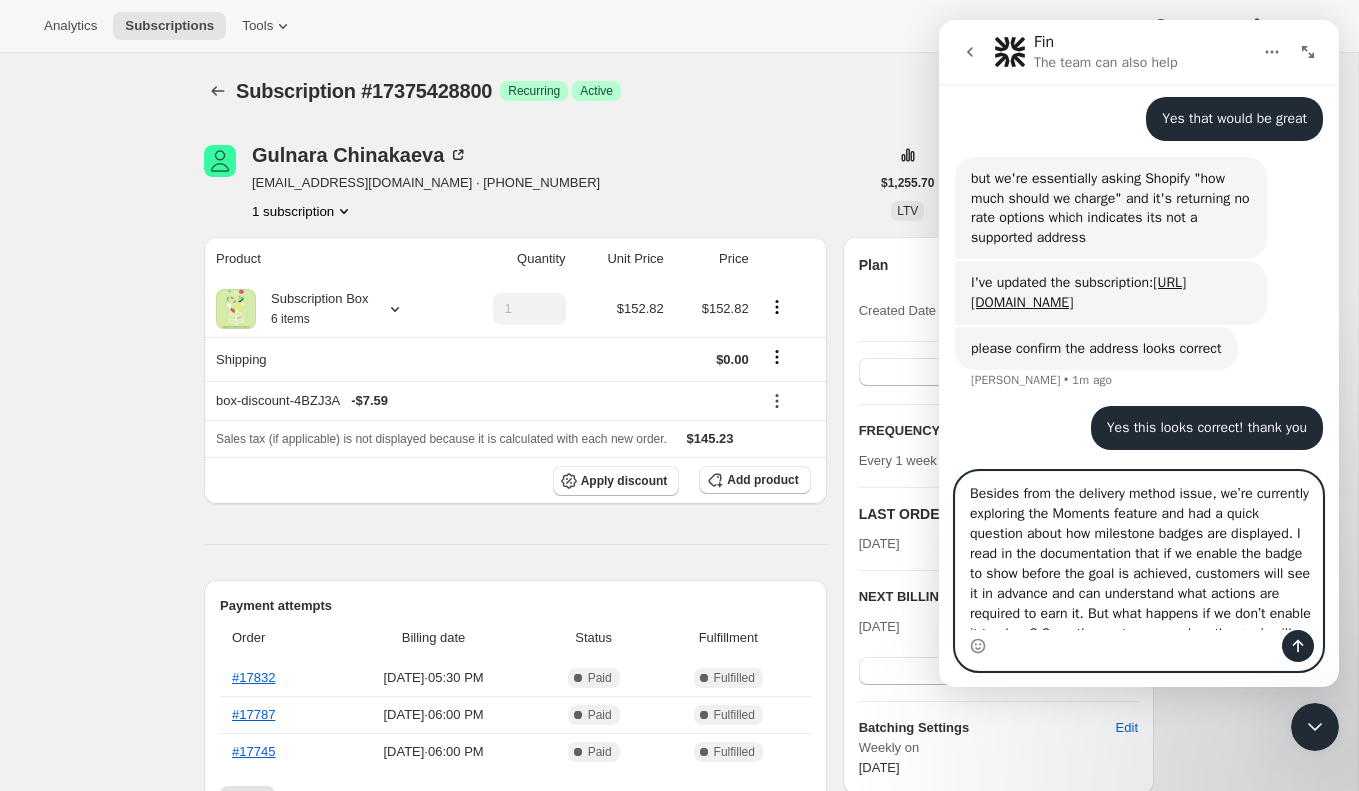 type 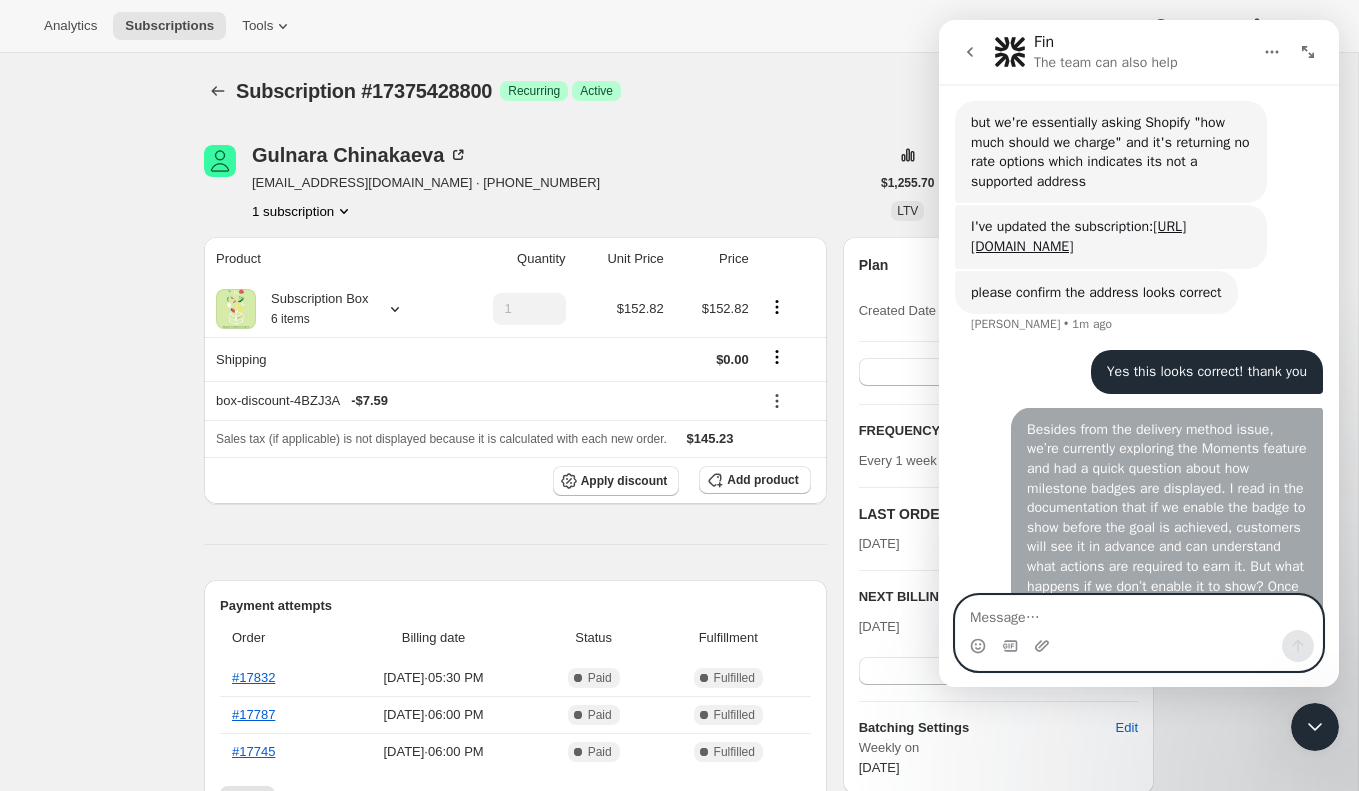 scroll, scrollTop: 0, scrollLeft: 0, axis: both 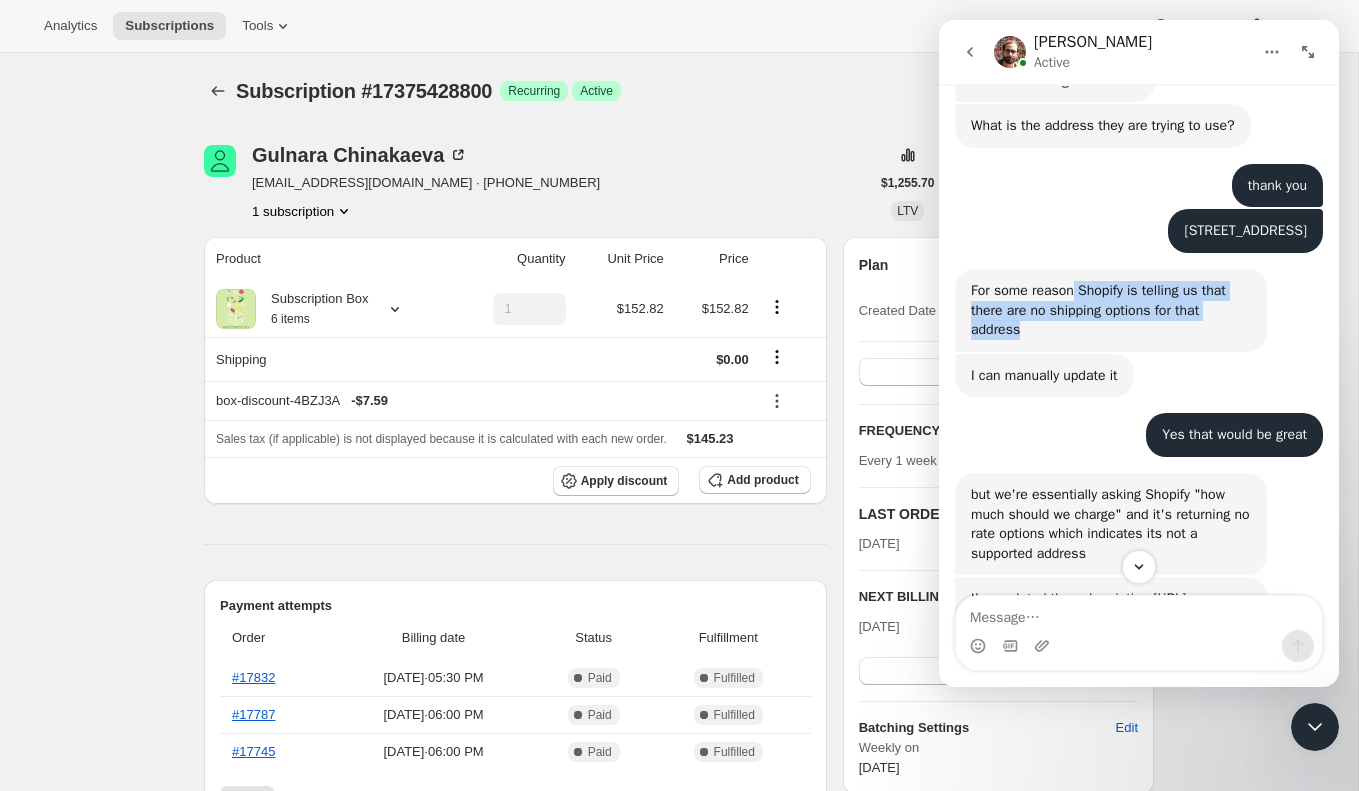 drag, startPoint x: 1077, startPoint y: 307, endPoint x: 1073, endPoint y: 352, distance: 45.17743 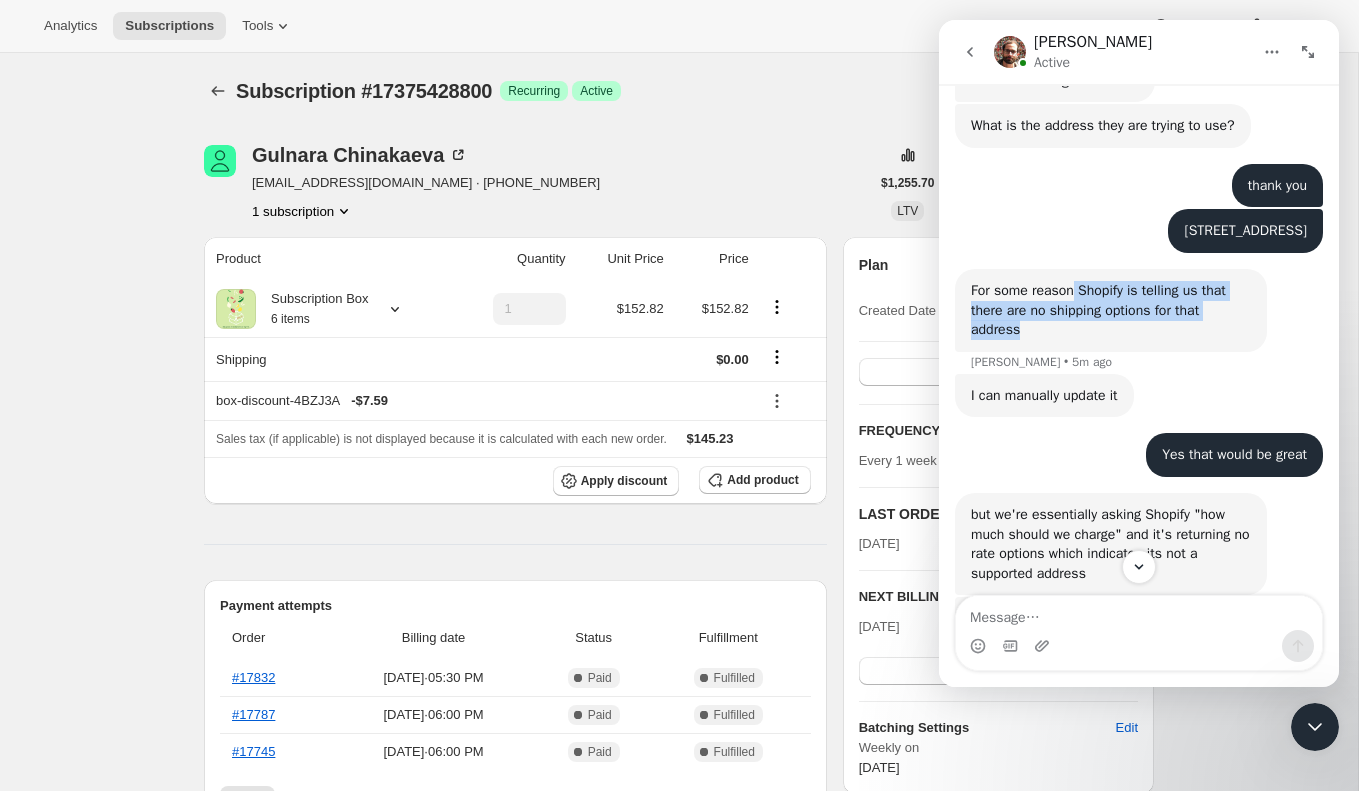copy on "Shopify is telling us that there are no shipping options for that address" 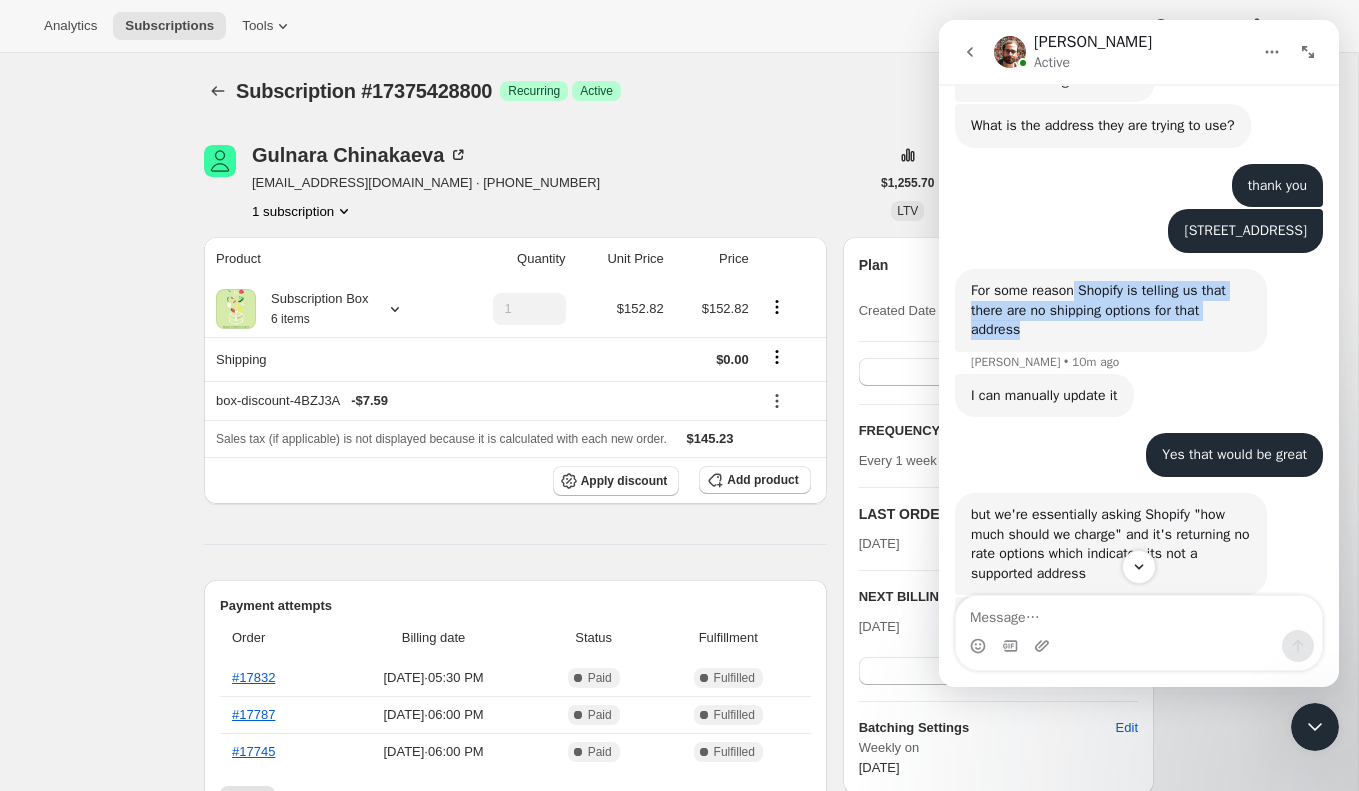 scroll, scrollTop: 1375, scrollLeft: 0, axis: vertical 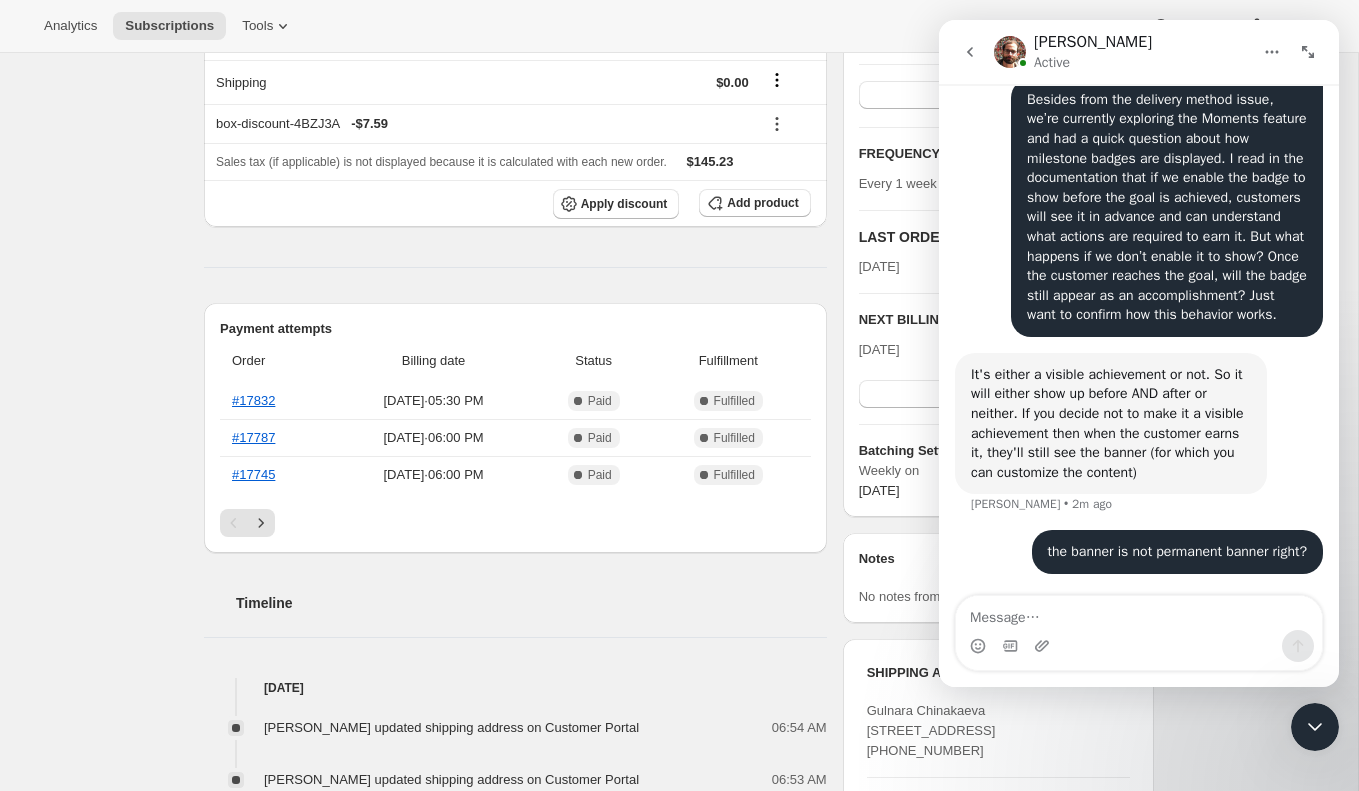 click at bounding box center [1315, 727] 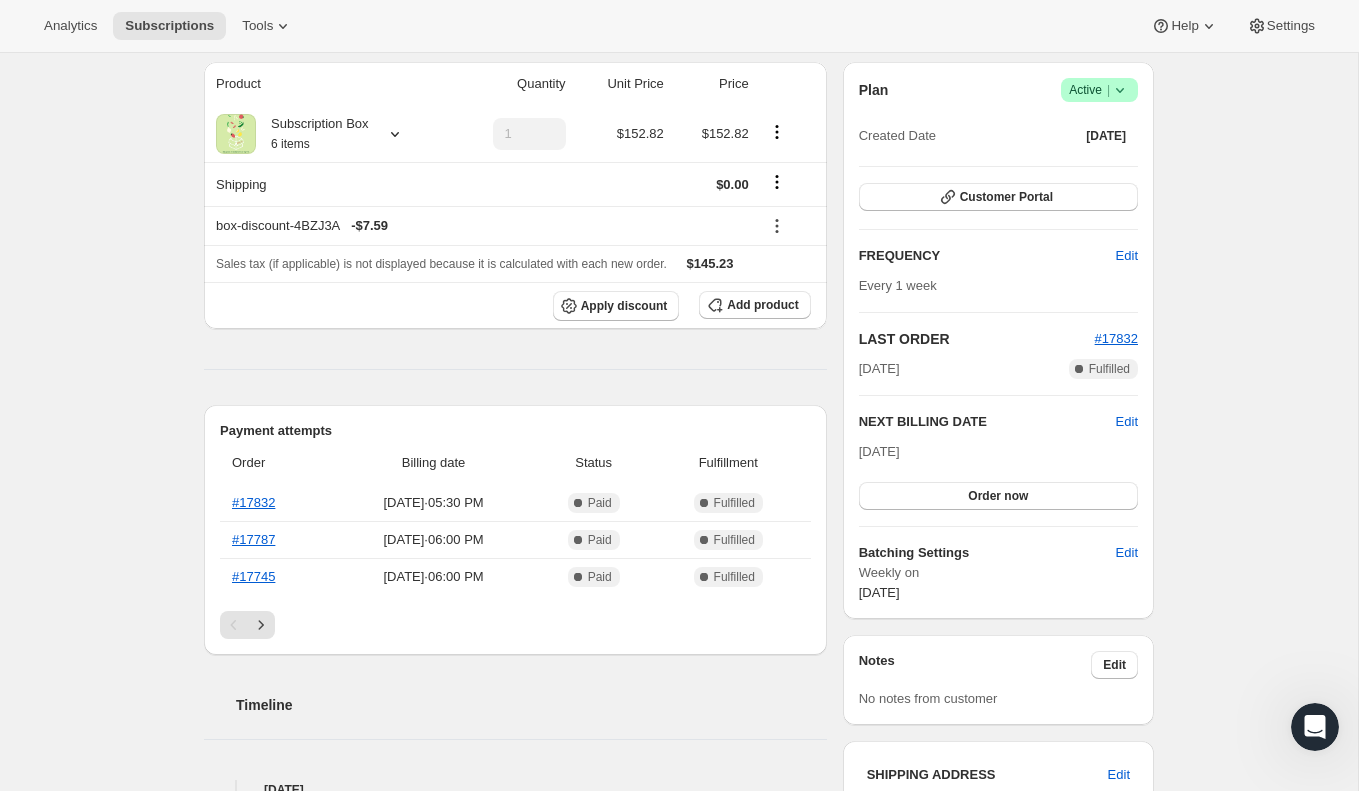 scroll, scrollTop: 0, scrollLeft: 0, axis: both 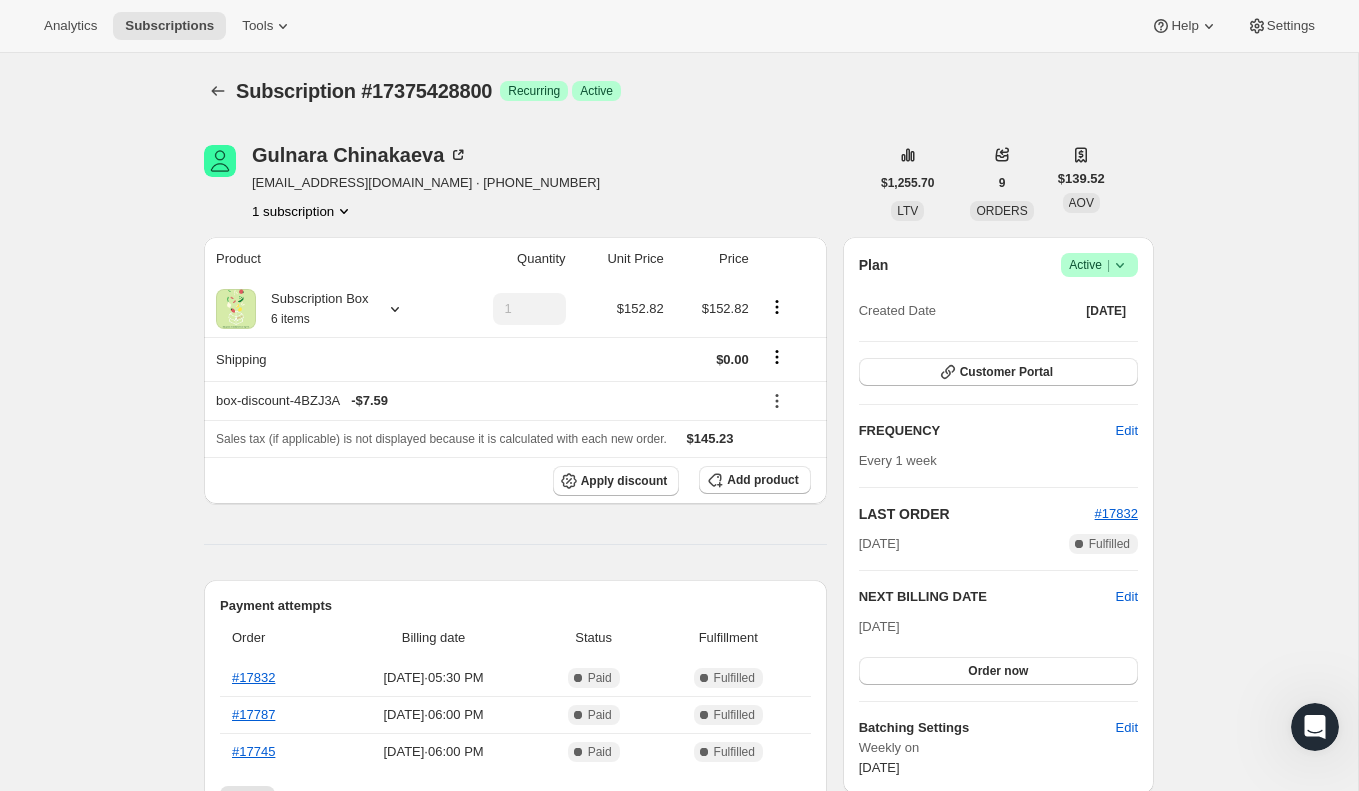 click 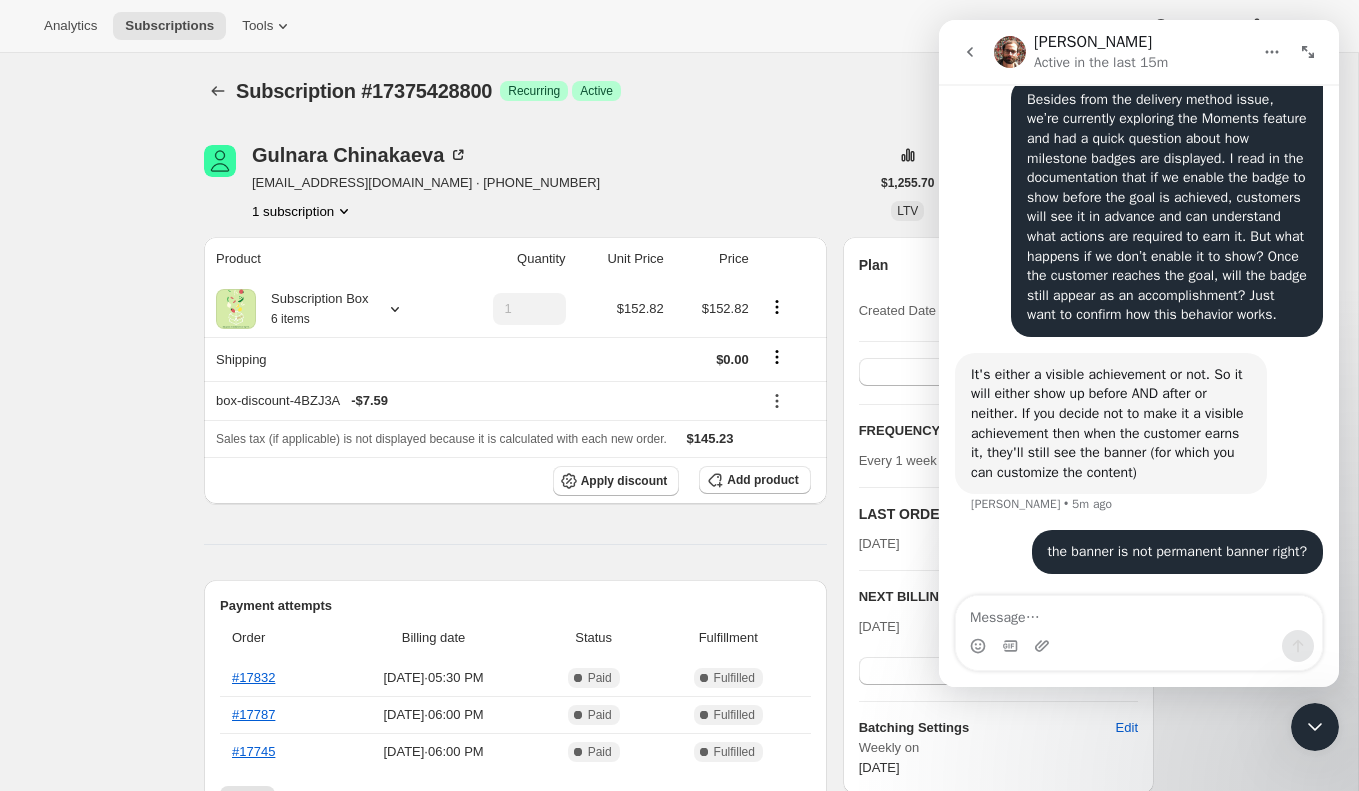 scroll, scrollTop: 1592, scrollLeft: 0, axis: vertical 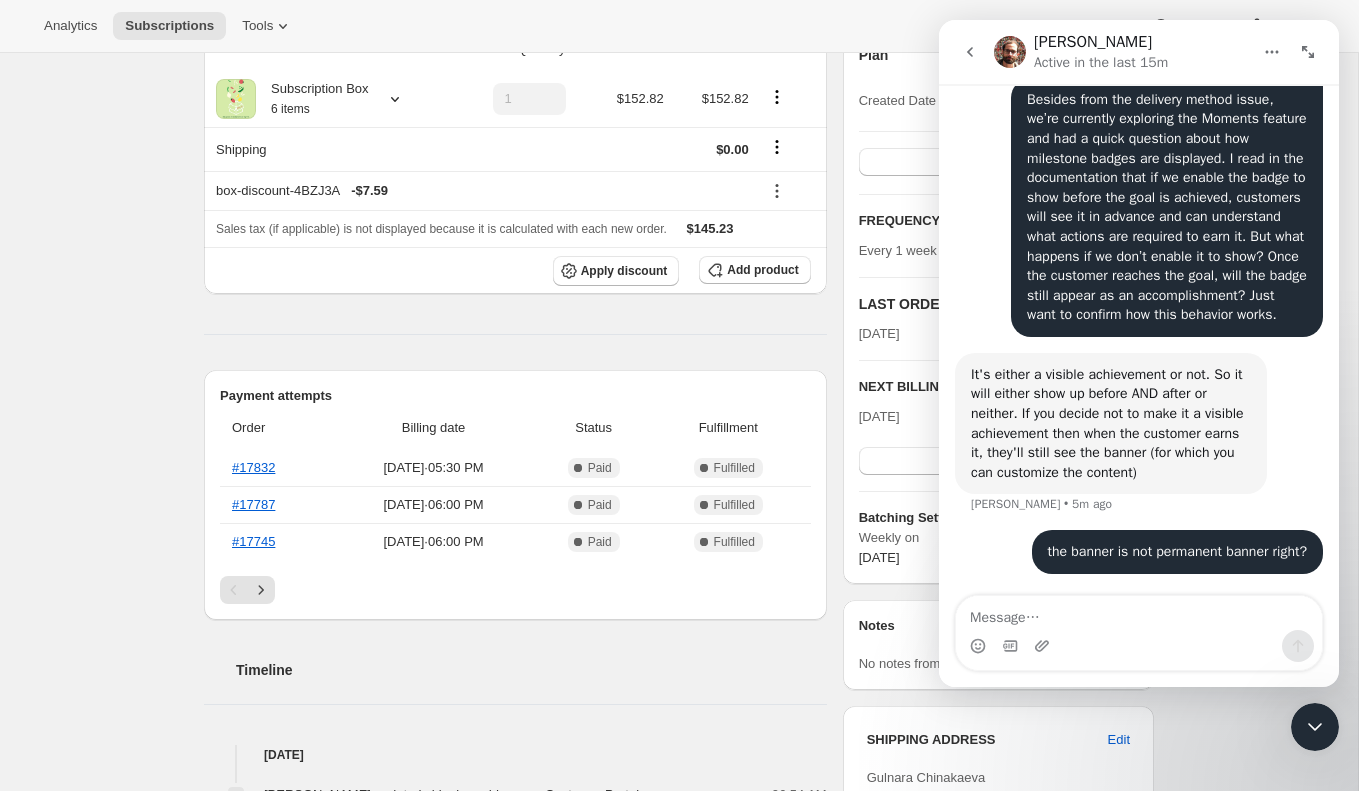 click on "Timeline" at bounding box center (515, 650) 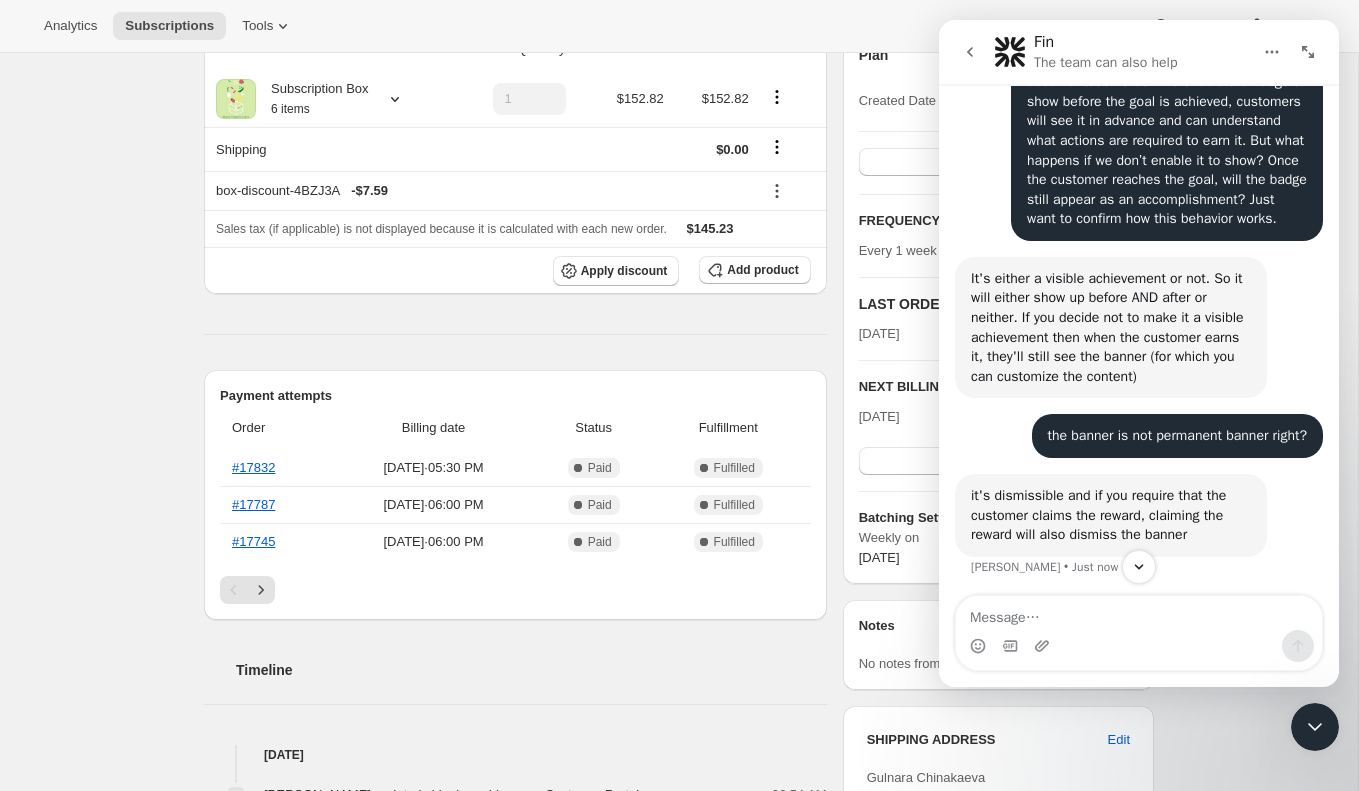 scroll, scrollTop: 1691, scrollLeft: 0, axis: vertical 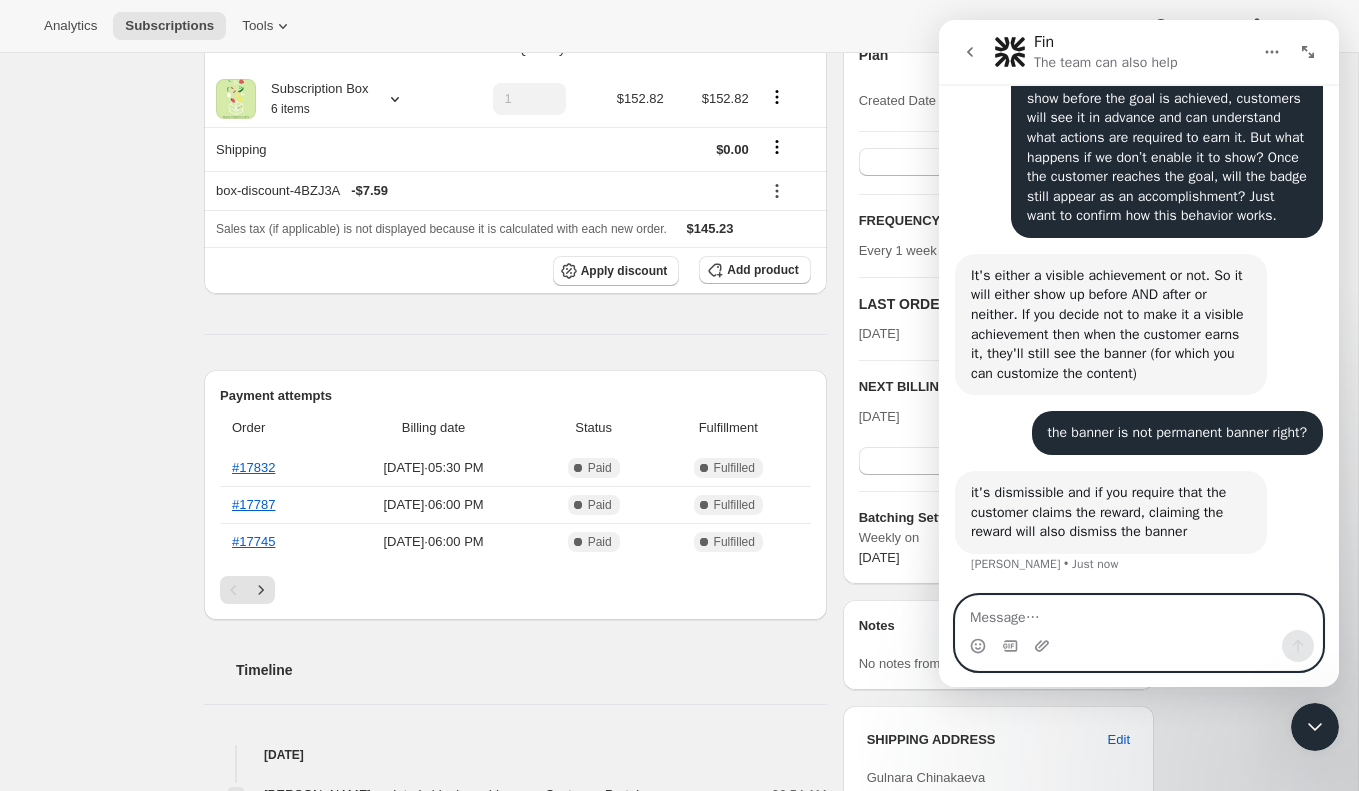 click at bounding box center [1139, 613] 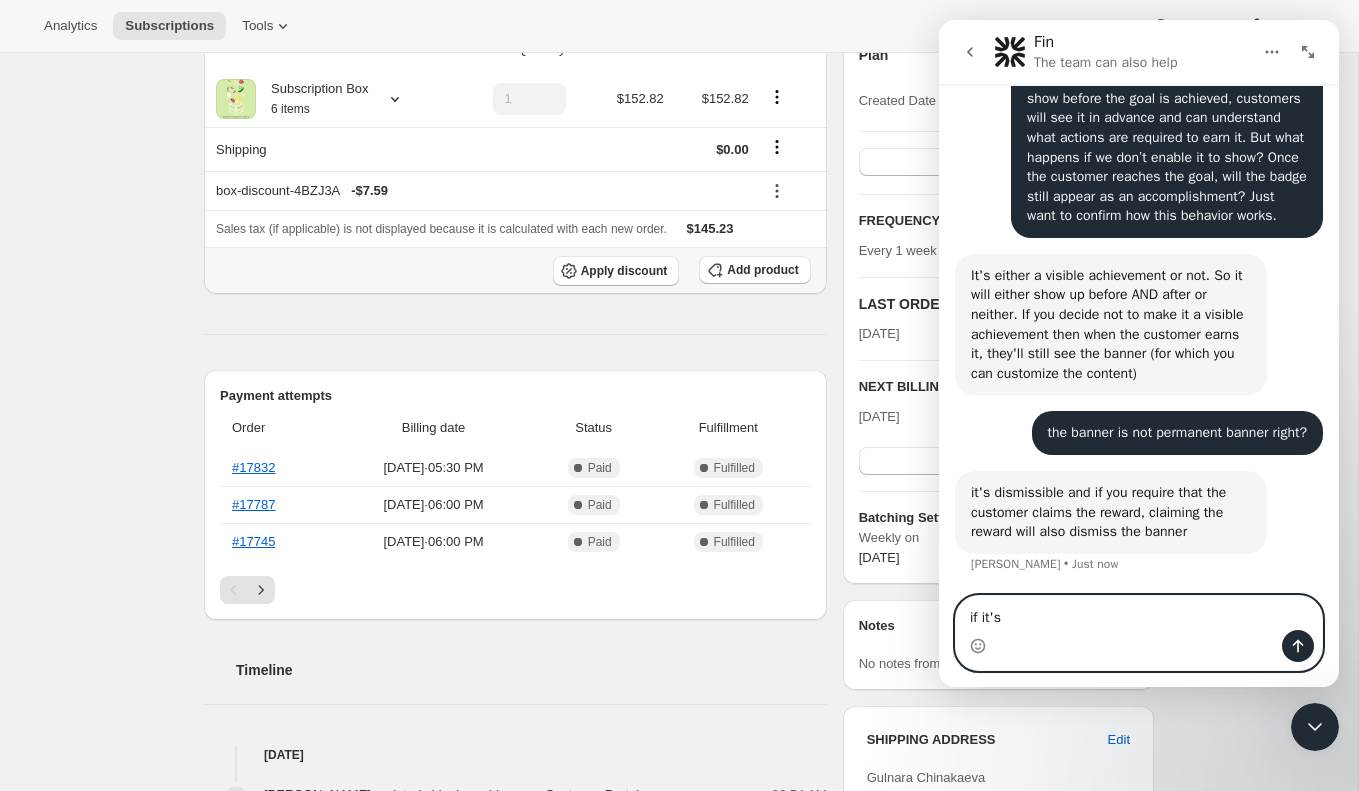 scroll, scrollTop: 0, scrollLeft: 0, axis: both 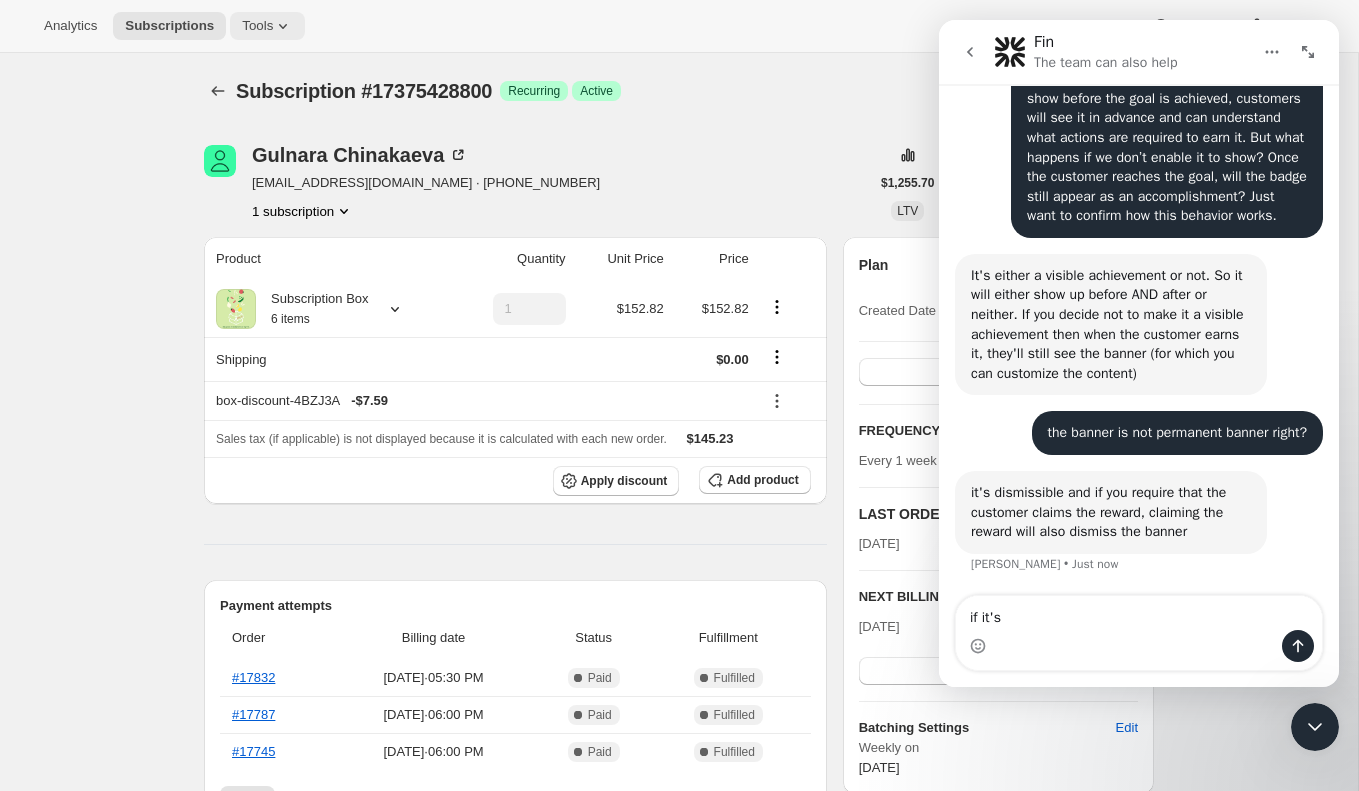 click on "Tools" at bounding box center [257, 26] 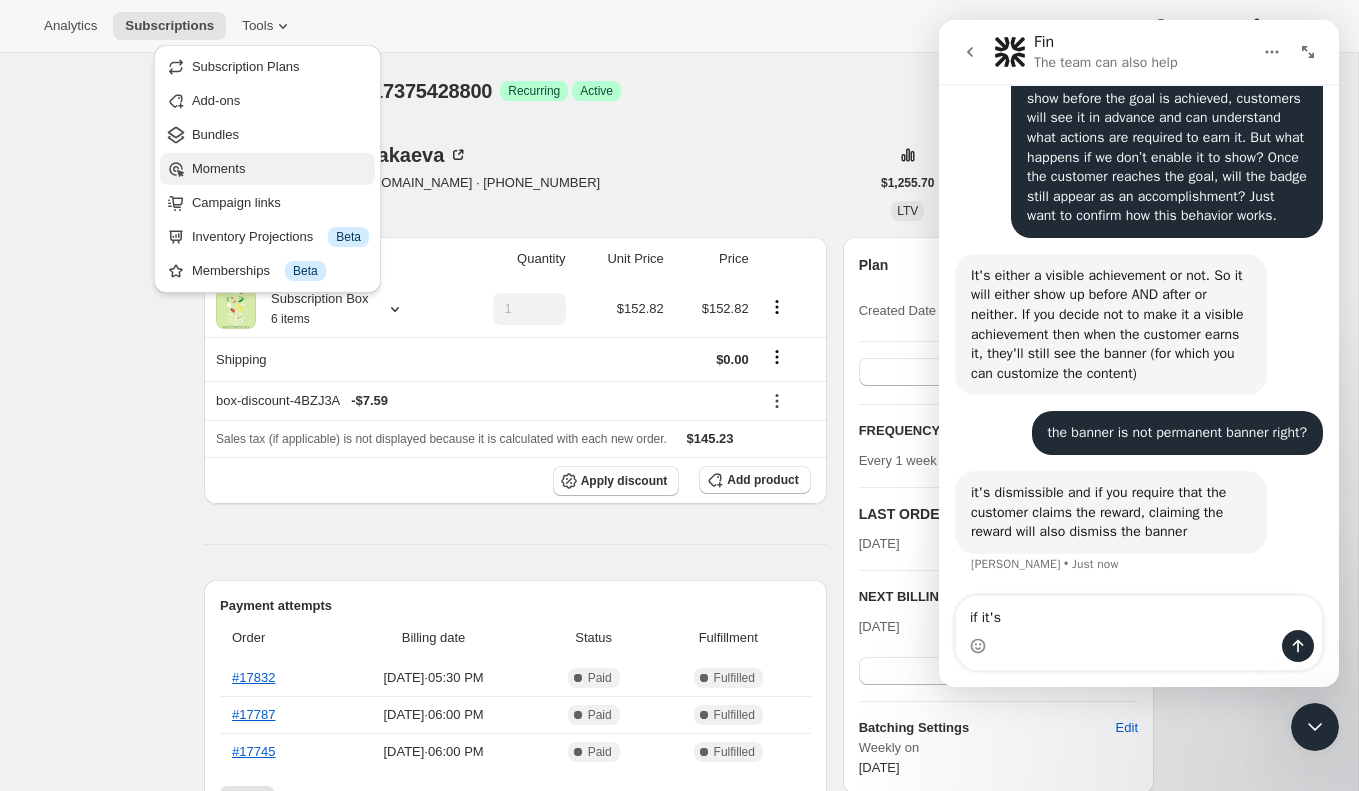 click on "Moments" at bounding box center [267, 169] 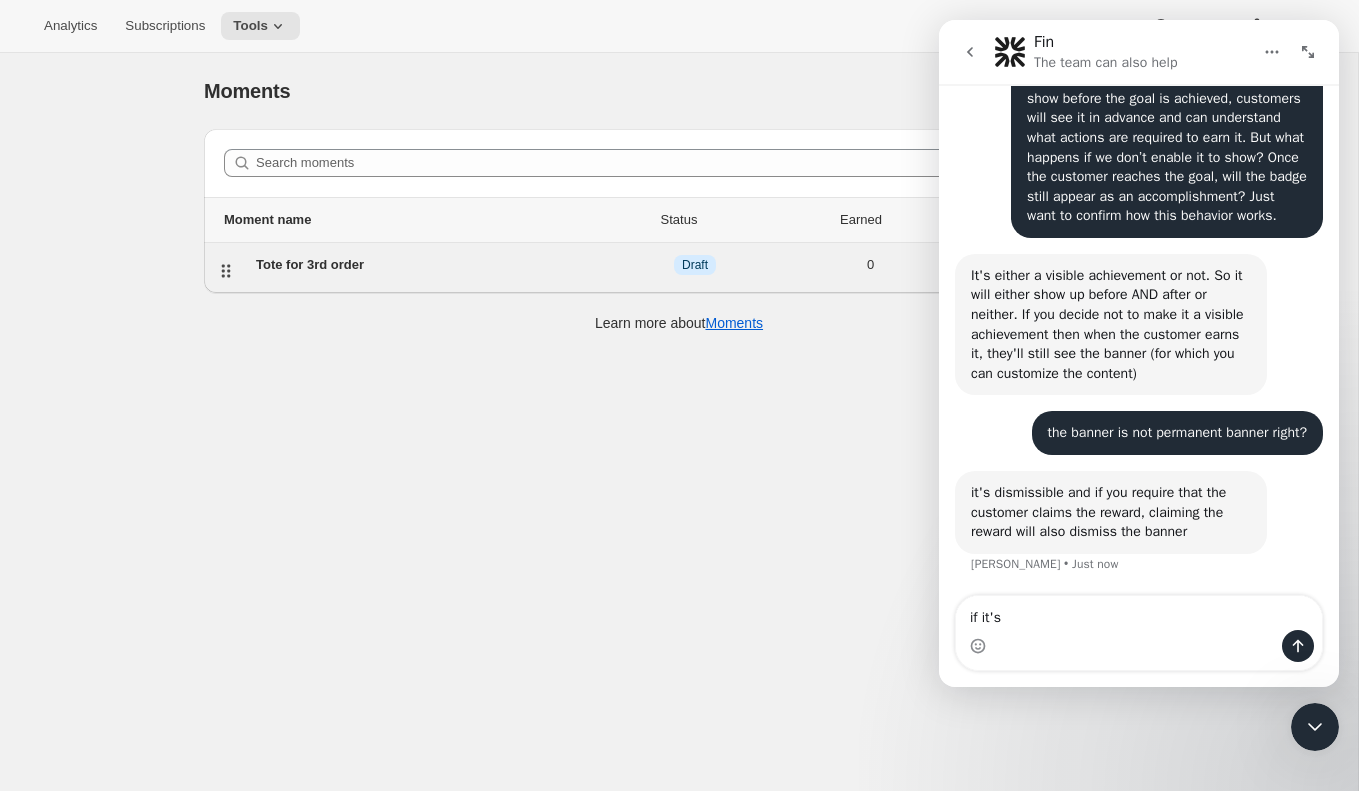 click on "Tote for 3rd order" at bounding box center [431, 265] 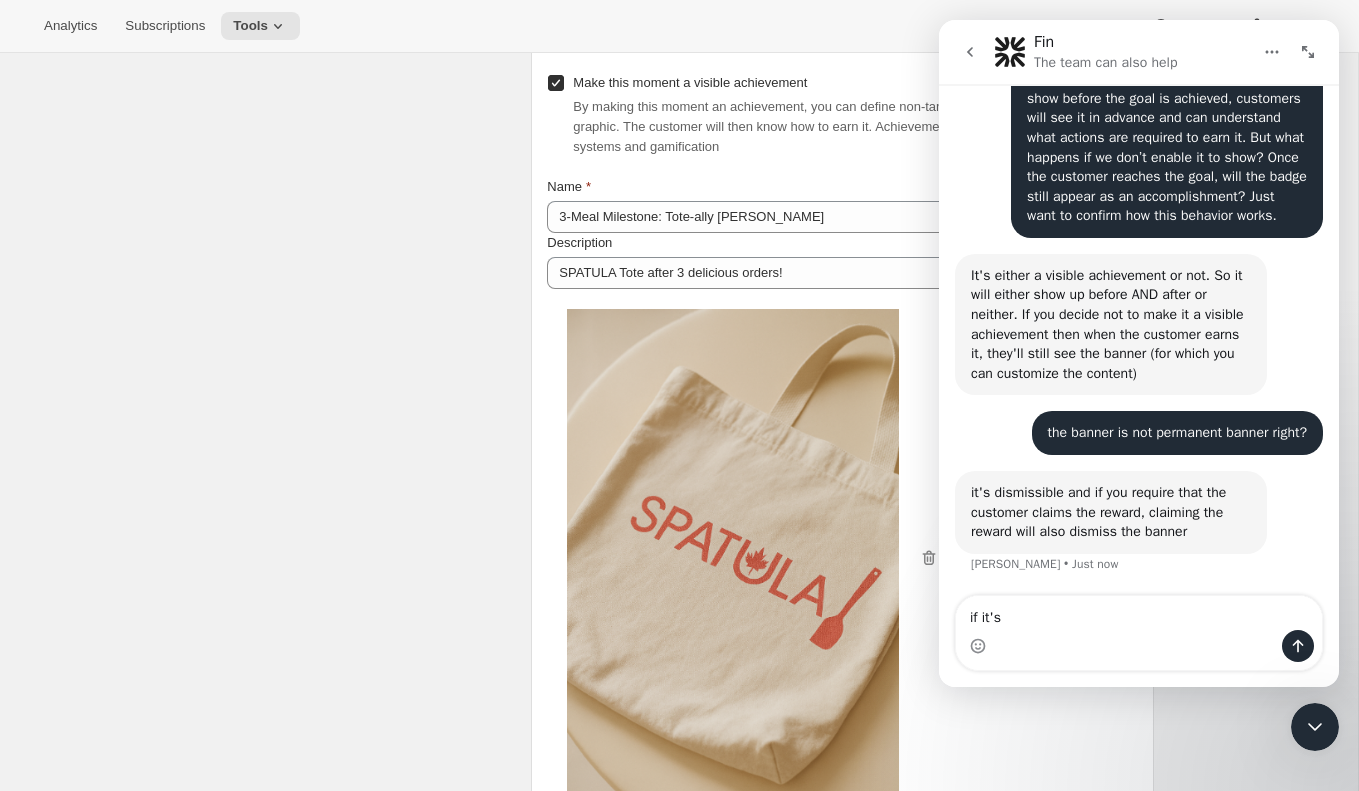 scroll, scrollTop: 1015, scrollLeft: 0, axis: vertical 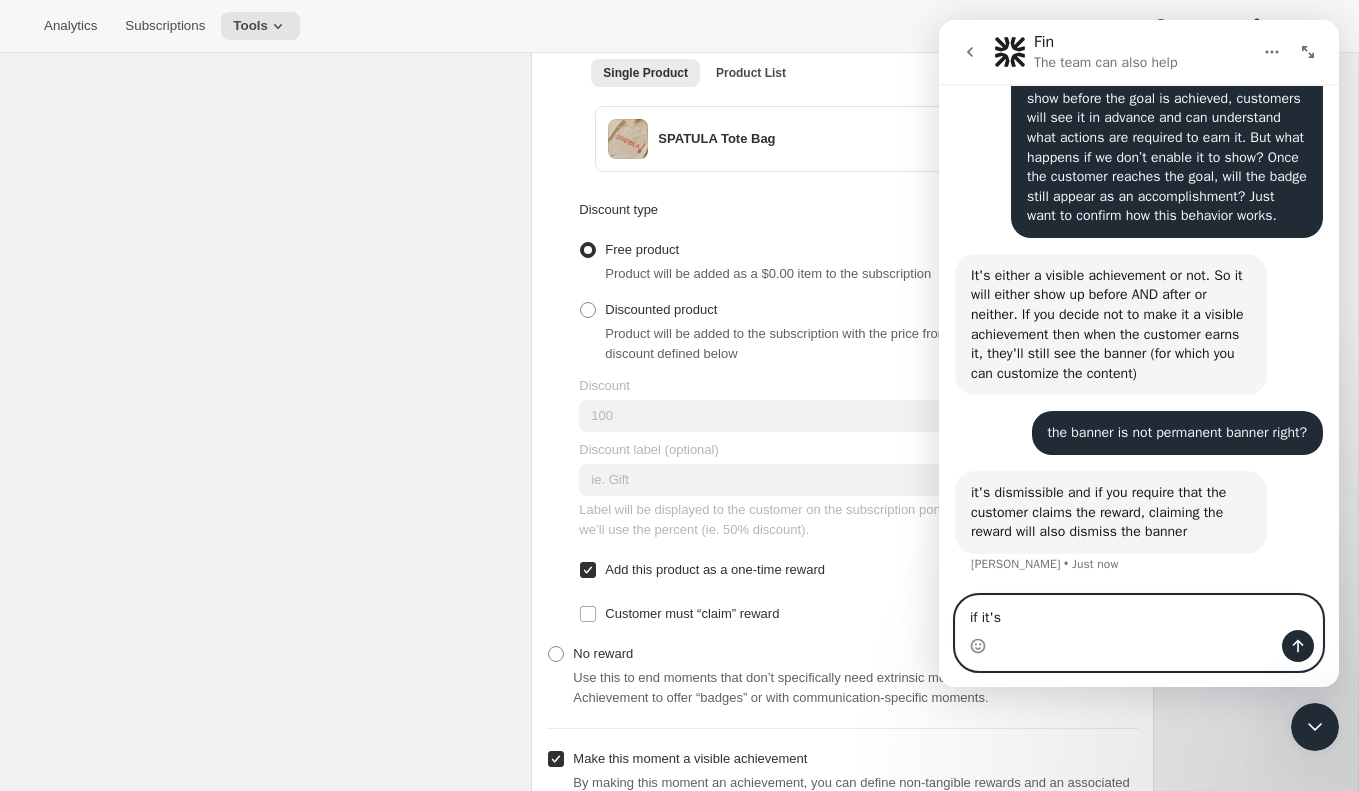 click on "if it's" at bounding box center [1139, 613] 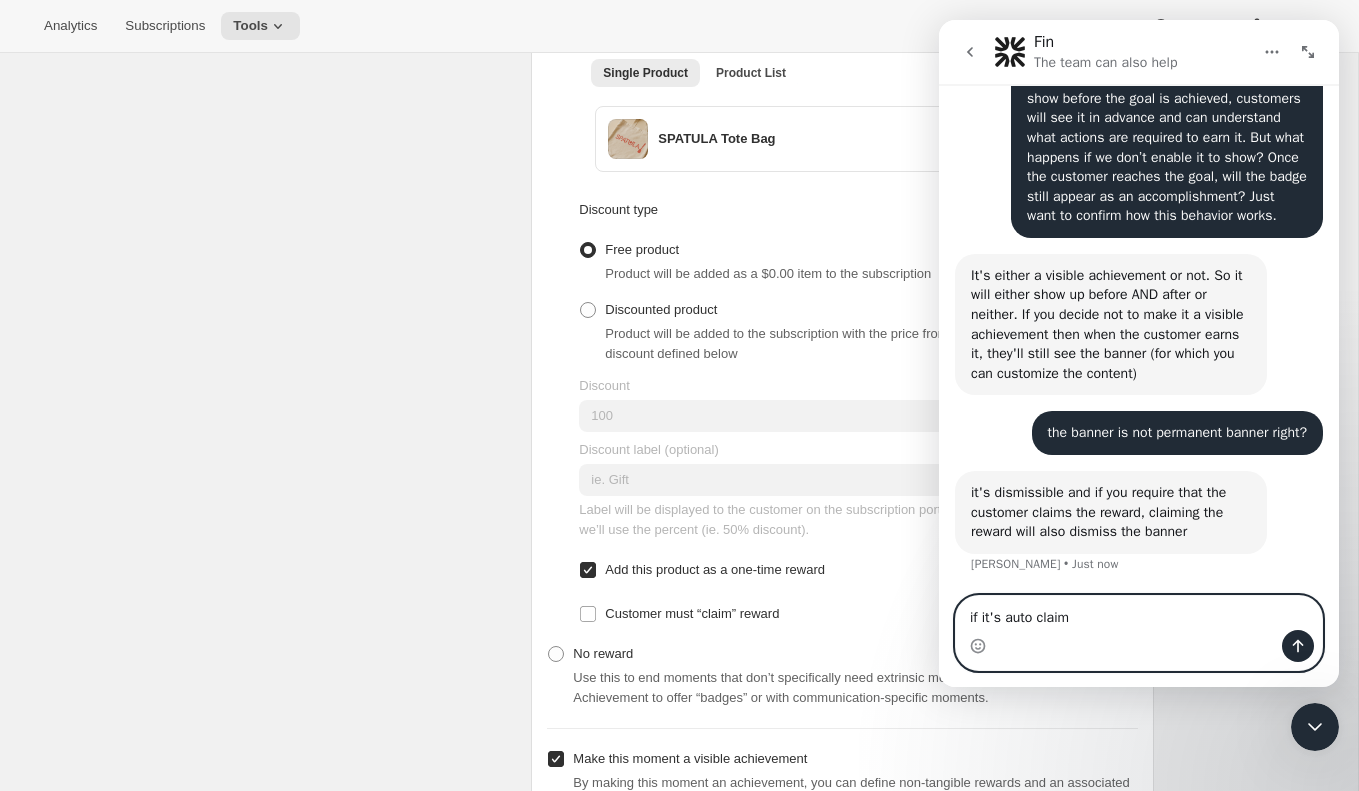 type on "if it's auto claim?" 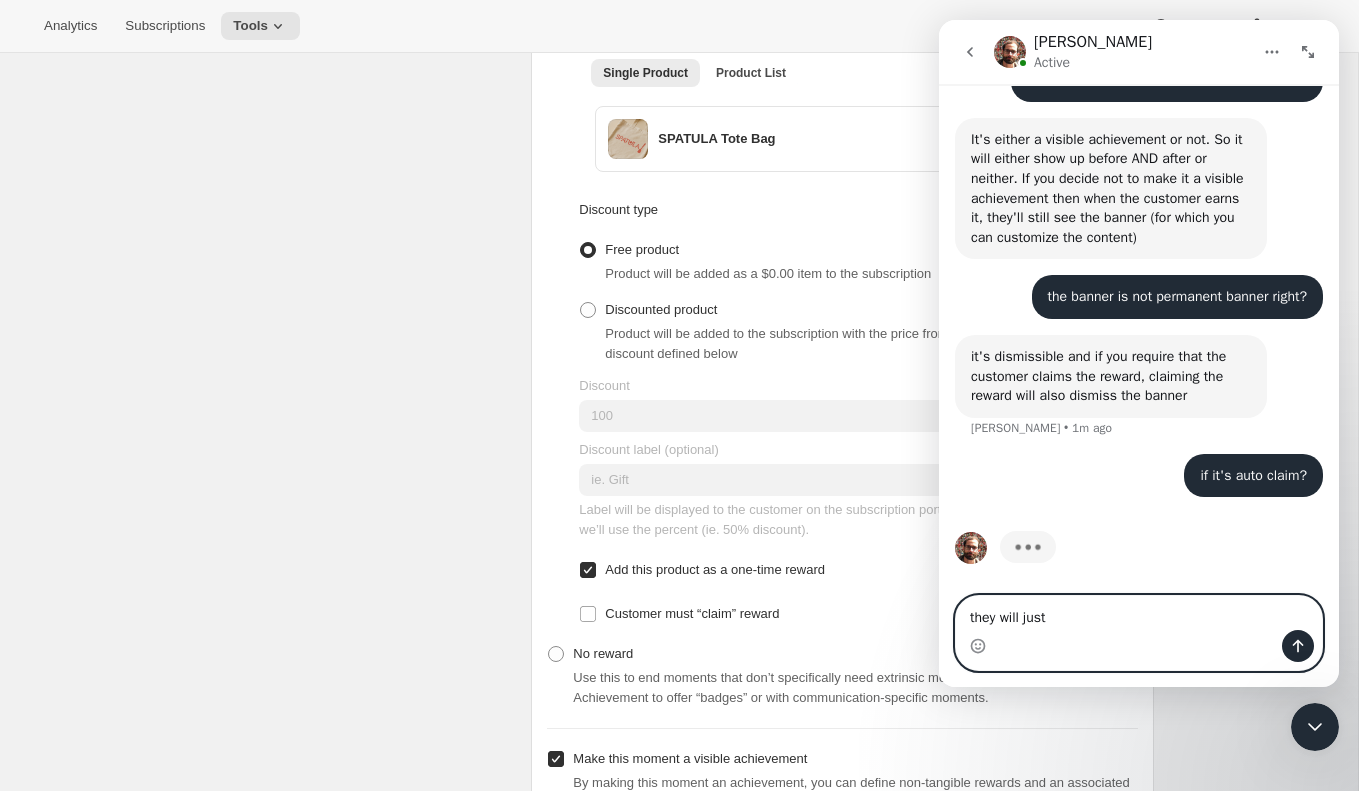 scroll, scrollTop: 1827, scrollLeft: 0, axis: vertical 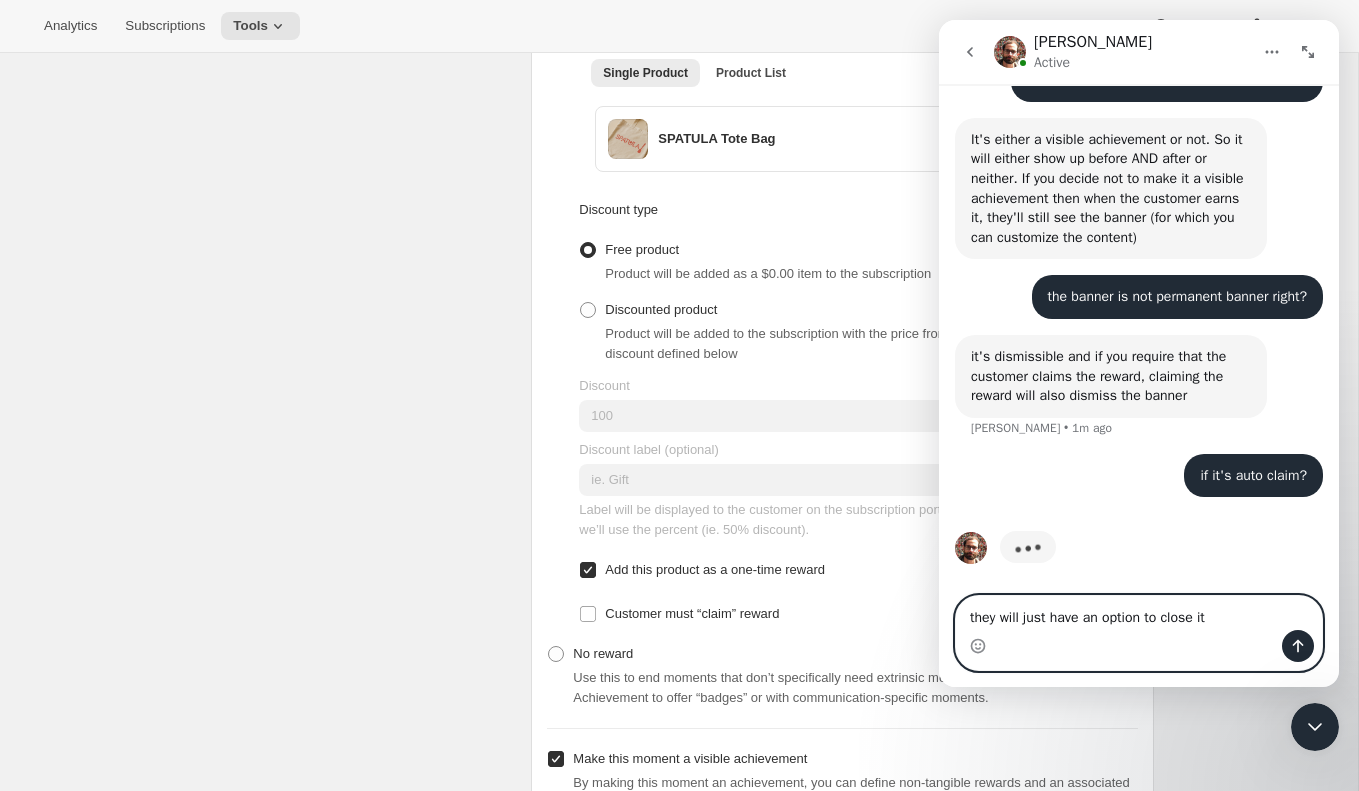 type on "they will just have an option to close it?" 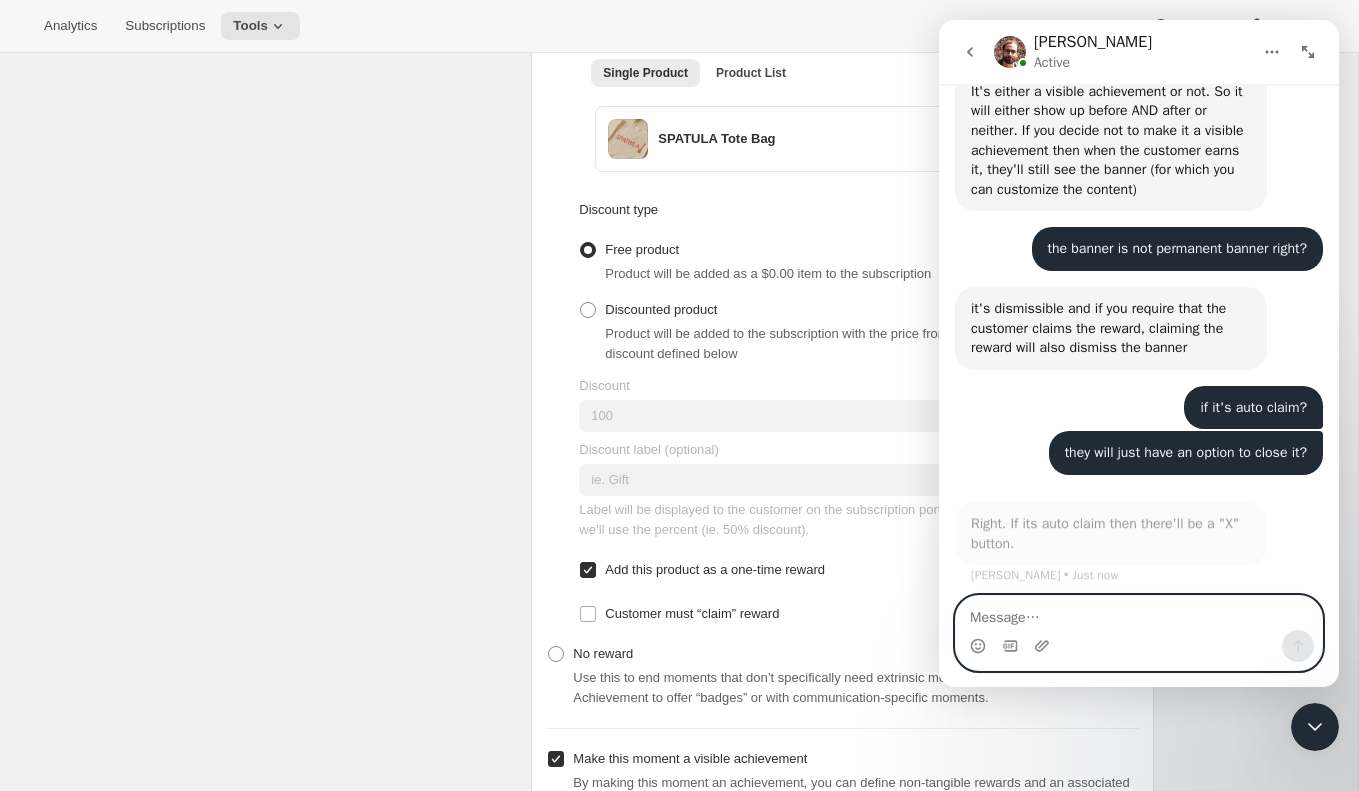 scroll, scrollTop: 1873, scrollLeft: 0, axis: vertical 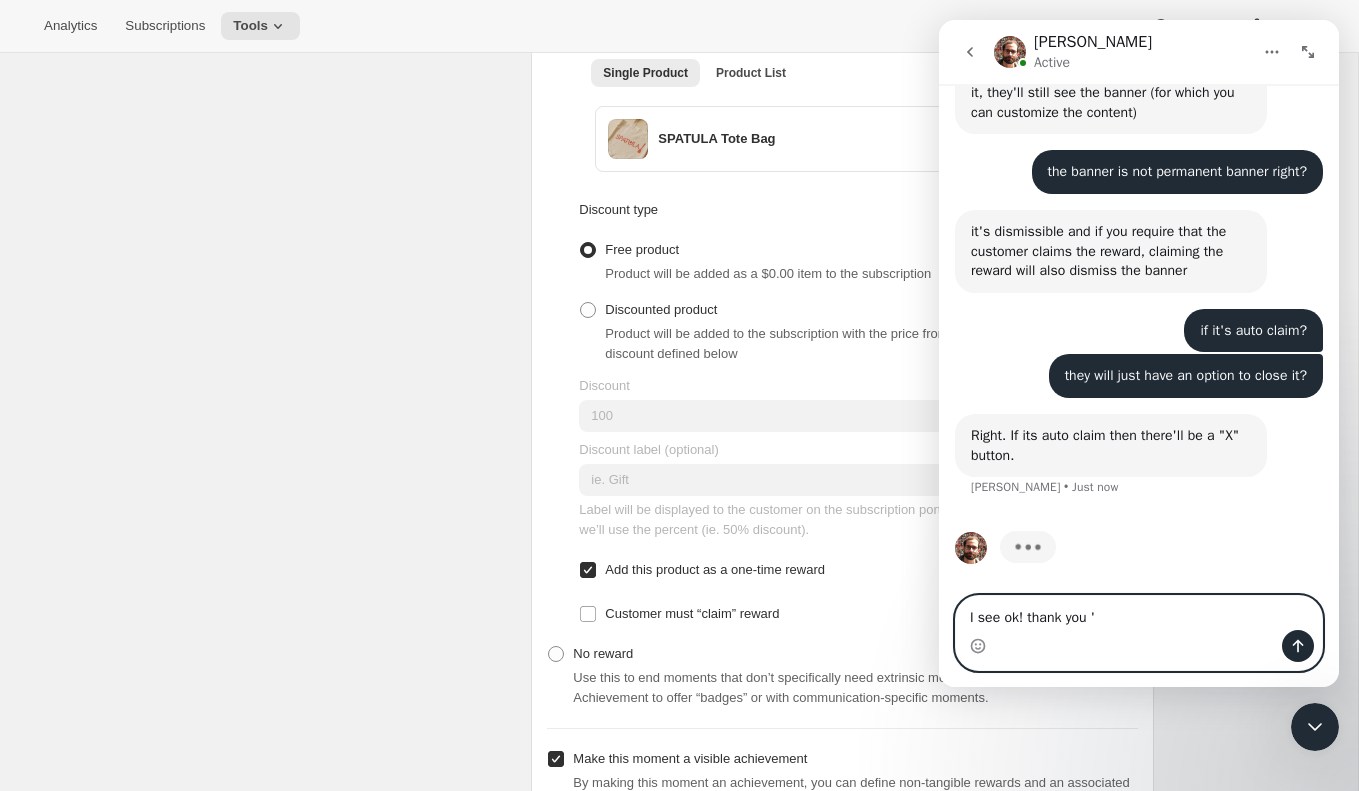 type on "I see ok! thank you" 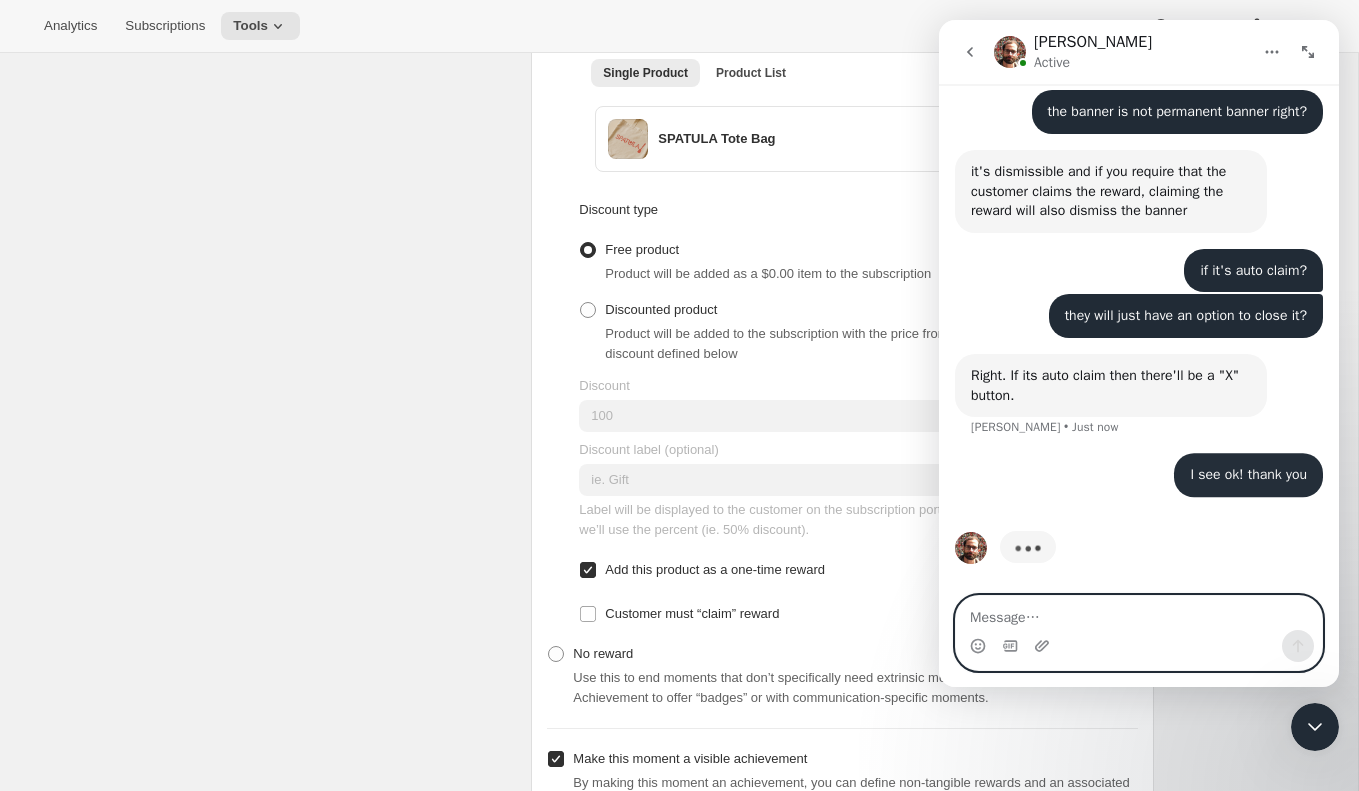 scroll, scrollTop: 2012, scrollLeft: 0, axis: vertical 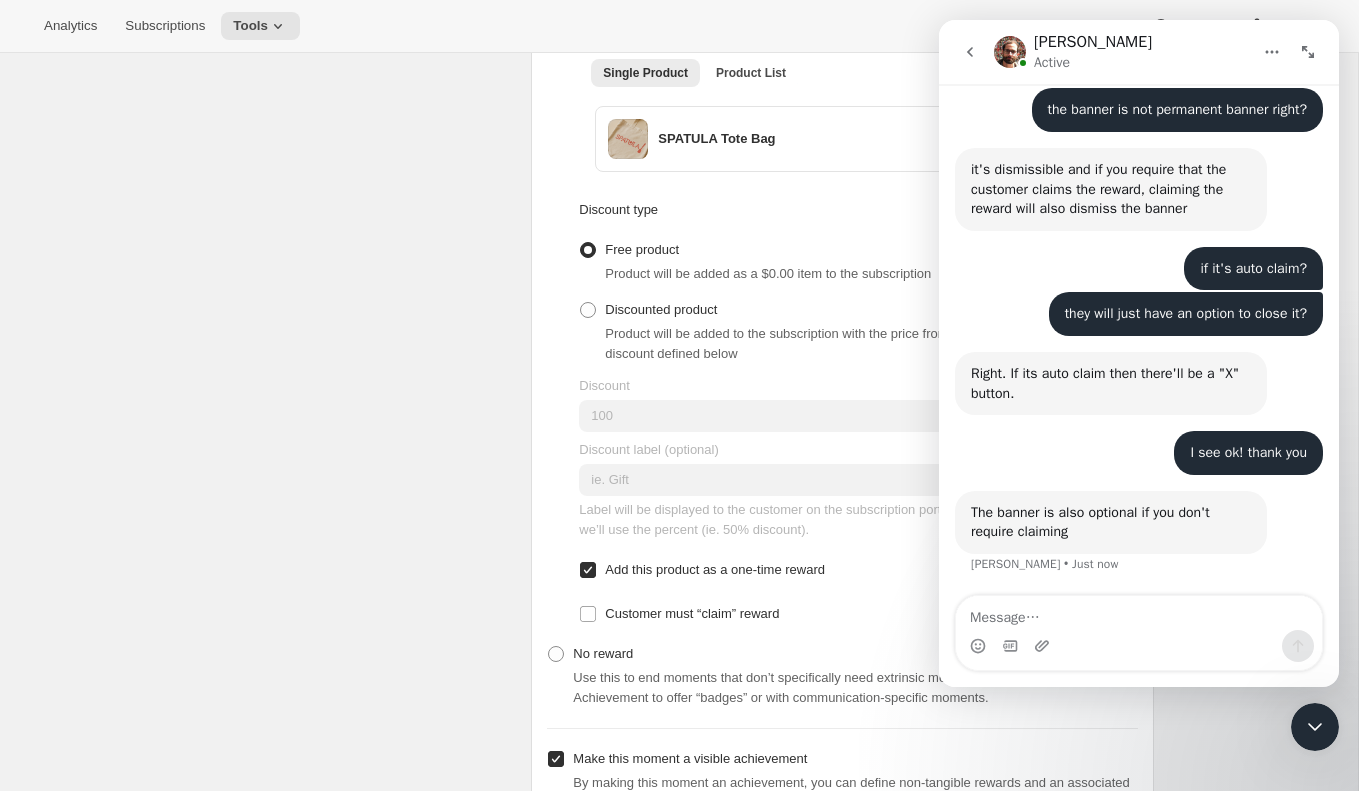 click on "Label will be displayed to the customer on the subscription portal. If no label is provided, we’ll use the percent (ie. 50% discount)." at bounding box center (832, 519) 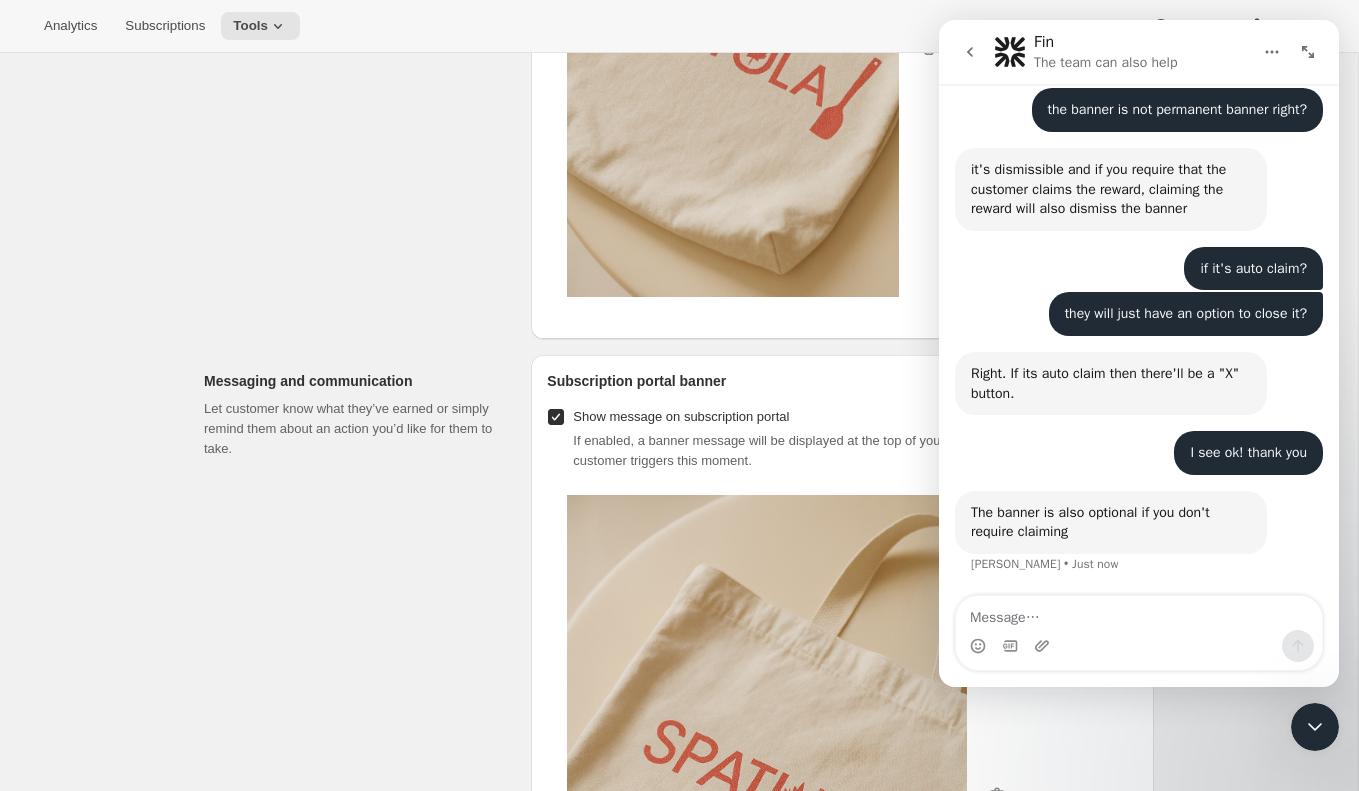 scroll, scrollTop: 2200, scrollLeft: 0, axis: vertical 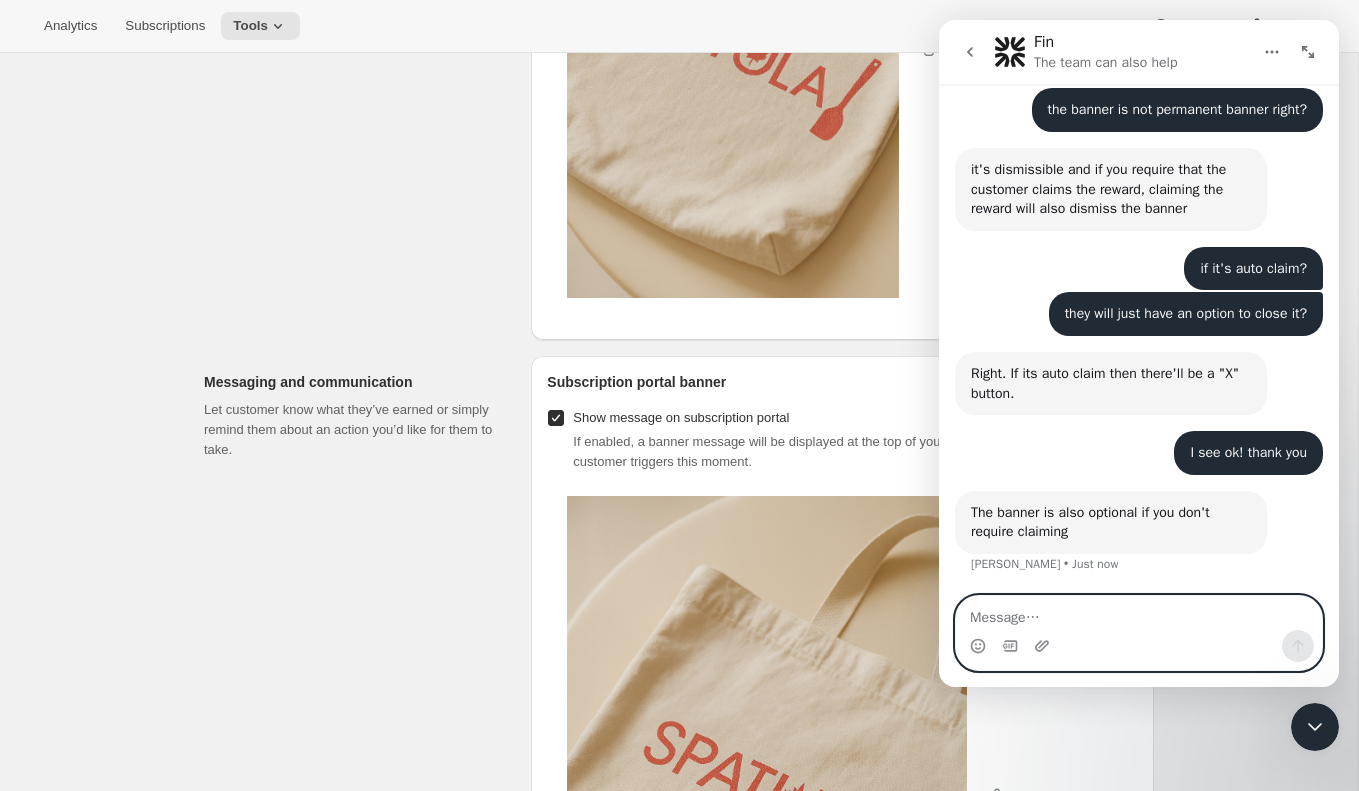 click at bounding box center [1139, 613] 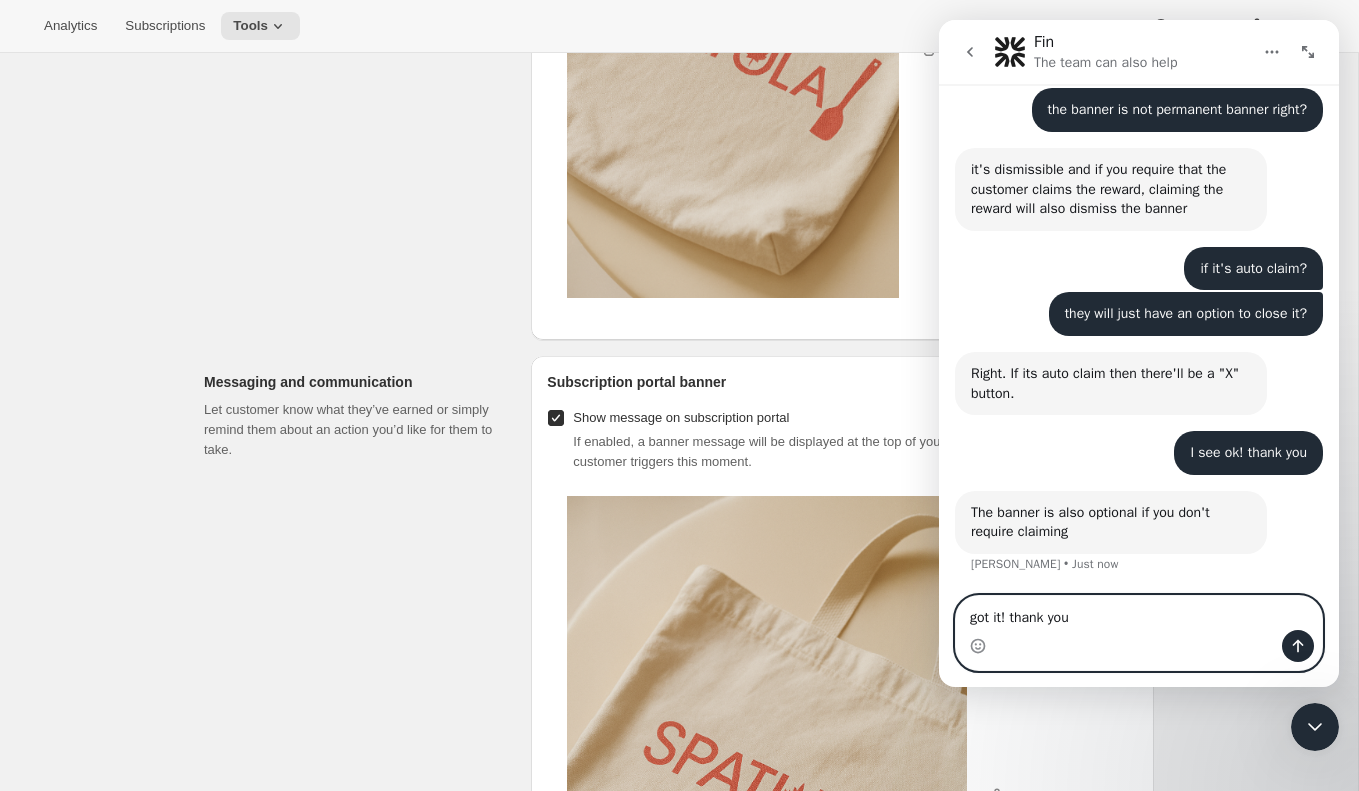 type on "got it! thank you" 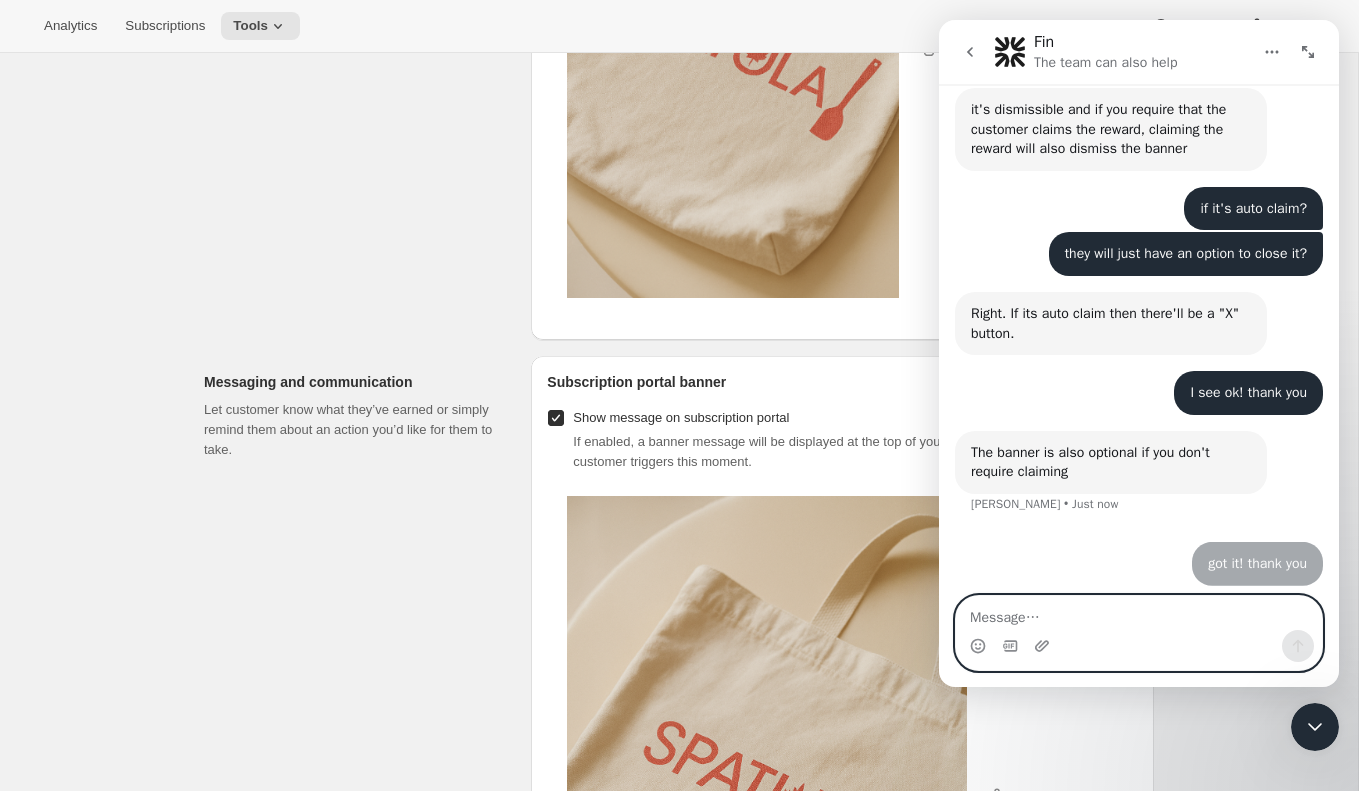 scroll, scrollTop: 2073, scrollLeft: 0, axis: vertical 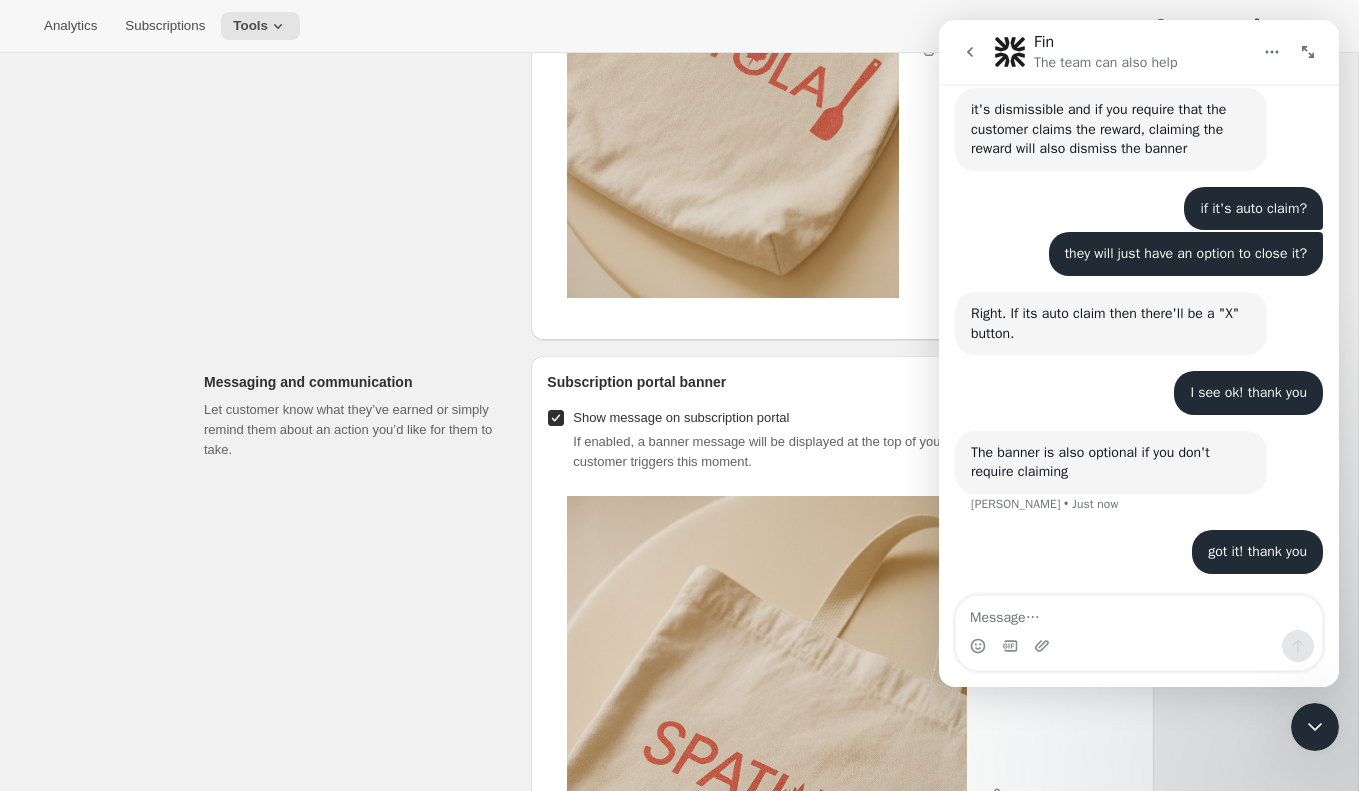 click 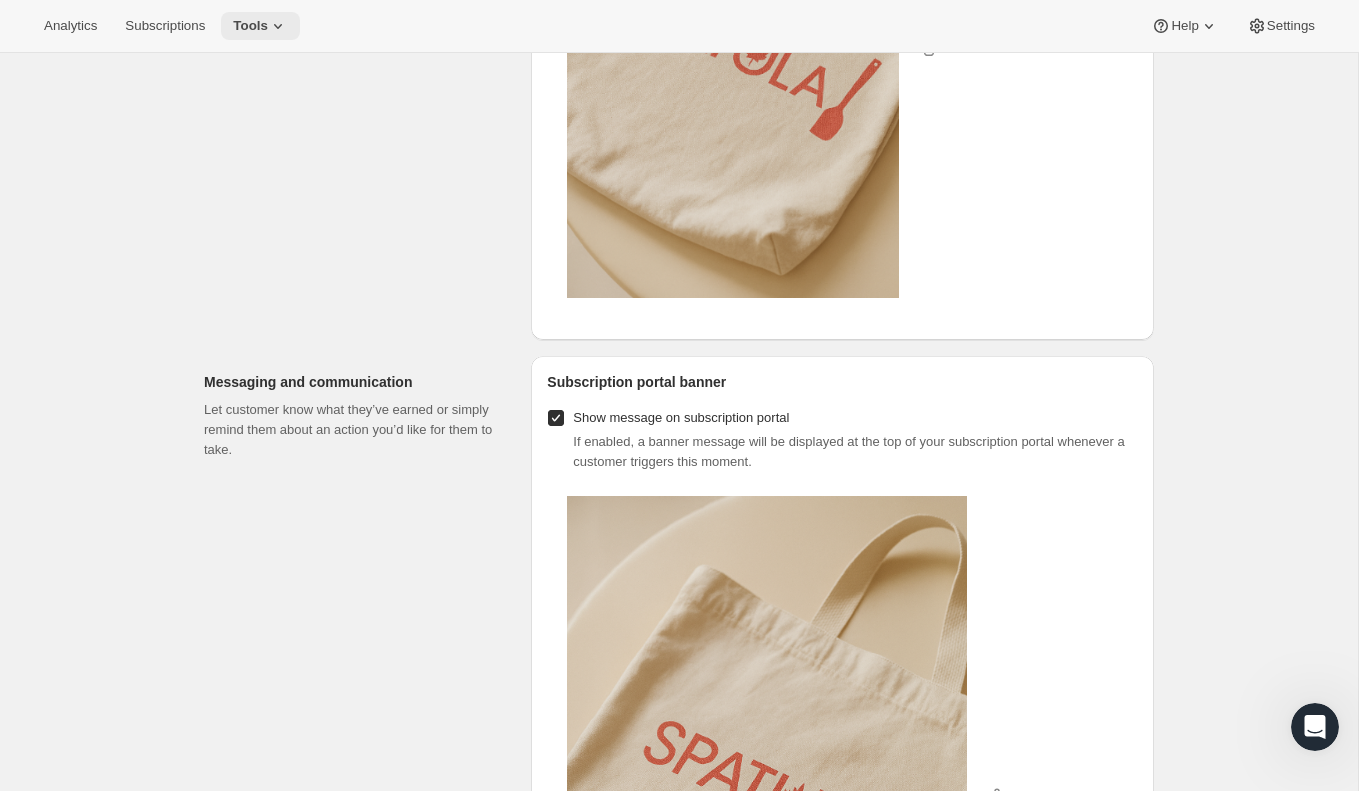 click on "Tools" at bounding box center (260, 26) 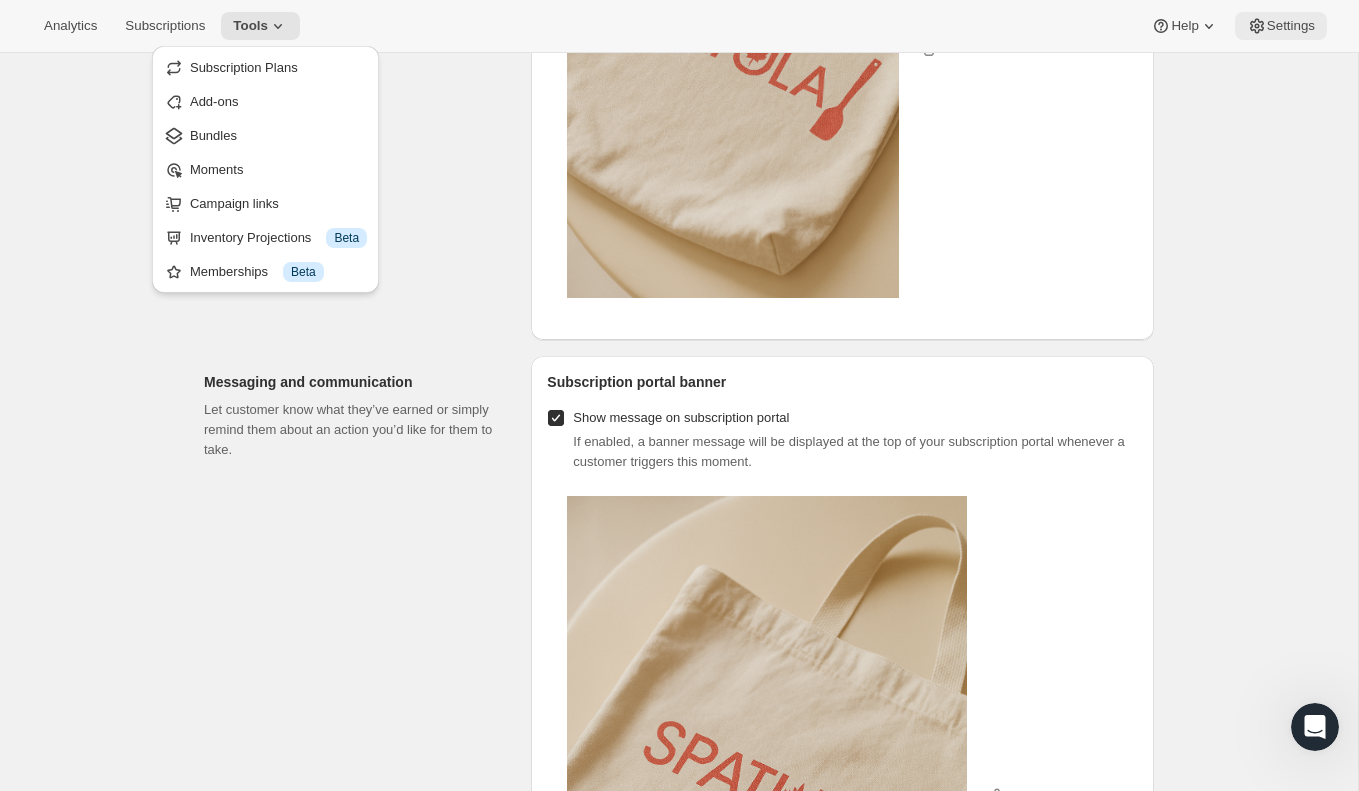 click on "Settings" at bounding box center (1291, 26) 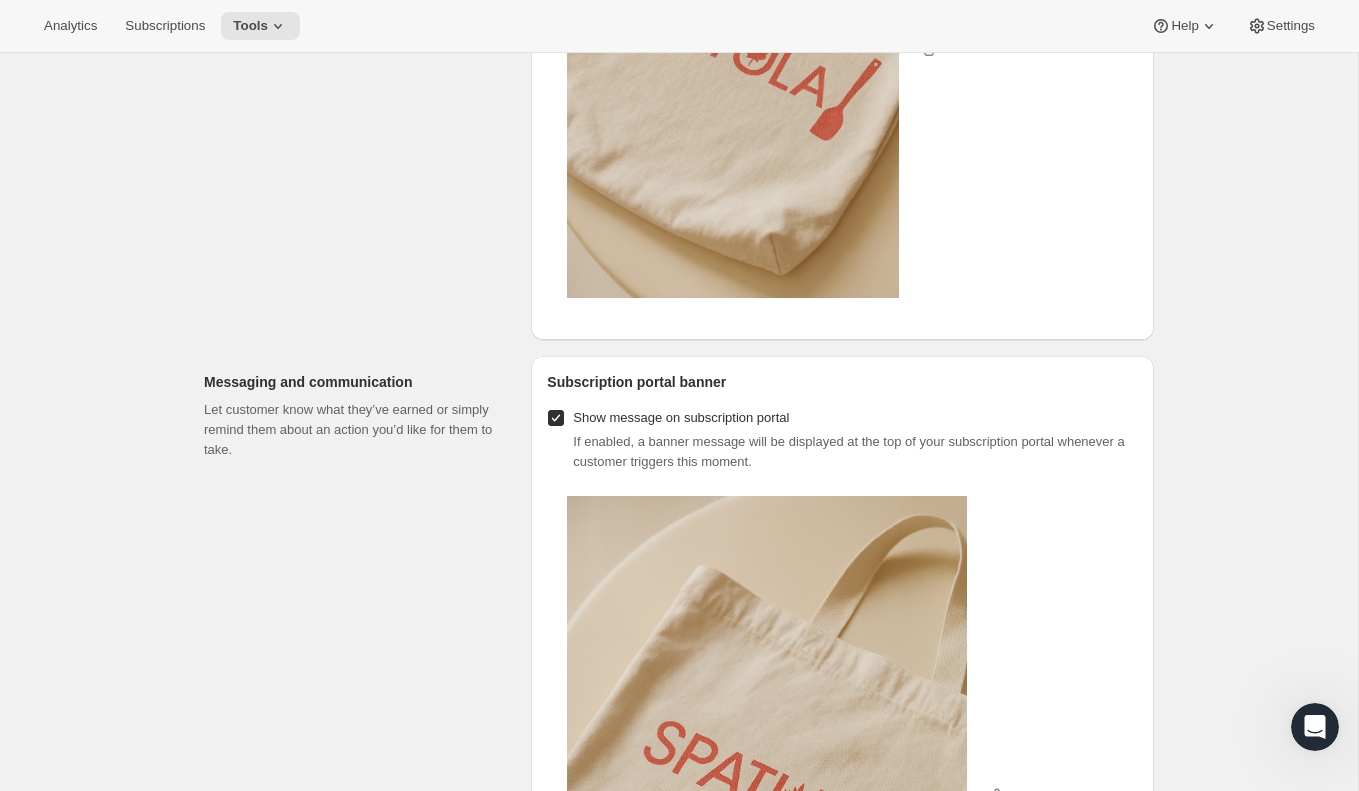 scroll, scrollTop: 0, scrollLeft: 0, axis: both 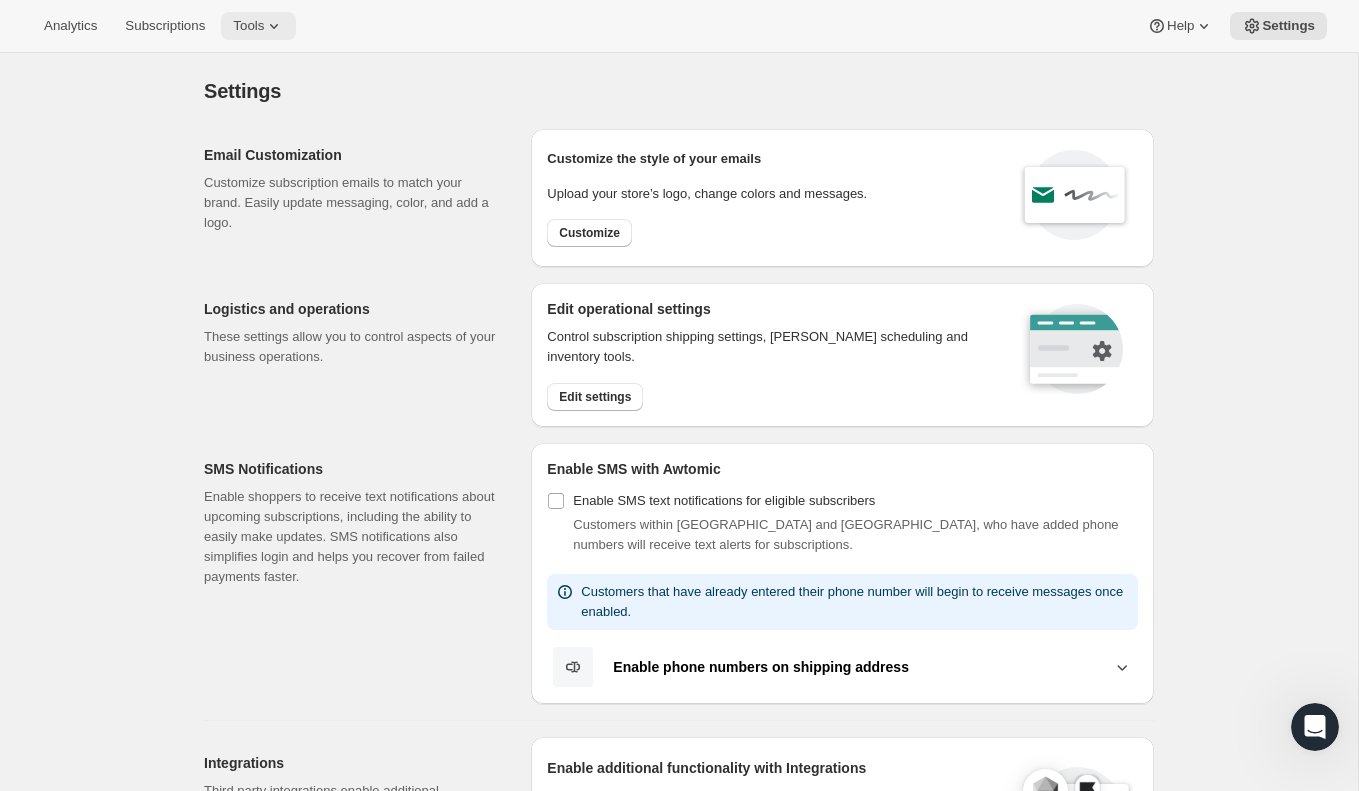click on "Tools" at bounding box center [248, 26] 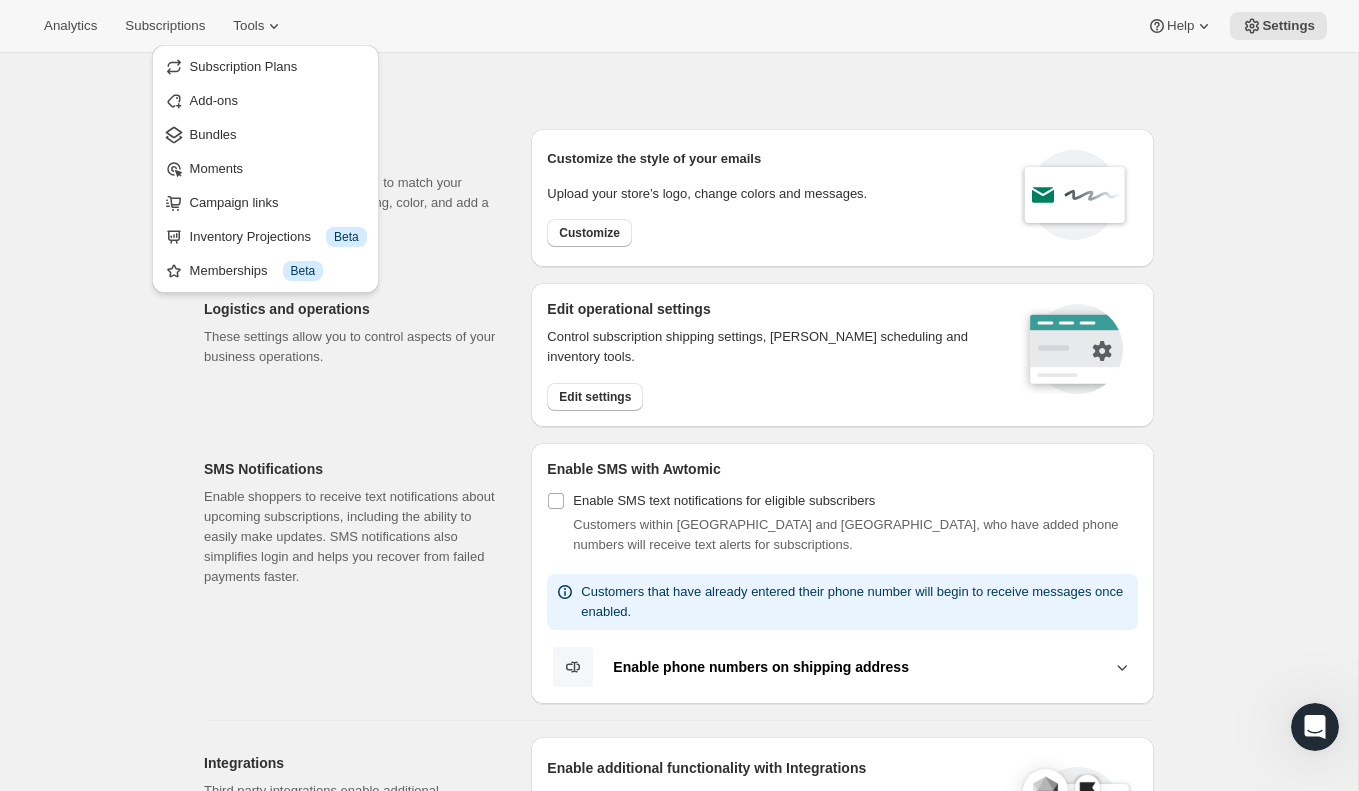 click on "Settings. This page is ready Settings" at bounding box center [679, 91] 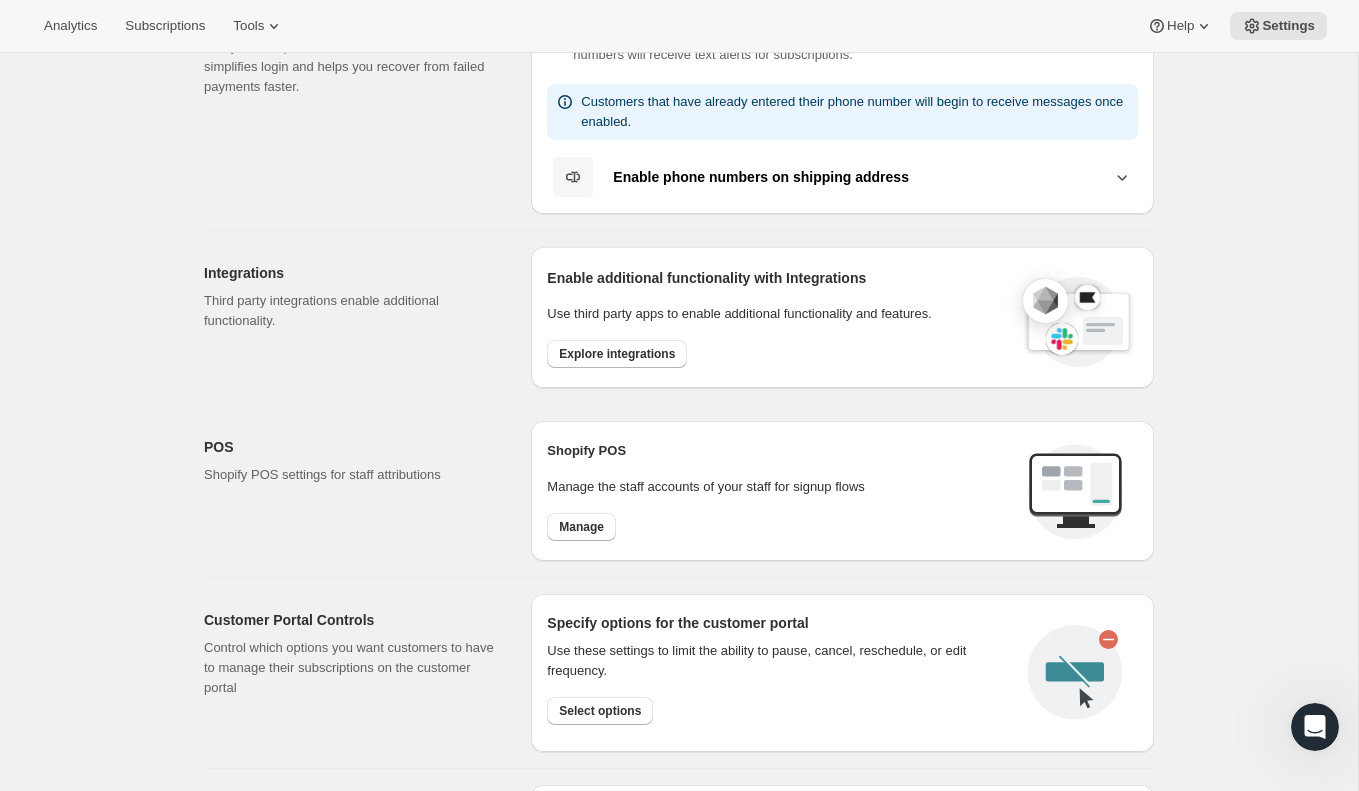 scroll, scrollTop: 894, scrollLeft: 0, axis: vertical 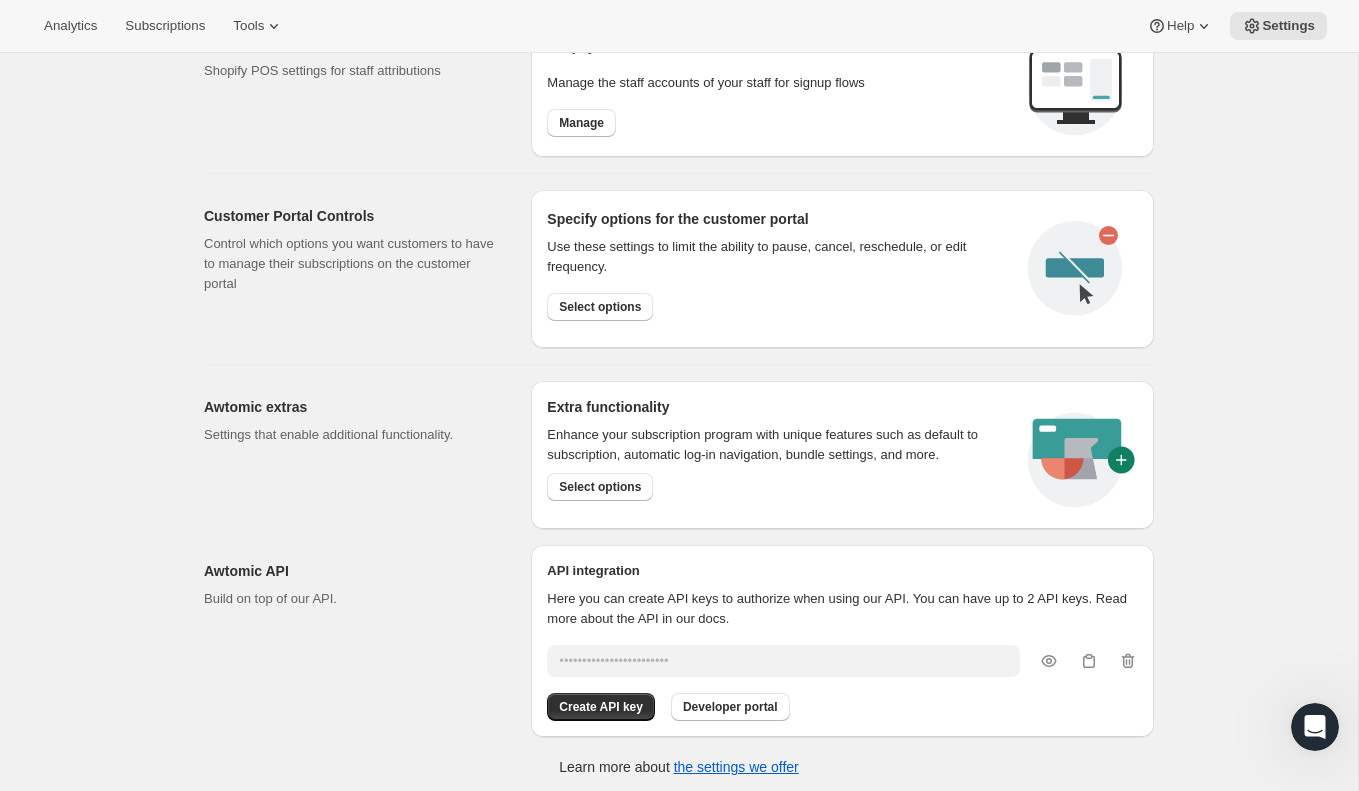 click on "Use these settings to limit the ability to pause, cancel, reschedule, or edit frequency. Select options" at bounding box center (779, 279) 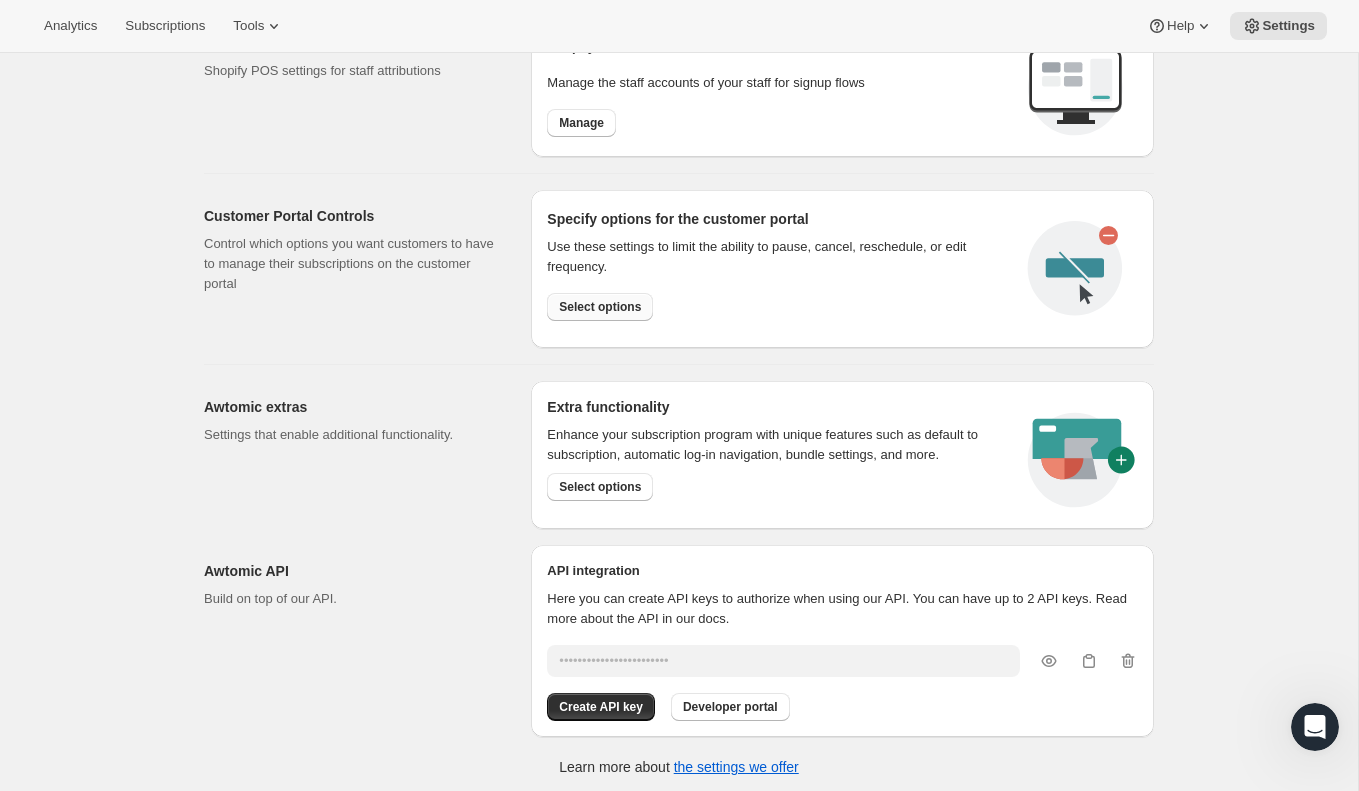 click on "Select options" at bounding box center [600, 307] 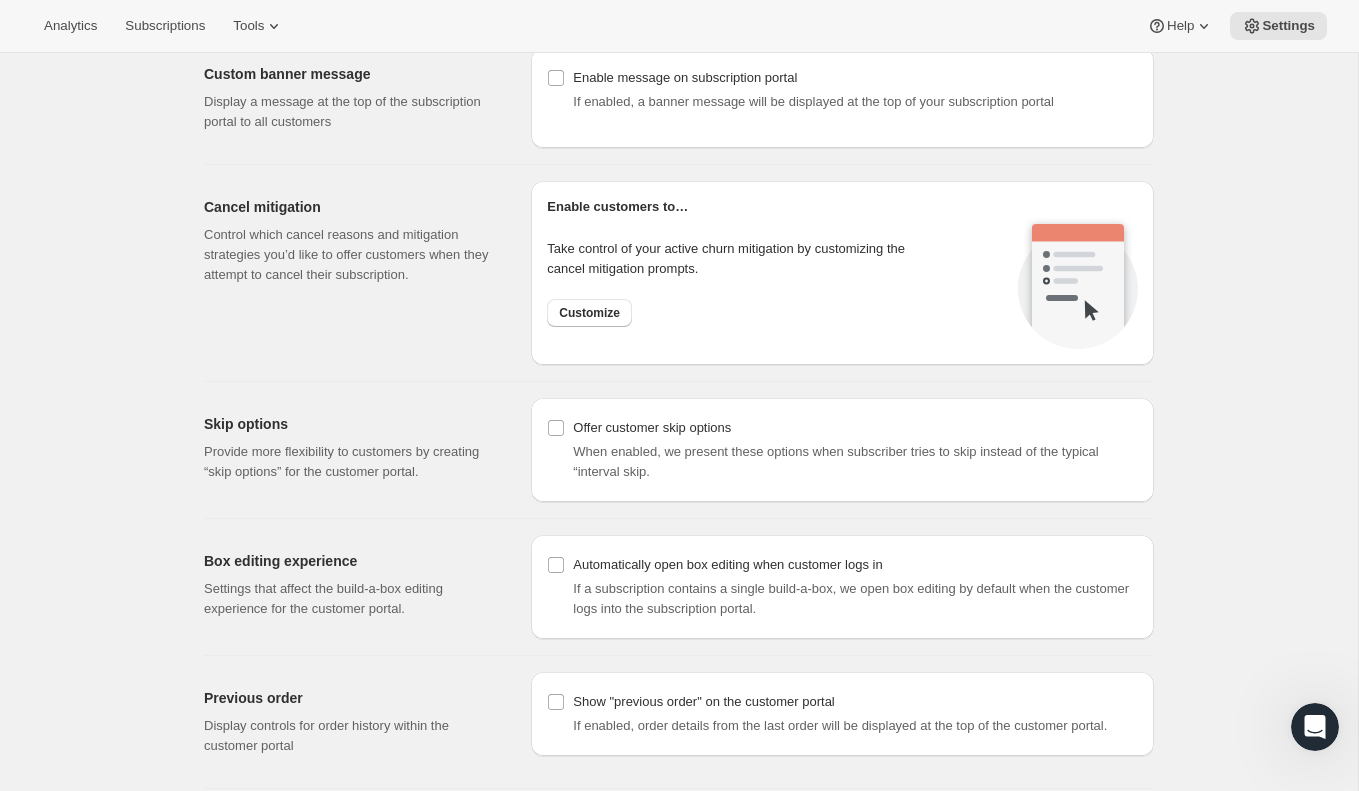 scroll, scrollTop: 1332, scrollLeft: 0, axis: vertical 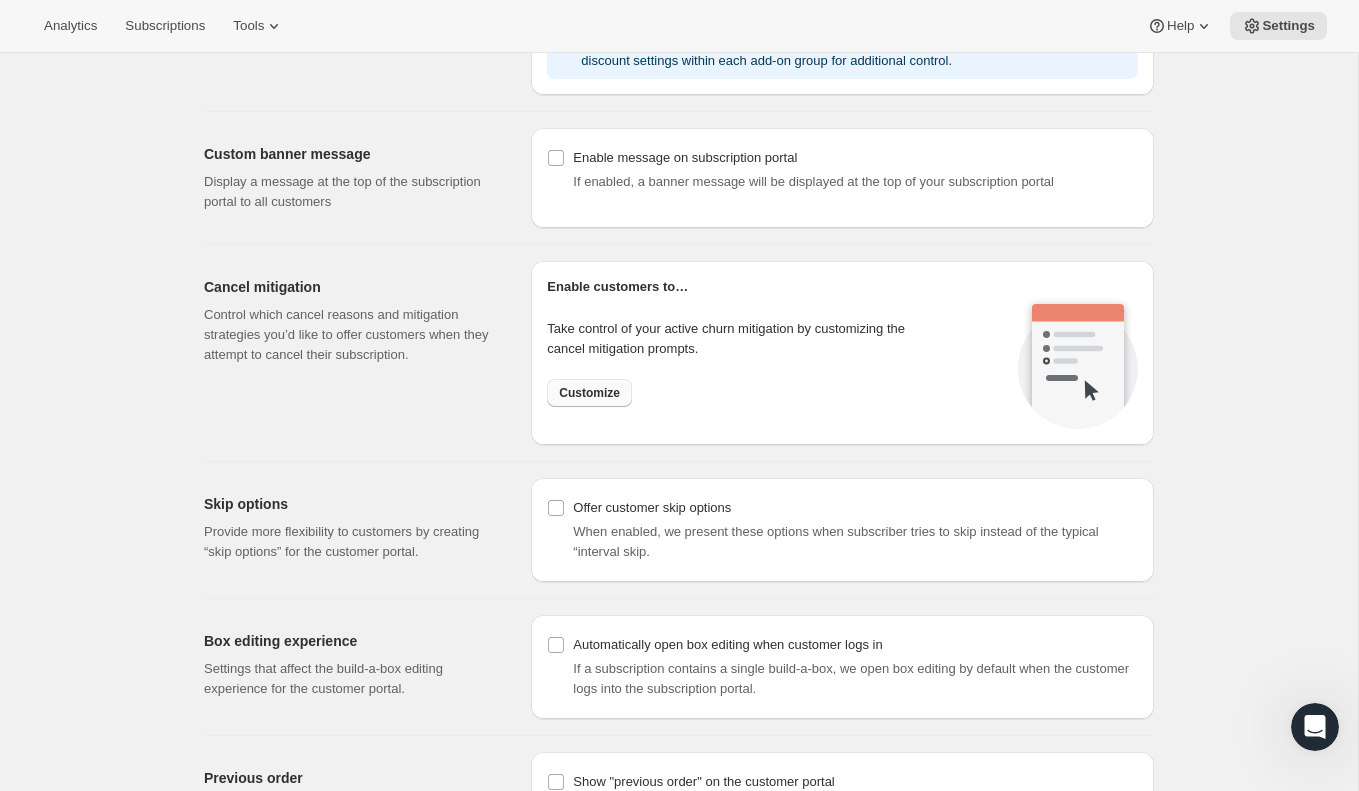 click on "Customize" at bounding box center (589, 393) 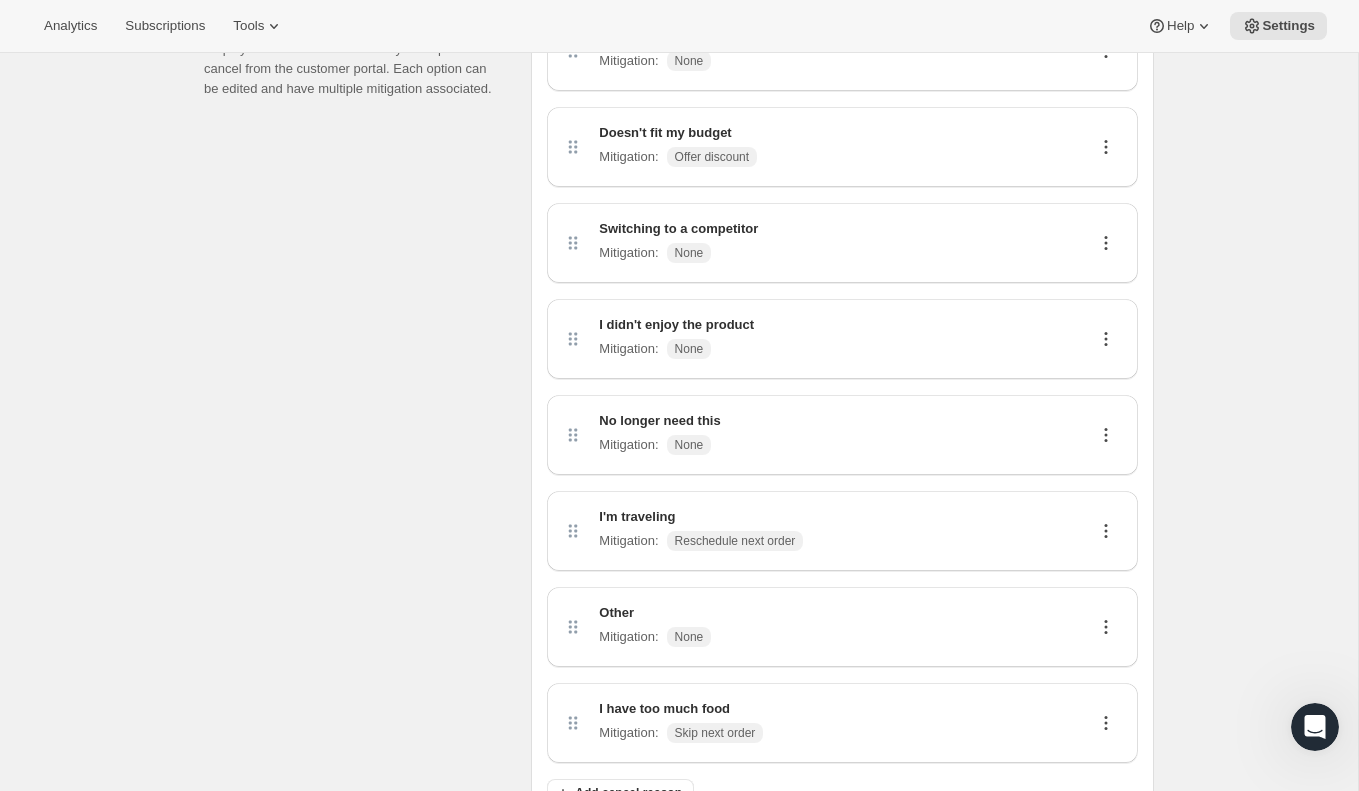 scroll, scrollTop: 160, scrollLeft: 0, axis: vertical 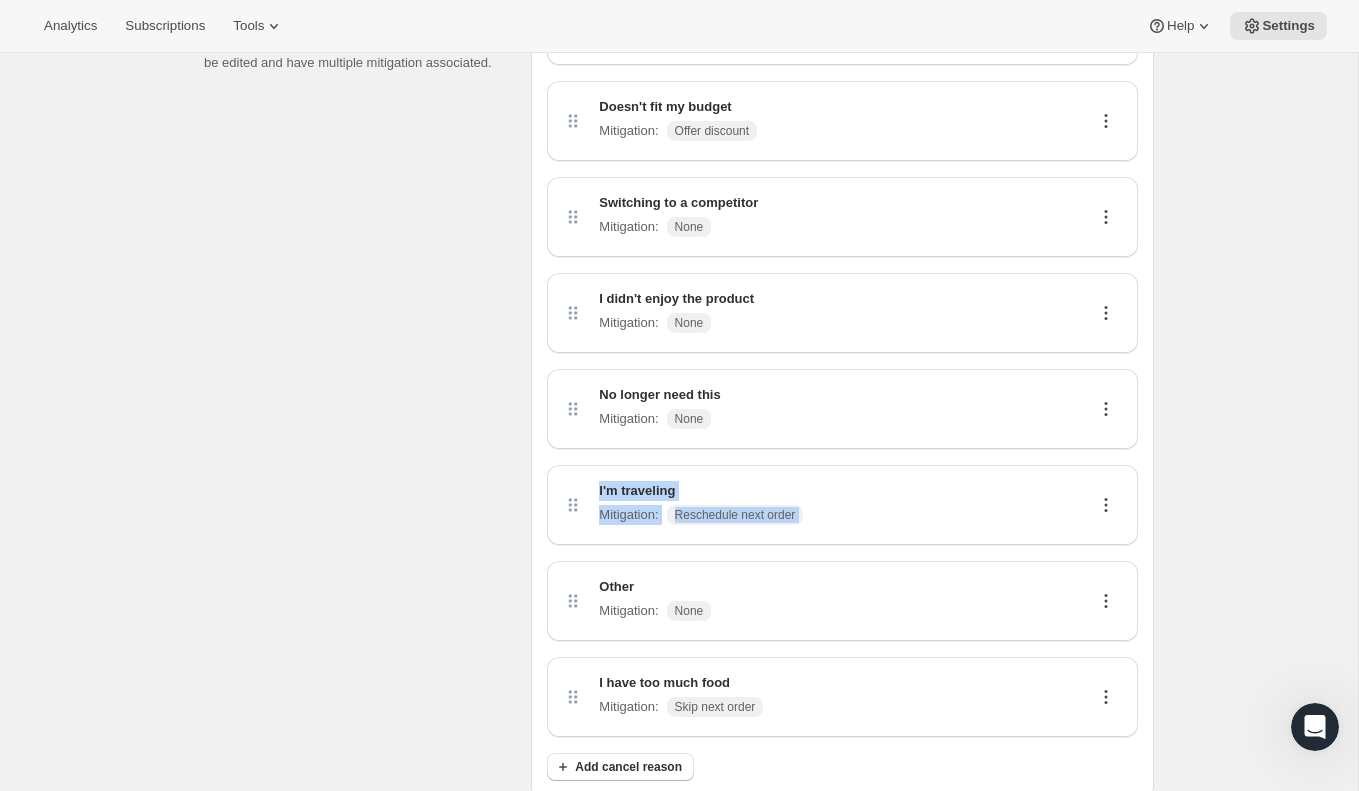 drag, startPoint x: 536, startPoint y: 470, endPoint x: 1108, endPoint y: 518, distance: 574.01044 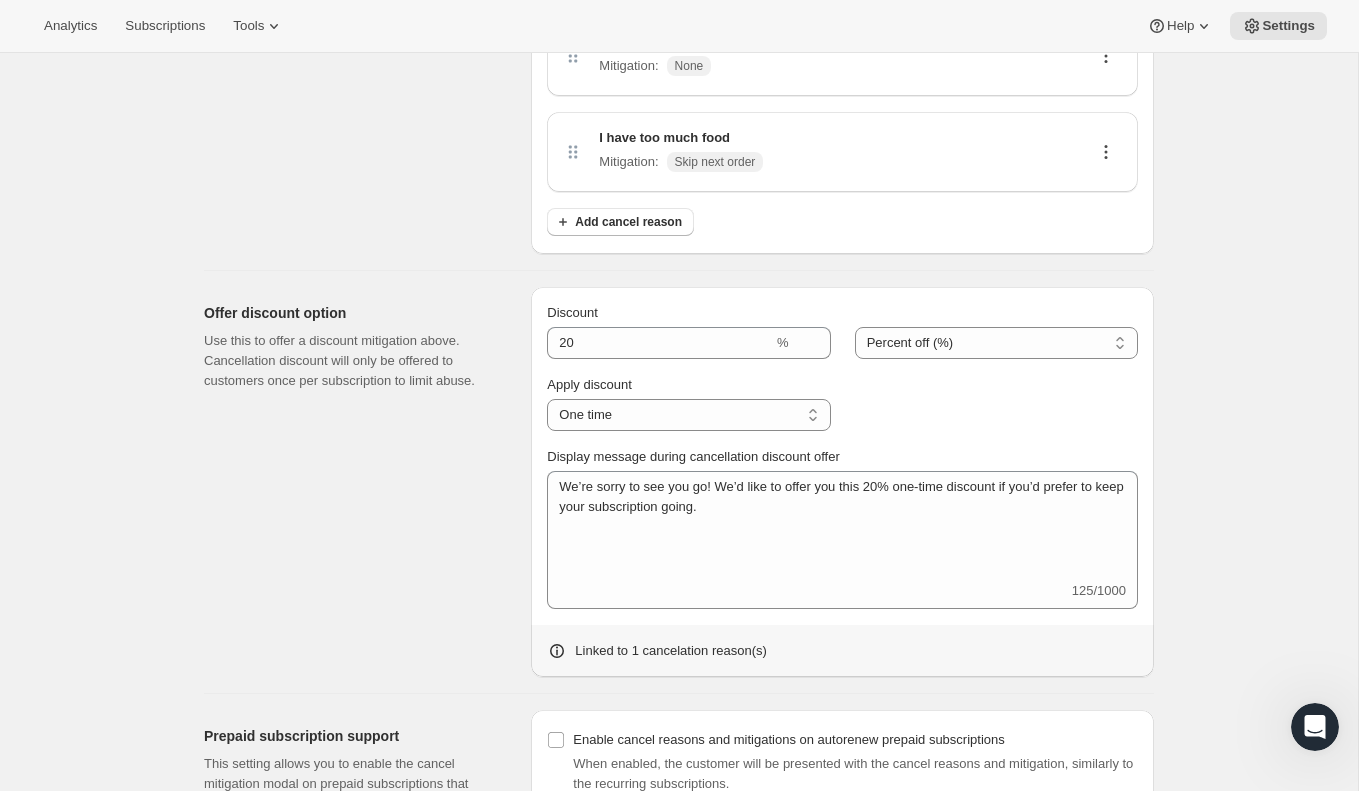 scroll, scrollTop: 646, scrollLeft: 0, axis: vertical 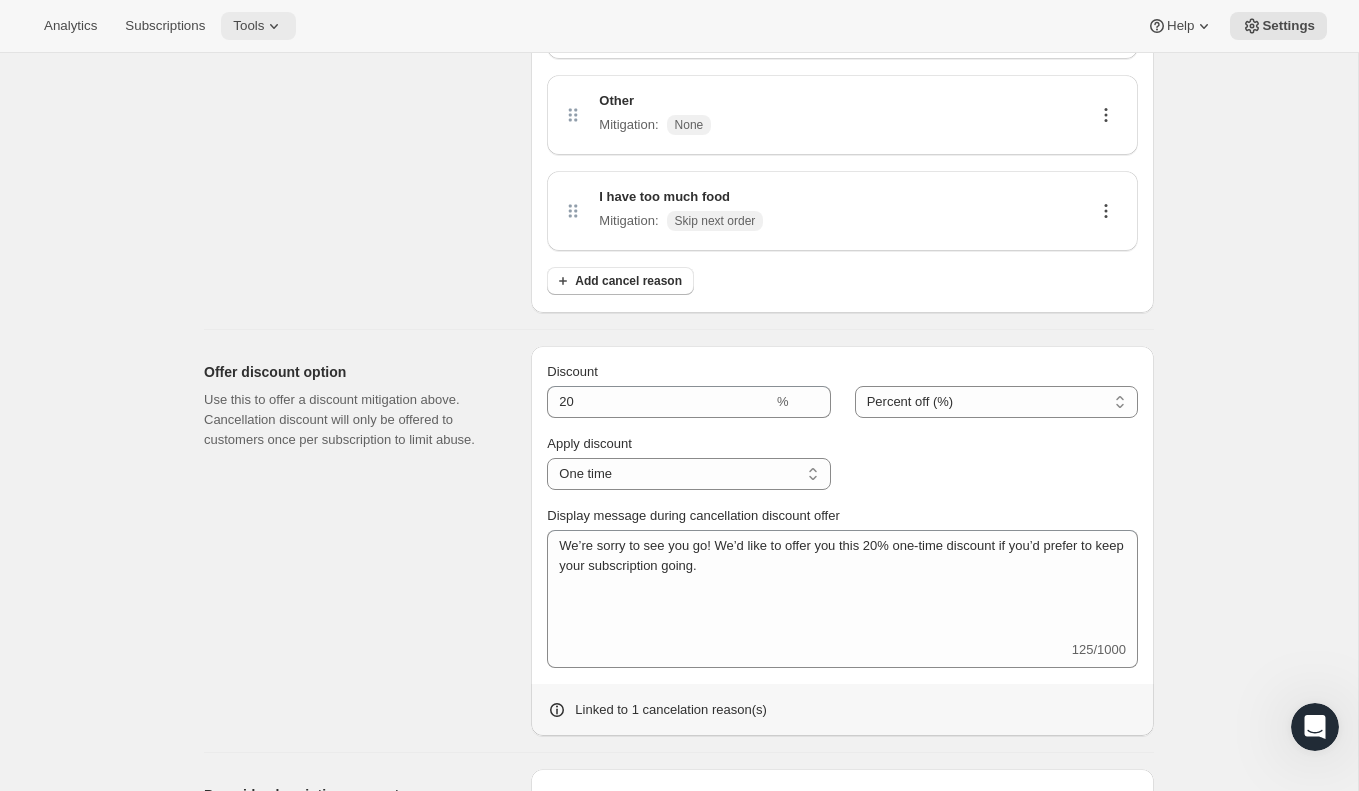 click on "Tools" at bounding box center (248, 26) 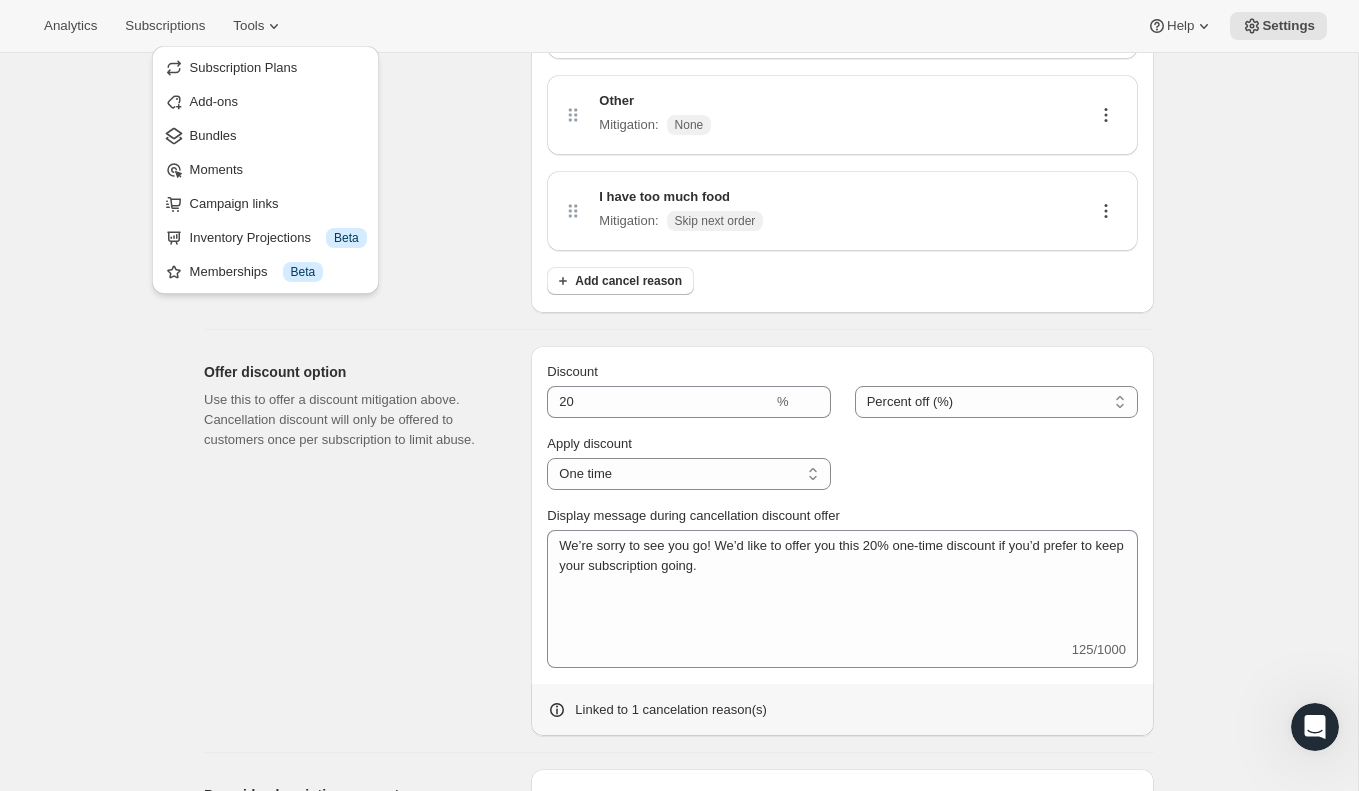 click on "Analytics Subscriptions Tools Help Settings" at bounding box center [679, 26] 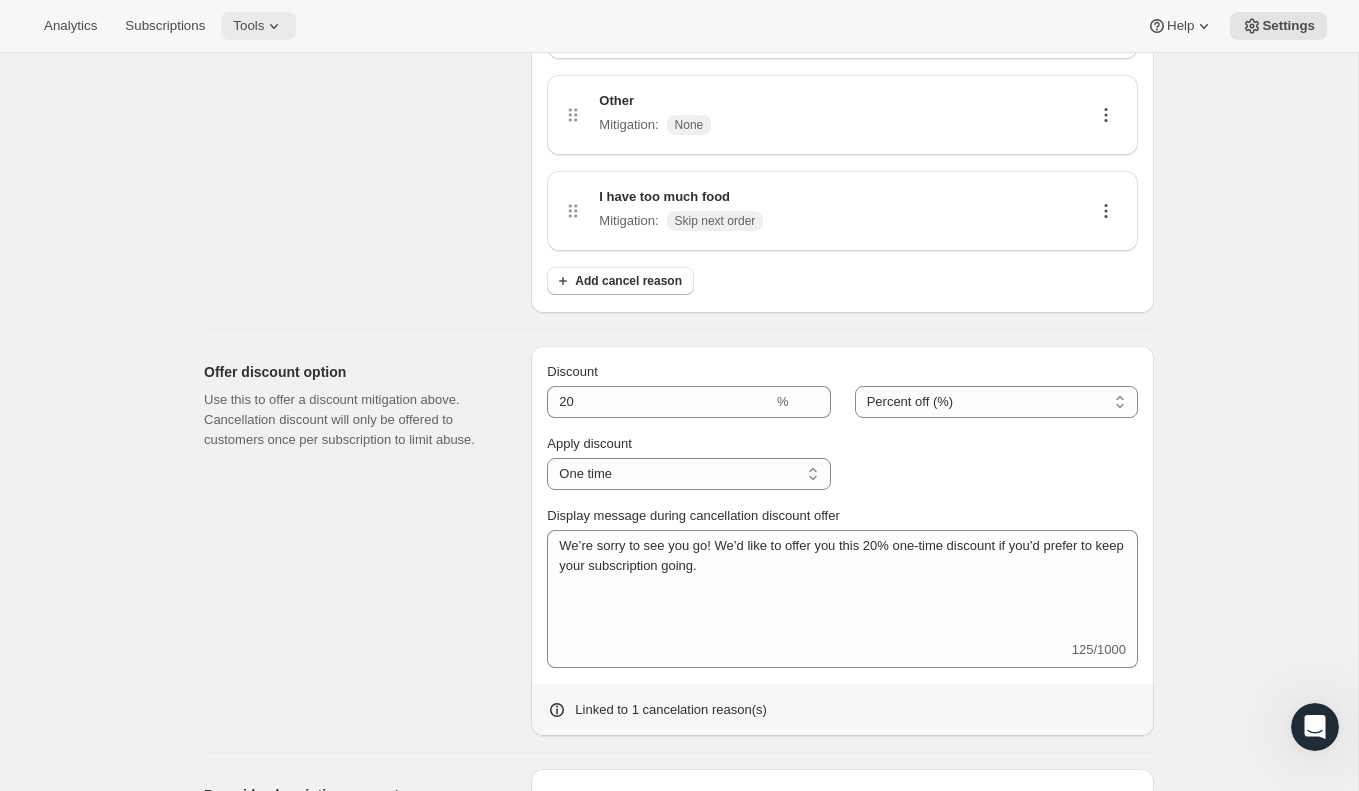 click 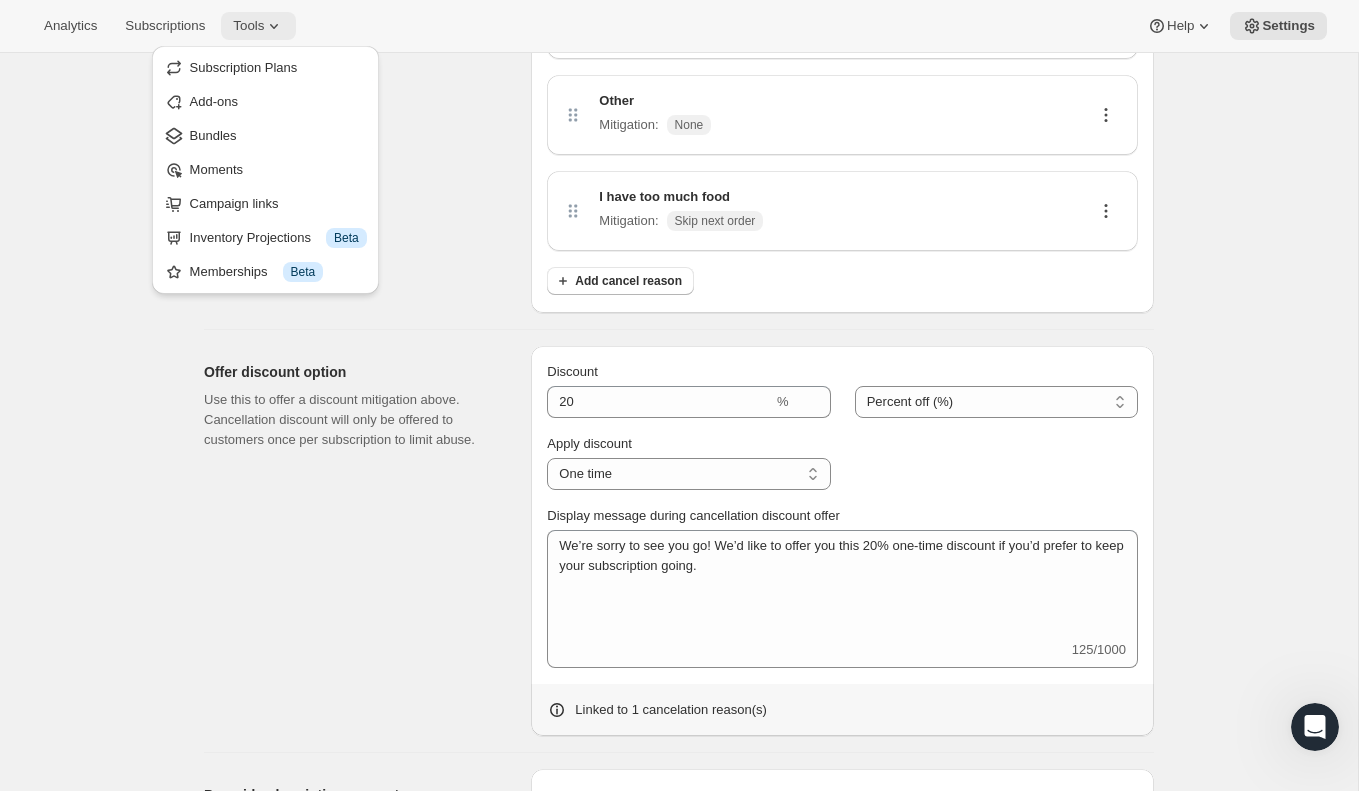 click on "Tools" at bounding box center [258, 26] 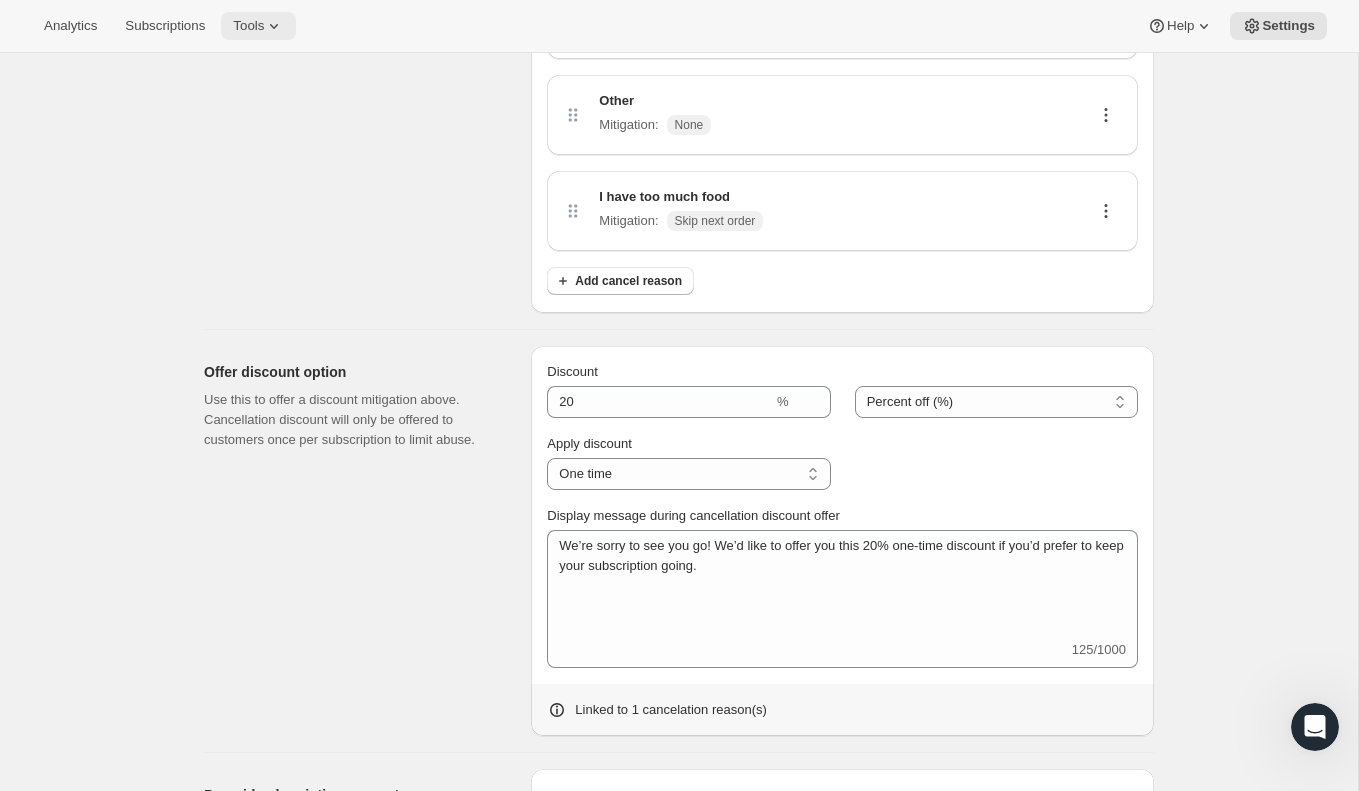 click on "Tools" at bounding box center [258, 26] 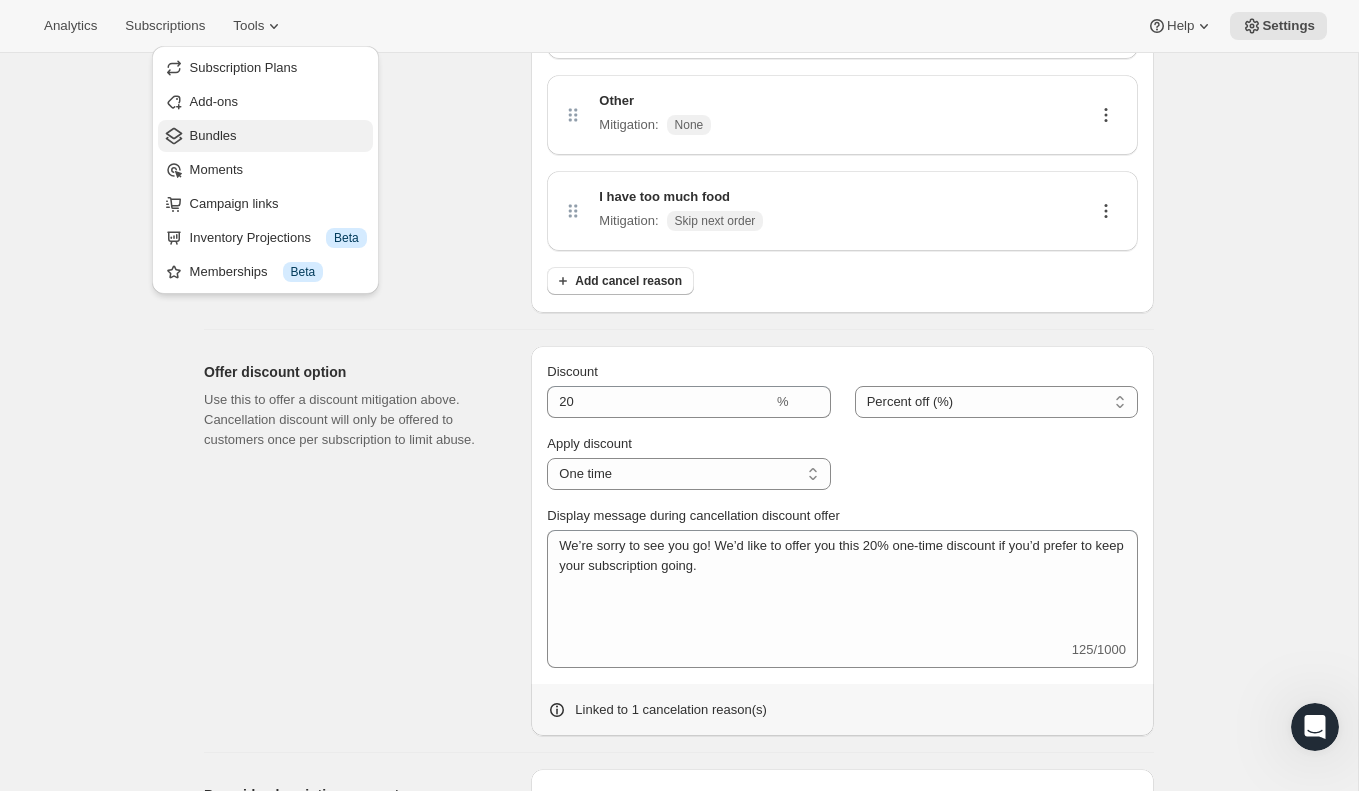 click on "Bundles" at bounding box center (278, 136) 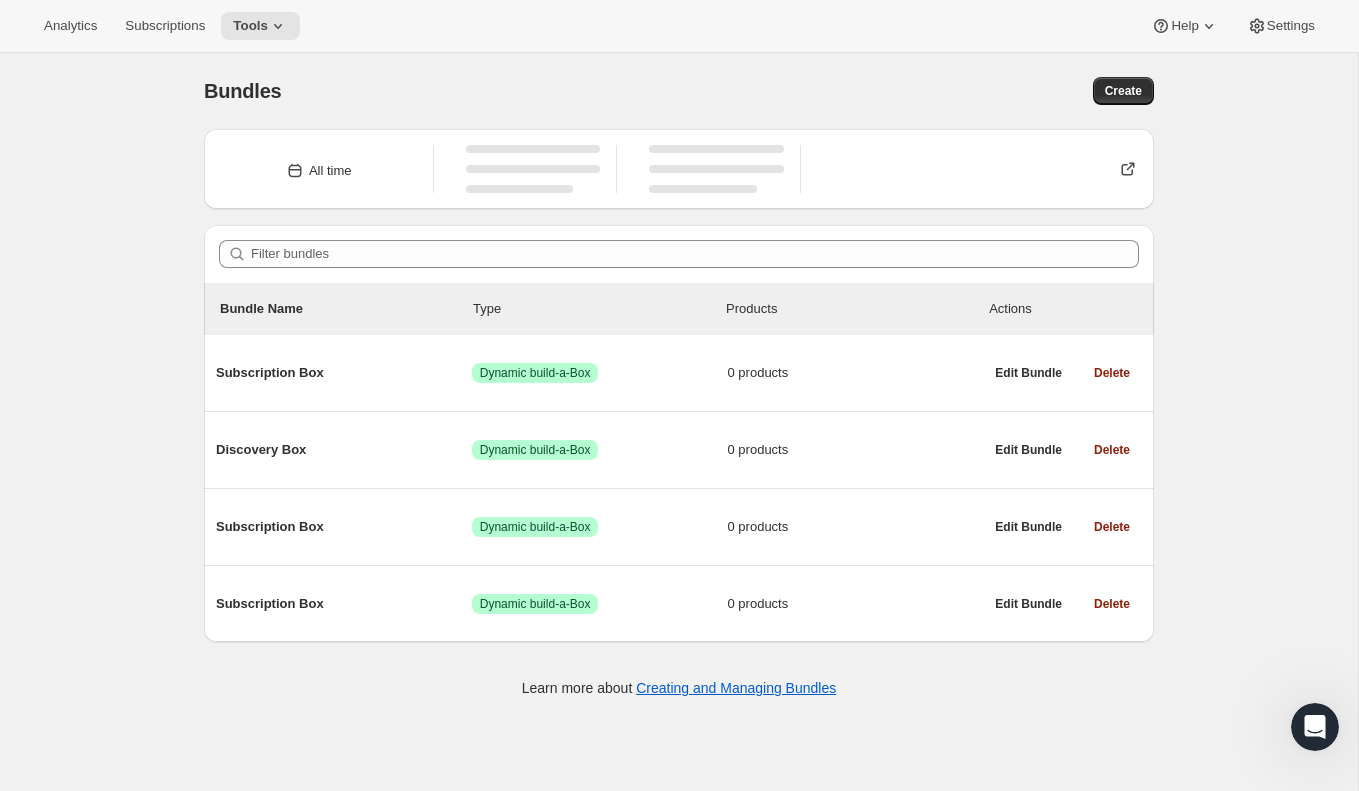 scroll, scrollTop: 52, scrollLeft: 0, axis: vertical 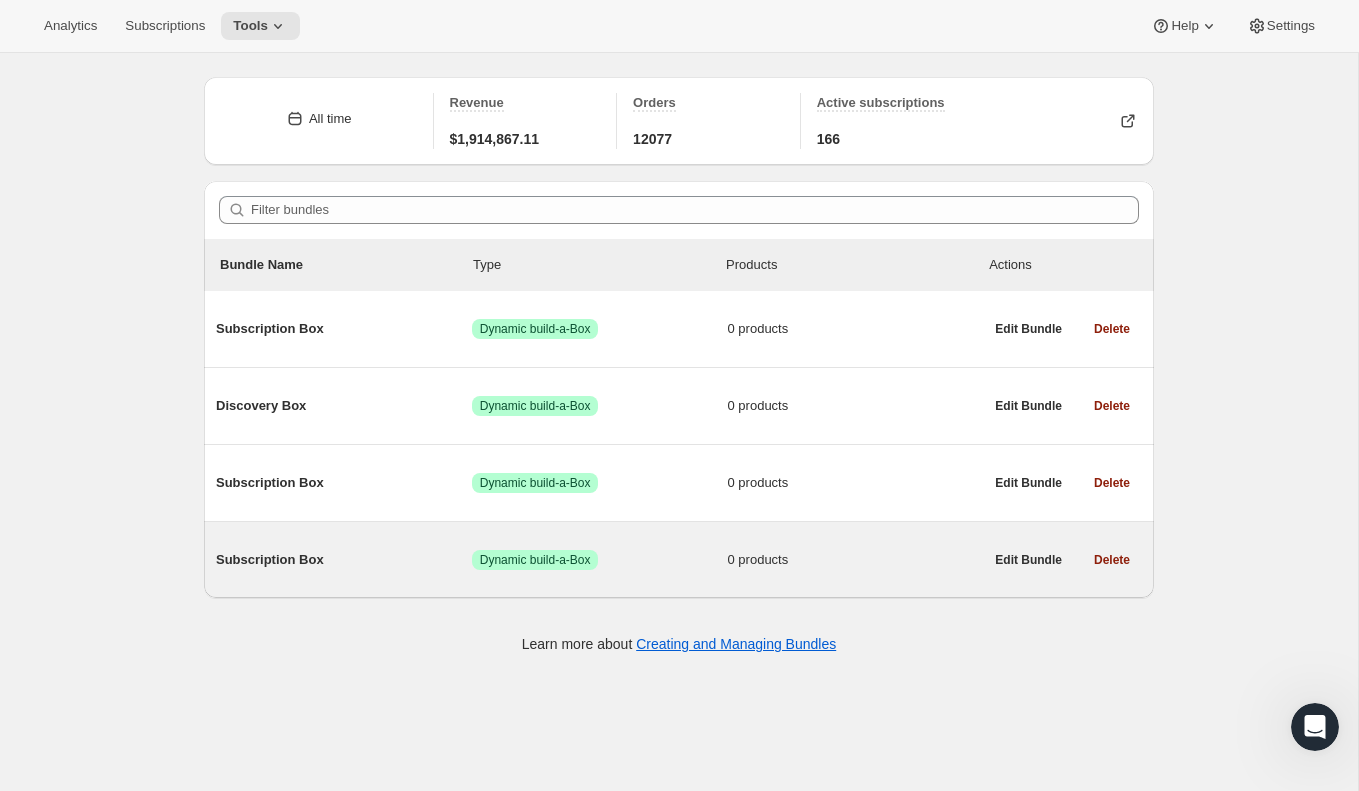 click on "Subscription Box Success Dynamic build-a-Box 0 products" at bounding box center [599, 560] 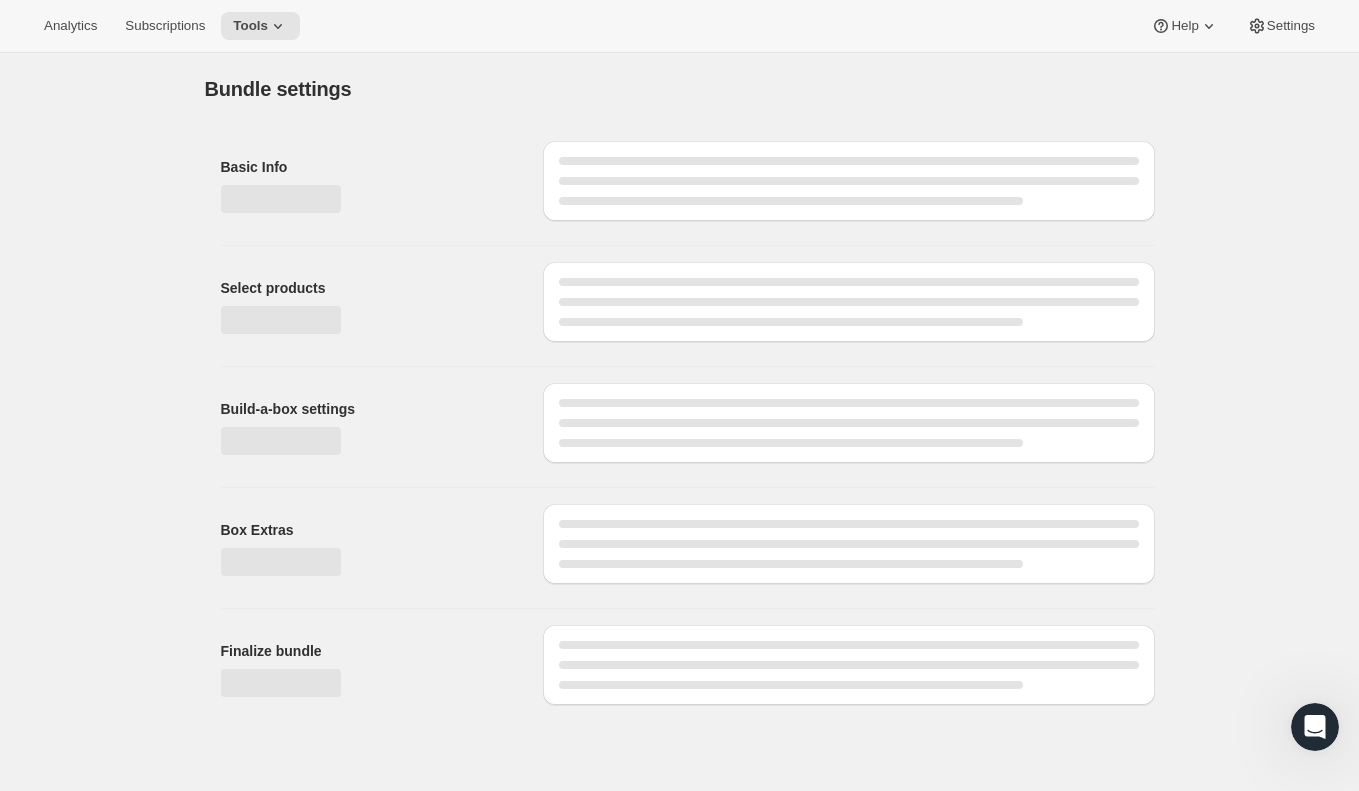 scroll, scrollTop: 0, scrollLeft: 0, axis: both 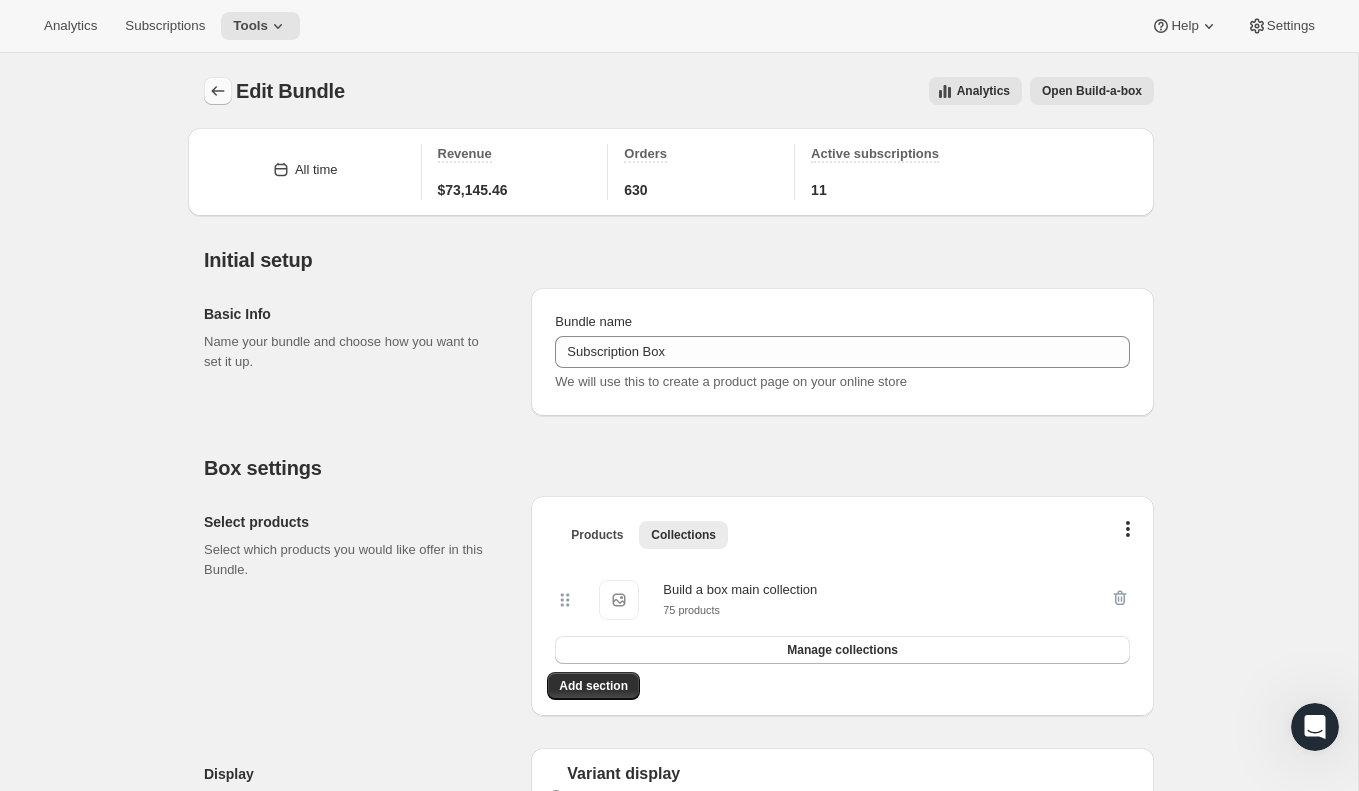 click 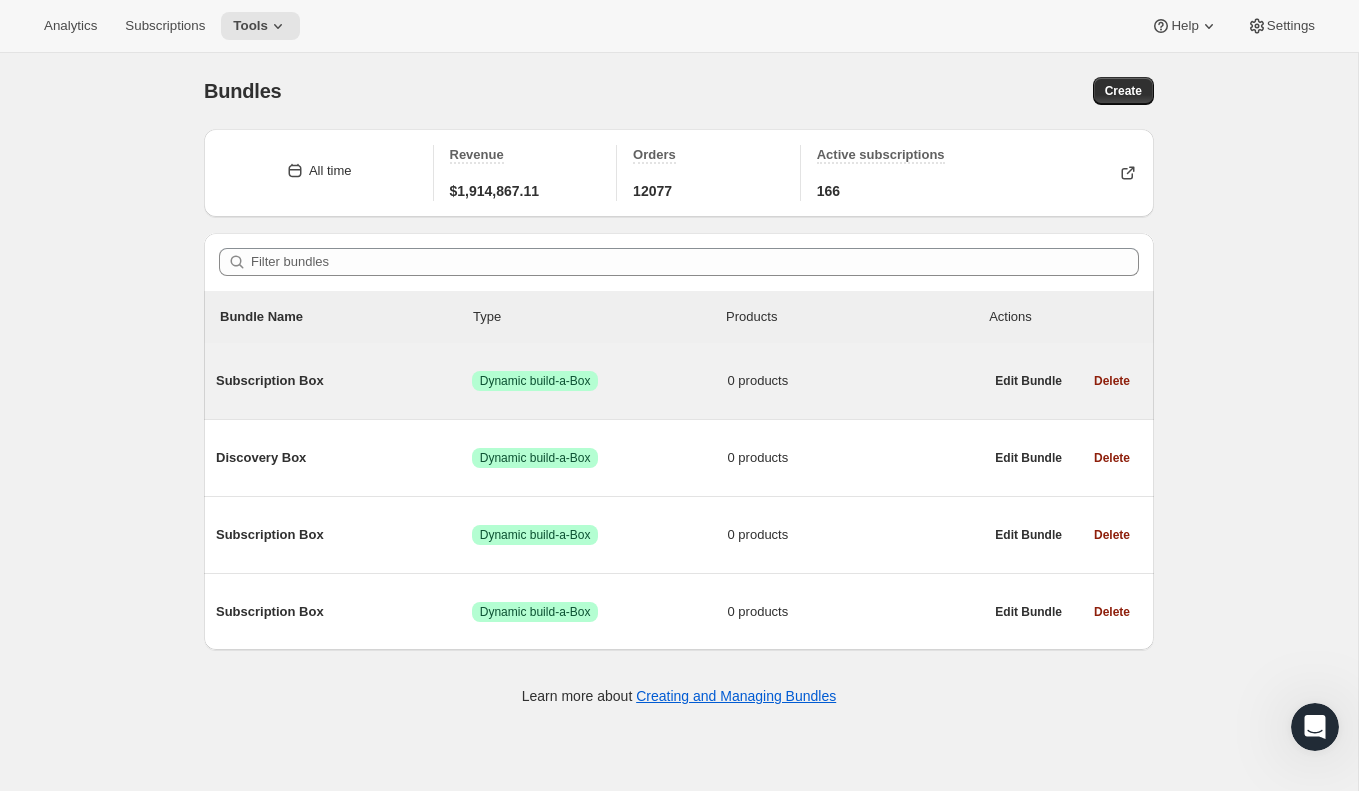 click on "Subscription Box Success Dynamic build-a-Box 0 products" at bounding box center [599, 381] 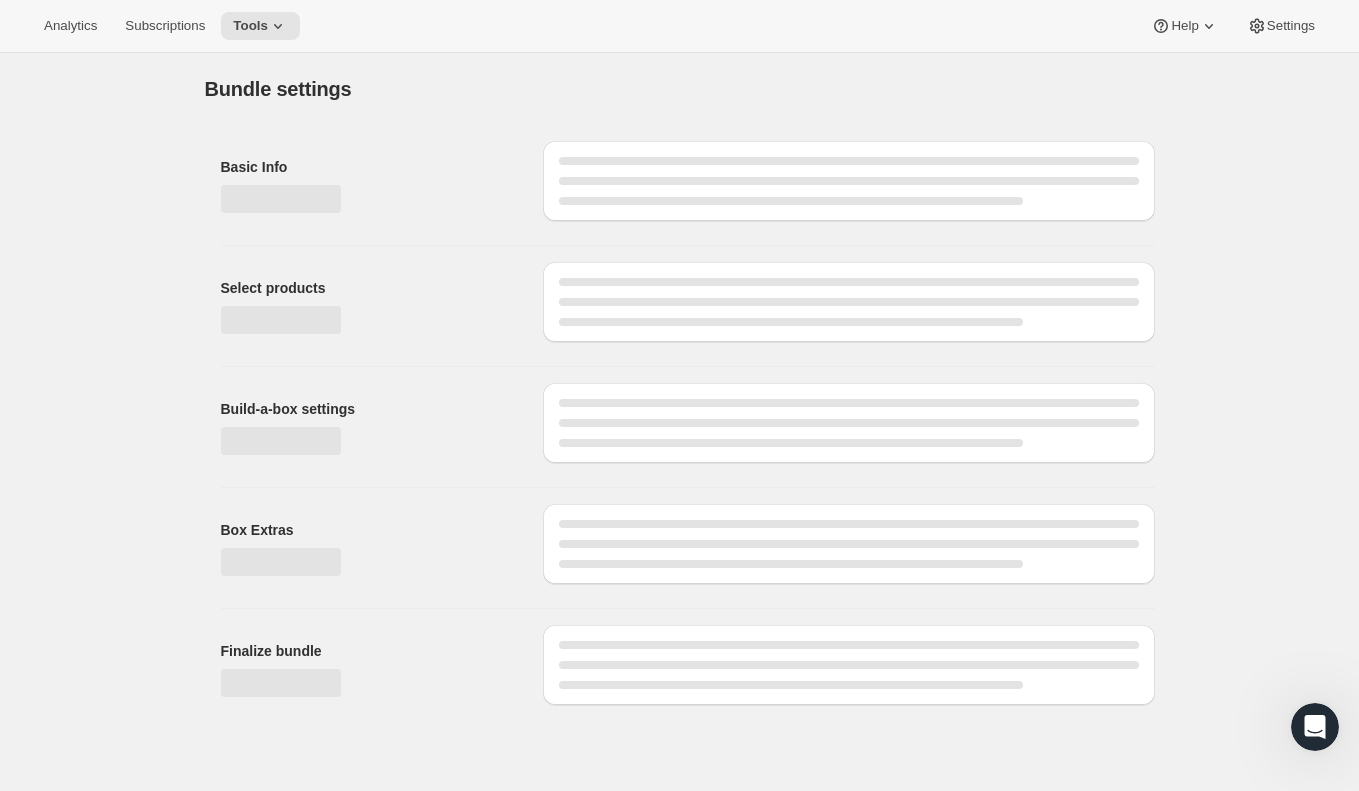 type on "Subscription Box" 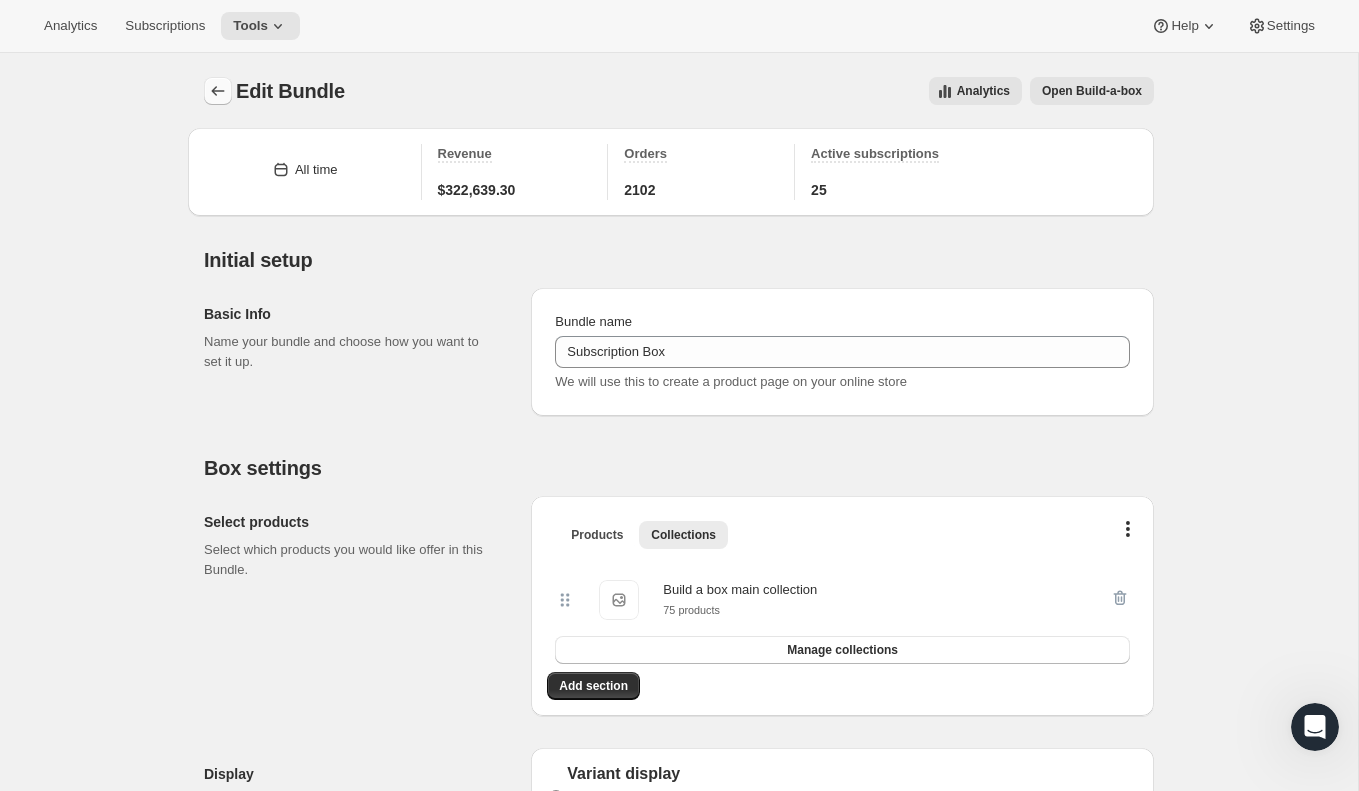 click 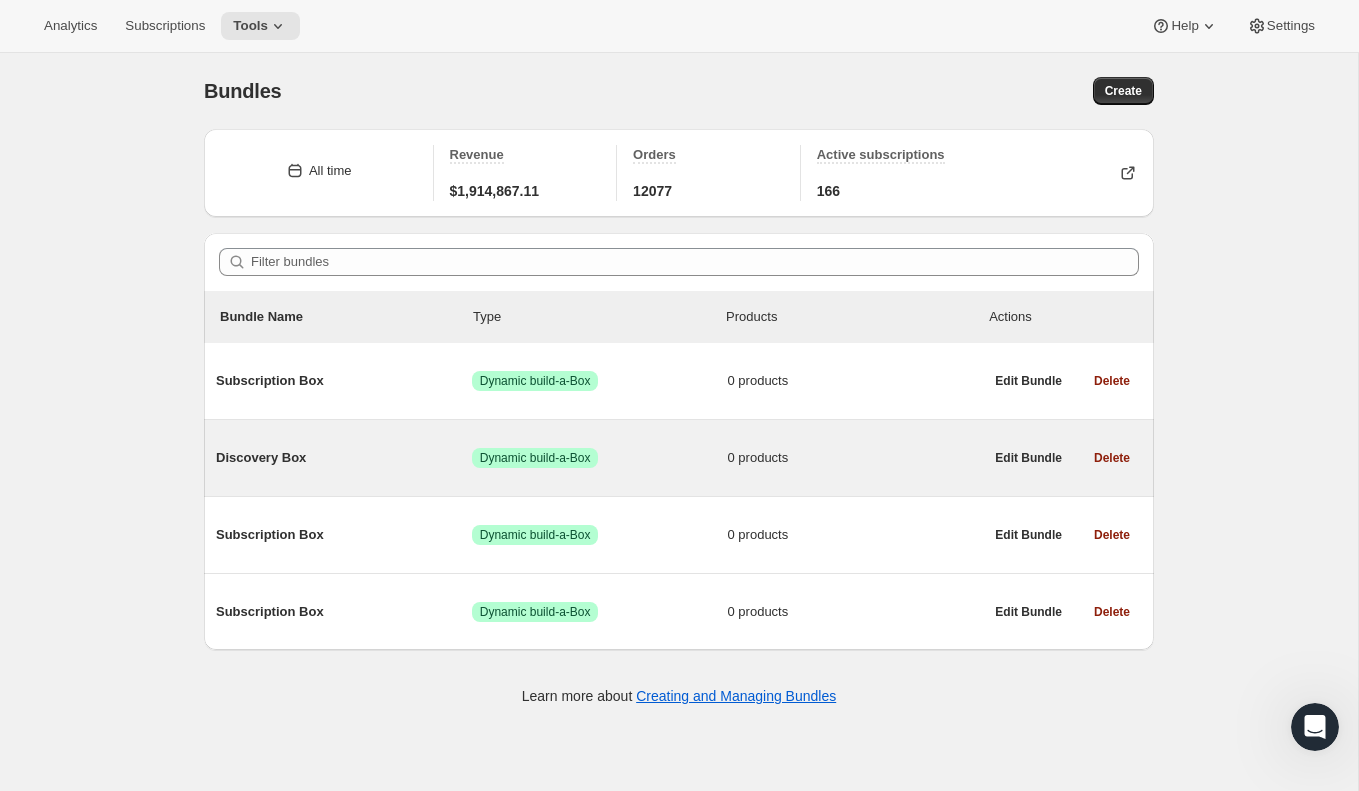 click on "Discovery Box Success Dynamic build-a-Box 0 products" at bounding box center (599, 458) 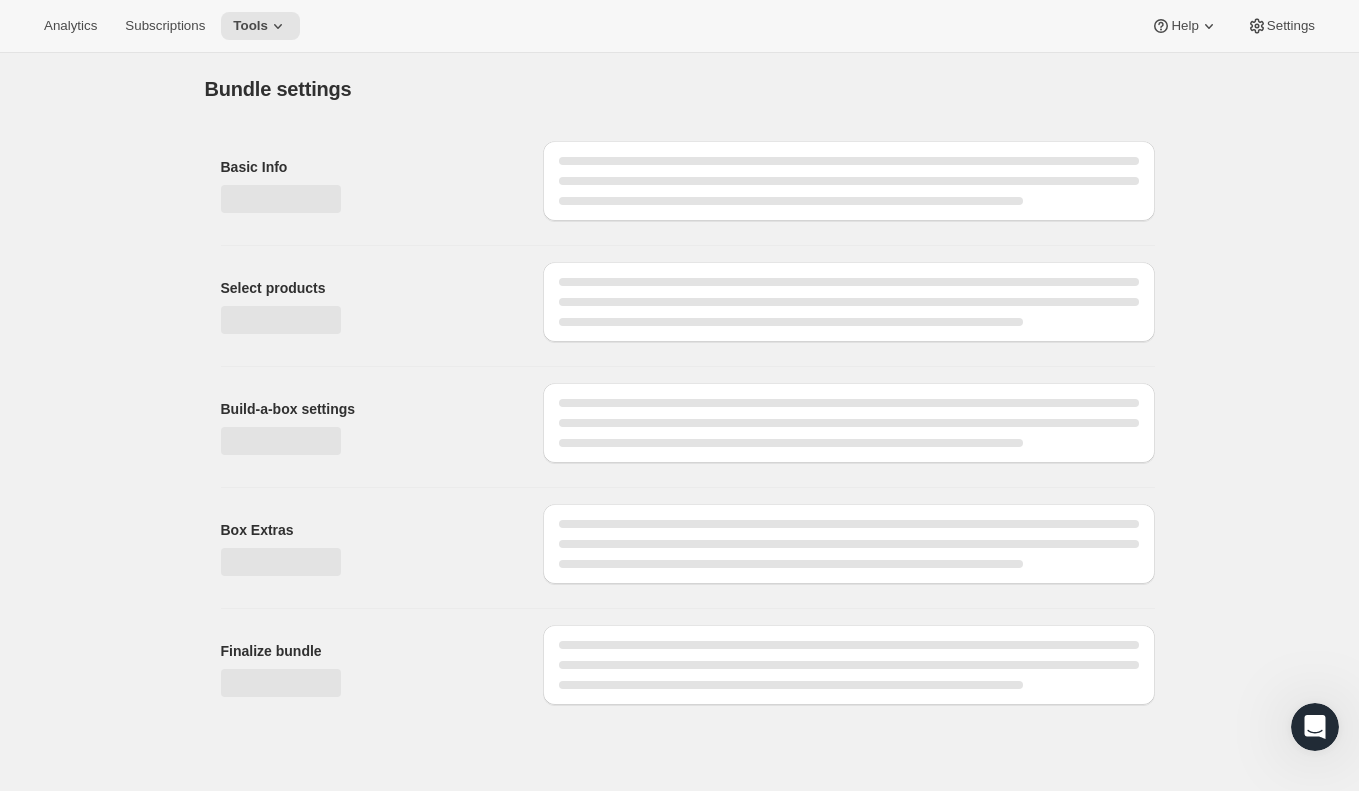 type on "Discovery Box" 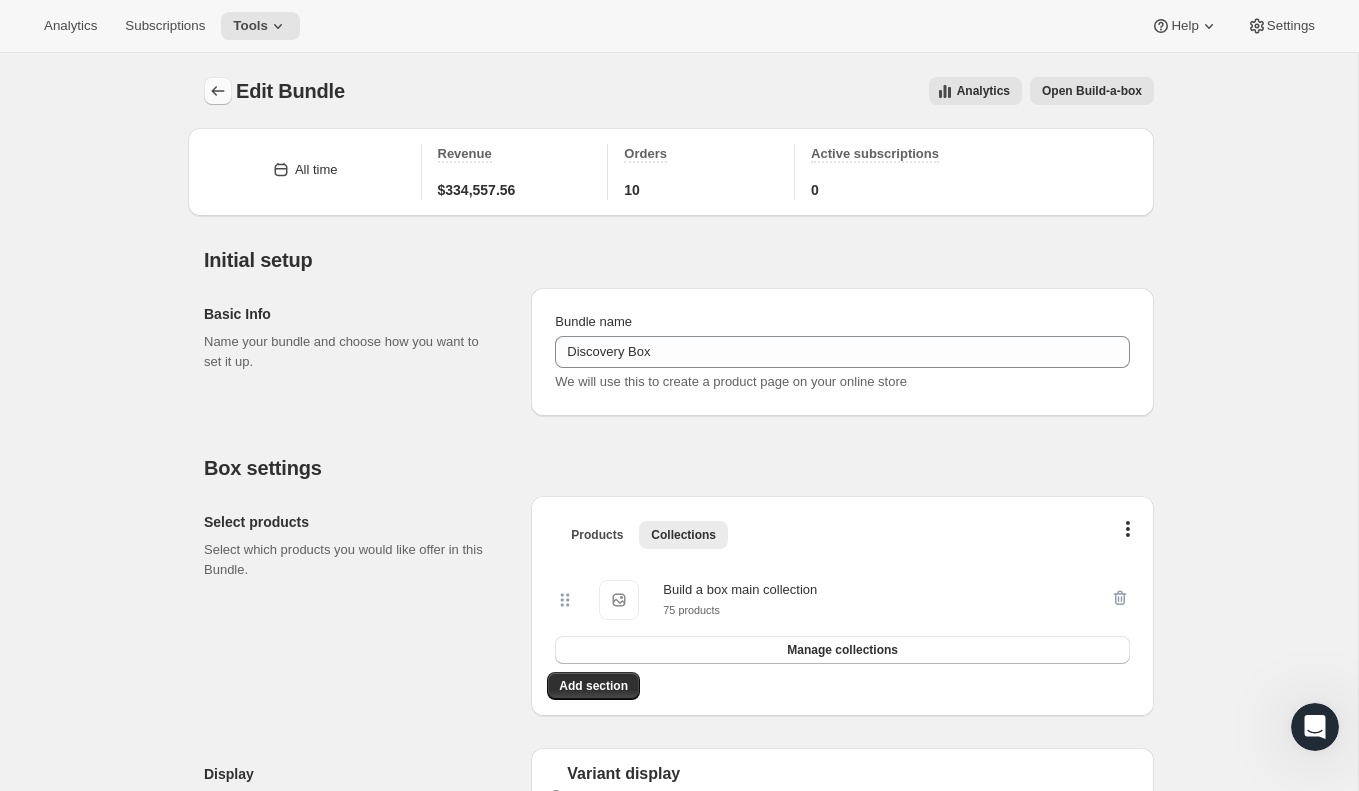 click 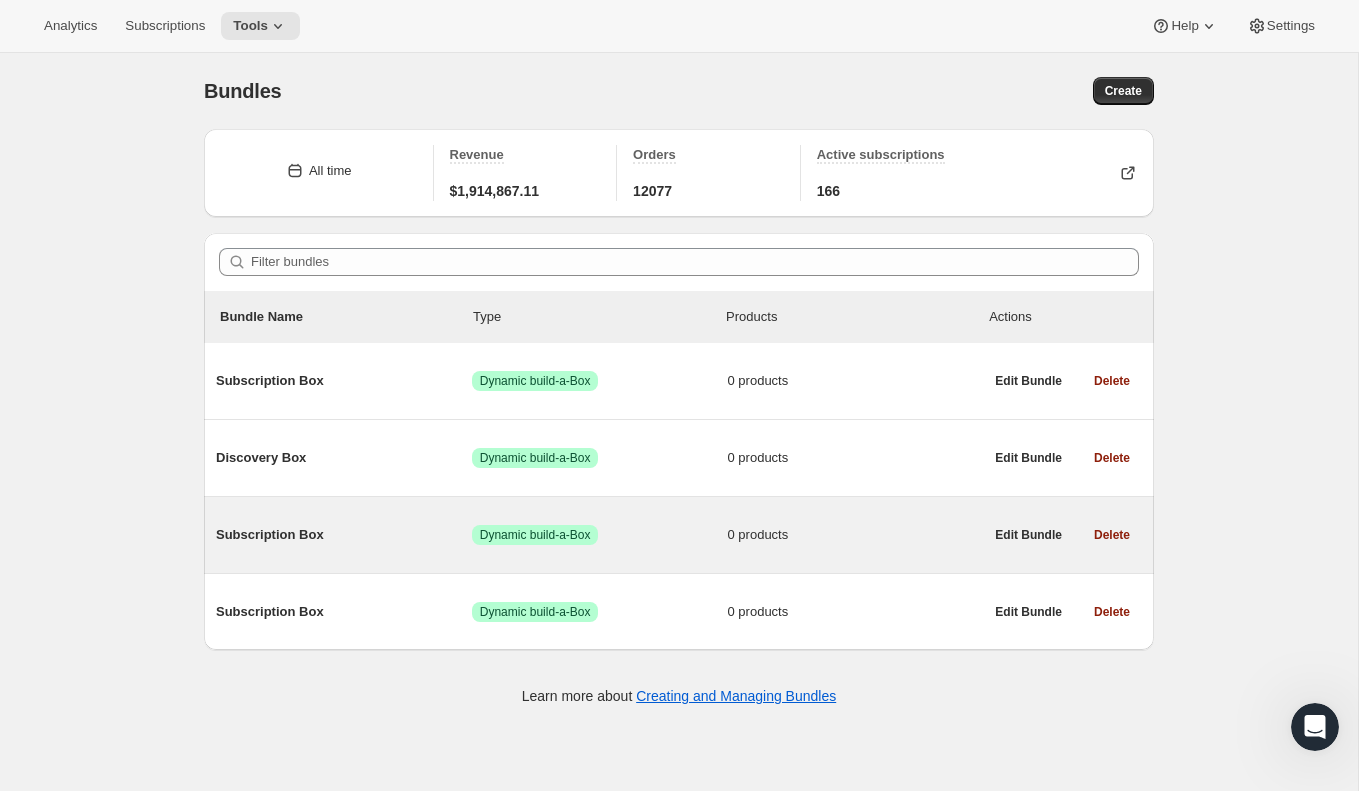click on "Subscription Box" at bounding box center (344, 535) 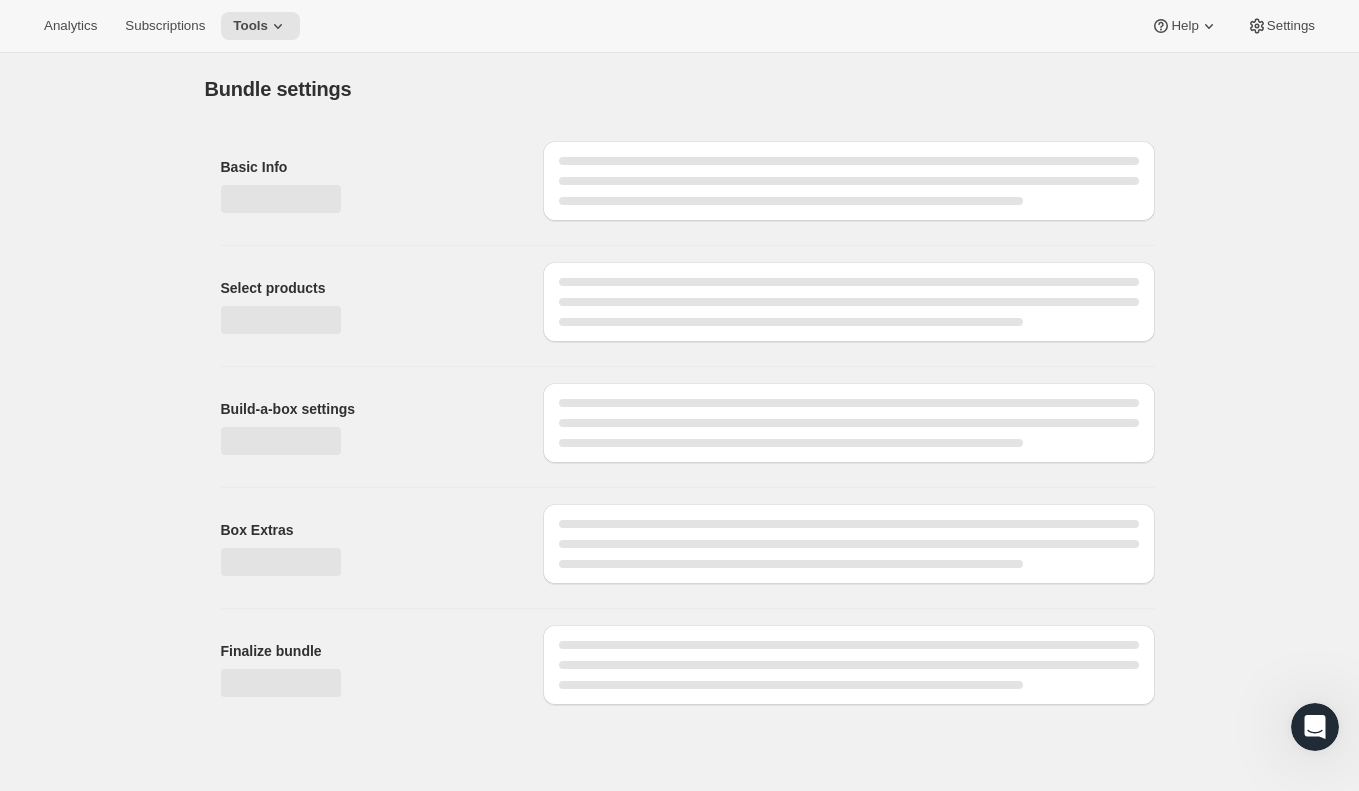 type on "Subscription Box" 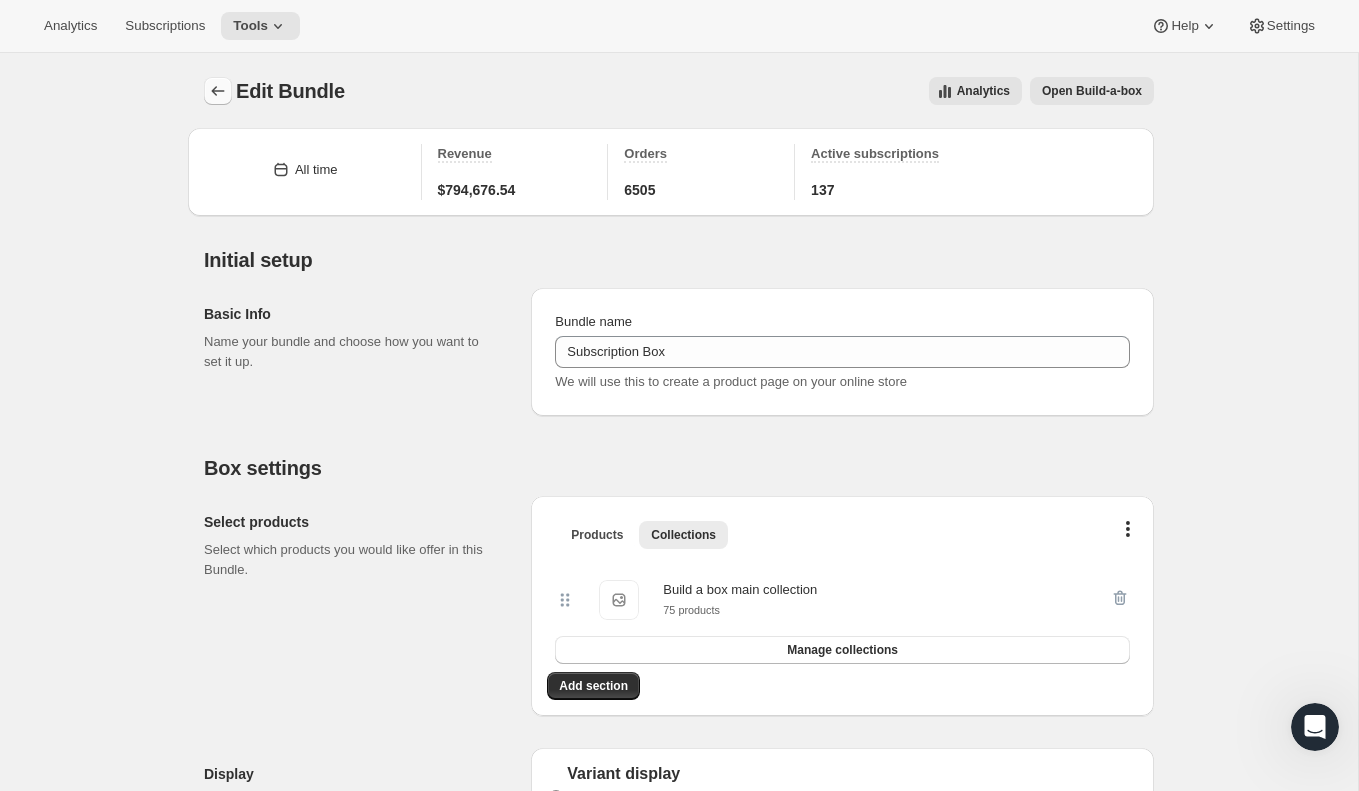 click 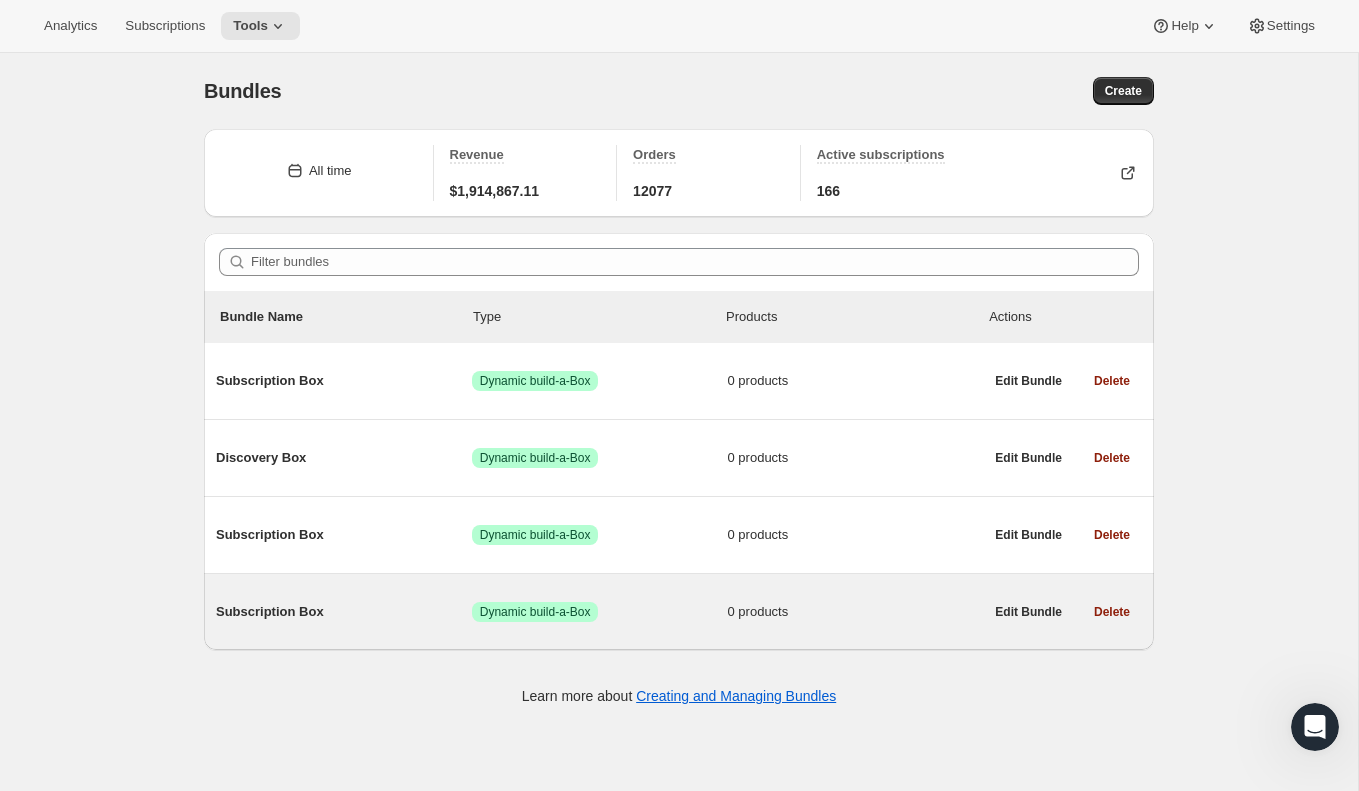 click on "Subscription Box" at bounding box center [344, 612] 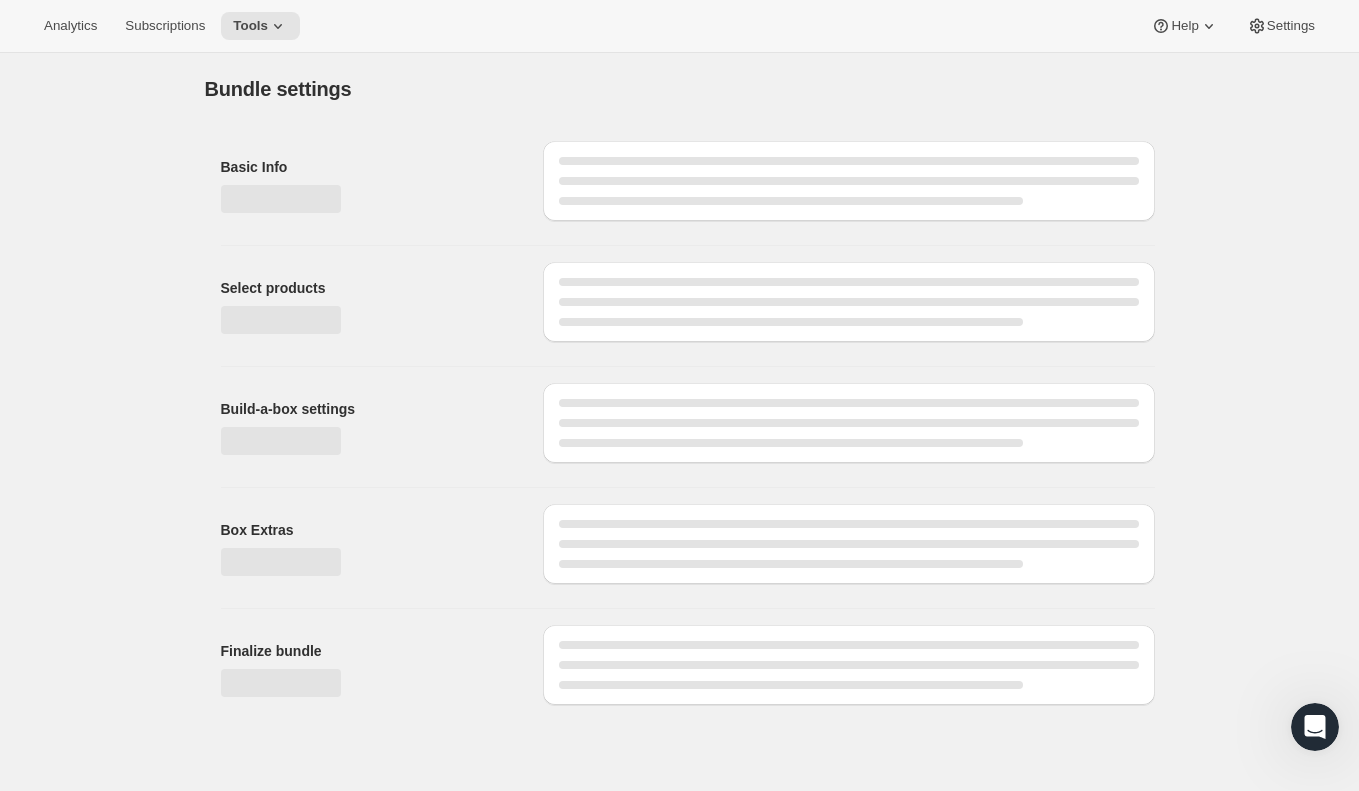 type on "Subscription Box" 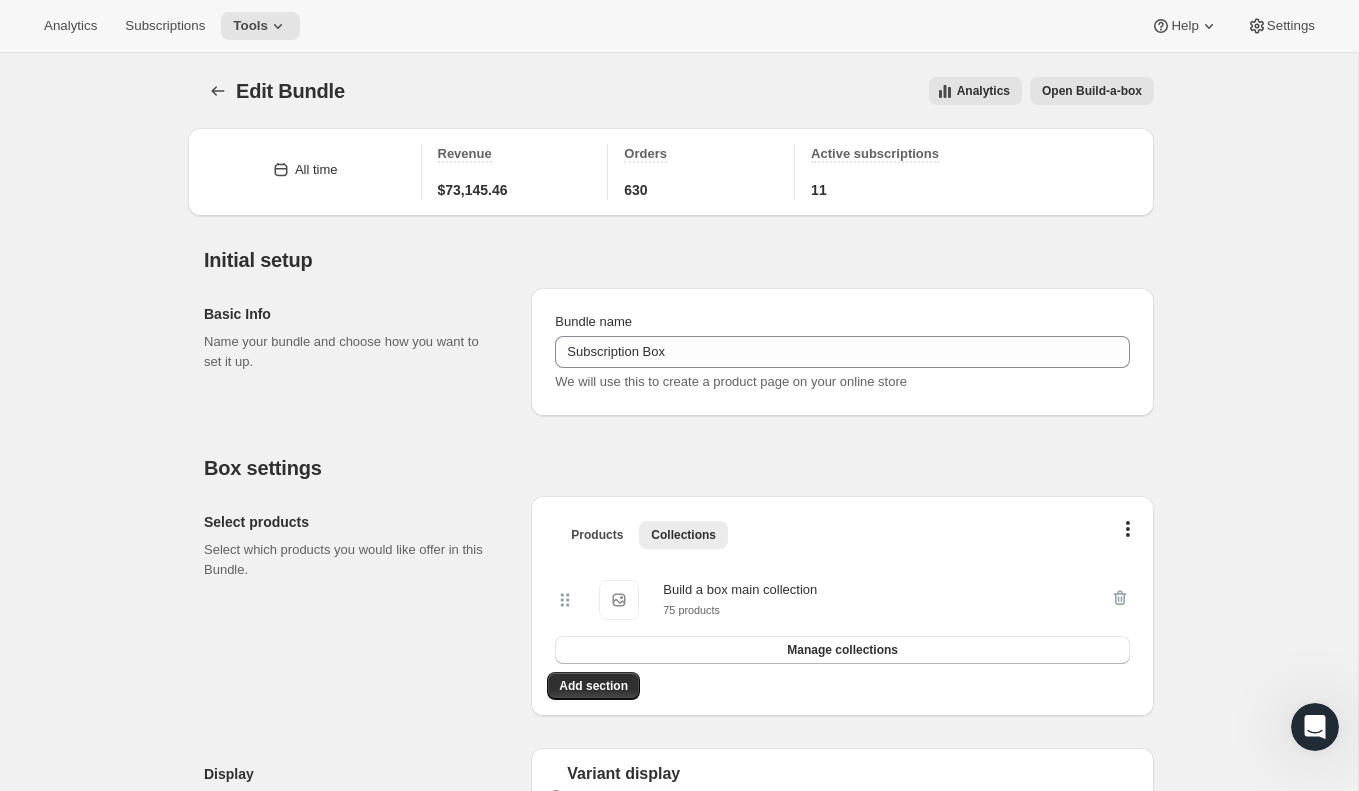 click on "Open Build-a-box" at bounding box center (1092, 91) 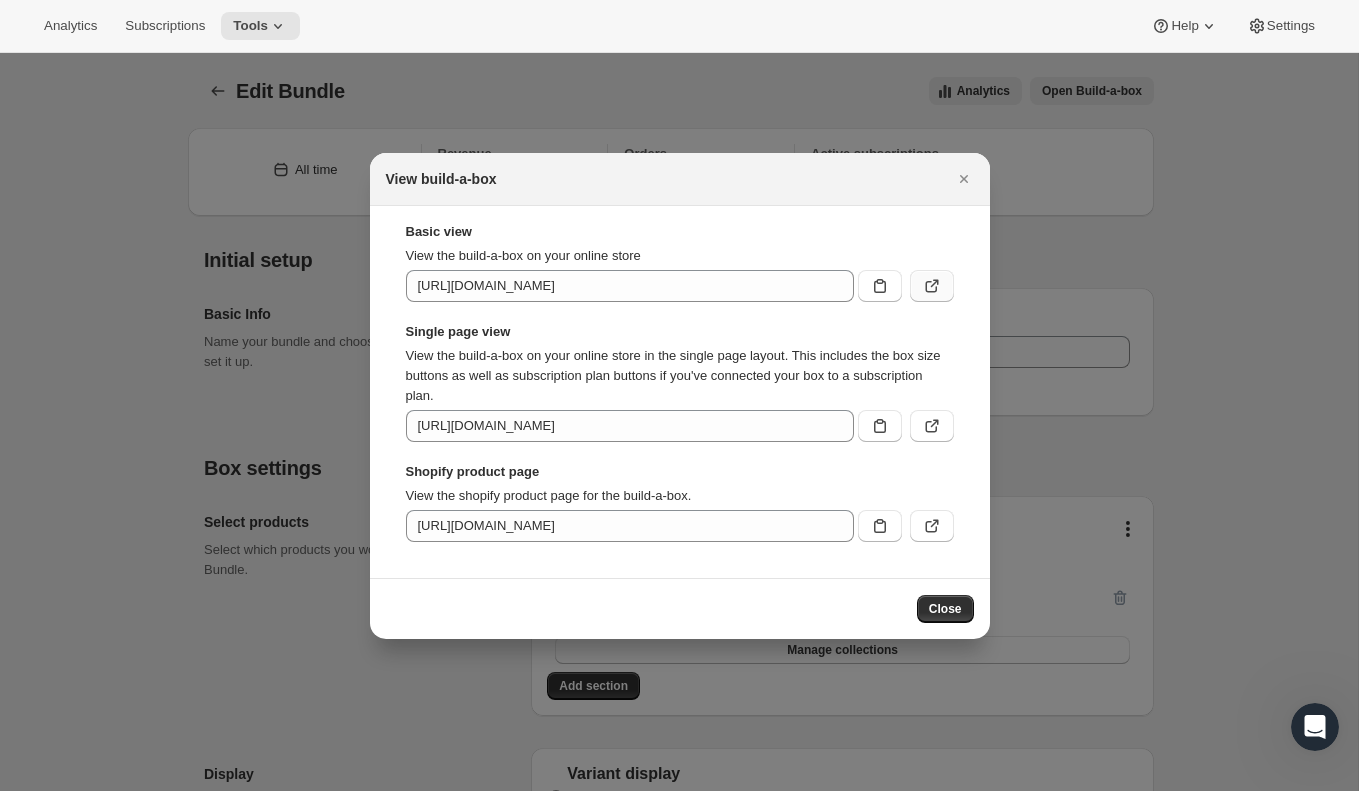 click 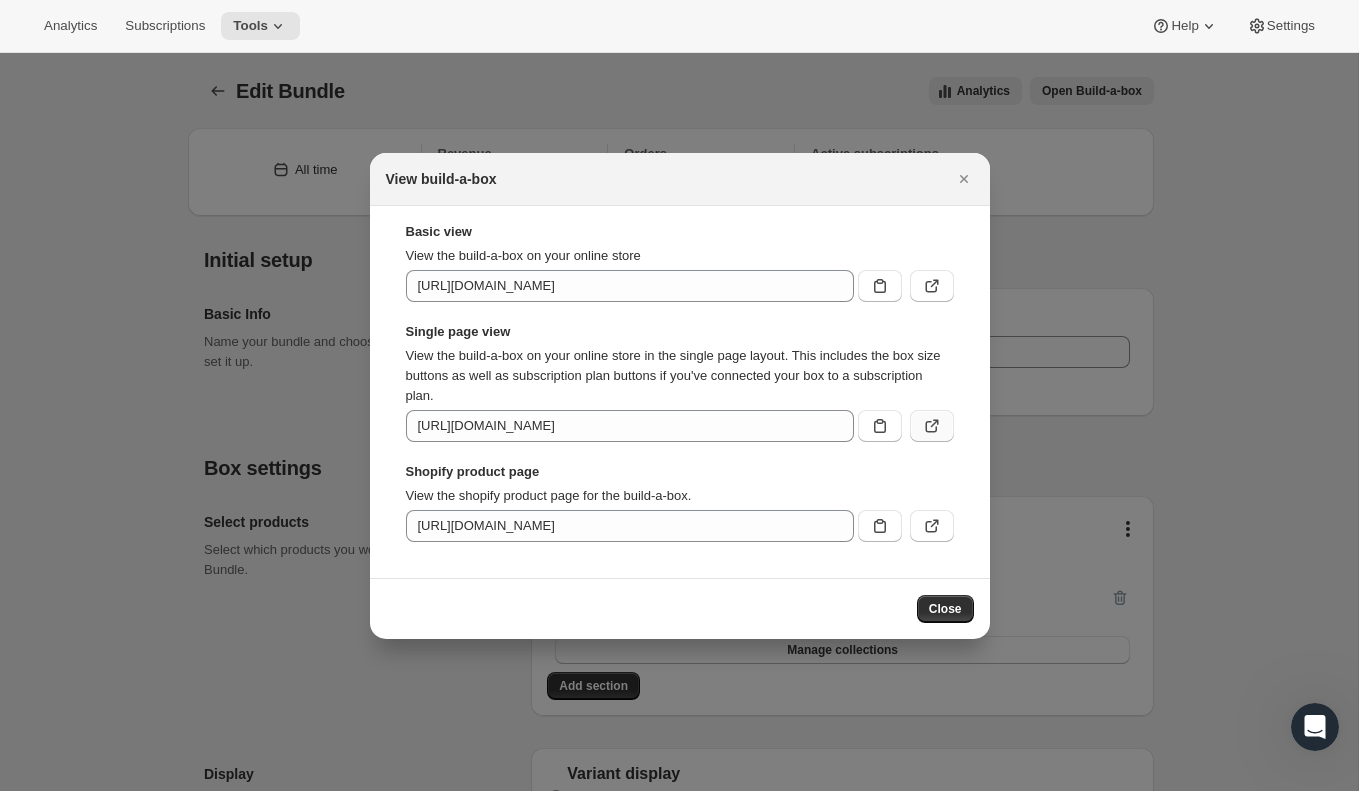 click at bounding box center (932, 426) 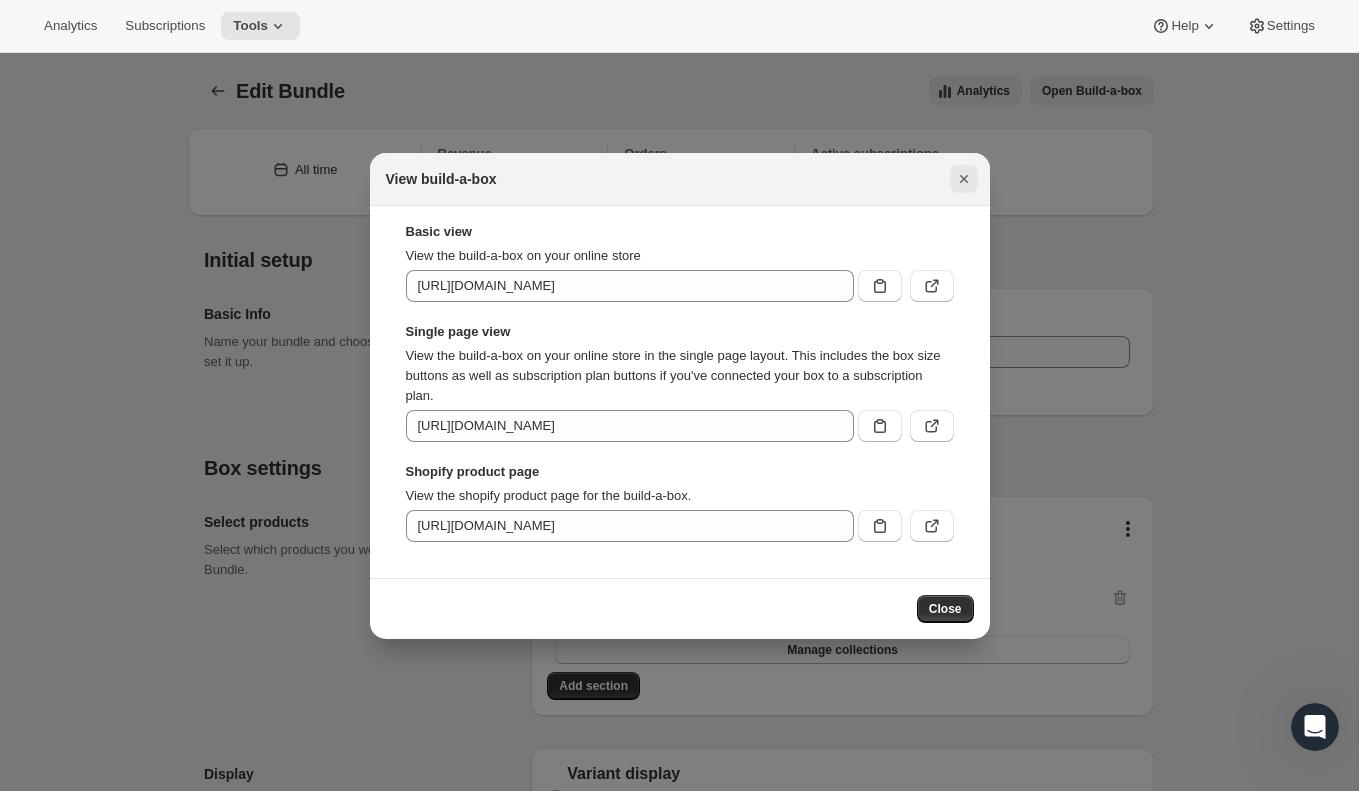 click 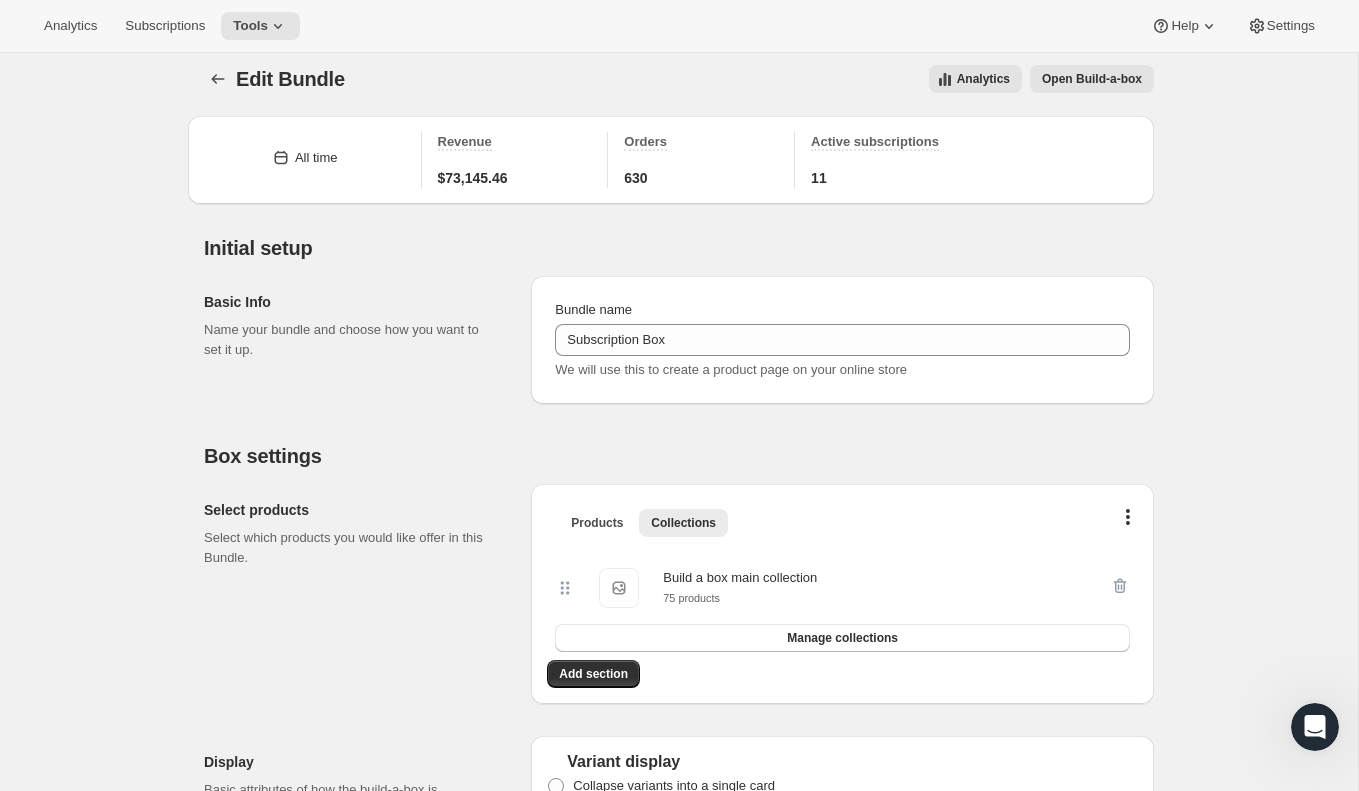 scroll, scrollTop: 0, scrollLeft: 0, axis: both 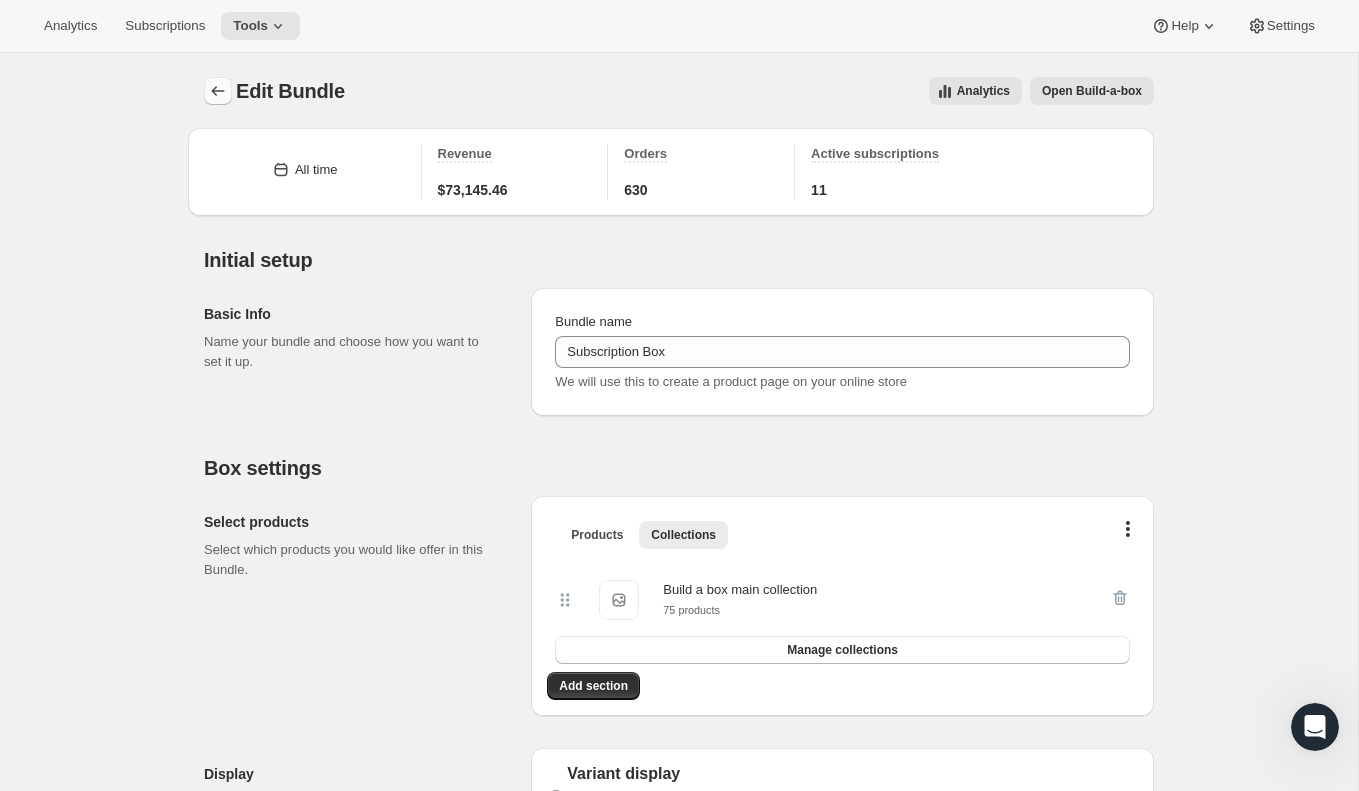 click 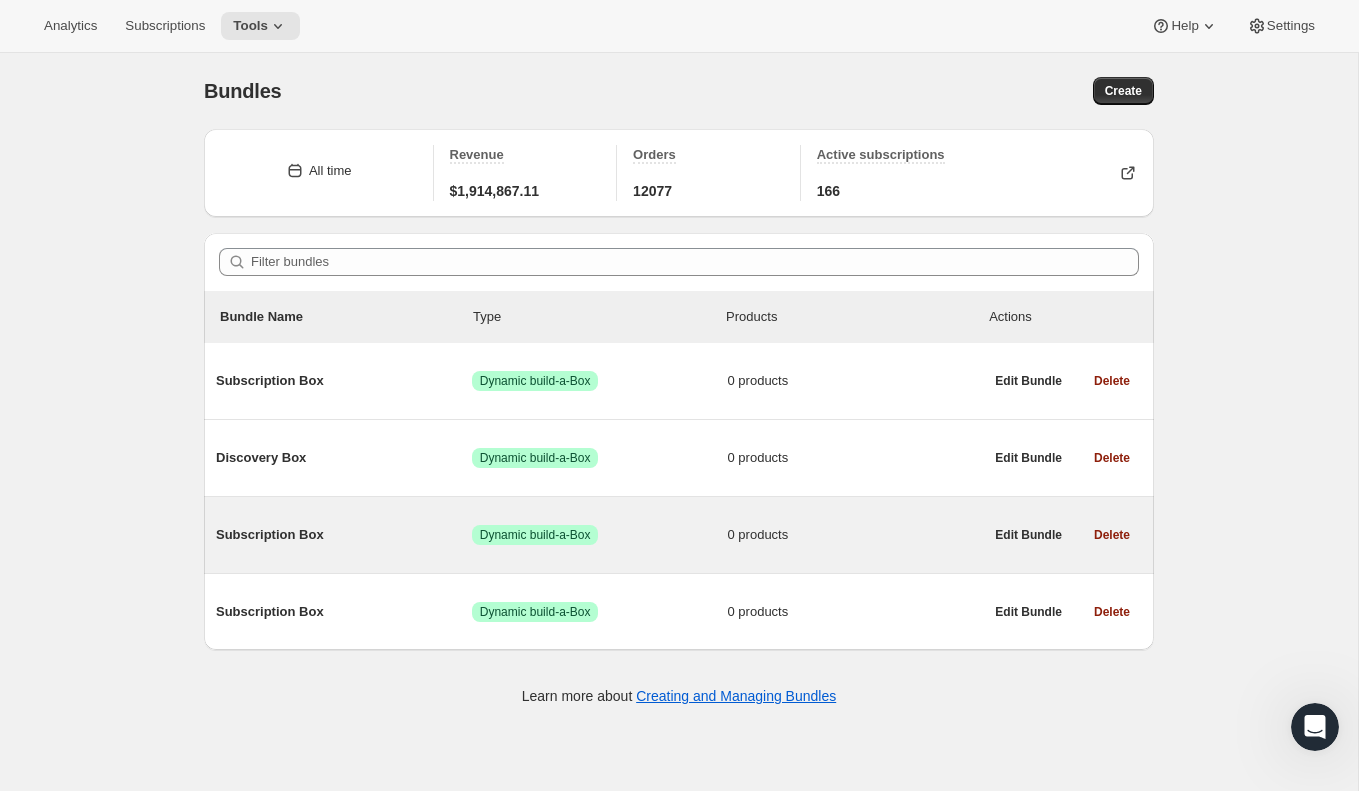 click on "0 products" at bounding box center [856, 535] 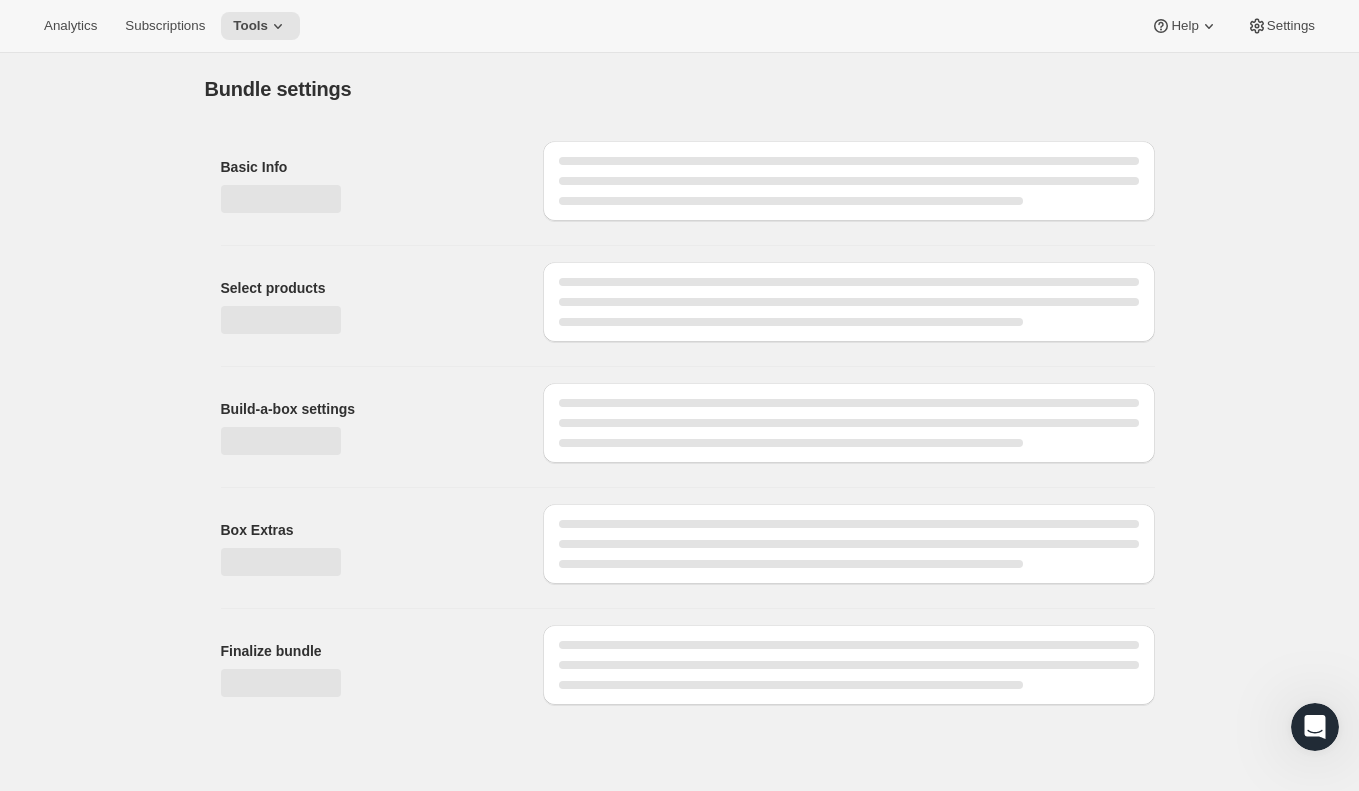 type on "Subscription Box" 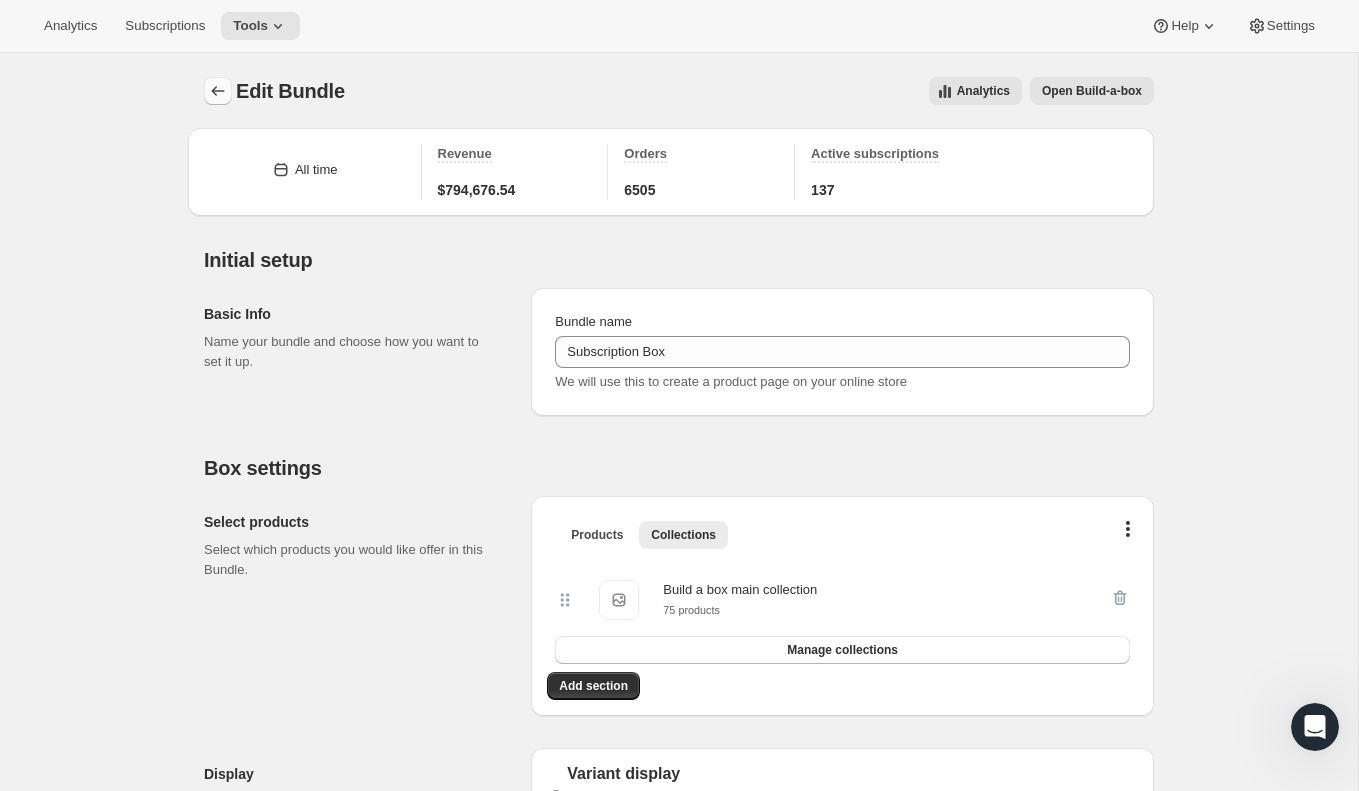click 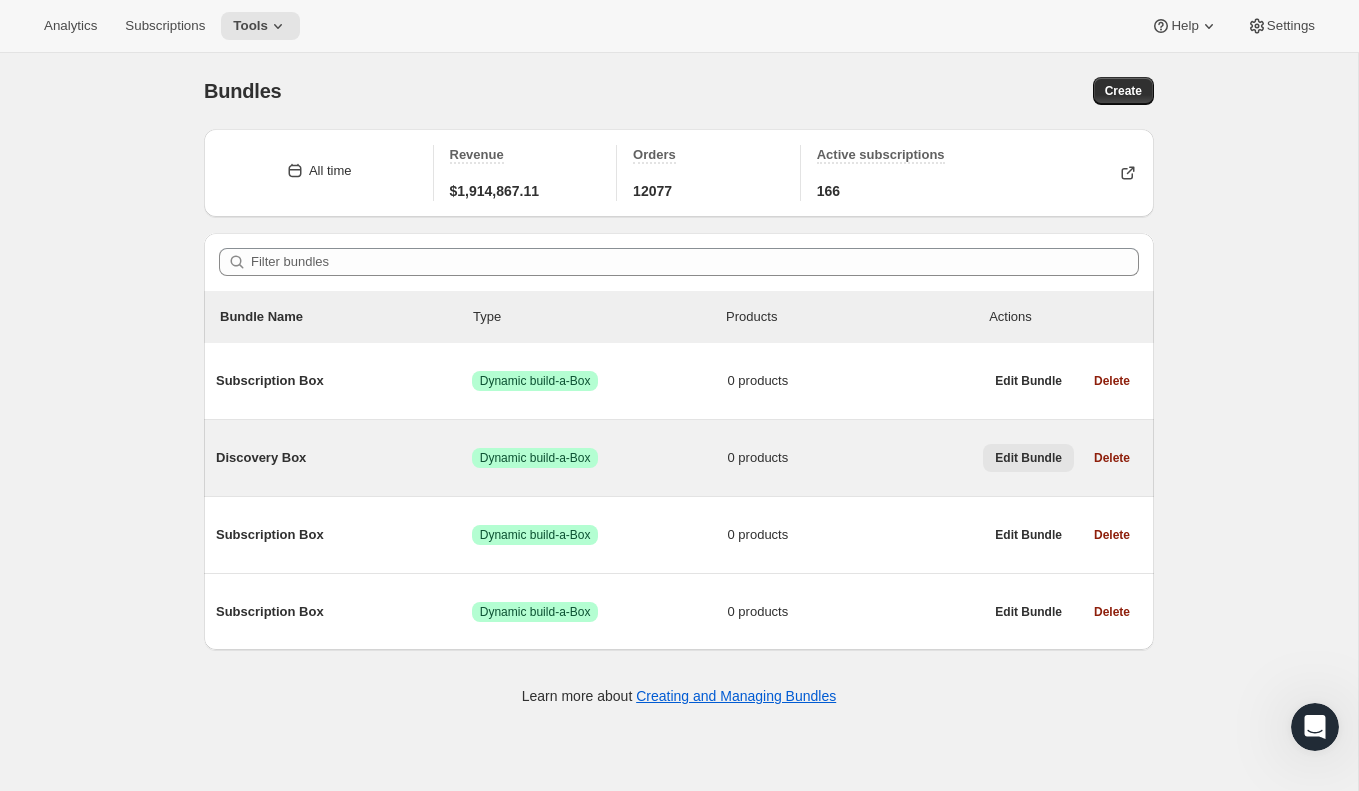 click on "Edit Bundle" at bounding box center [1028, 458] 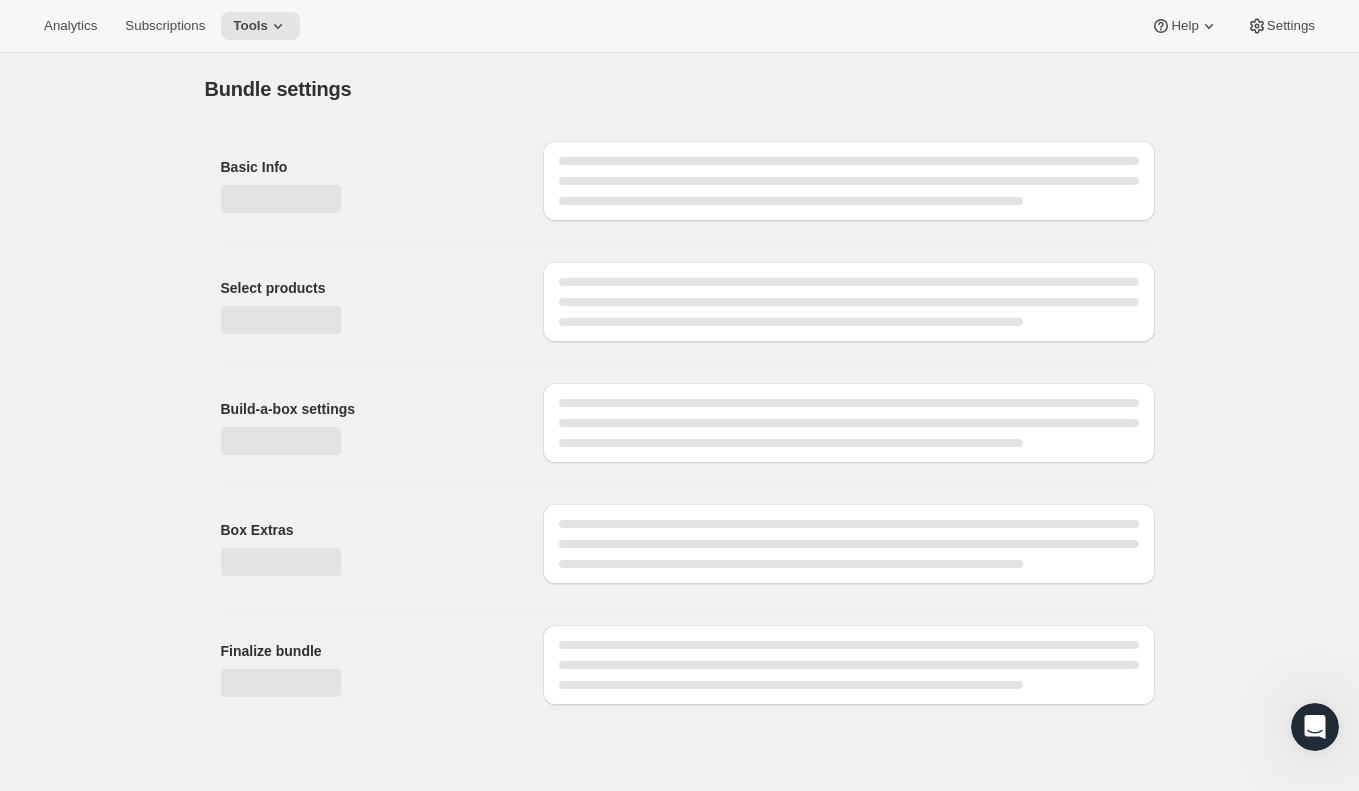 type on "Discovery Box" 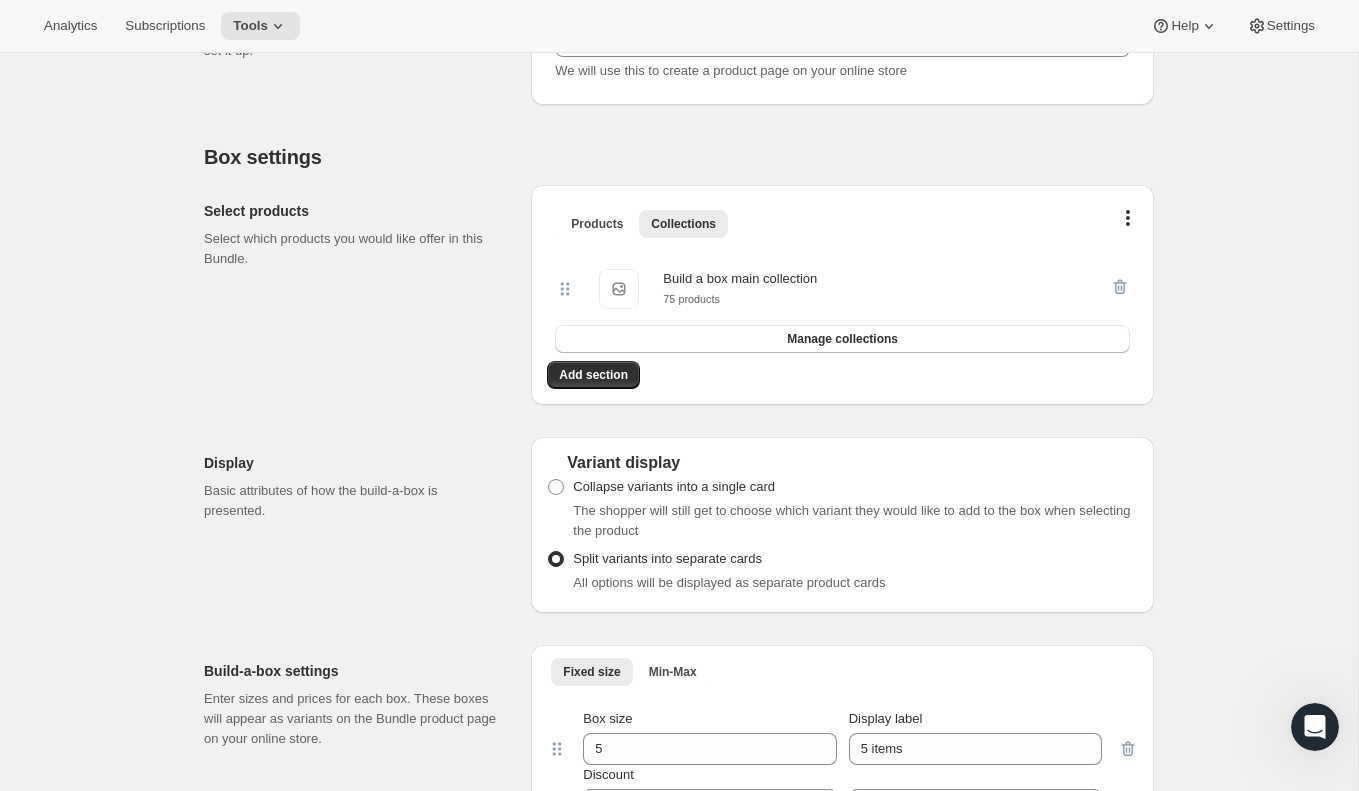 scroll, scrollTop: 425, scrollLeft: 0, axis: vertical 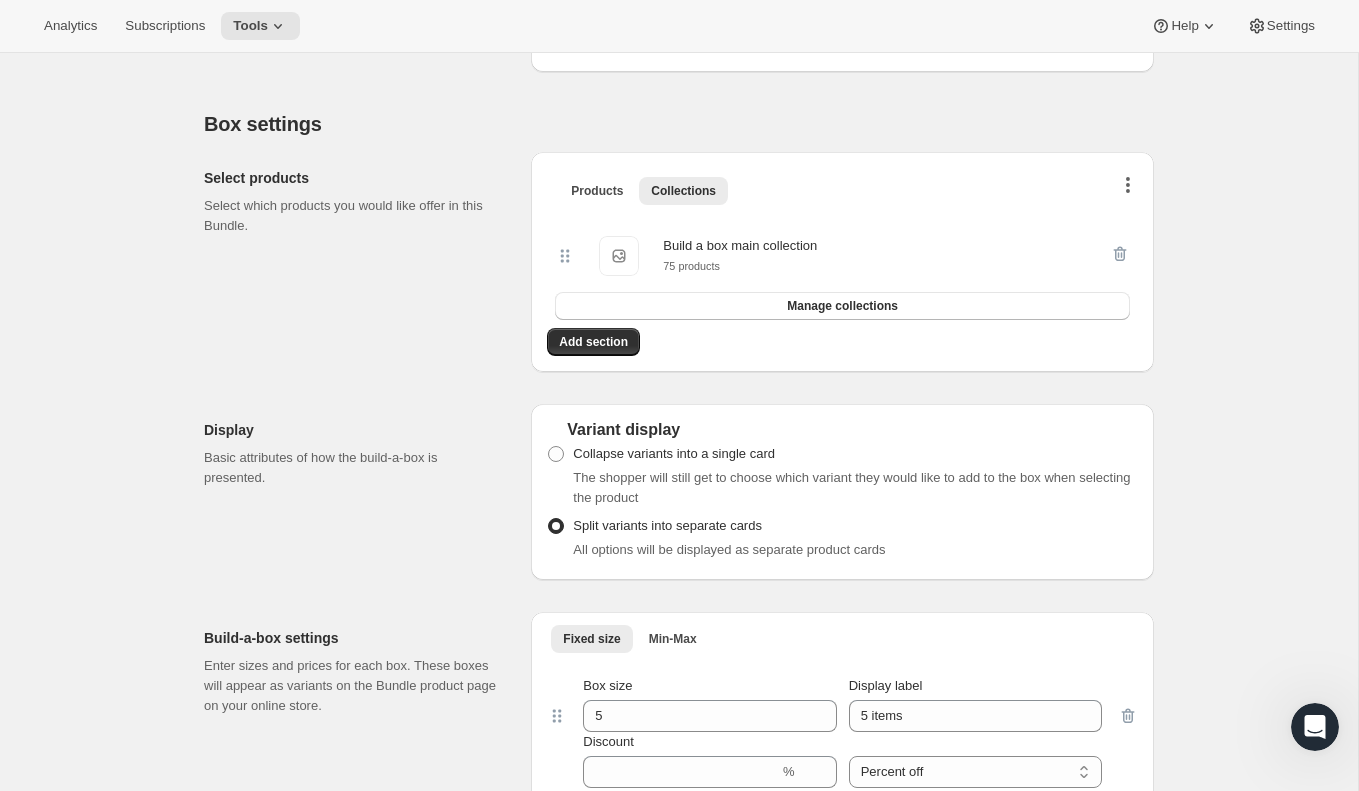click 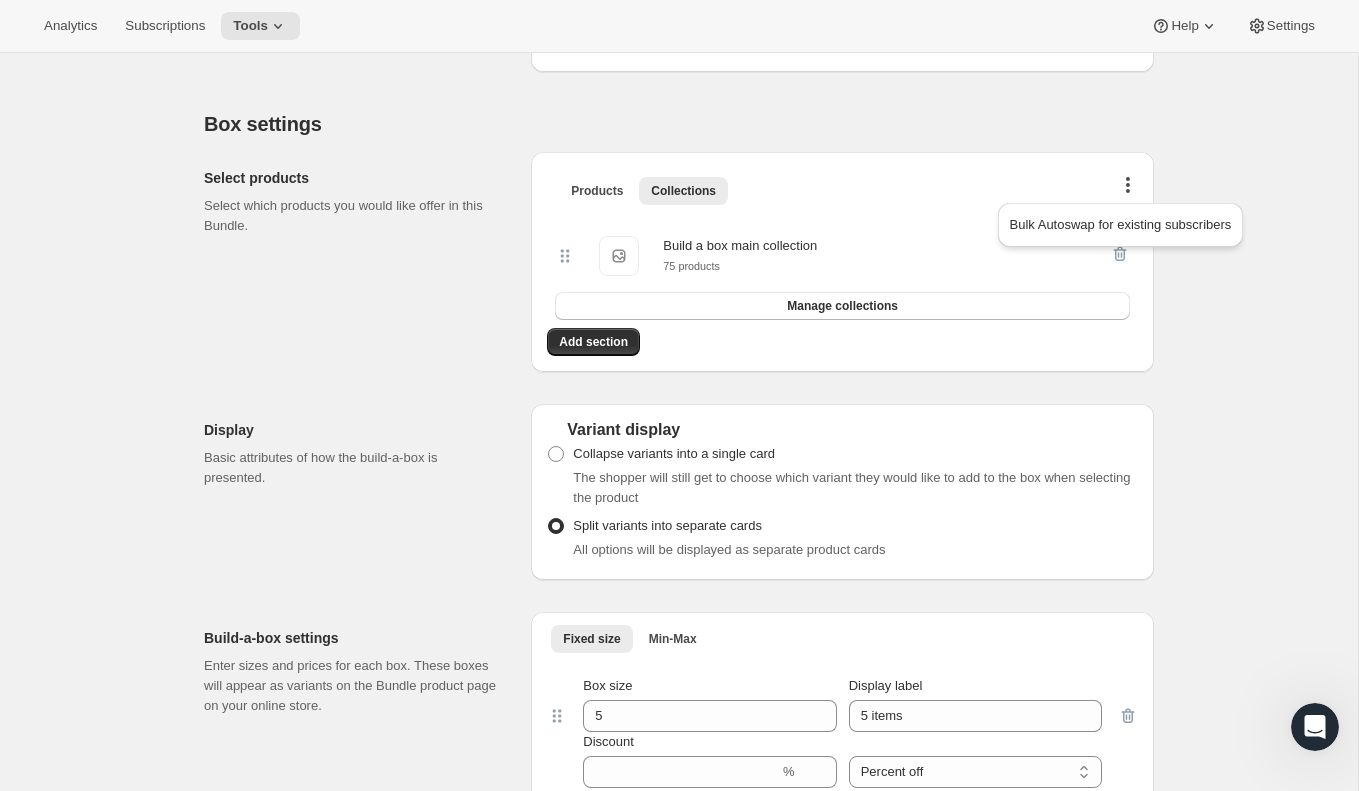 click on "Products Collections More views" at bounding box center (842, 190) 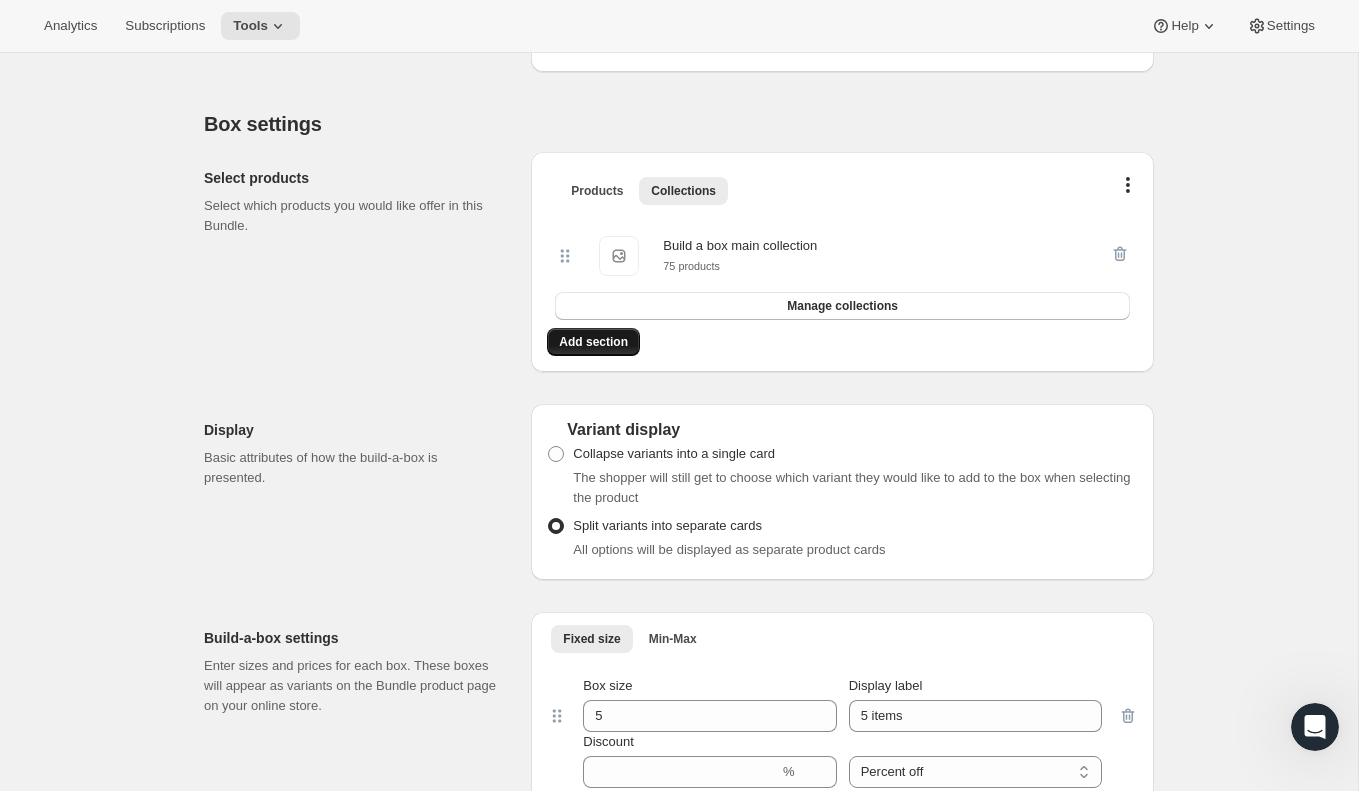 click on "Add section" at bounding box center (593, 342) 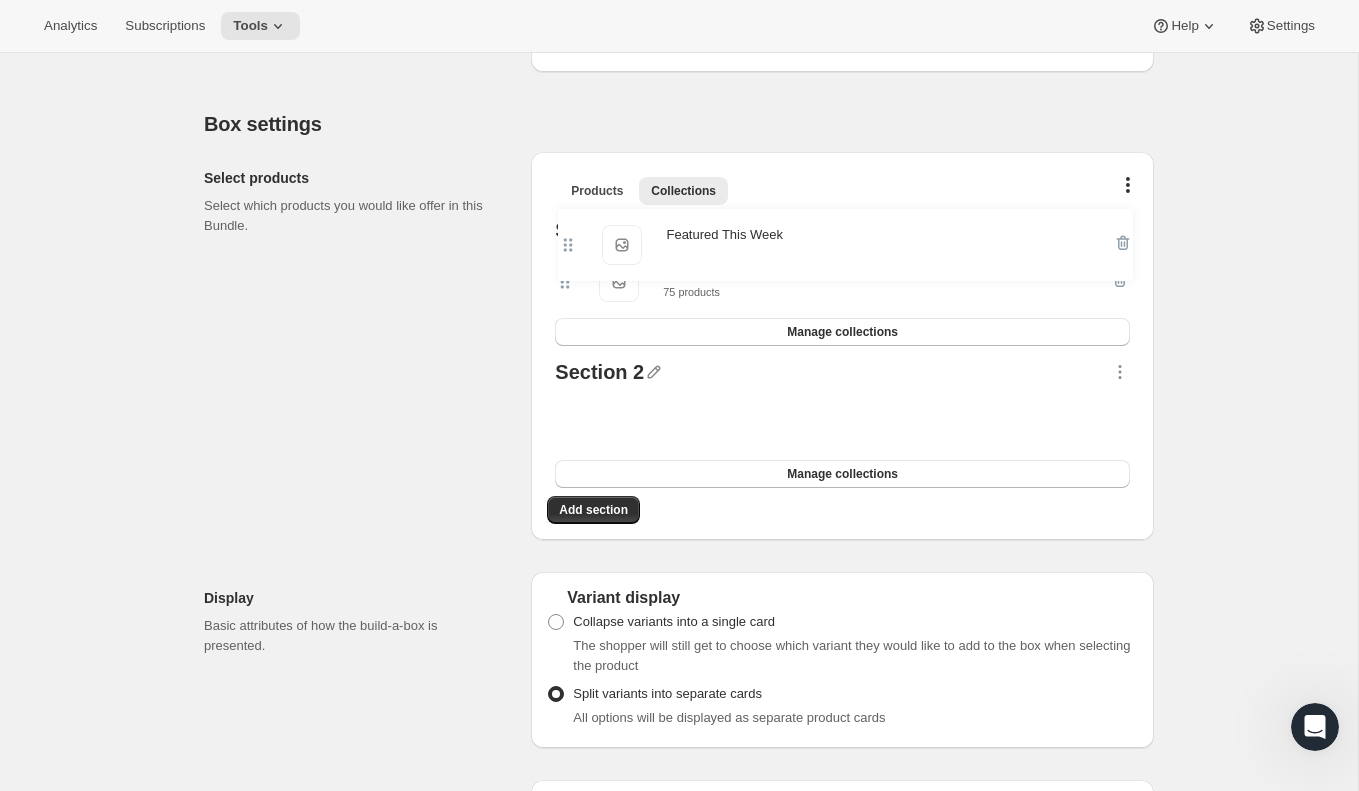 drag, startPoint x: 559, startPoint y: 423, endPoint x: 562, endPoint y: 241, distance: 182.02472 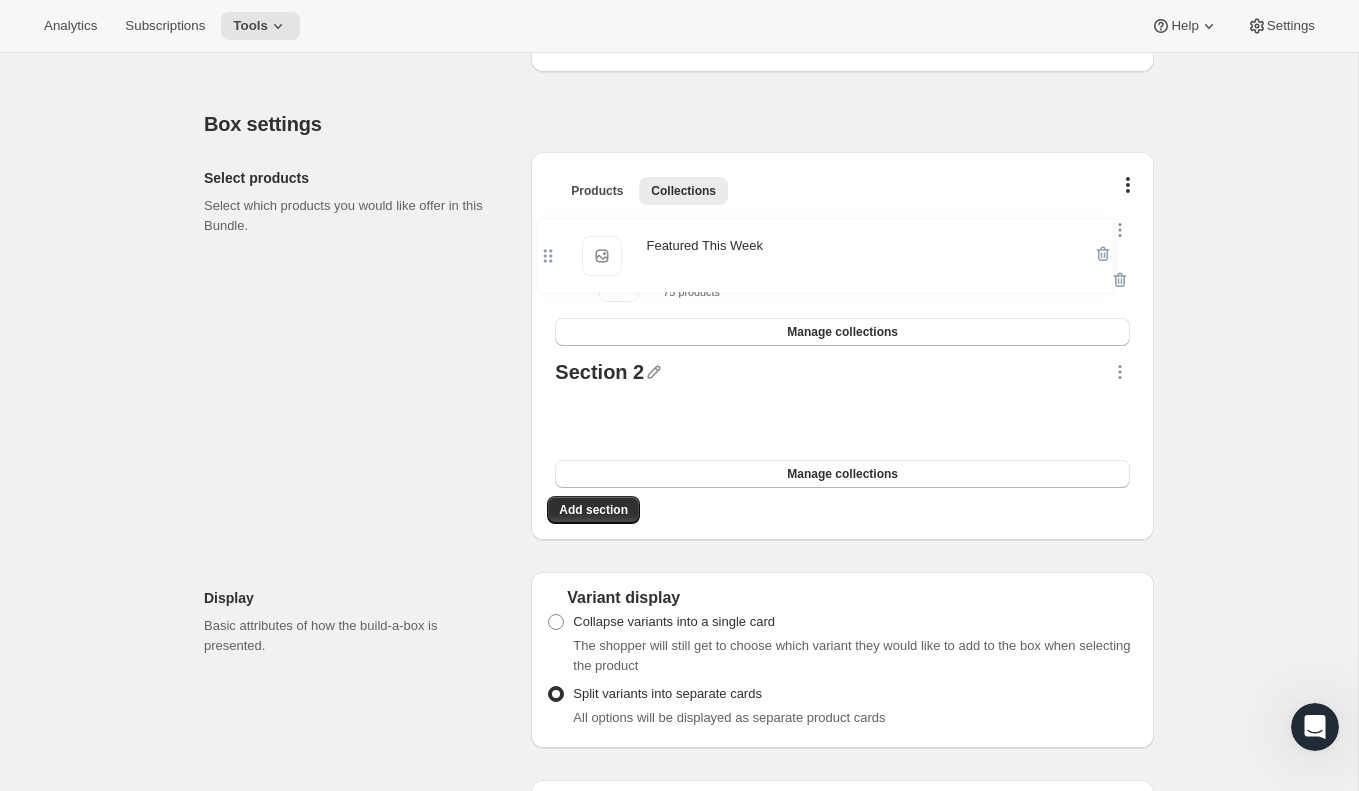 drag, startPoint x: 560, startPoint y: 424, endPoint x: 543, endPoint y: 241, distance: 183.78792 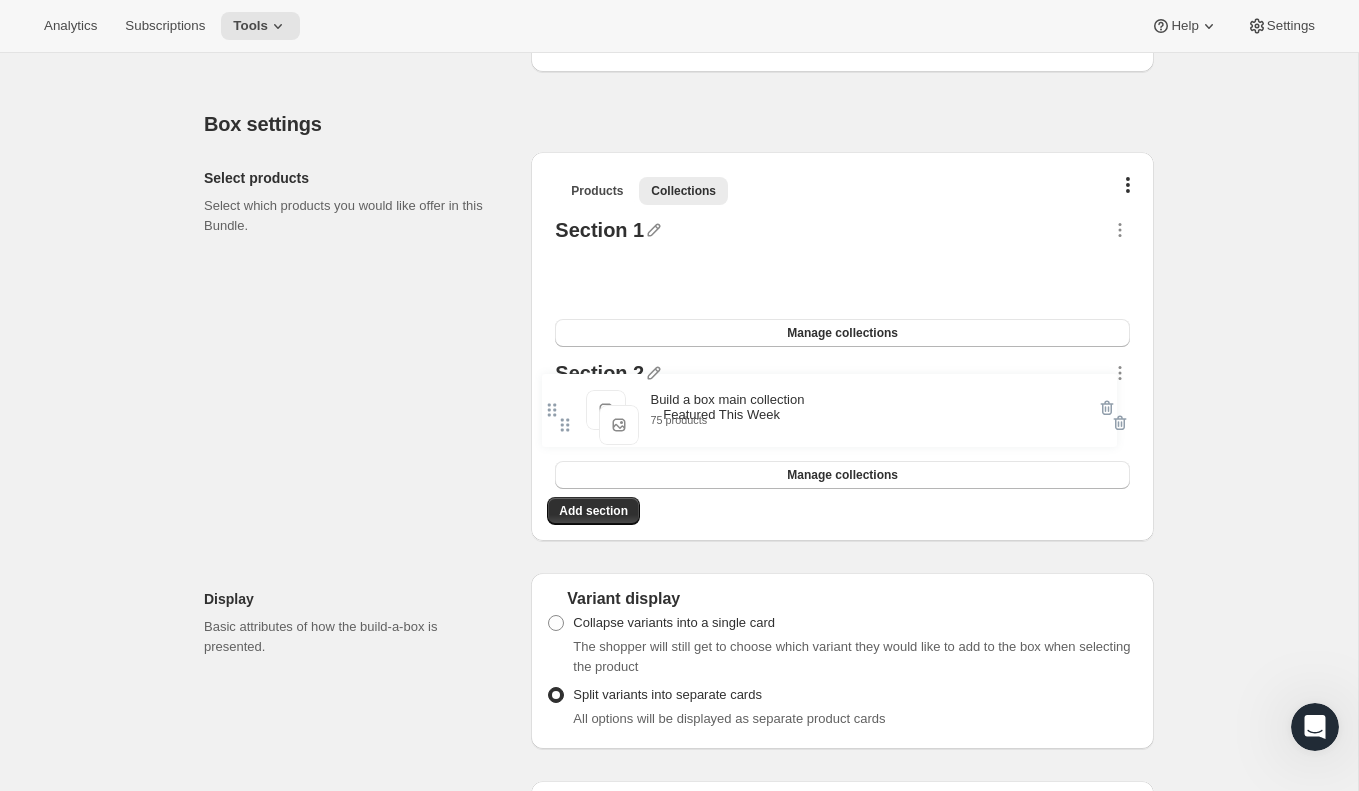 drag, startPoint x: 563, startPoint y: 276, endPoint x: 551, endPoint y: 416, distance: 140.51335 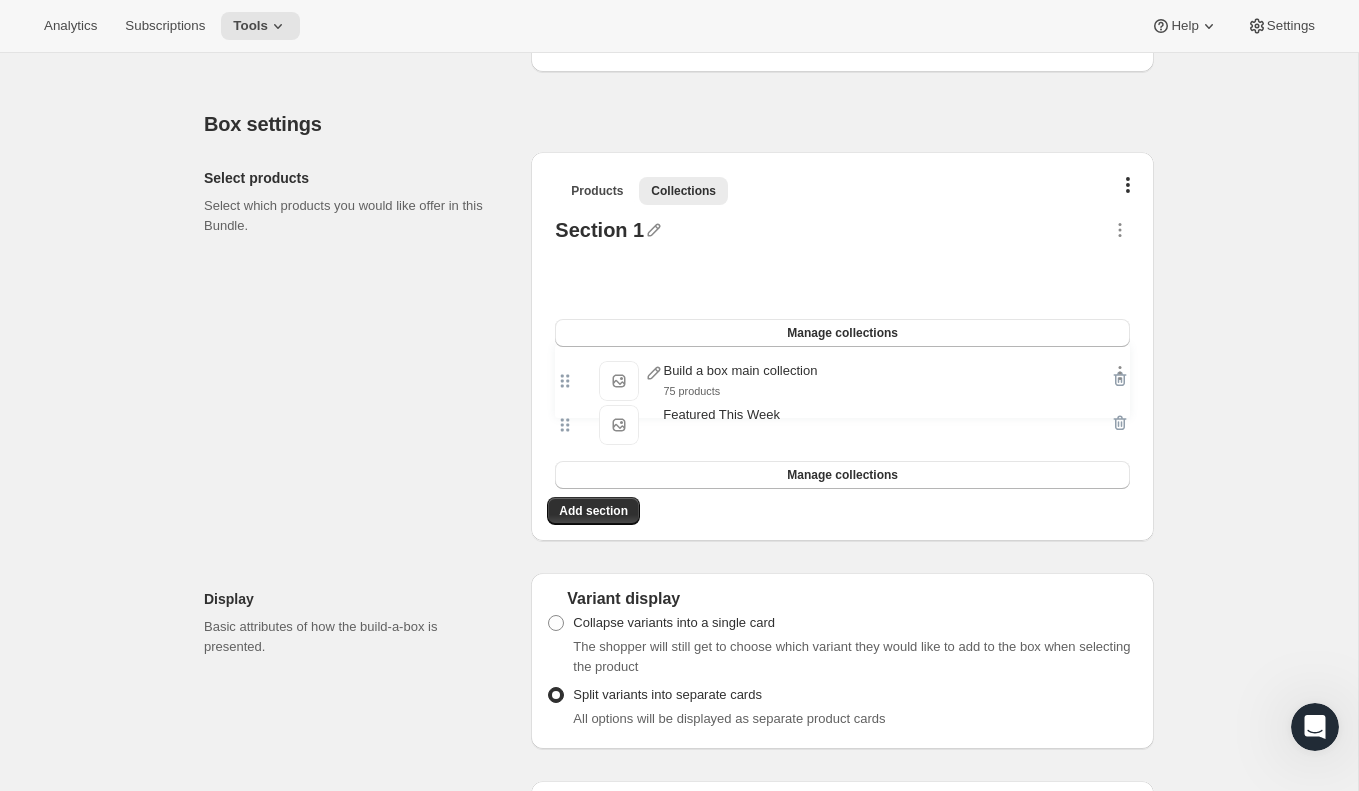 drag, startPoint x: 566, startPoint y: 286, endPoint x: 566, endPoint y: 397, distance: 111 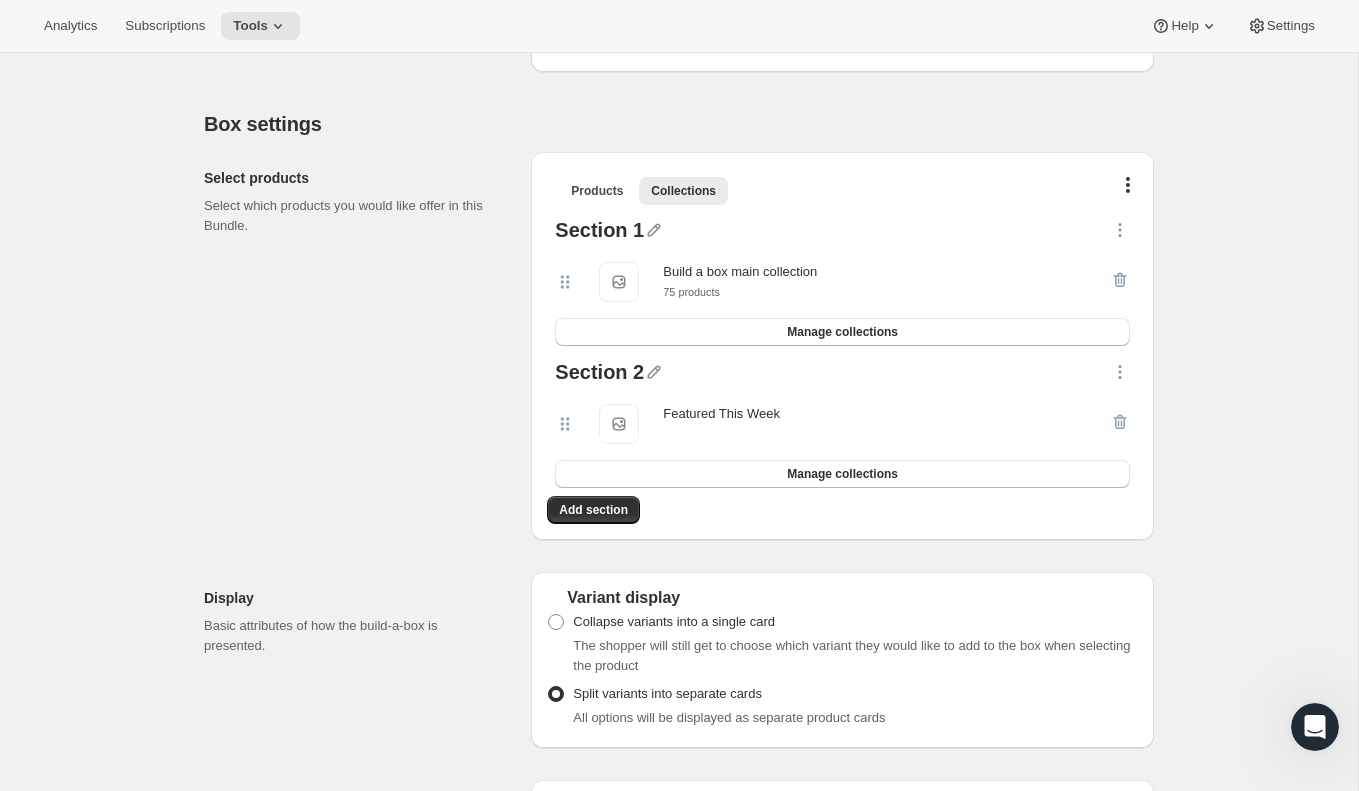 click on "Section 1" at bounding box center [599, 233] 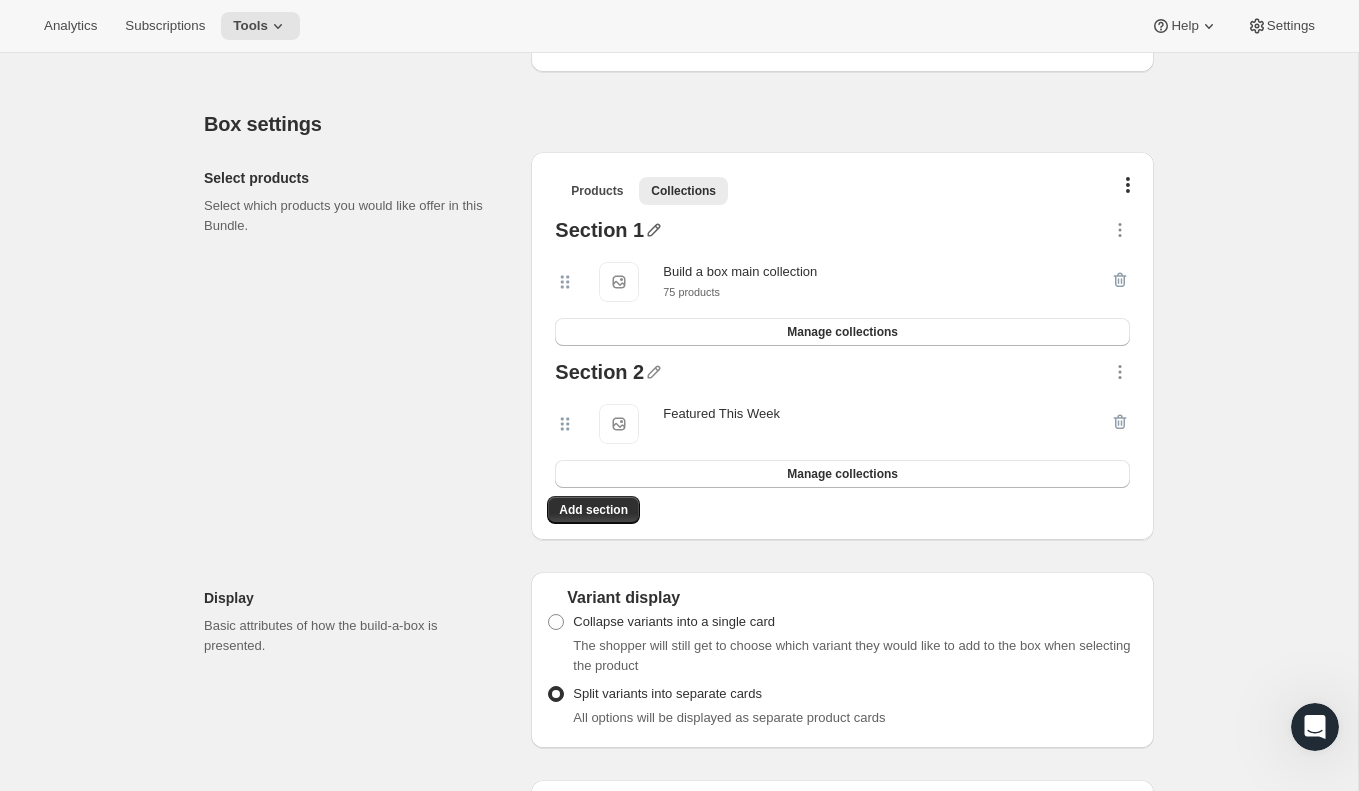 click 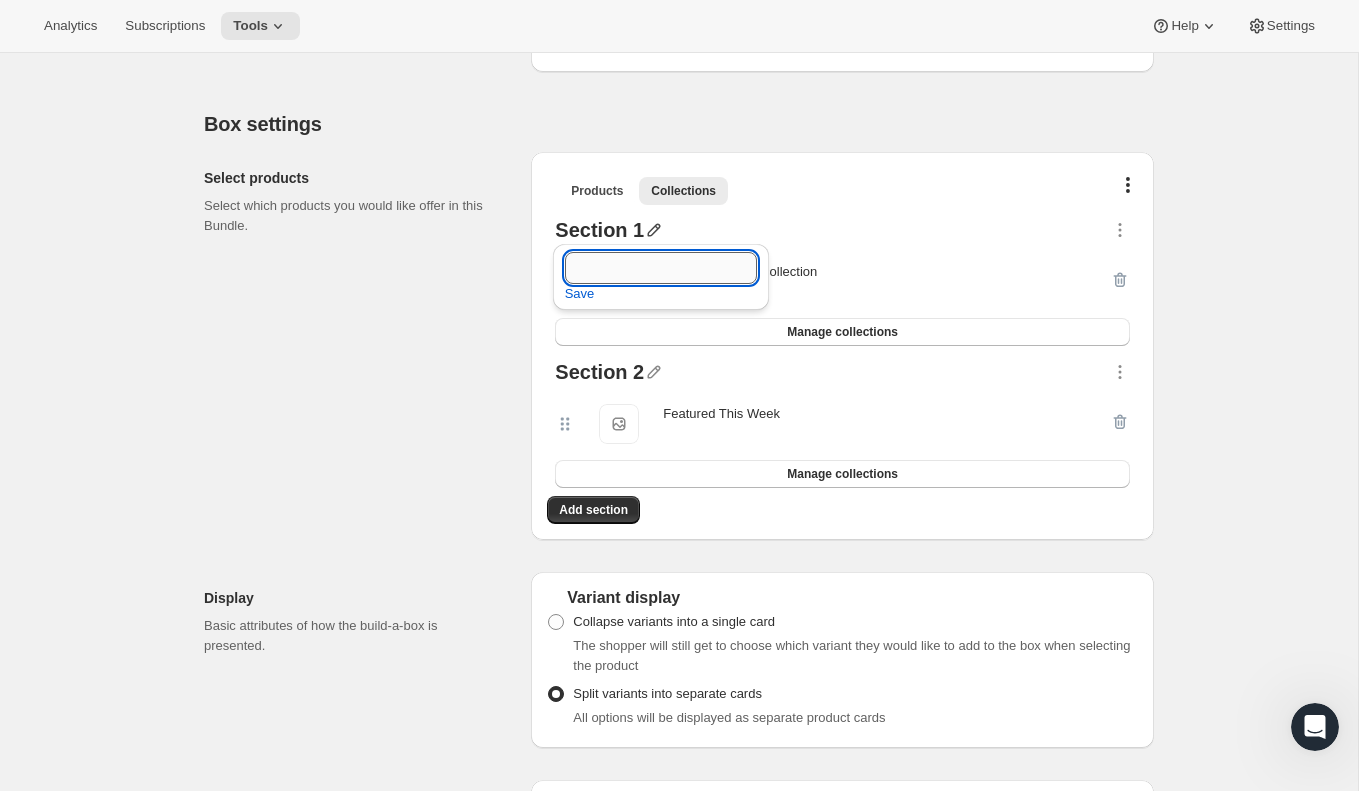 click at bounding box center (661, 268) 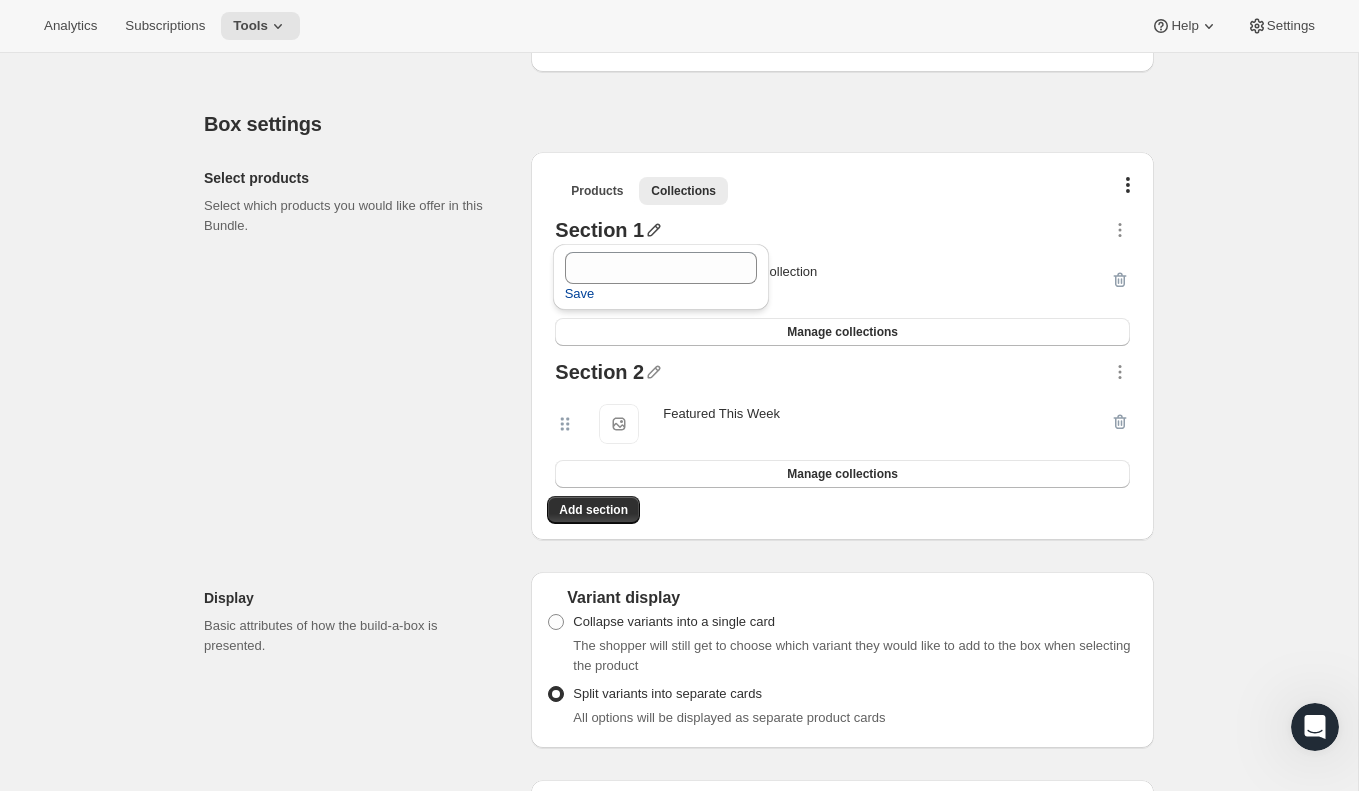 click on "Save" at bounding box center (580, 294) 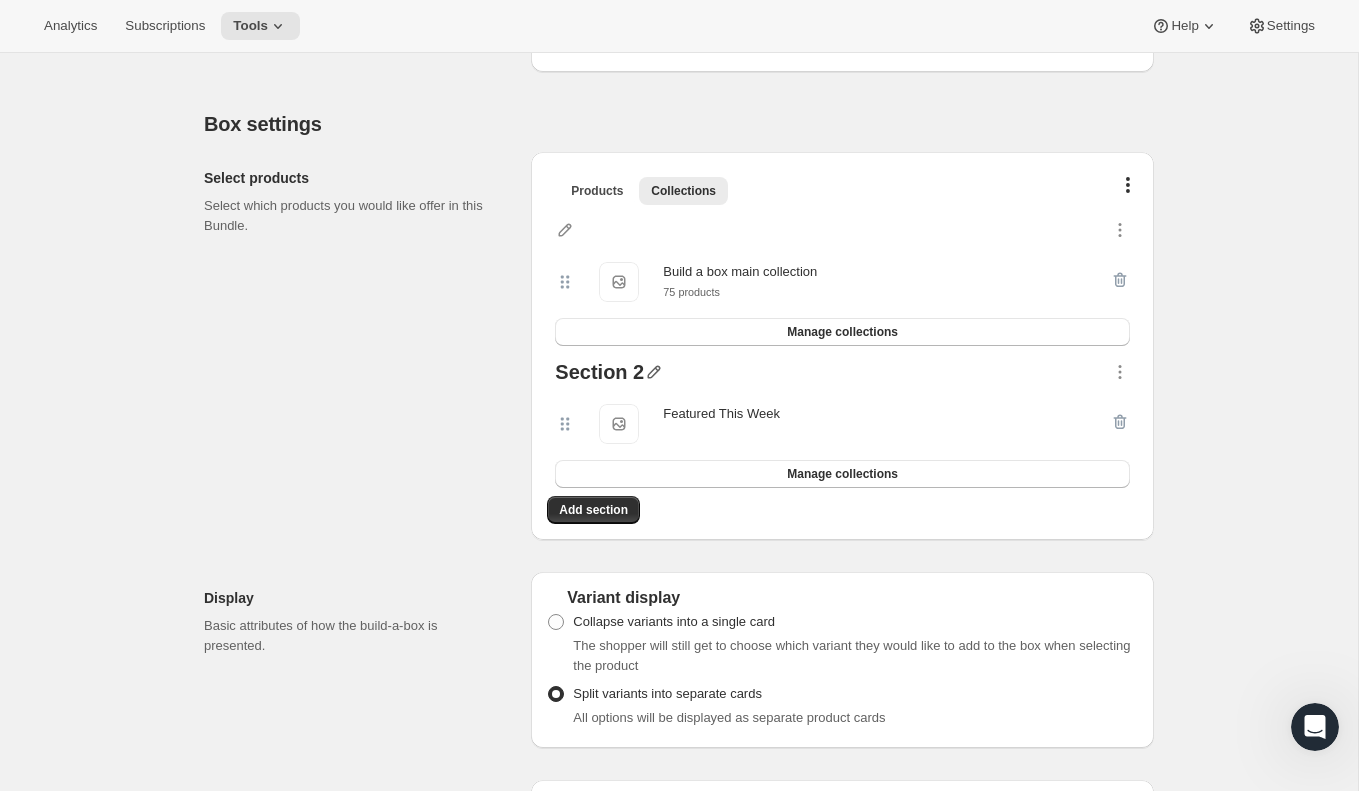 click 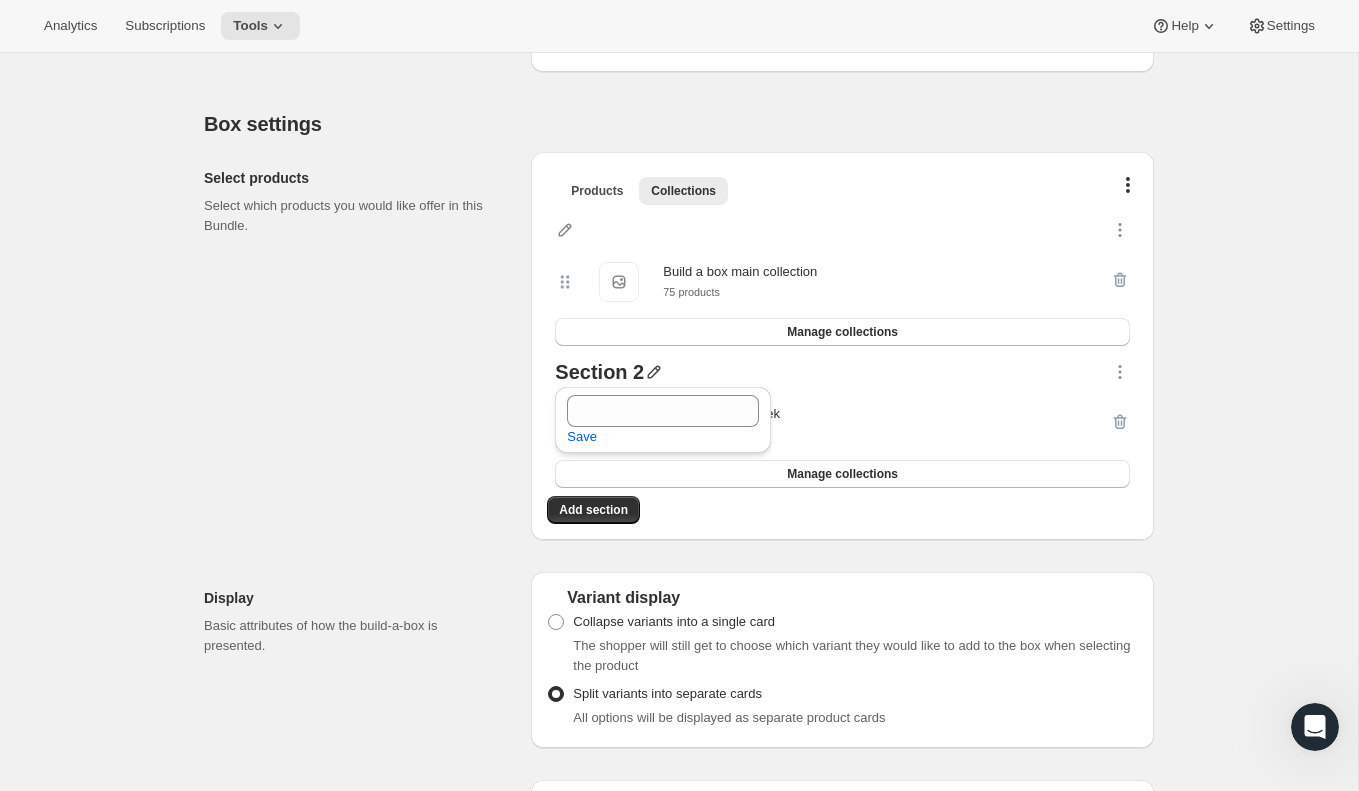 click on "Featured This Week Featured This Week" at bounding box center [832, 424] 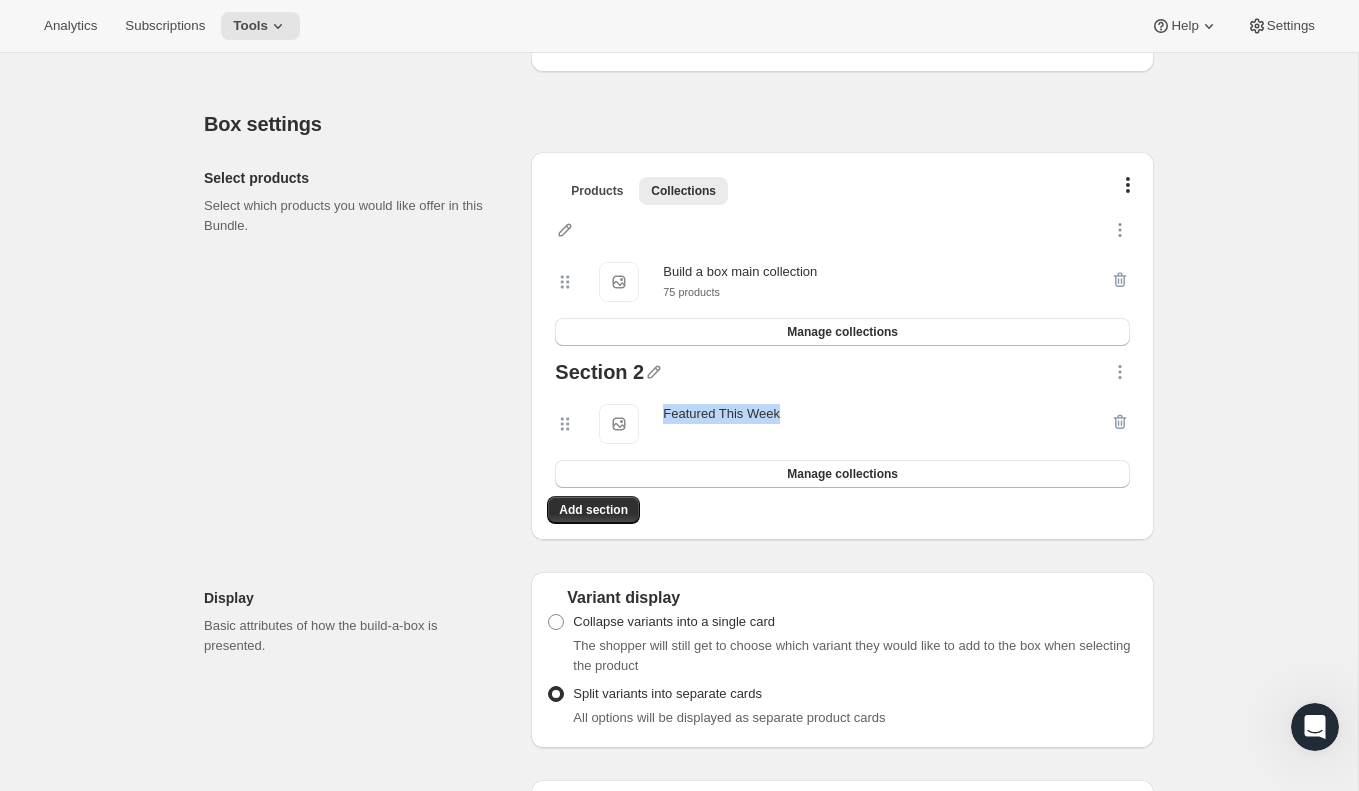 drag, startPoint x: 817, startPoint y: 409, endPoint x: 665, endPoint y: 410, distance: 152.0033 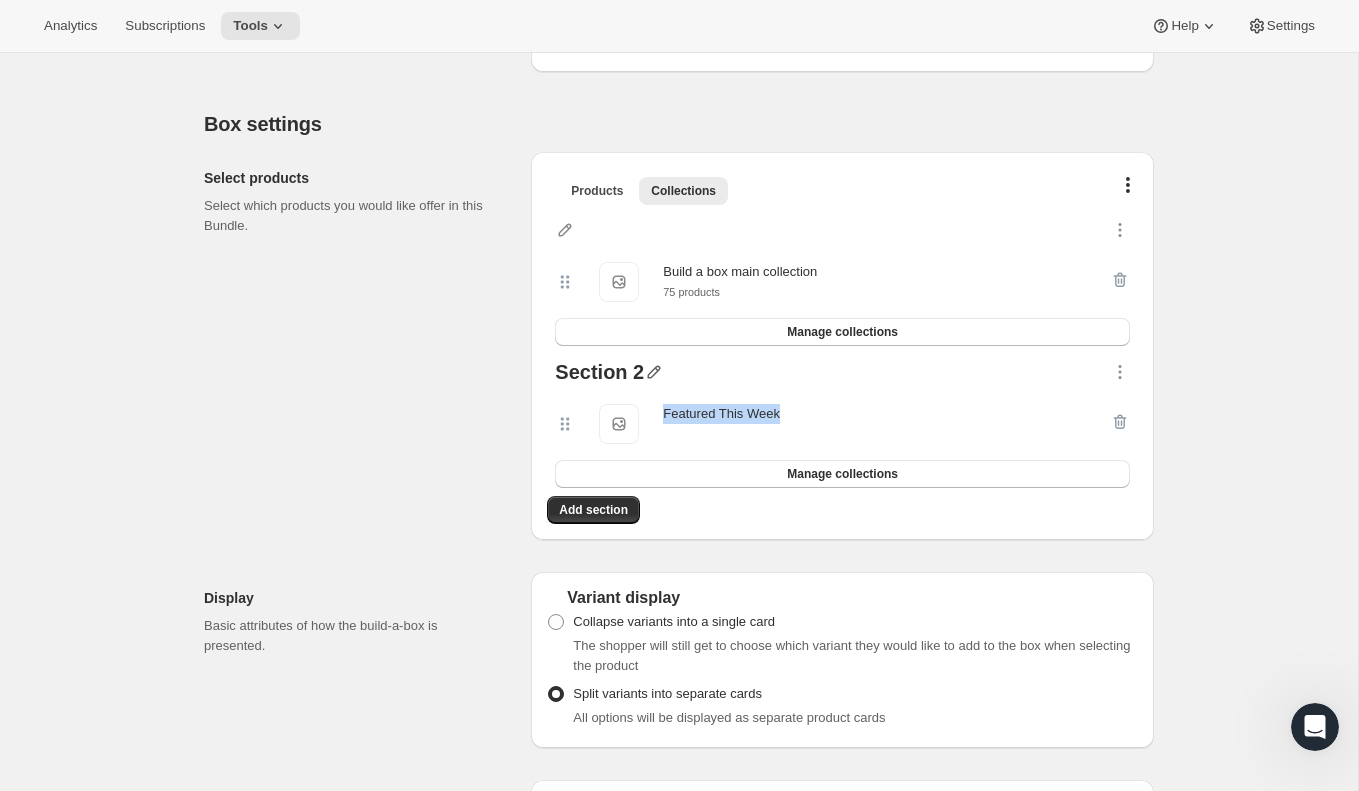 click 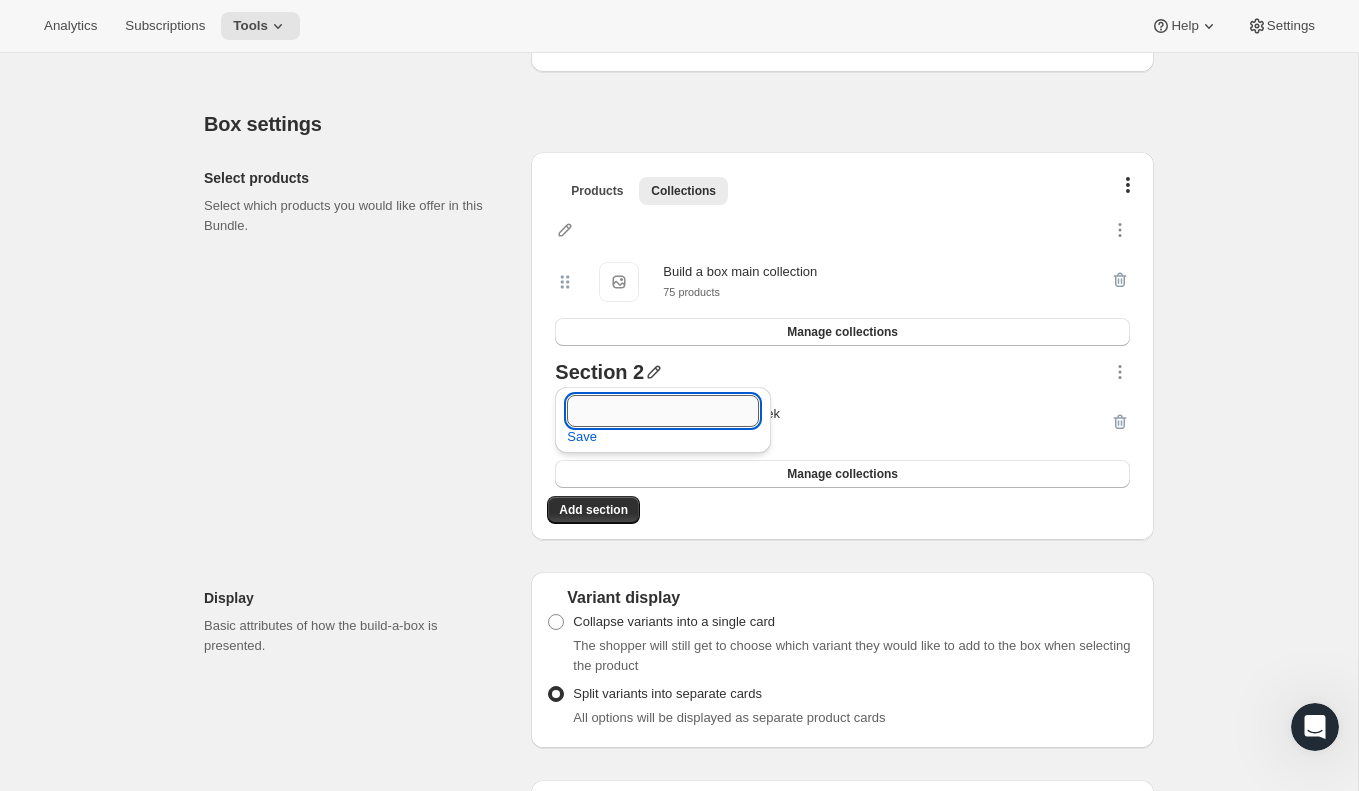 click at bounding box center (663, 411) 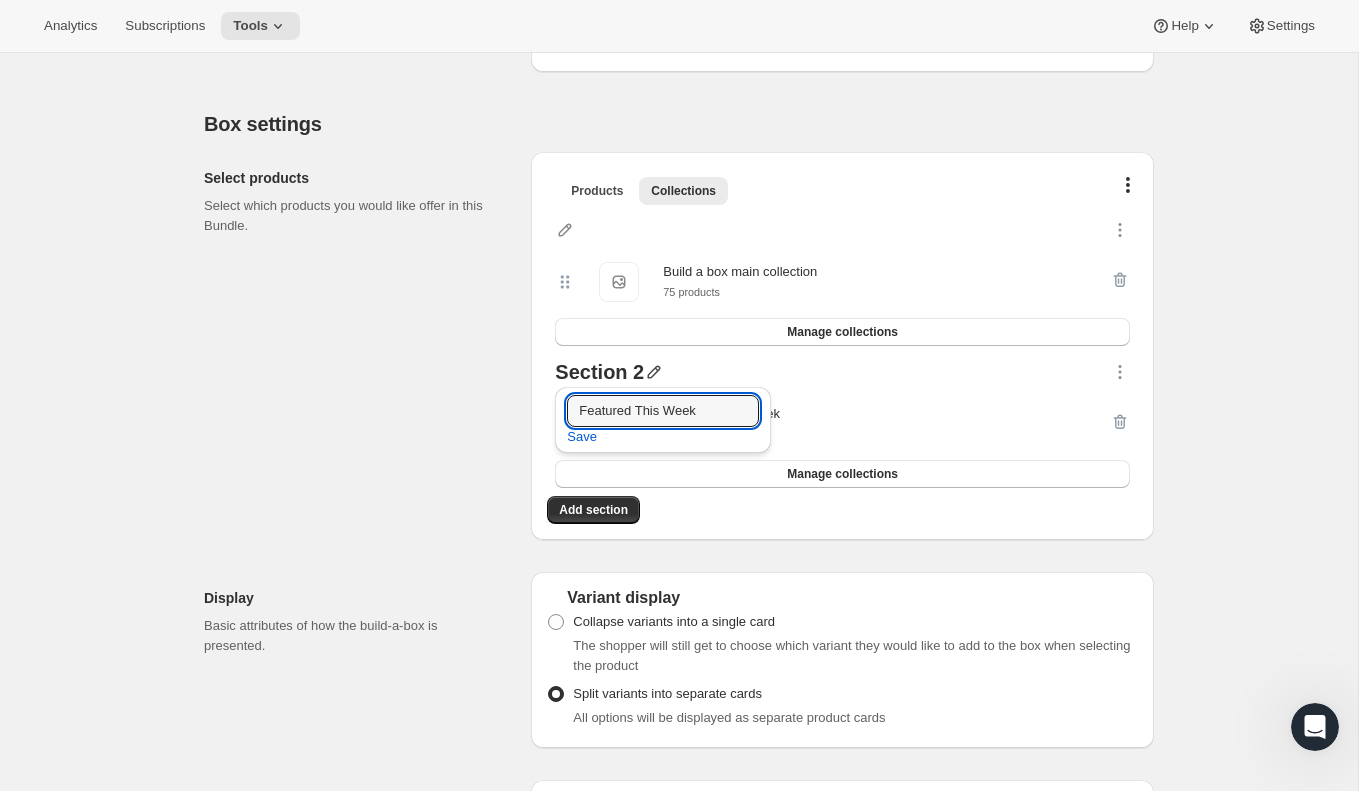 type on "Featured This Week" 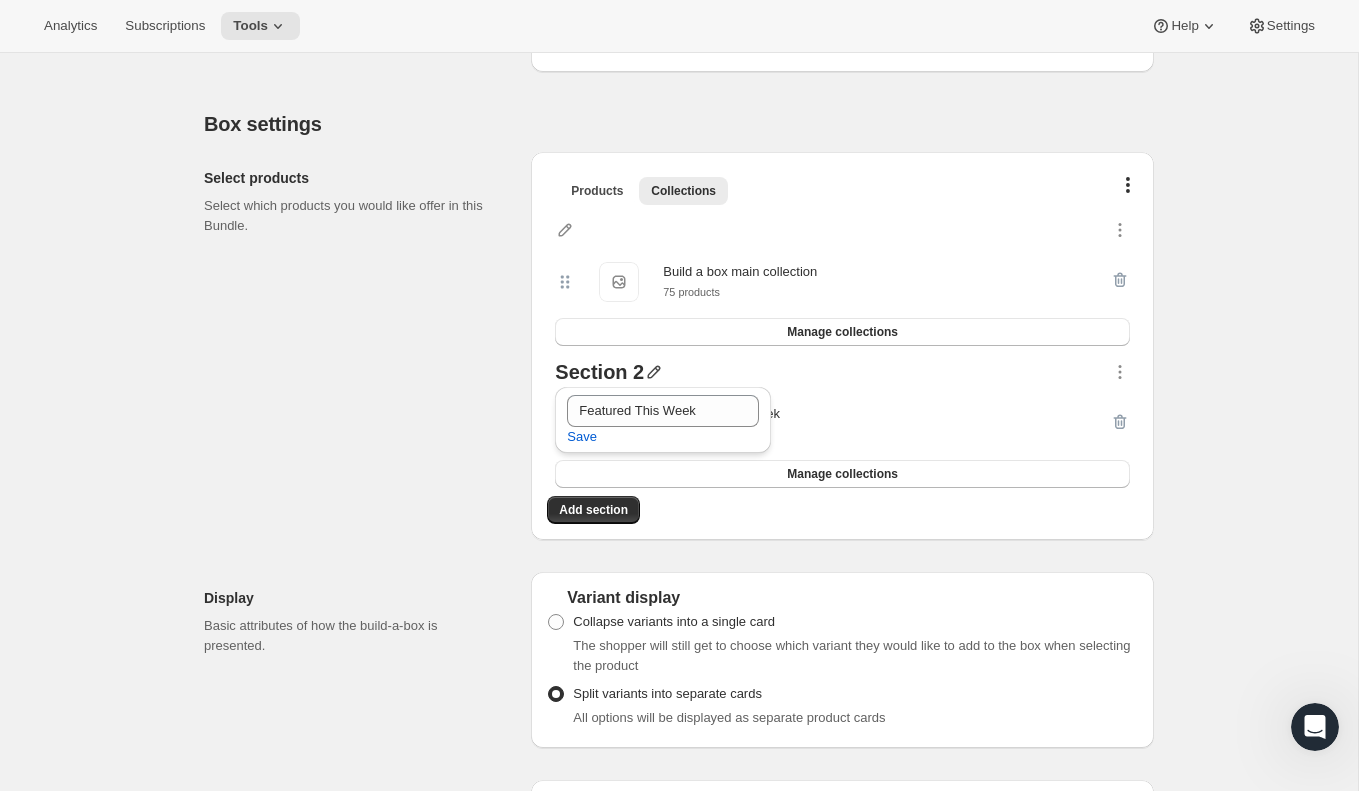 click on "Edit Bundle. This page is ready Edit Bundle Analytics Open Build-a-box More actions Analytics Open Build-a-box All time Revenue $334,557.56 Orders 10 Active subscriptions 0 Initial setup Basic Info Name your bundle and choose how you want to set it up. Bundle name Discovery Box We will use this to create a product page on your online store Box settings Select products Select which products you would like offer in this Bundle. Products Collections More views Products Collections More views Build a box main collection Build a box main collection 75 products Manage collections Section 2 Featured This Week Featured This Week Manage collections Add section Display Basic attributes of how the build-a-box is presented. Variant display Collapse variants into a single card The shopper will still get to choose which variant they would like to add to the box when selecting the product Split variants into separate cards All options will be displayed as separate product cards Build-a-box settings Fixed size Min-Max 5 %" at bounding box center [679, 1255] 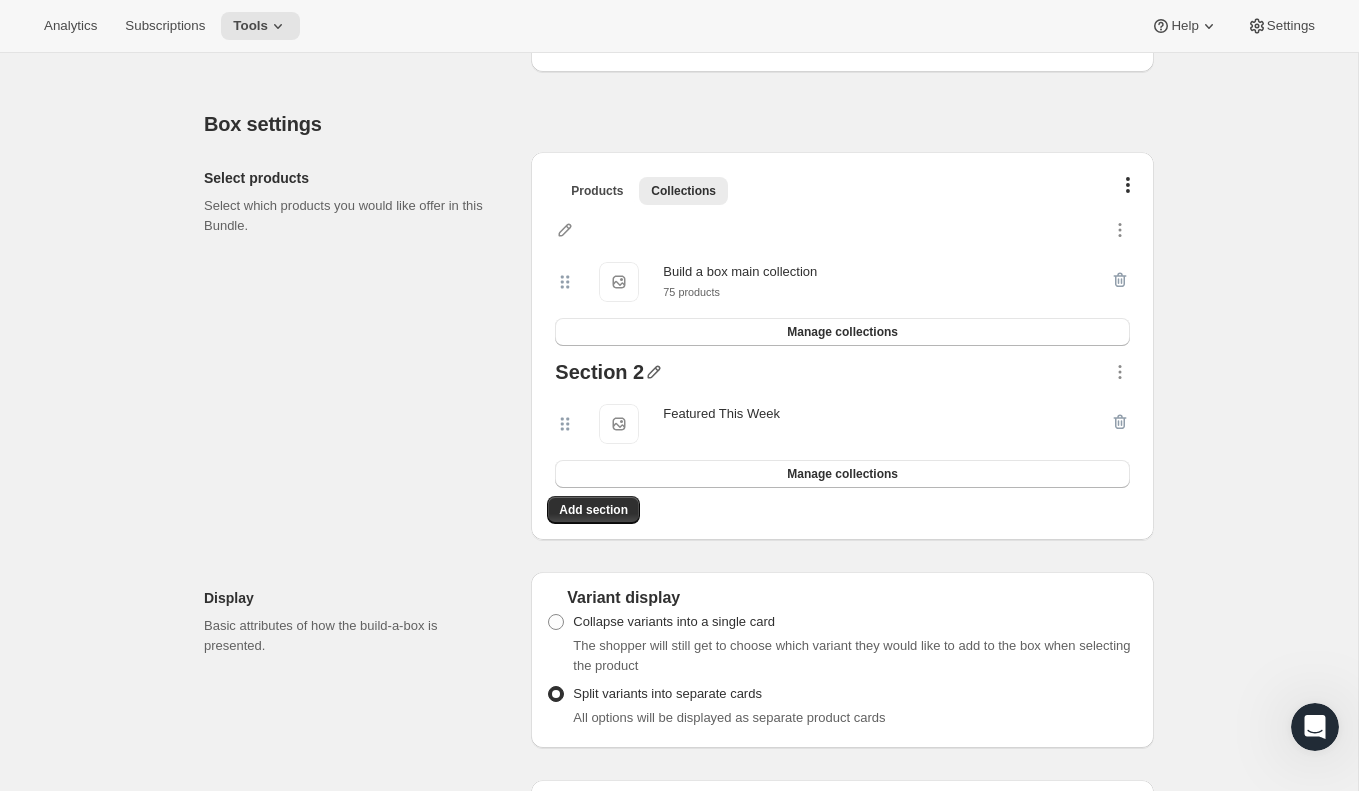 click 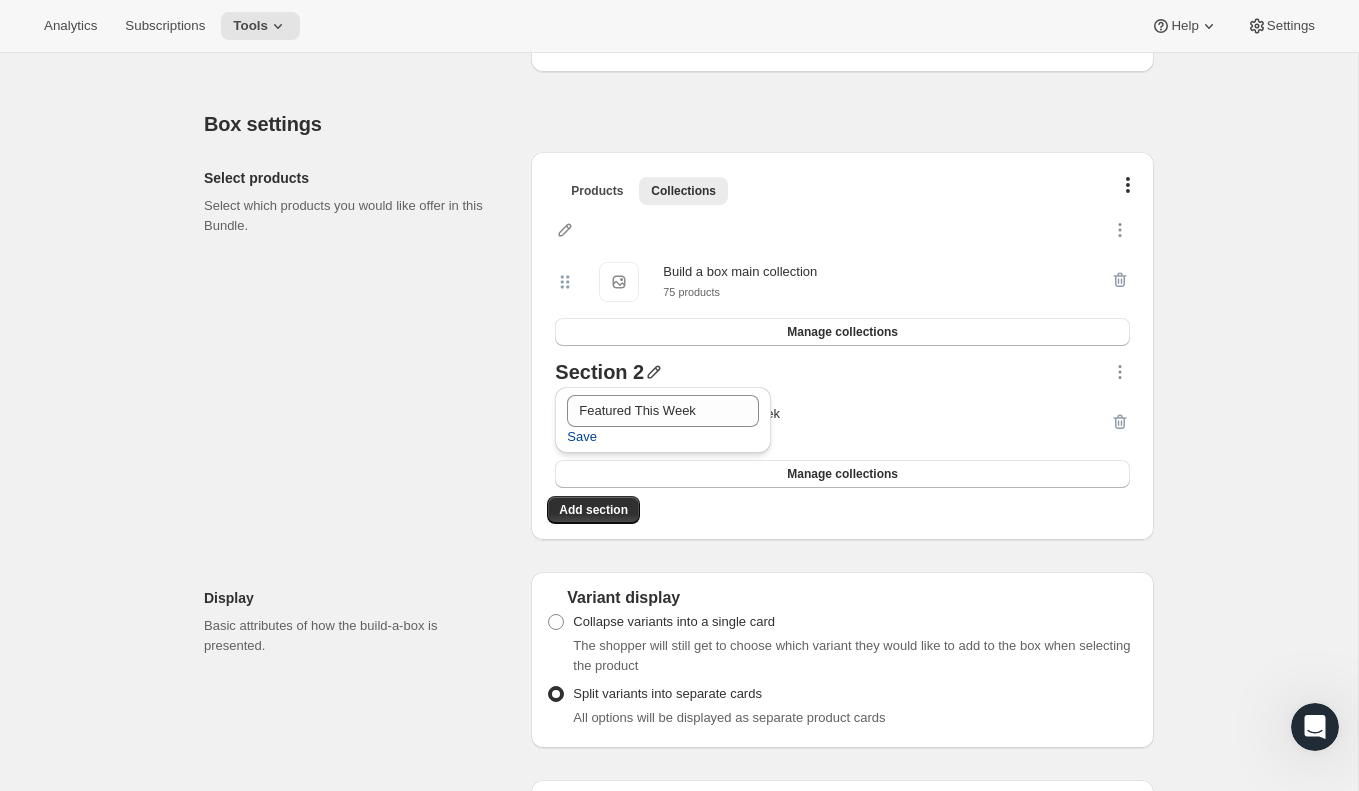 click on "Save" at bounding box center (582, 437) 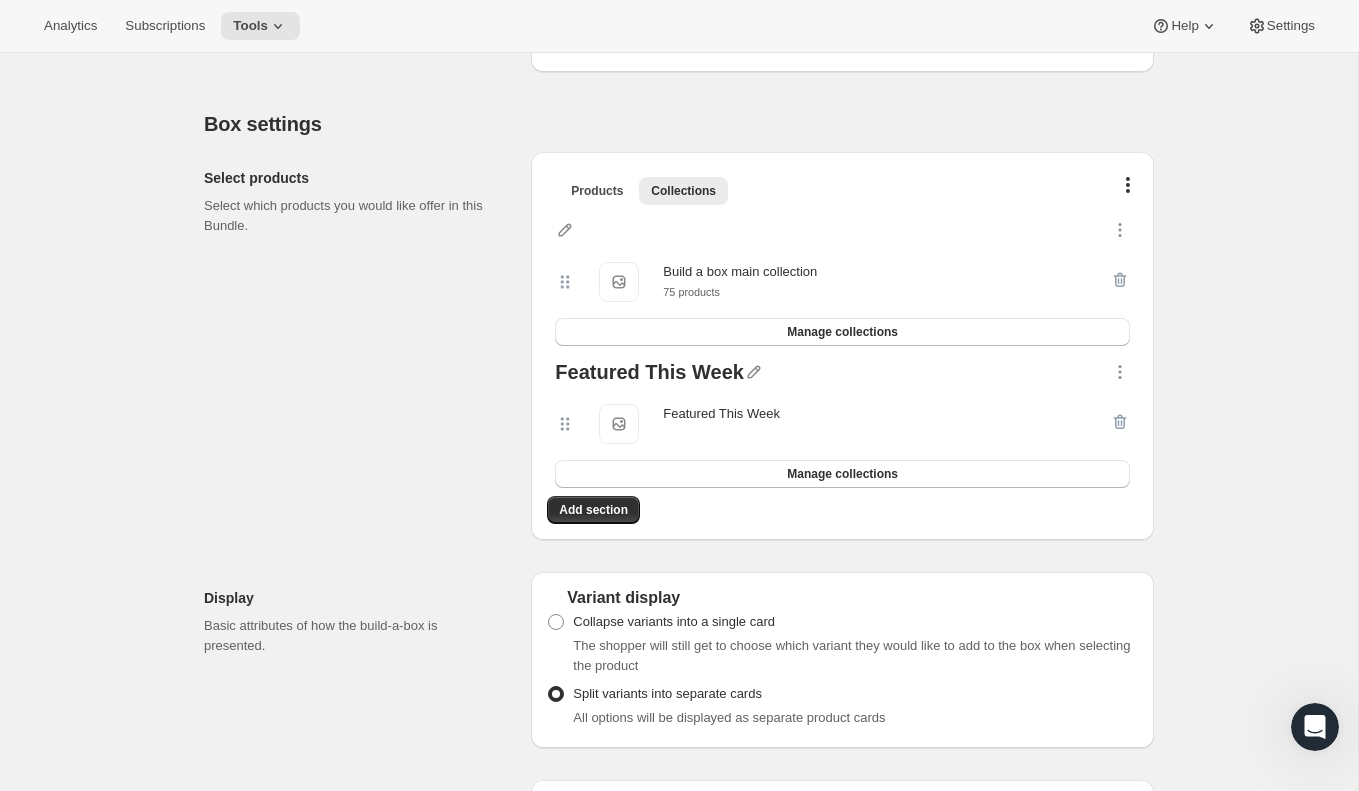 click on "Edit Bundle. This page is ready Edit Bundle Analytics Open Build-a-box More actions Analytics Open Build-a-box All time Revenue $334,557.56 Orders 10 Active subscriptions 0 Initial setup Basic Info Name your bundle and choose how you want to set it up. Bundle name Discovery Box We will use this to create a product page on your online store Box settings Select products Select which products you would like offer in this Bundle. Products Collections More views Products Collections More views Build a box main collection Build a box main collection 75 products Manage collections Featured This Week Featured This Week Featured This Week Manage collections Add section Display Basic attributes of how the build-a-box is presented. Variant display Collapse variants into a single card The shopper will still get to choose which variant they would like to add to the box when selecting the product Split variants into separate cards All options will be displayed as separate product cards Build-a-box settings Fixed size 5 % 9" at bounding box center [679, 1255] 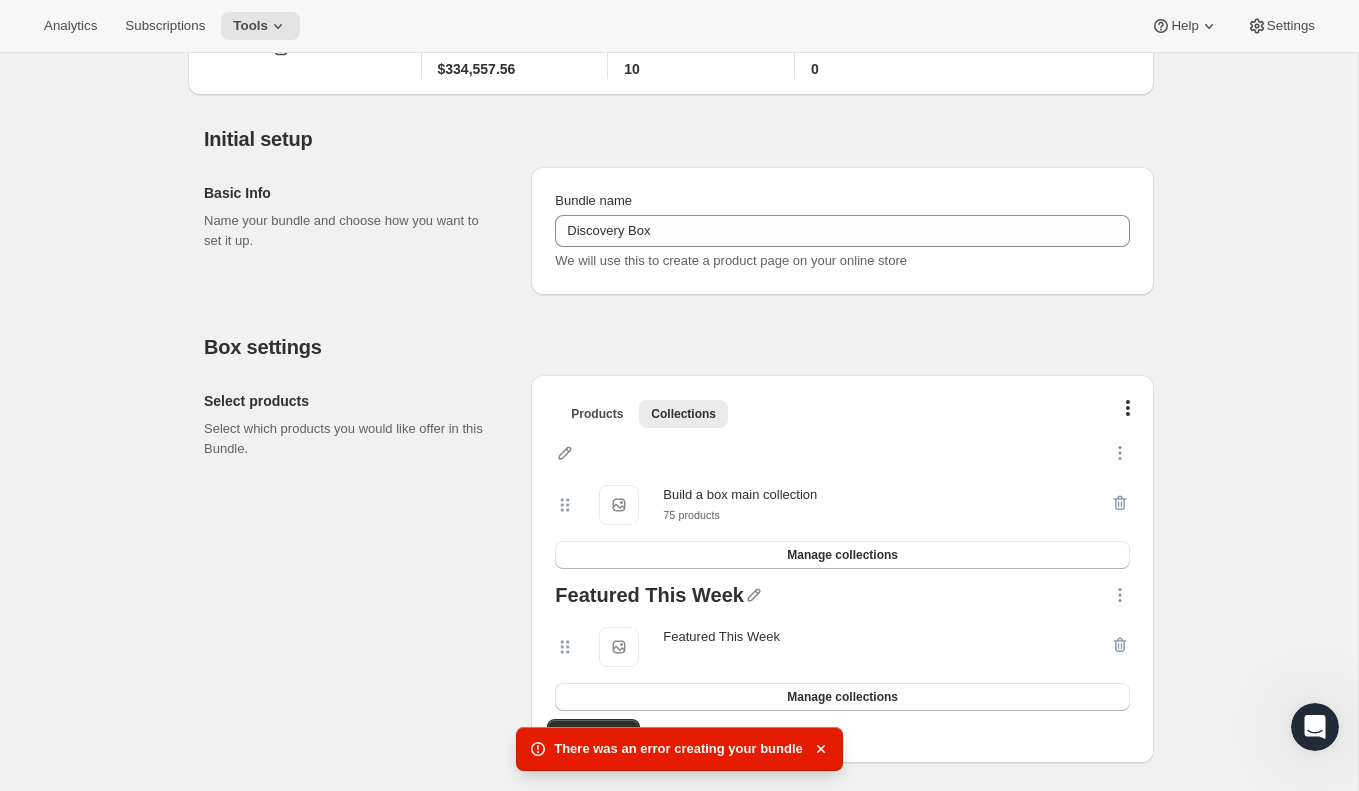 scroll, scrollTop: 167, scrollLeft: 0, axis: vertical 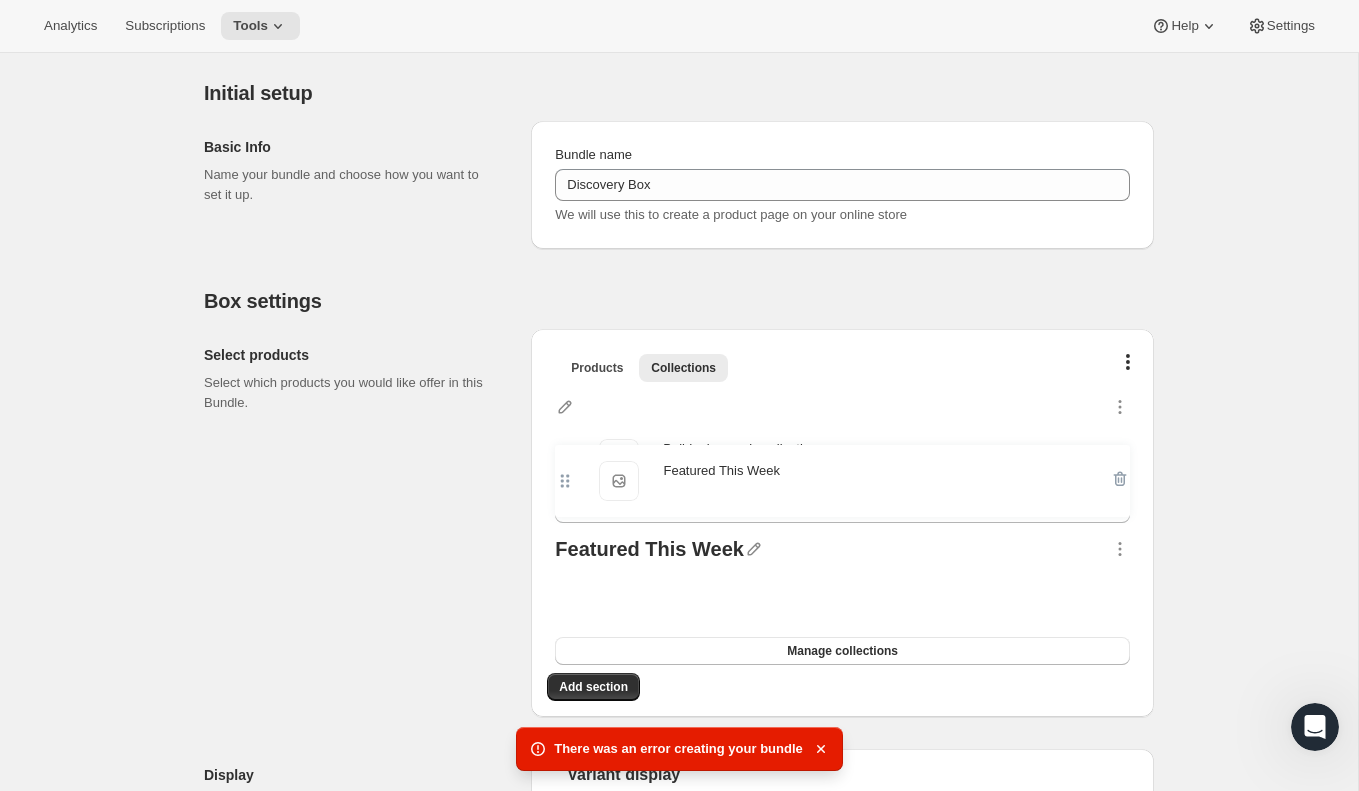 drag, startPoint x: 565, startPoint y: 603, endPoint x: 565, endPoint y: 471, distance: 132 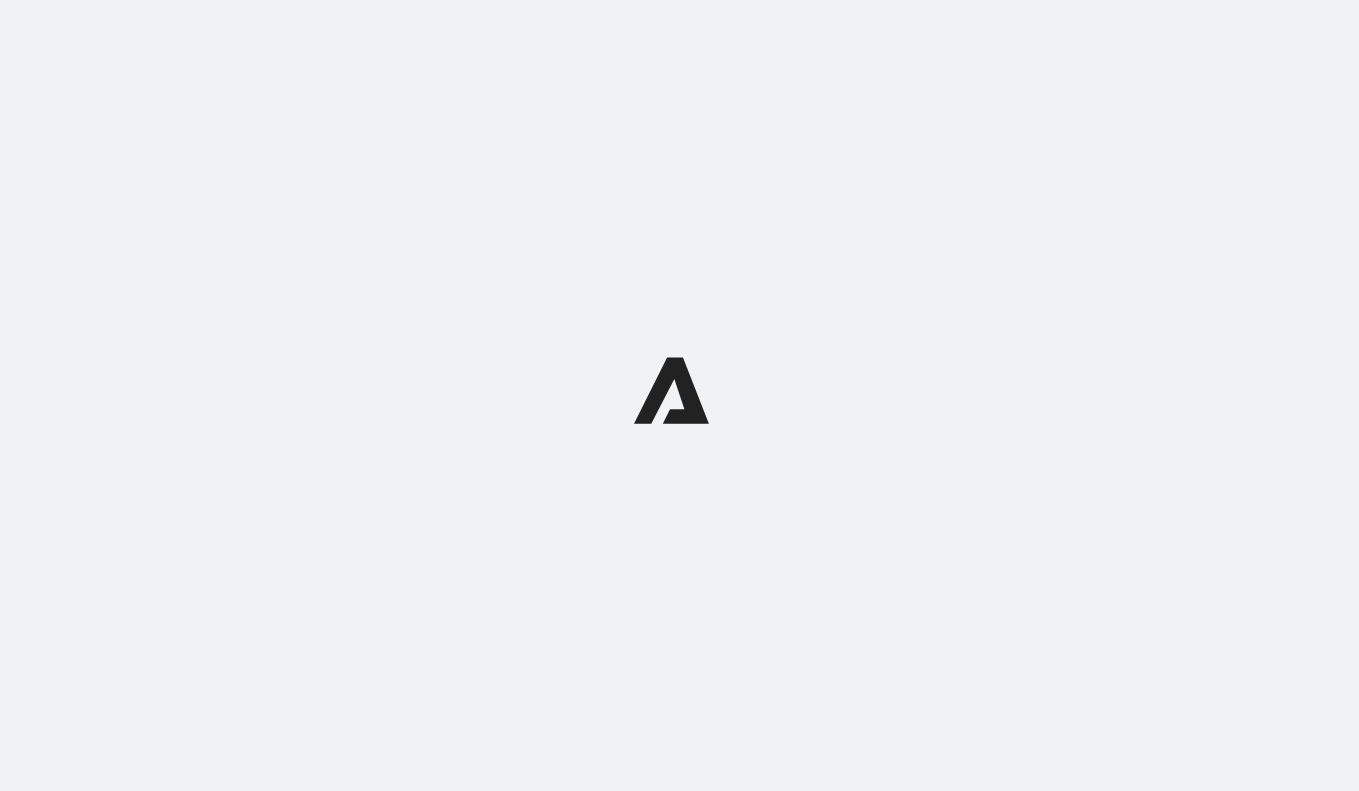 scroll, scrollTop: 0, scrollLeft: 0, axis: both 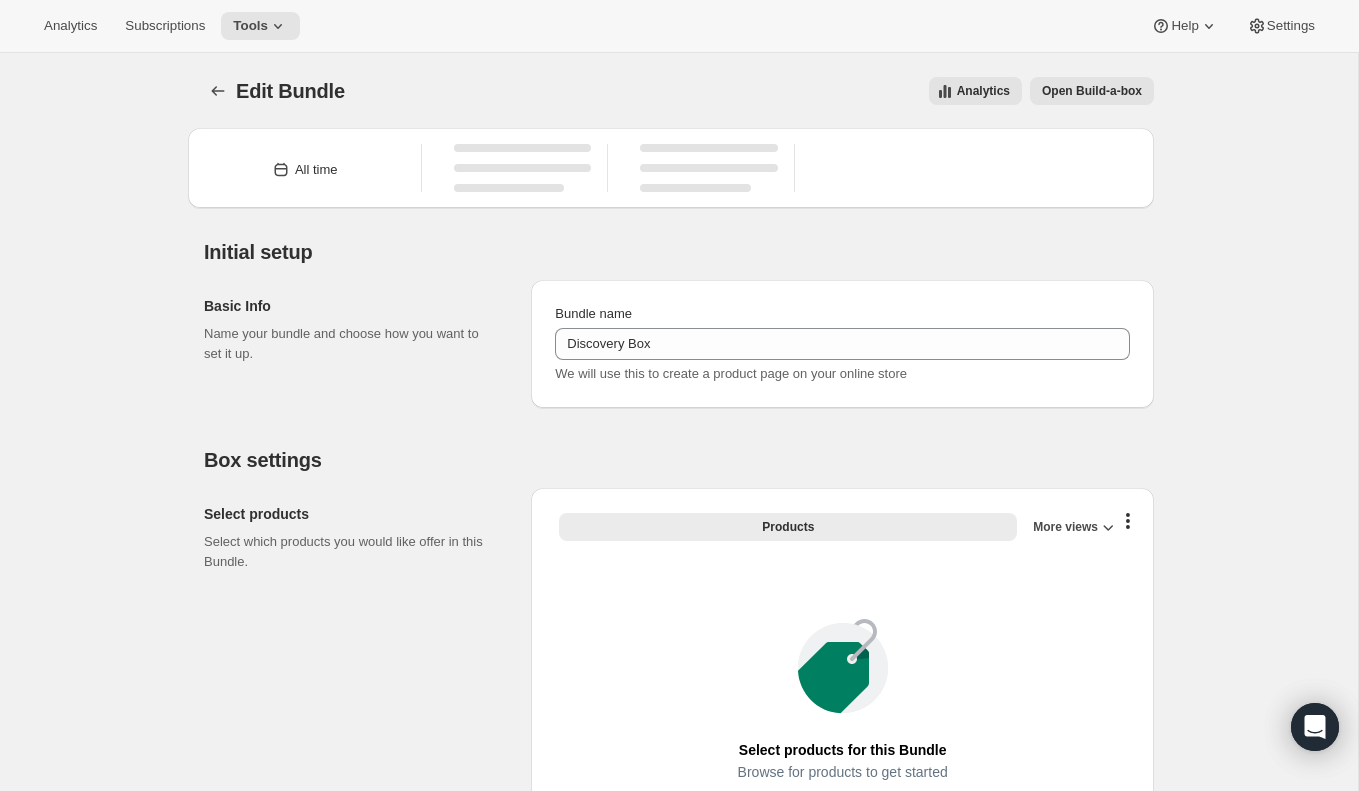 type on "Discovery Box" 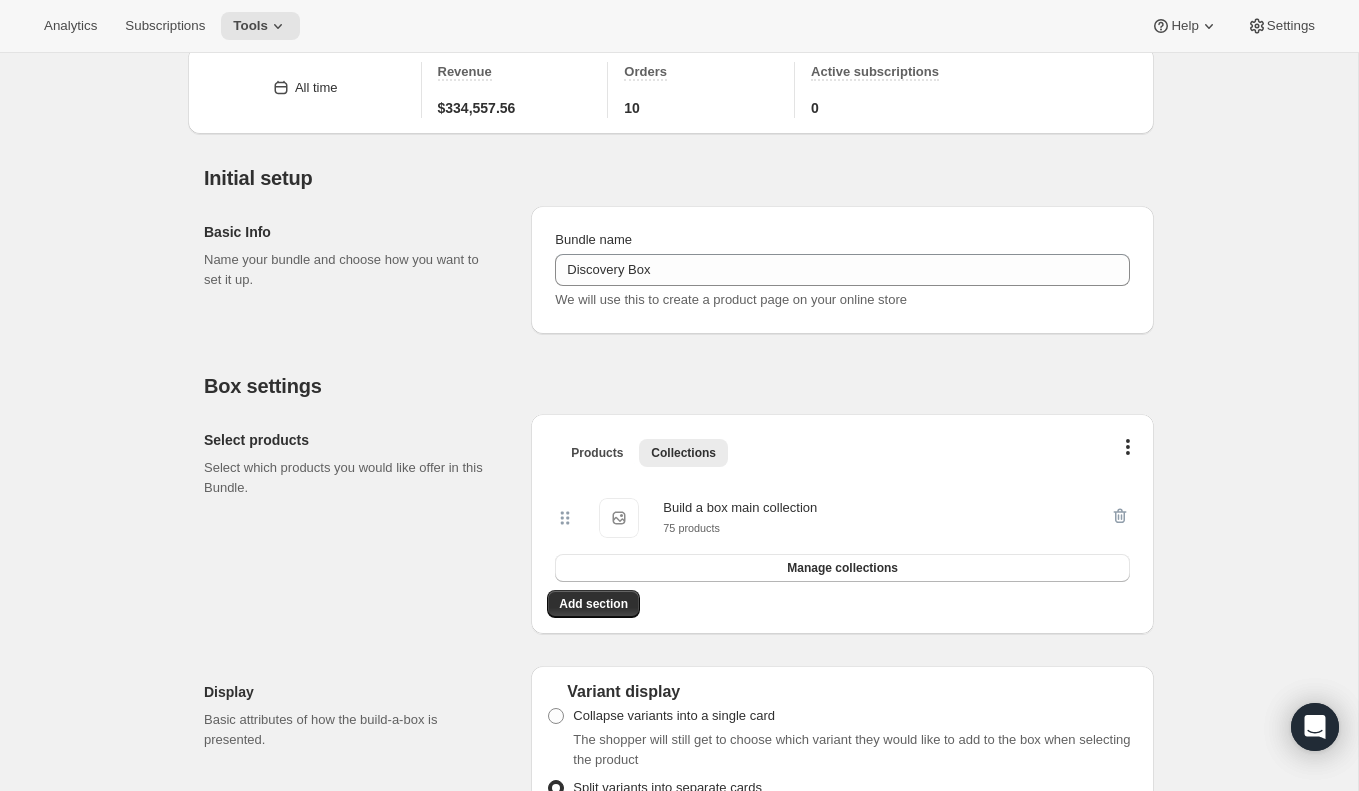 scroll, scrollTop: 227, scrollLeft: 0, axis: vertical 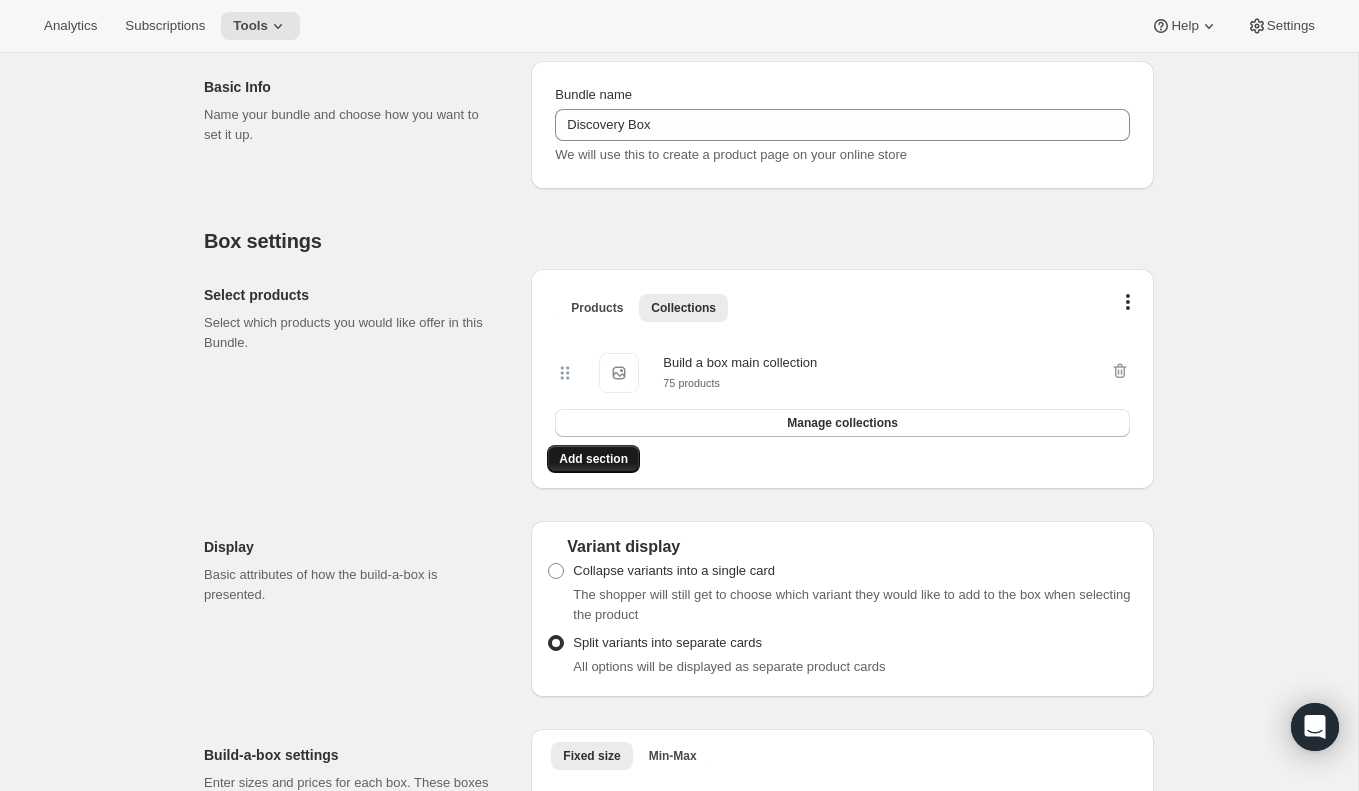 click on "Add section" at bounding box center (593, 459) 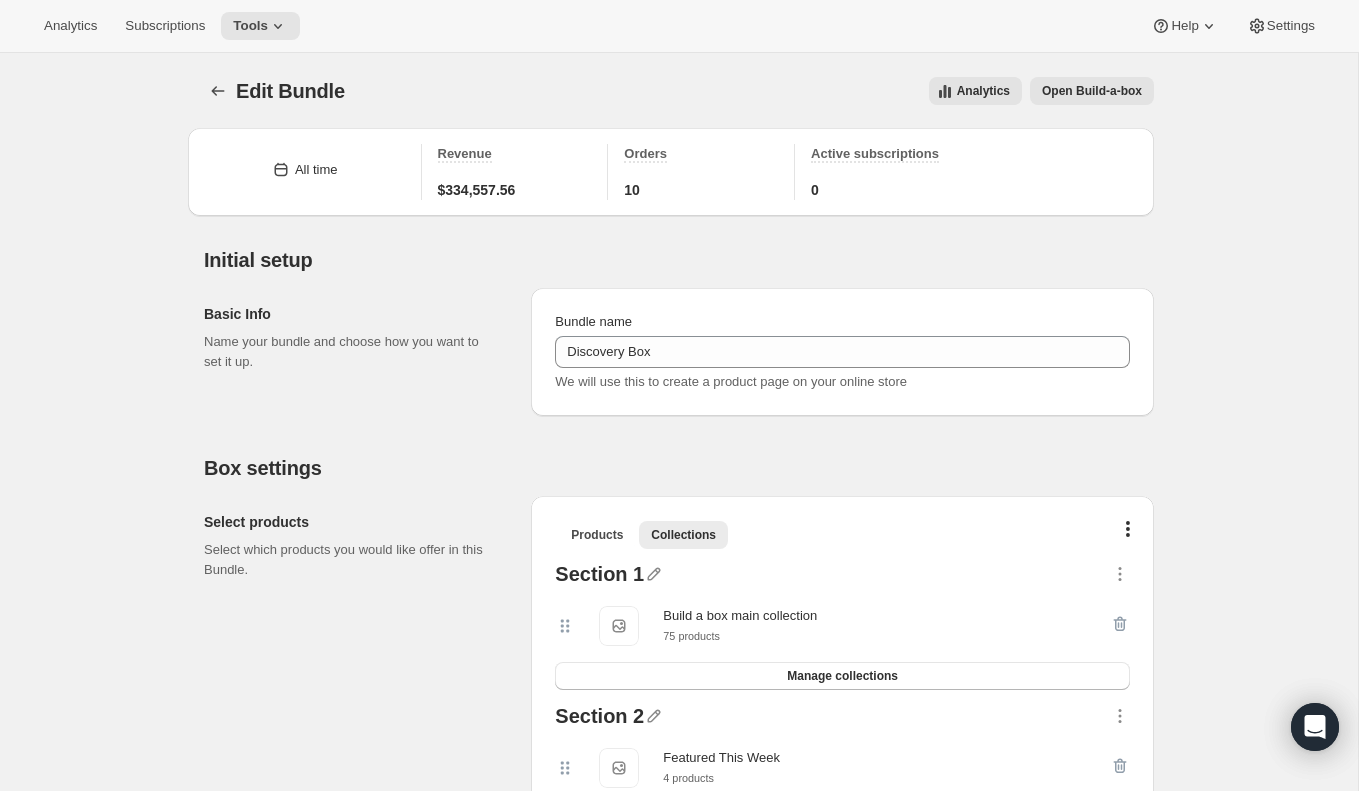 scroll, scrollTop: 388, scrollLeft: 0, axis: vertical 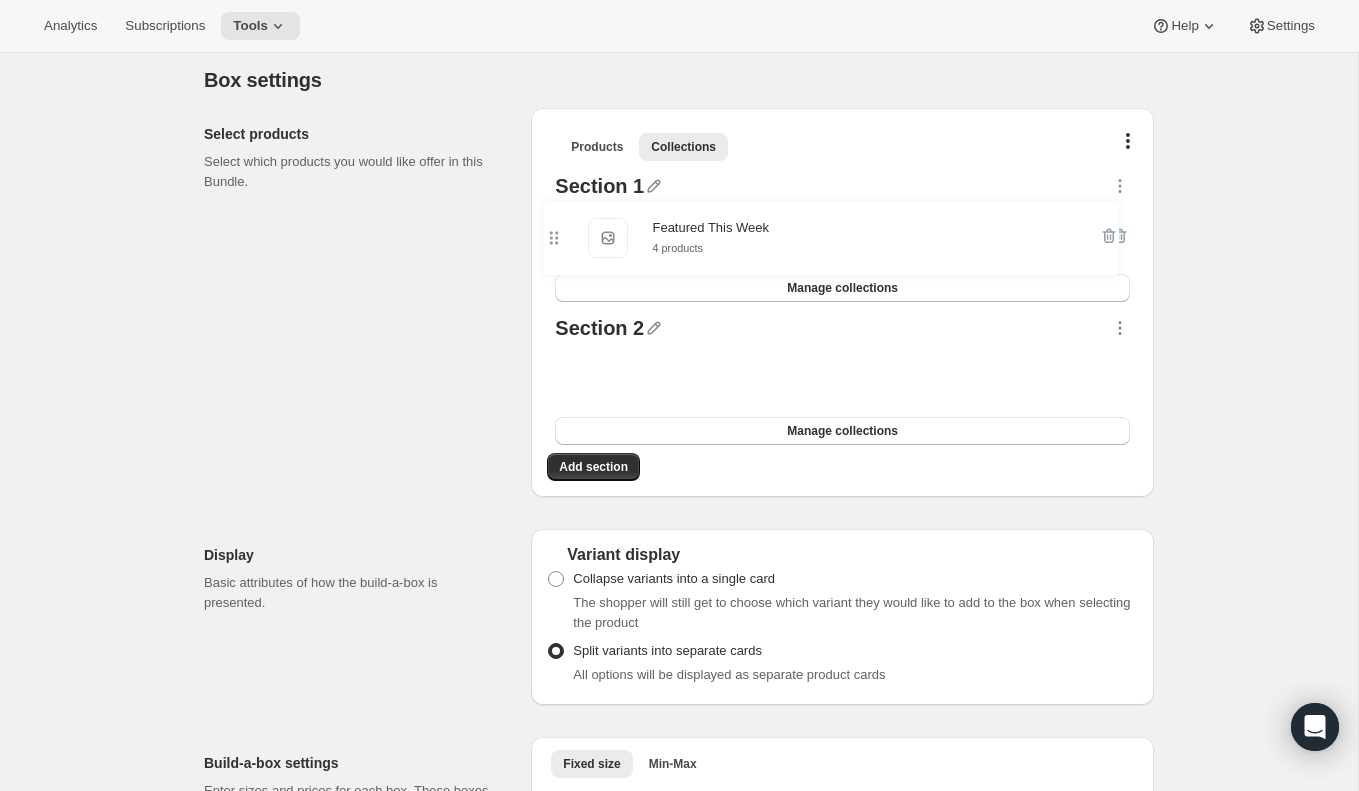 drag, startPoint x: 563, startPoint y: 375, endPoint x: 552, endPoint y: 222, distance: 153.39491 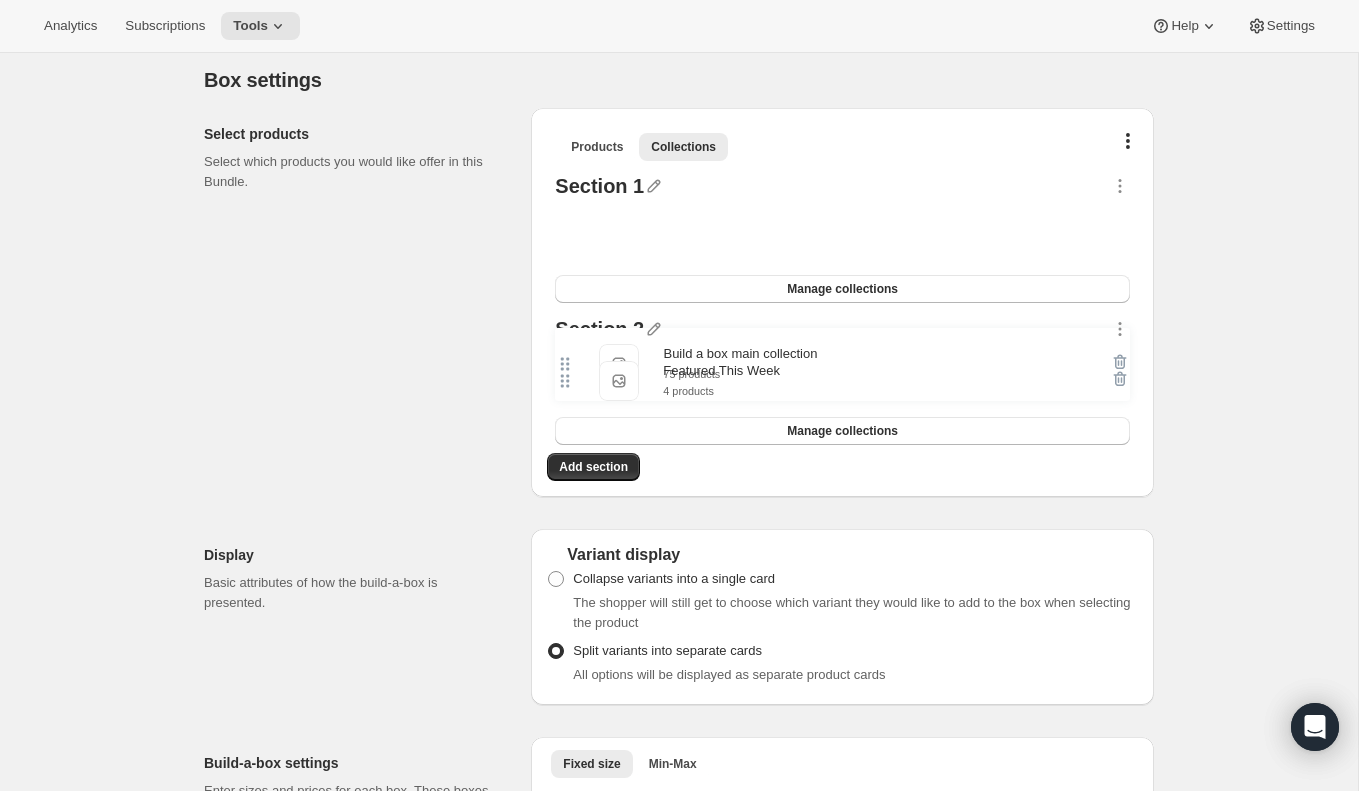 drag, startPoint x: 565, startPoint y: 239, endPoint x: 564, endPoint y: 377, distance: 138.00362 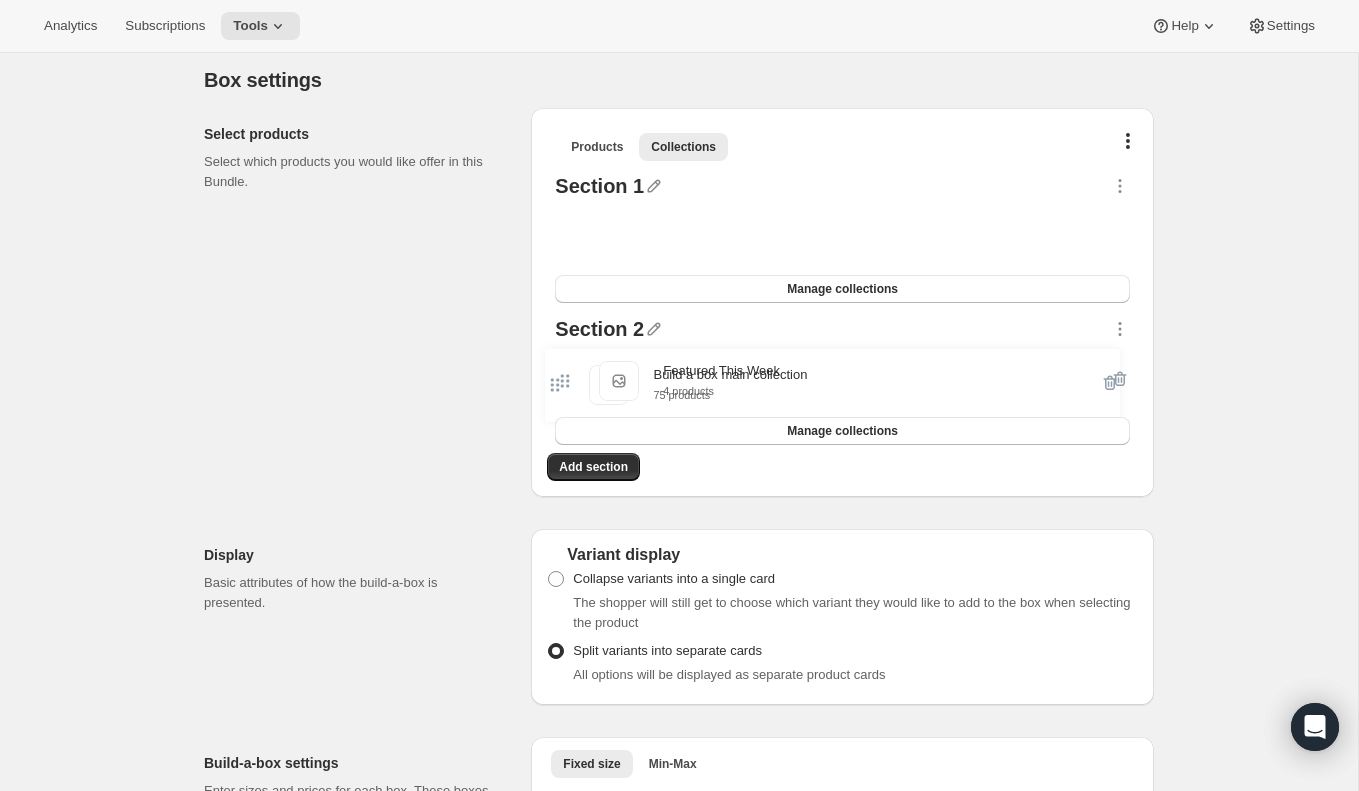 drag, startPoint x: 560, startPoint y: 229, endPoint x: 548, endPoint y: 380, distance: 151.47607 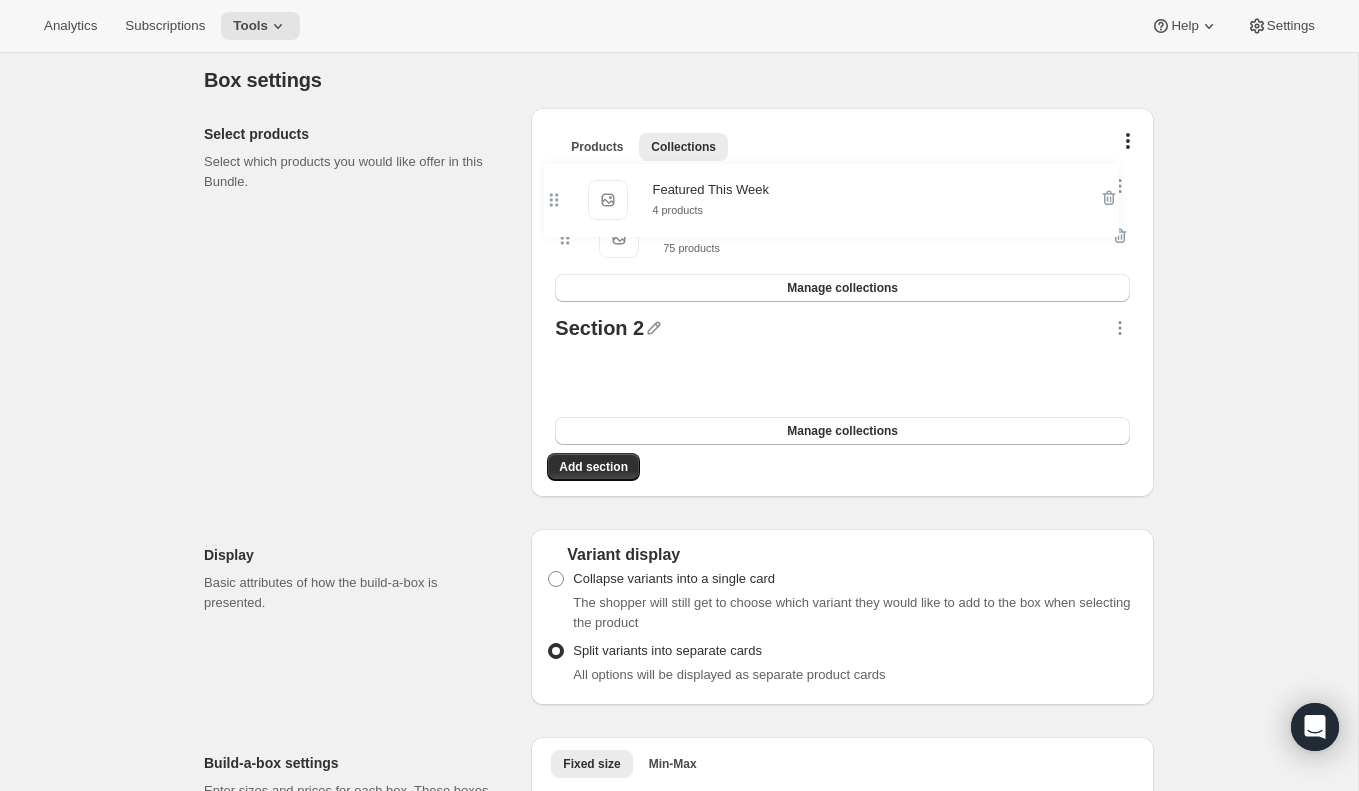 drag, startPoint x: 566, startPoint y: 371, endPoint x: 553, endPoint y: 181, distance: 190.44421 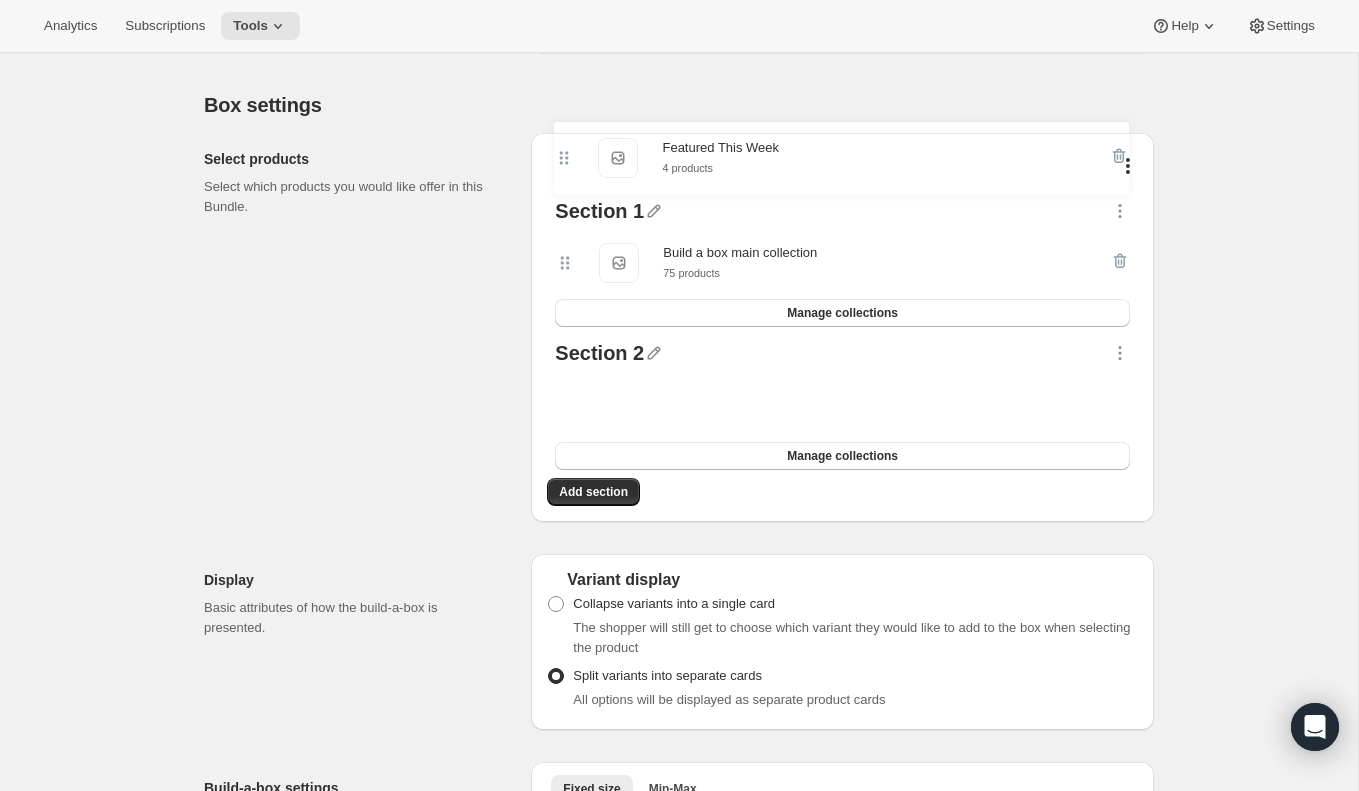 scroll, scrollTop: 336, scrollLeft: 0, axis: vertical 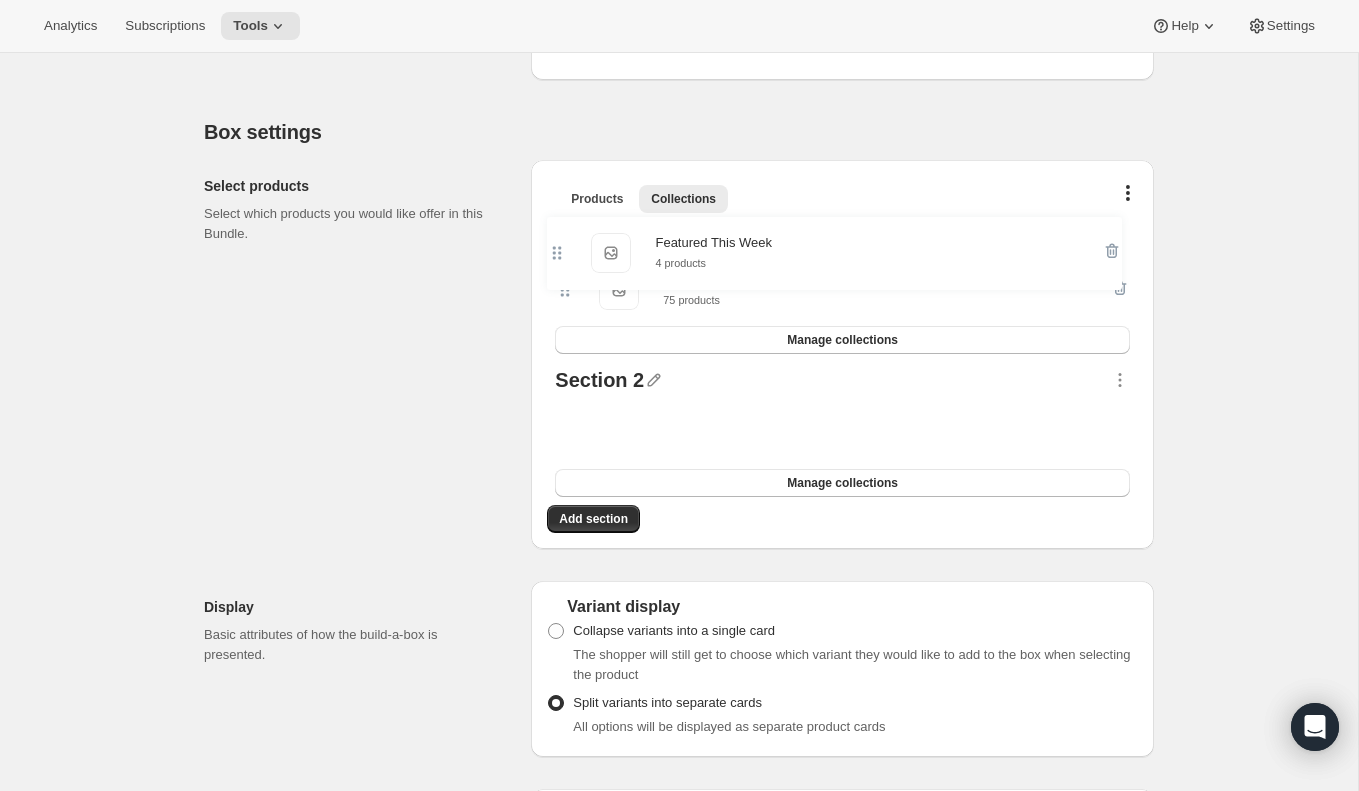 drag, startPoint x: 569, startPoint y: 380, endPoint x: 560, endPoint y: 241, distance: 139.29106 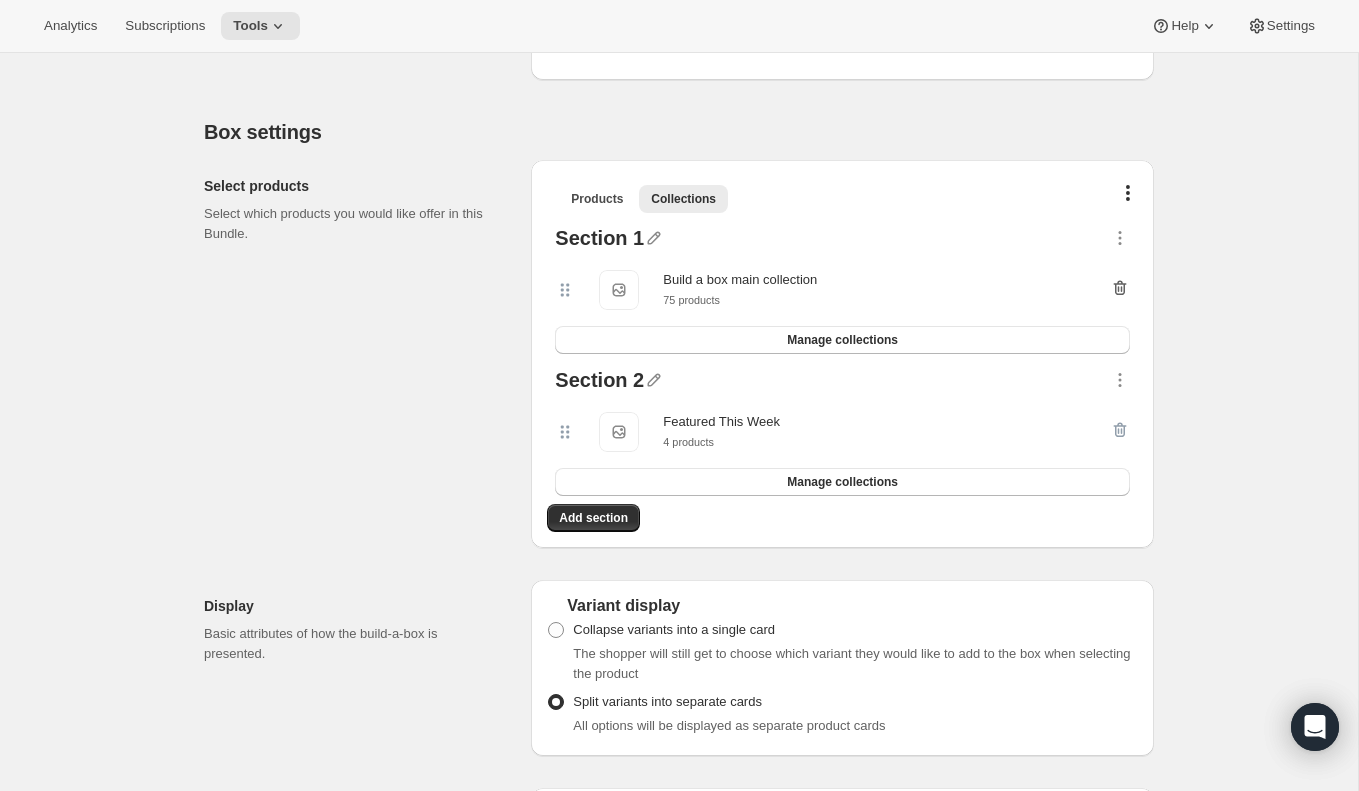 click 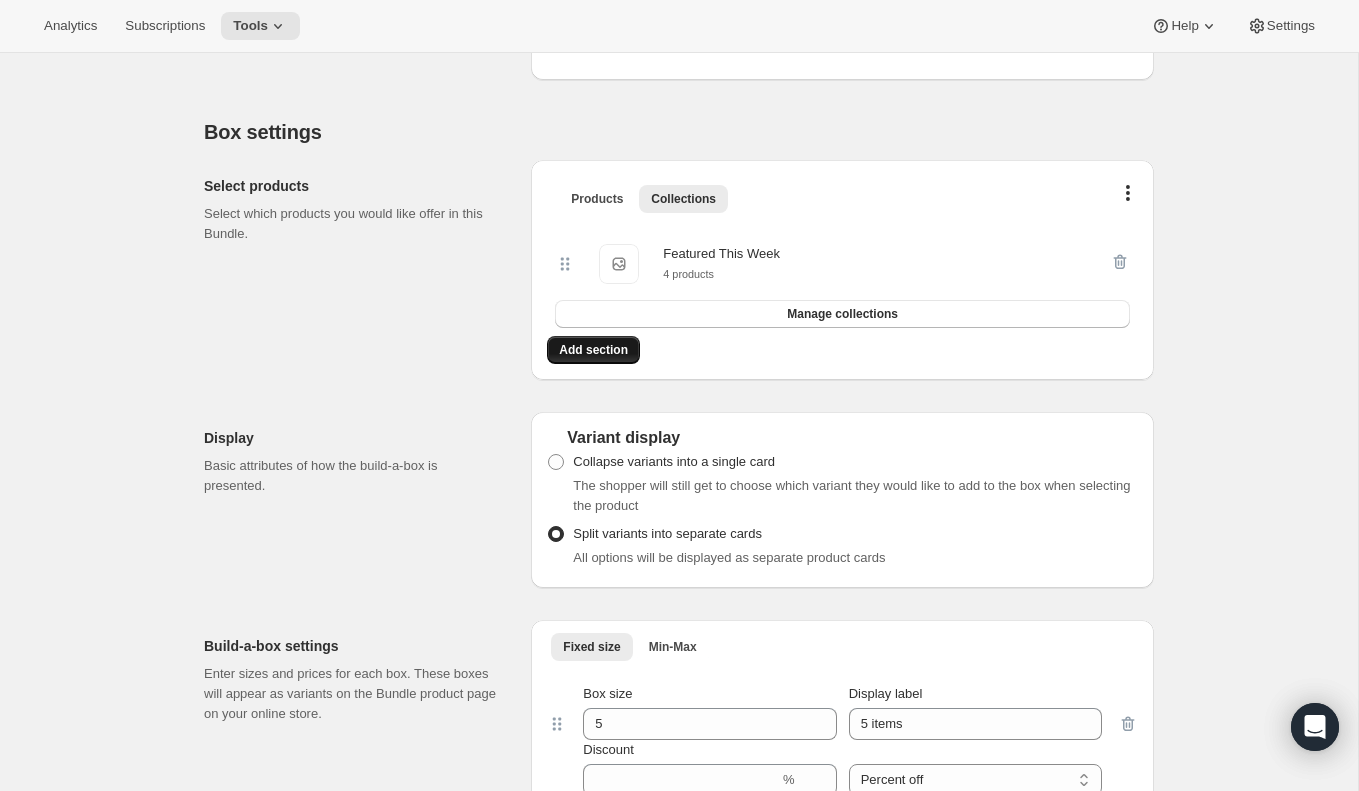 click on "Add section" at bounding box center [593, 350] 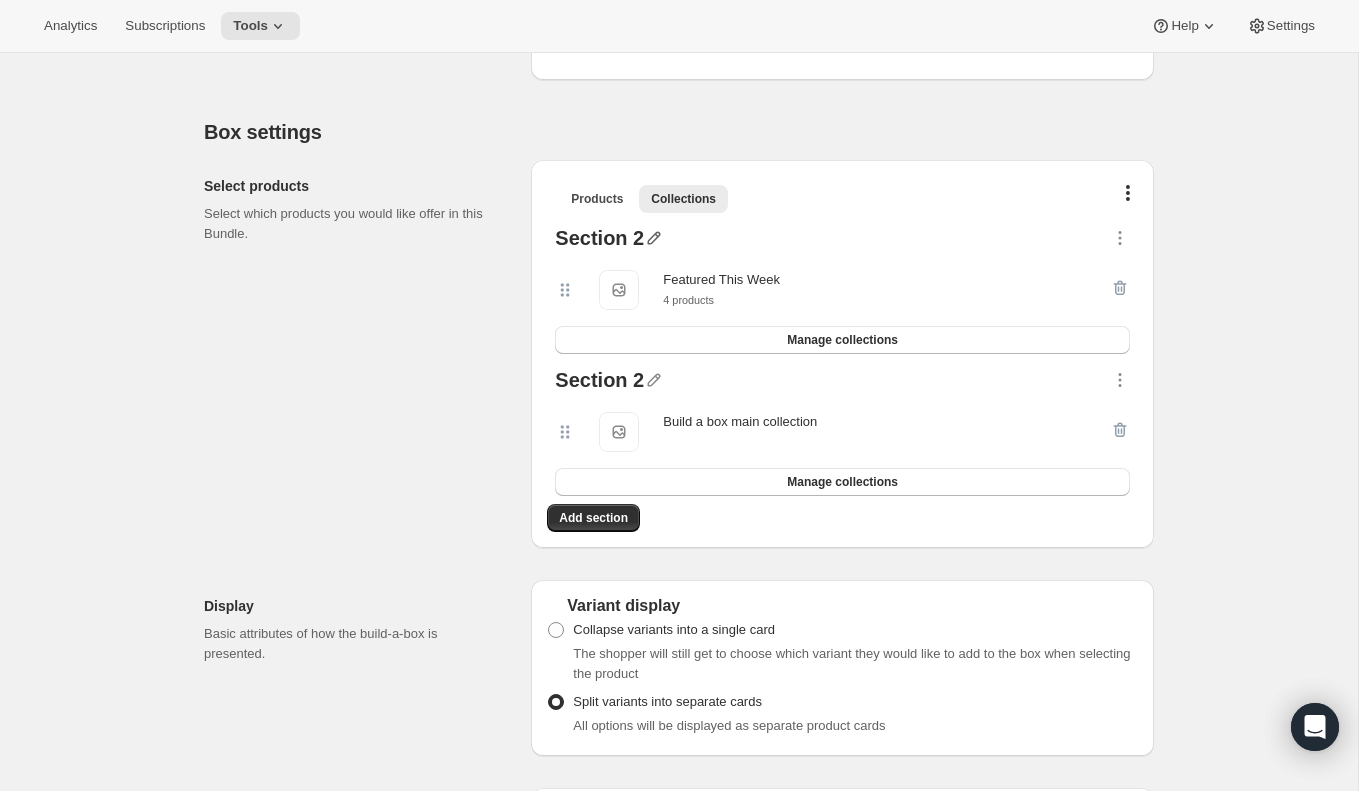 click 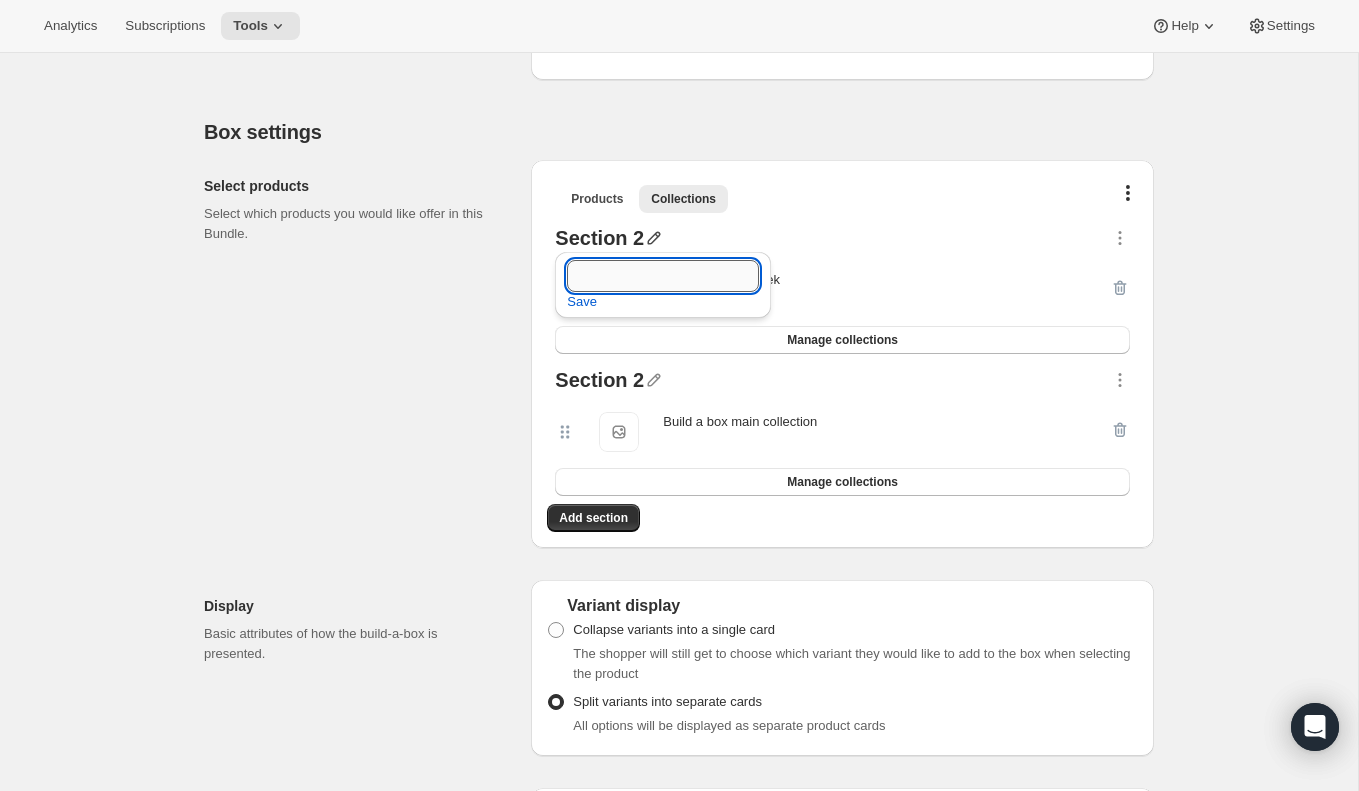 click at bounding box center (663, 276) 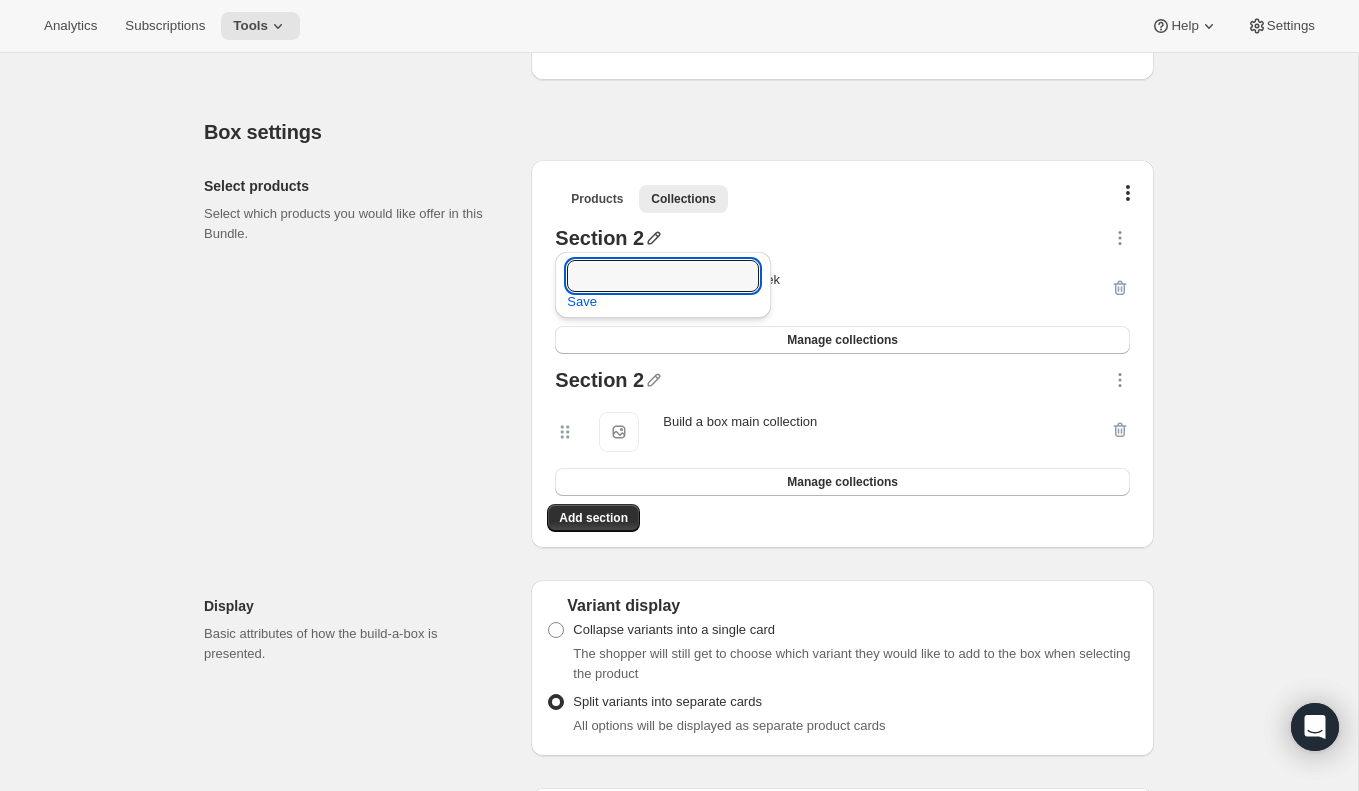 click on "Featured This Week" at bounding box center [721, 280] 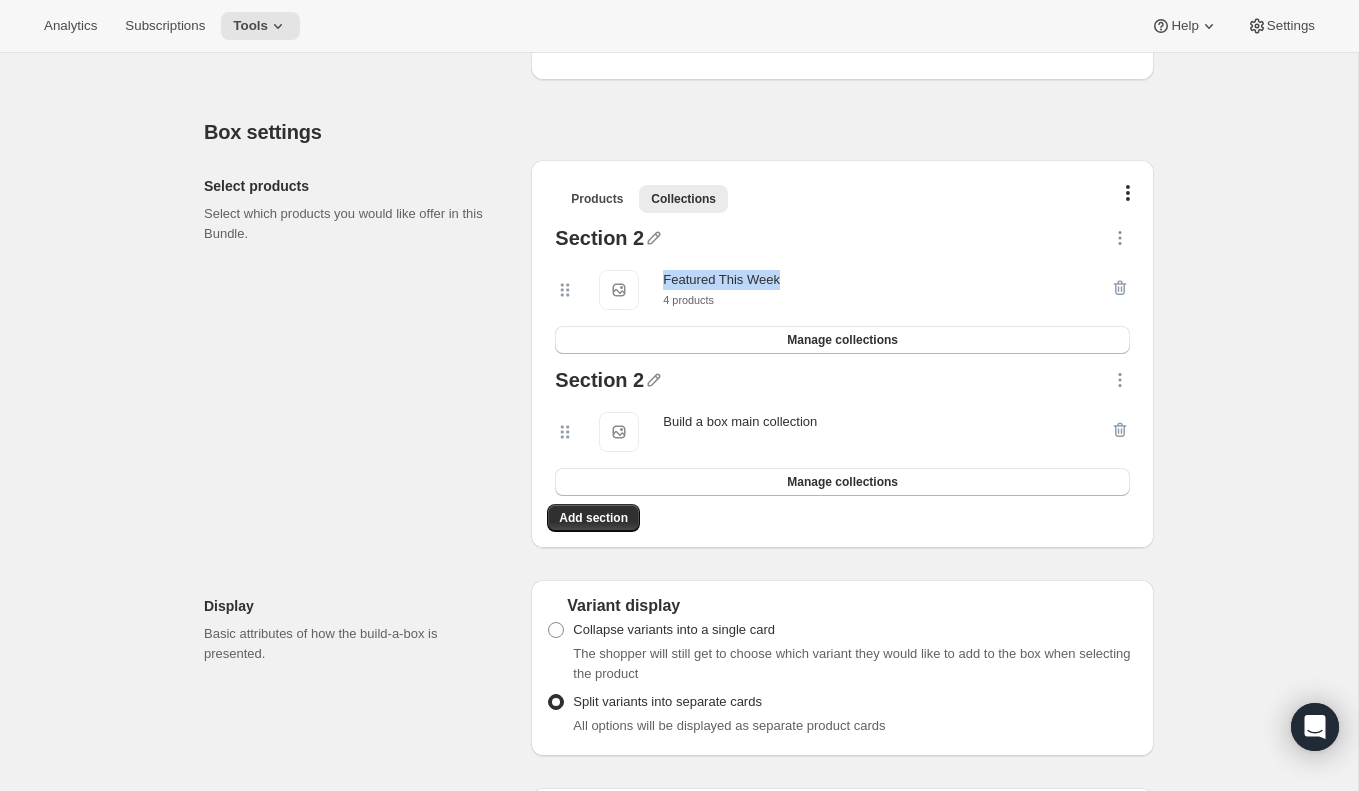 drag, startPoint x: 789, startPoint y: 271, endPoint x: 659, endPoint y: 271, distance: 130 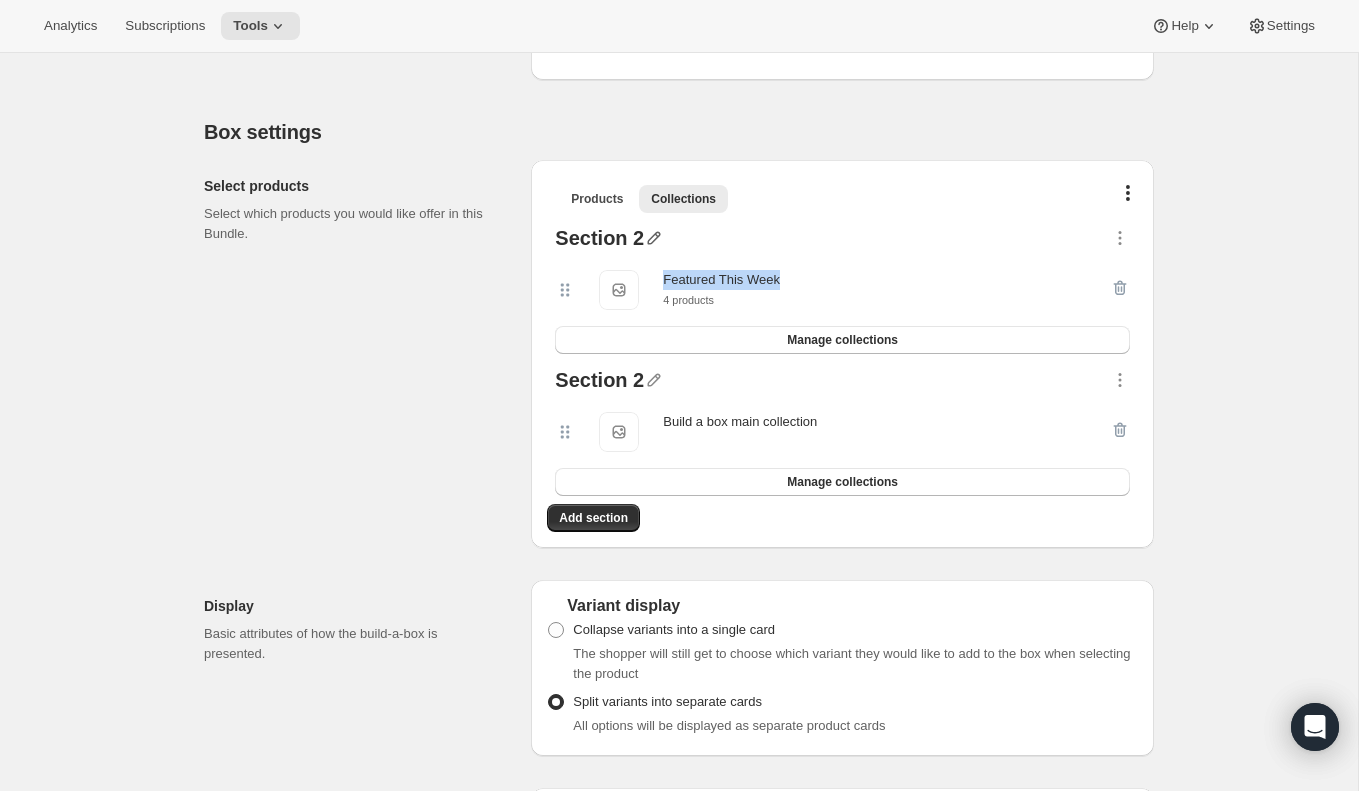 click 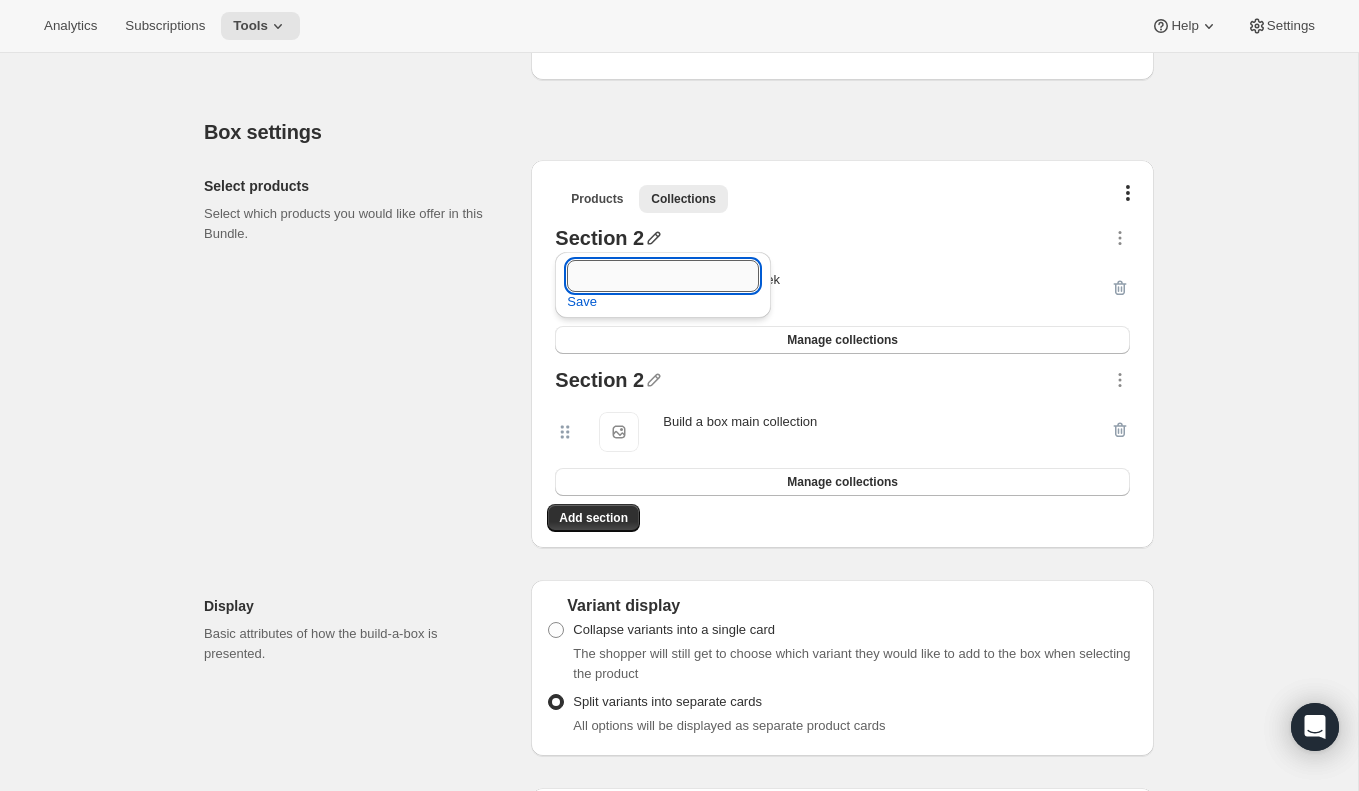 click at bounding box center (663, 276) 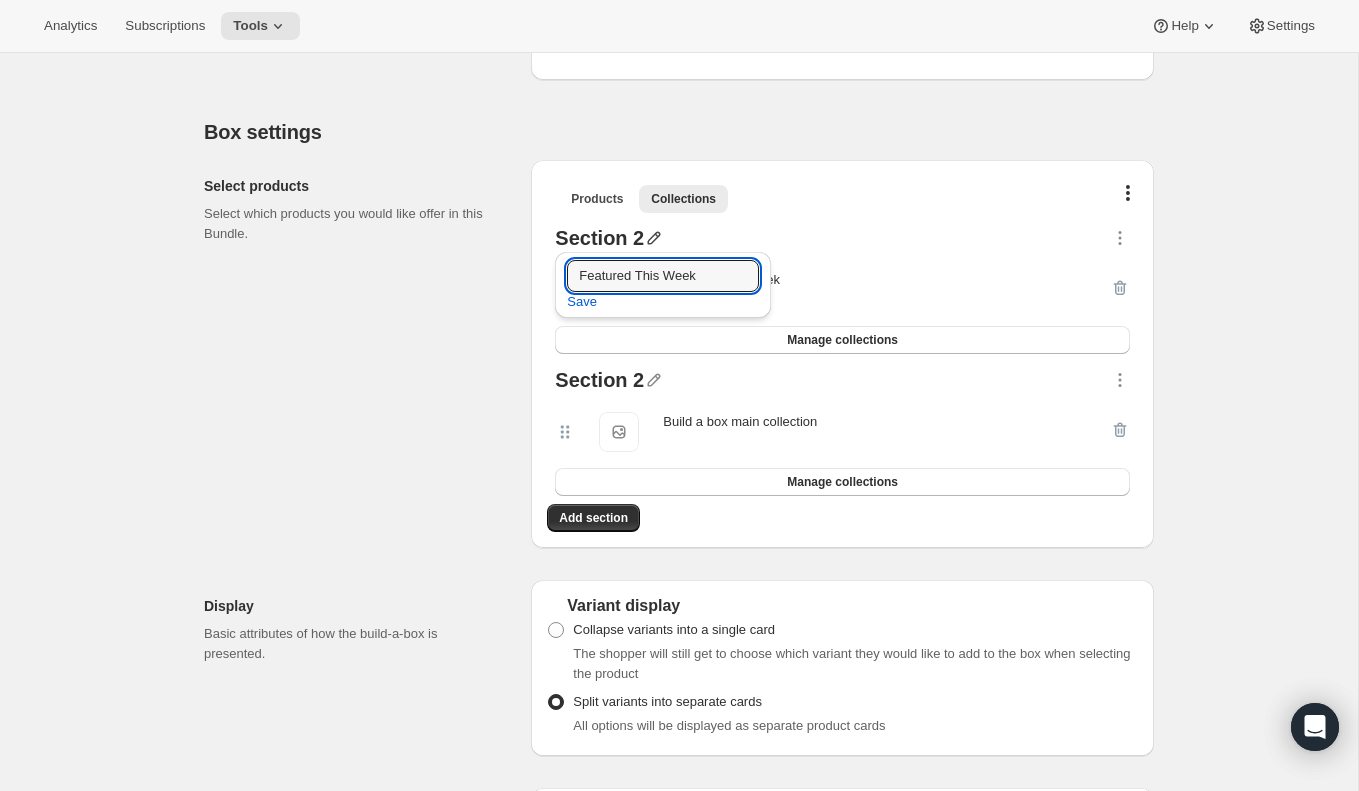 type on "Featured This Week" 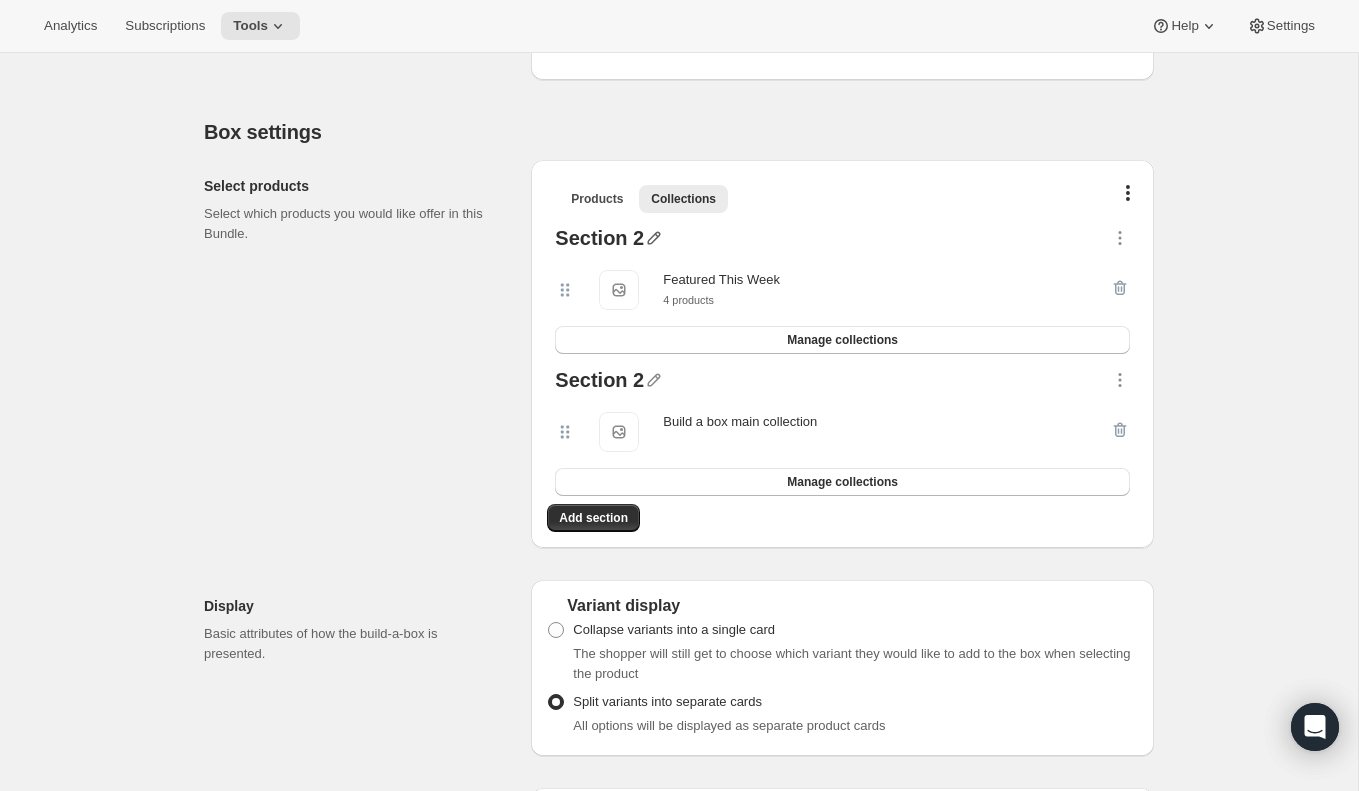 click 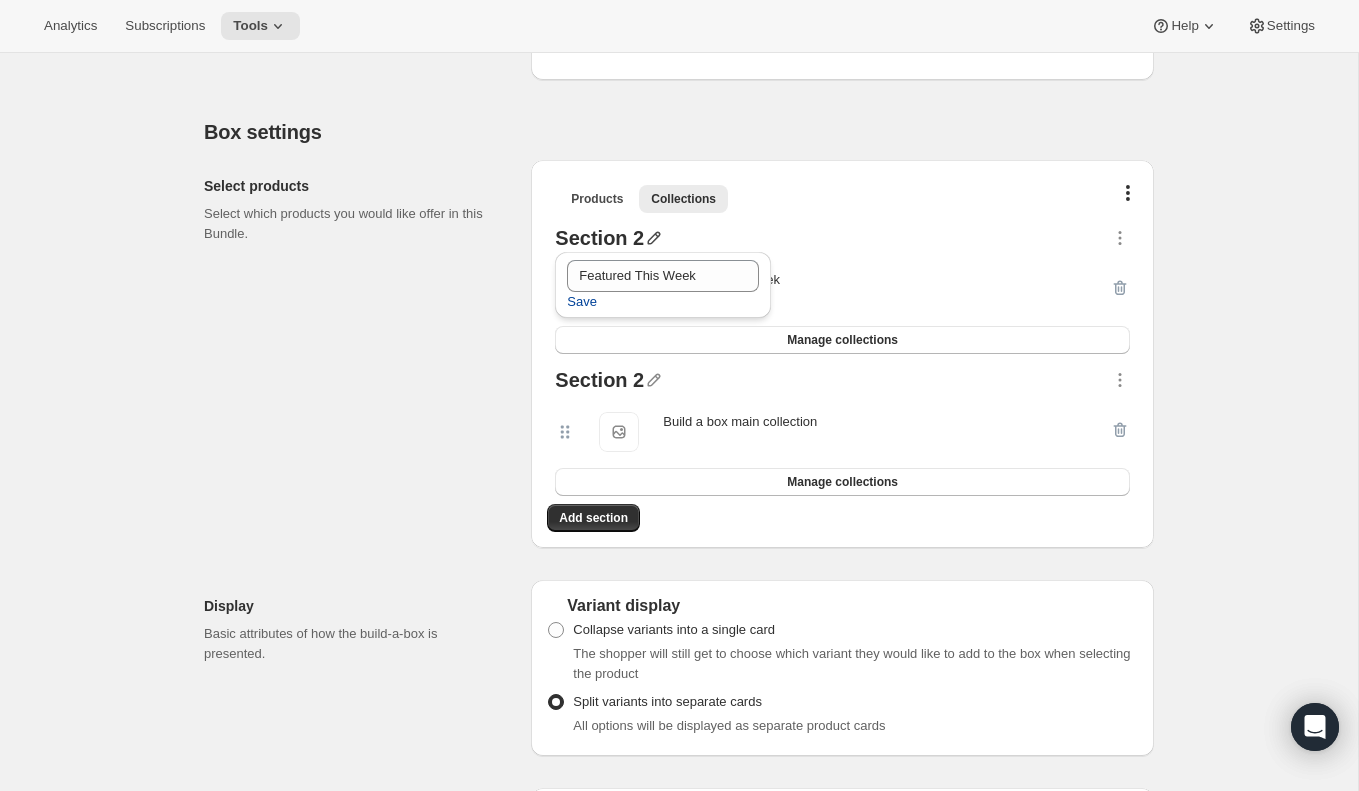 click on "Save" at bounding box center [582, 302] 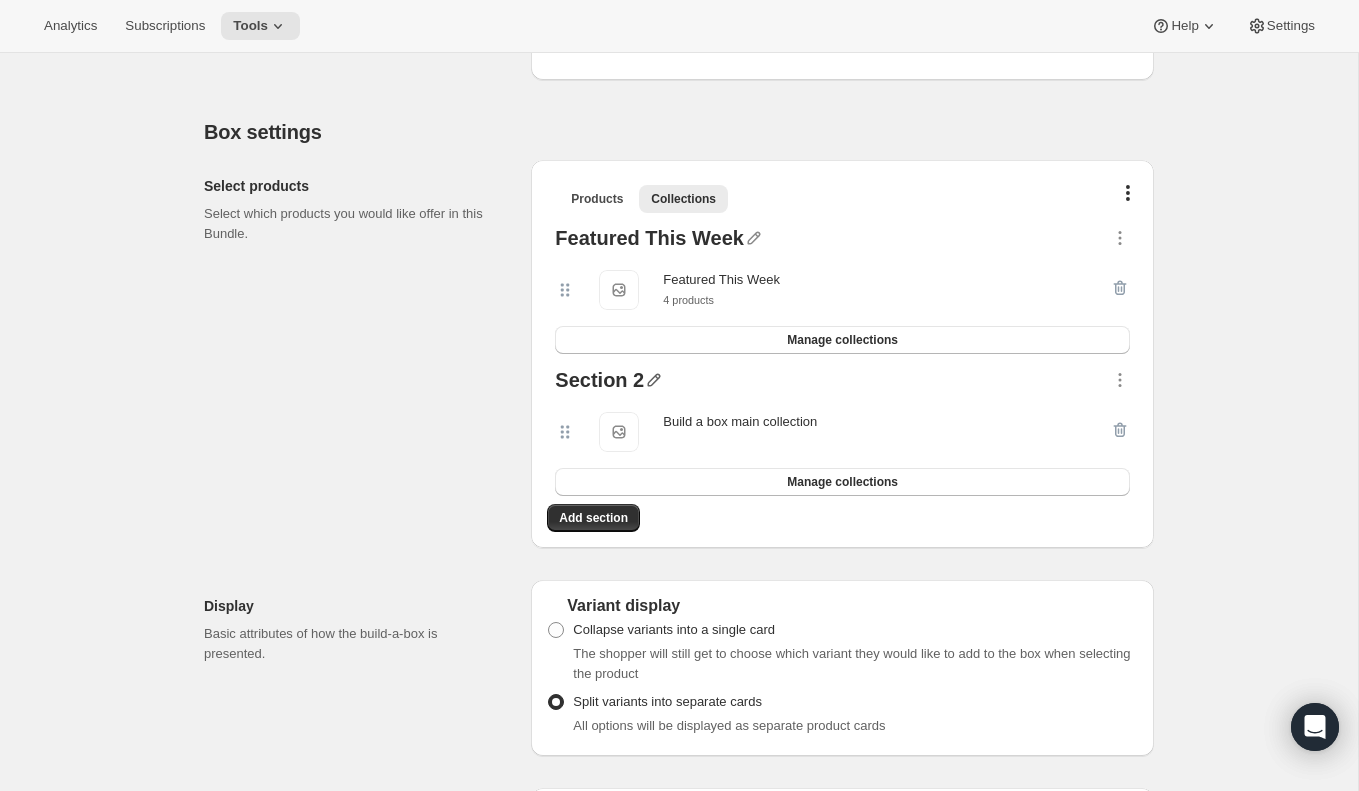 click 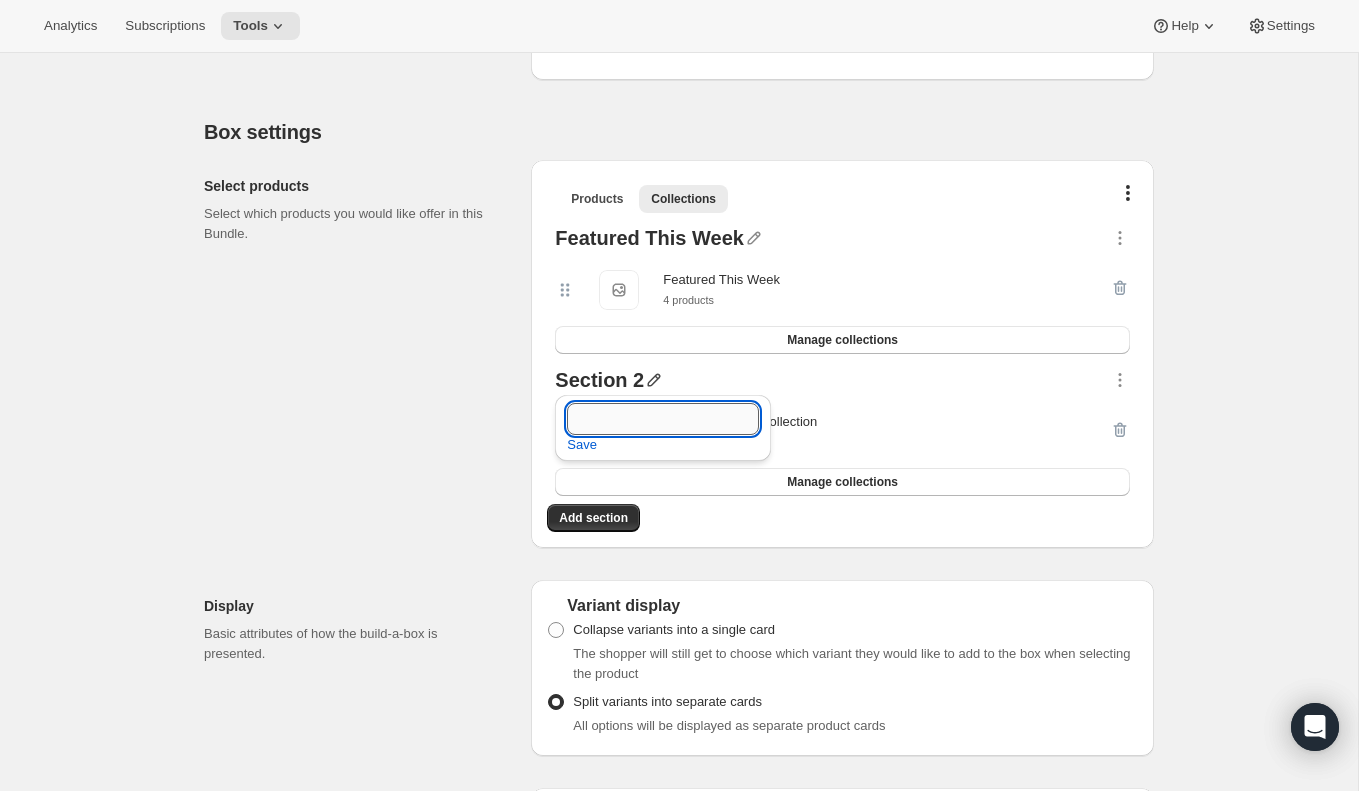 click at bounding box center (663, 419) 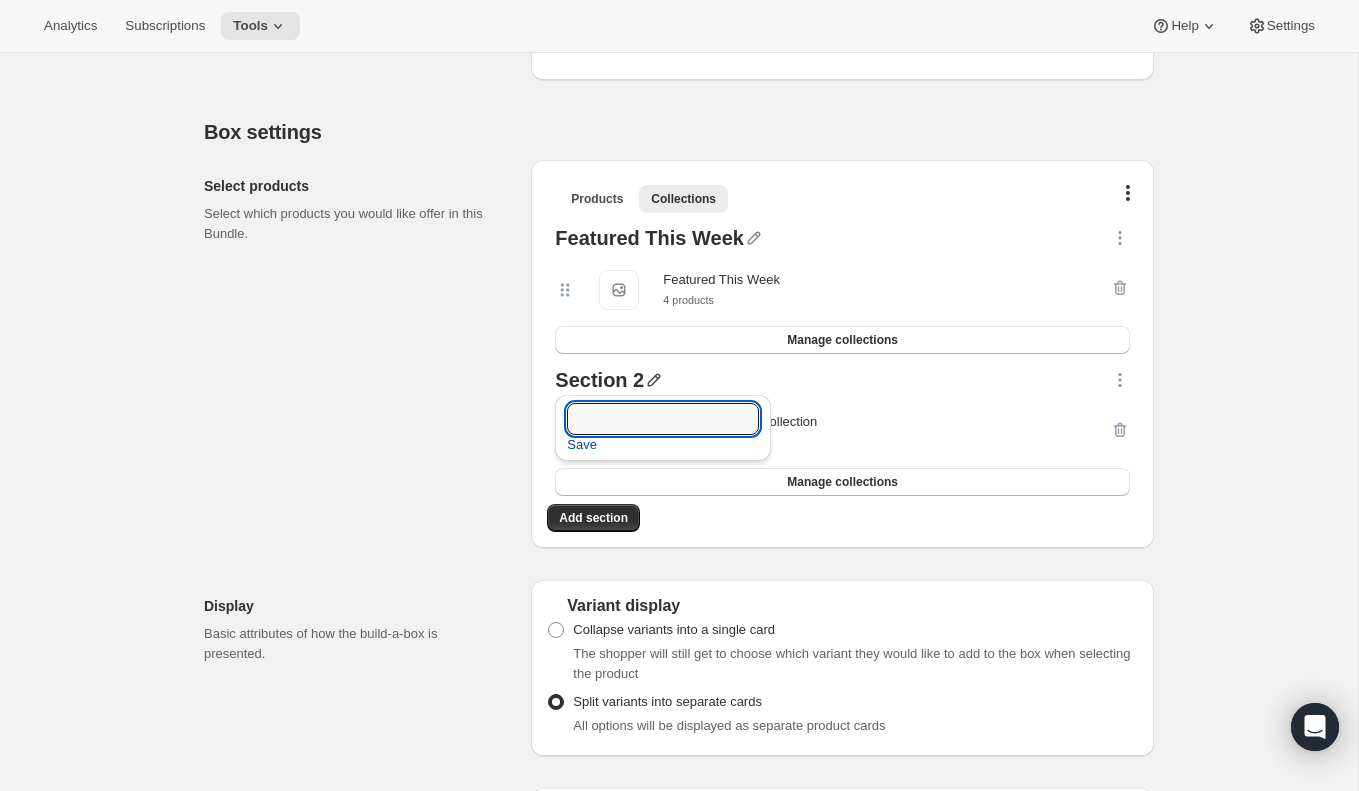 click on "Save" at bounding box center [582, 445] 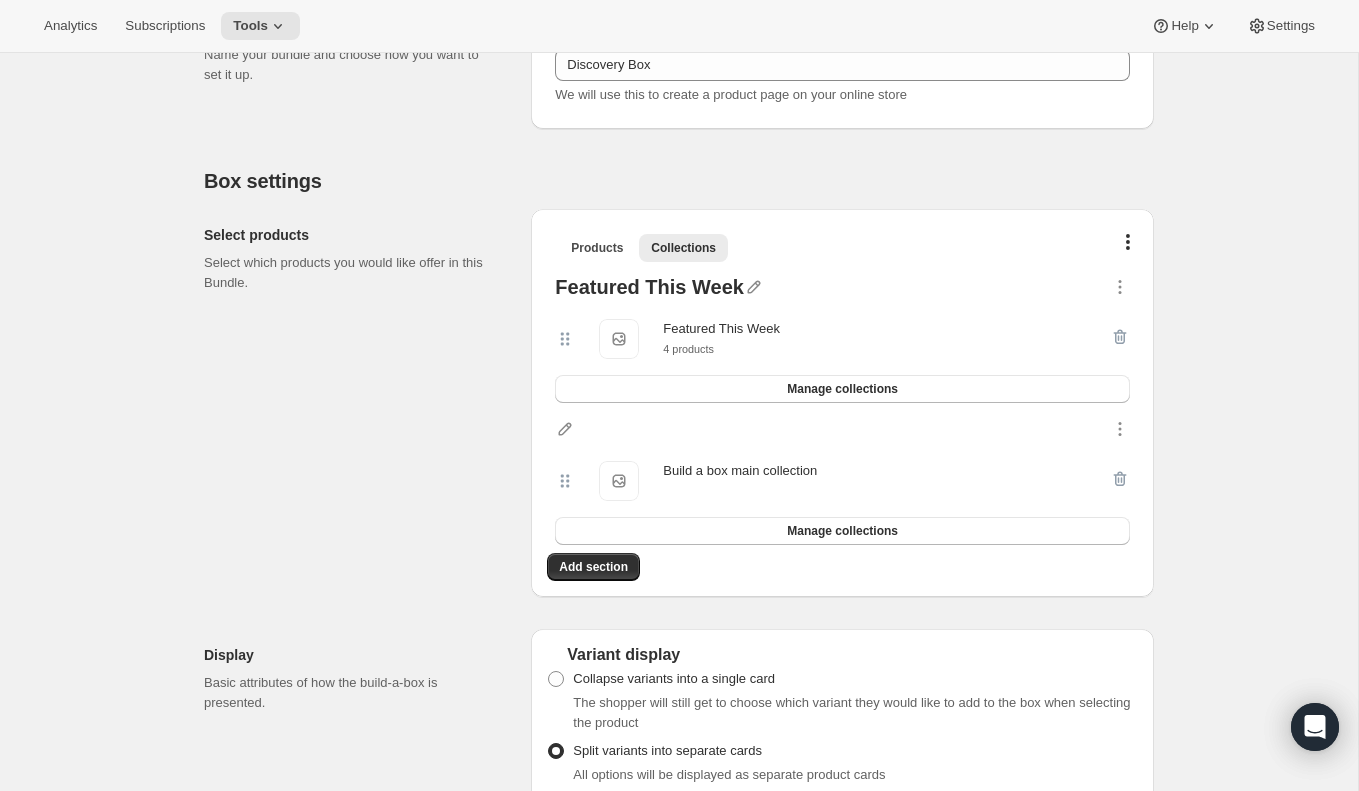 scroll, scrollTop: 207, scrollLeft: 0, axis: vertical 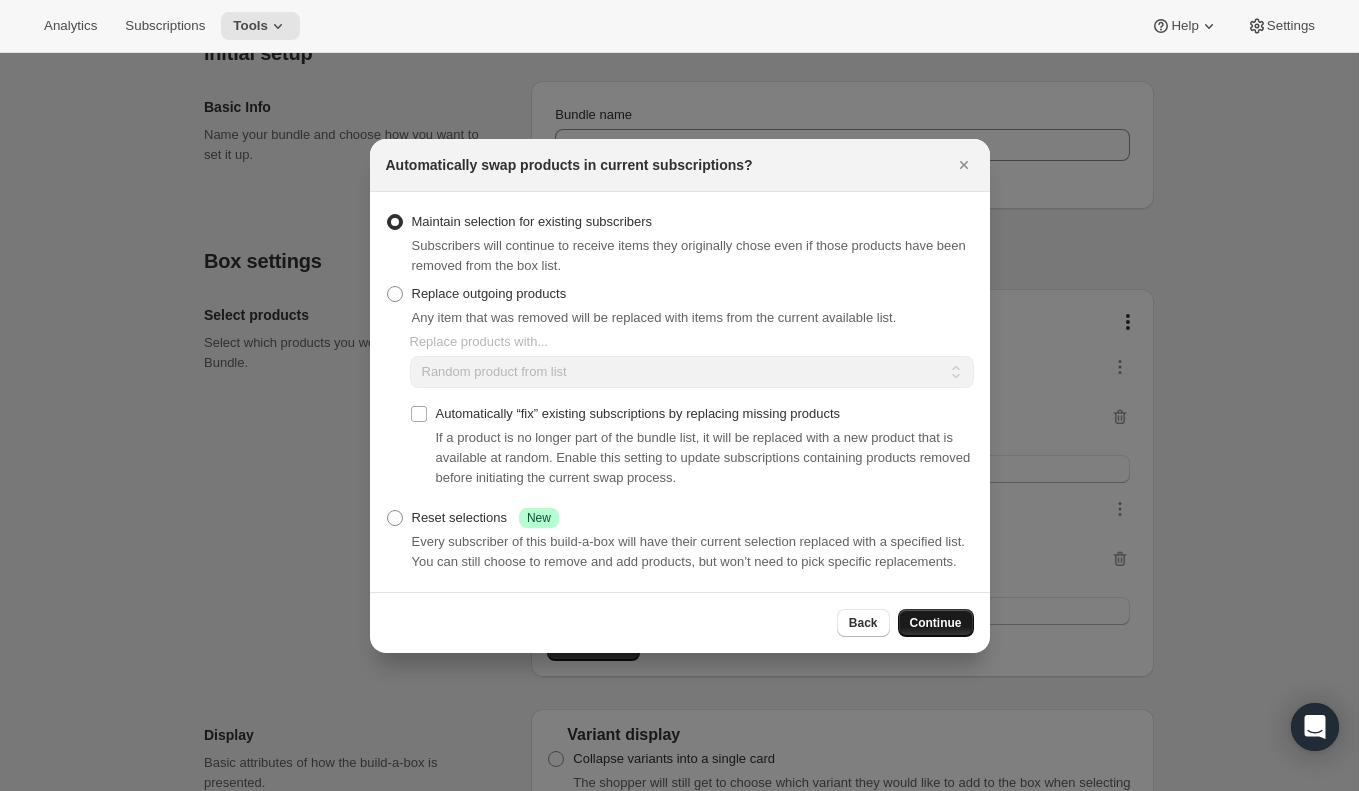 click on "Continue" at bounding box center (936, 623) 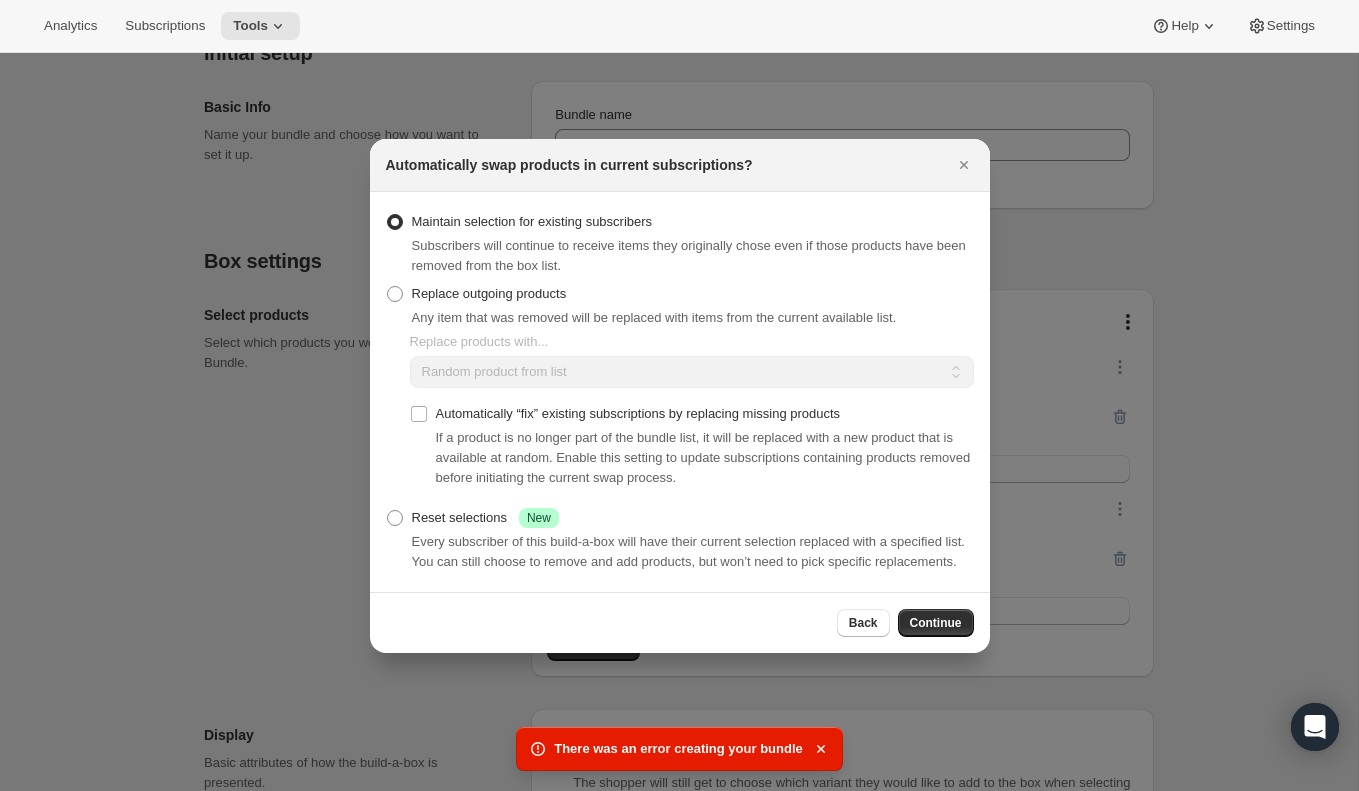 scroll, scrollTop: 0, scrollLeft: 0, axis: both 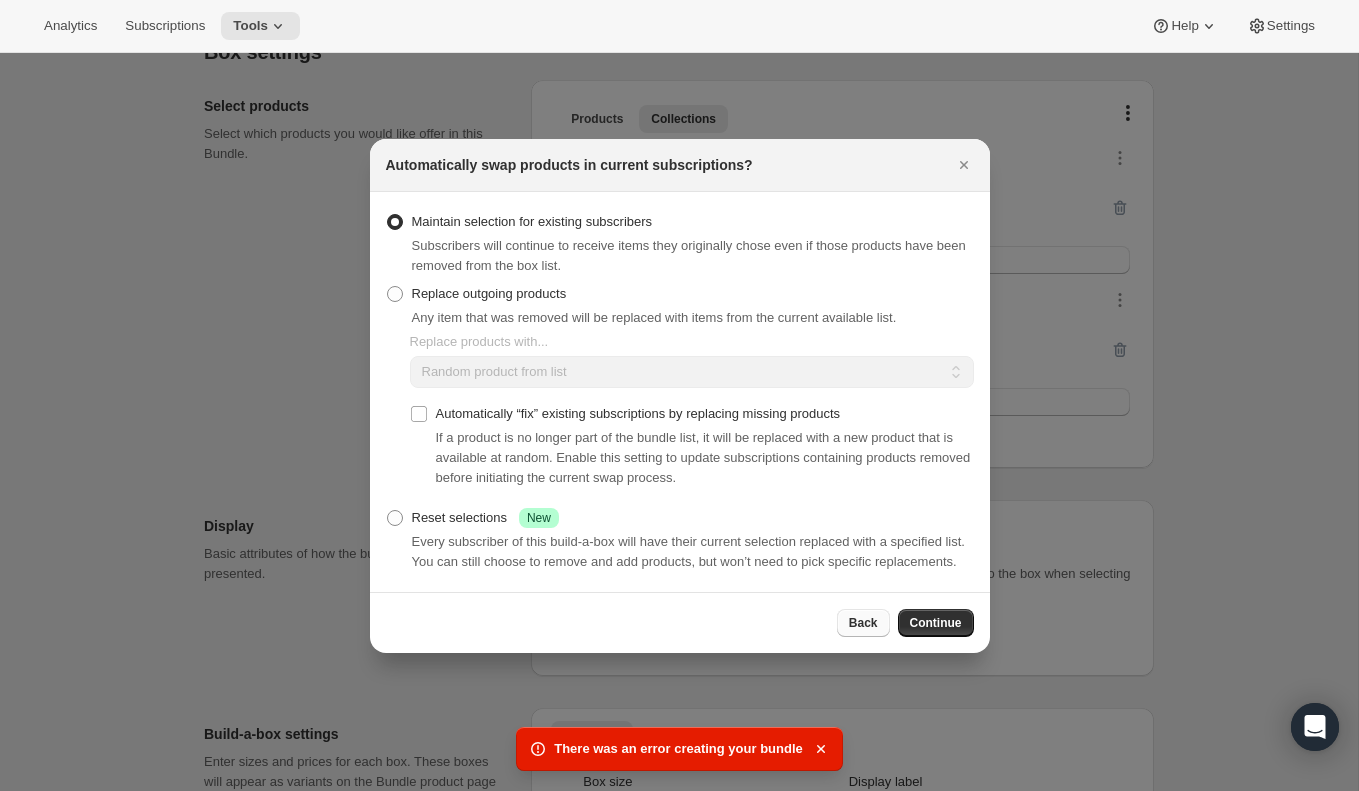 click on "Back" at bounding box center [863, 623] 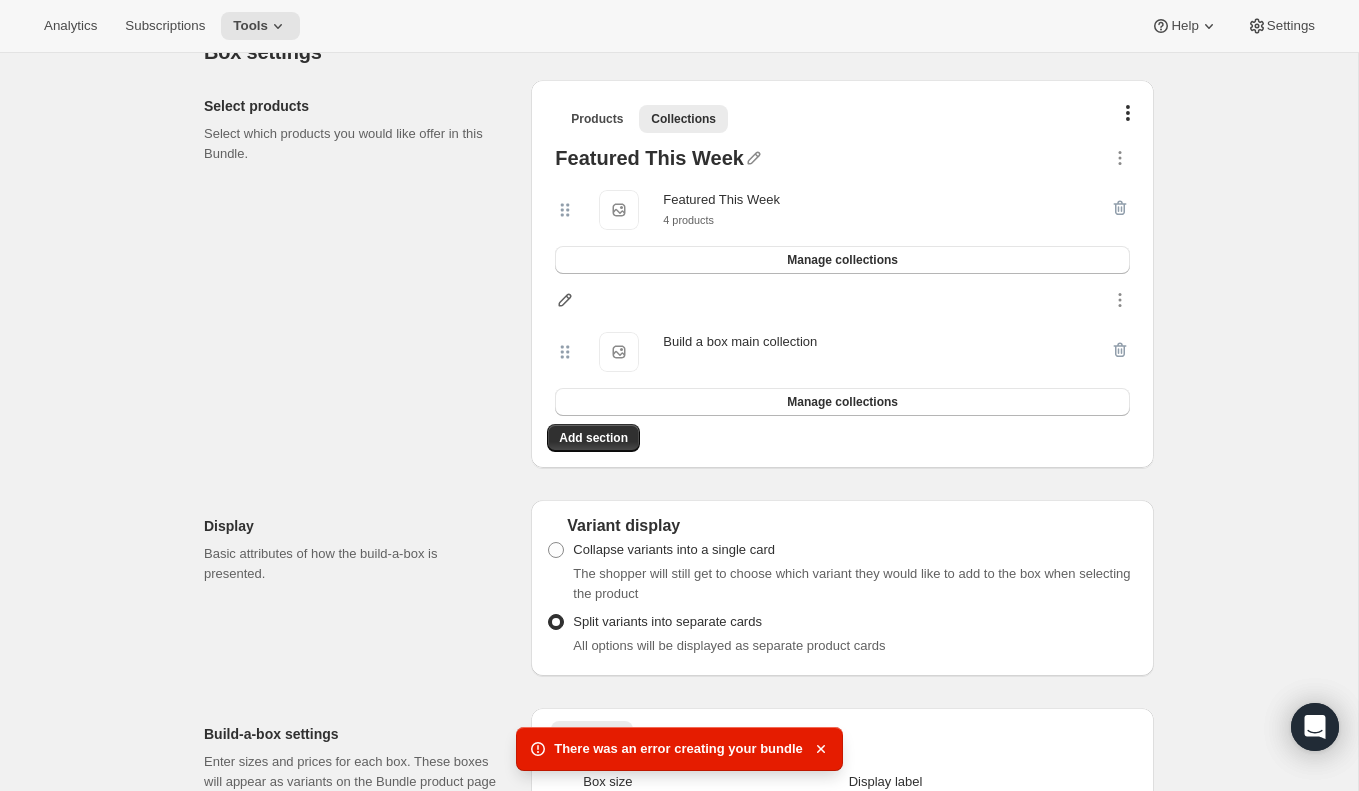 click 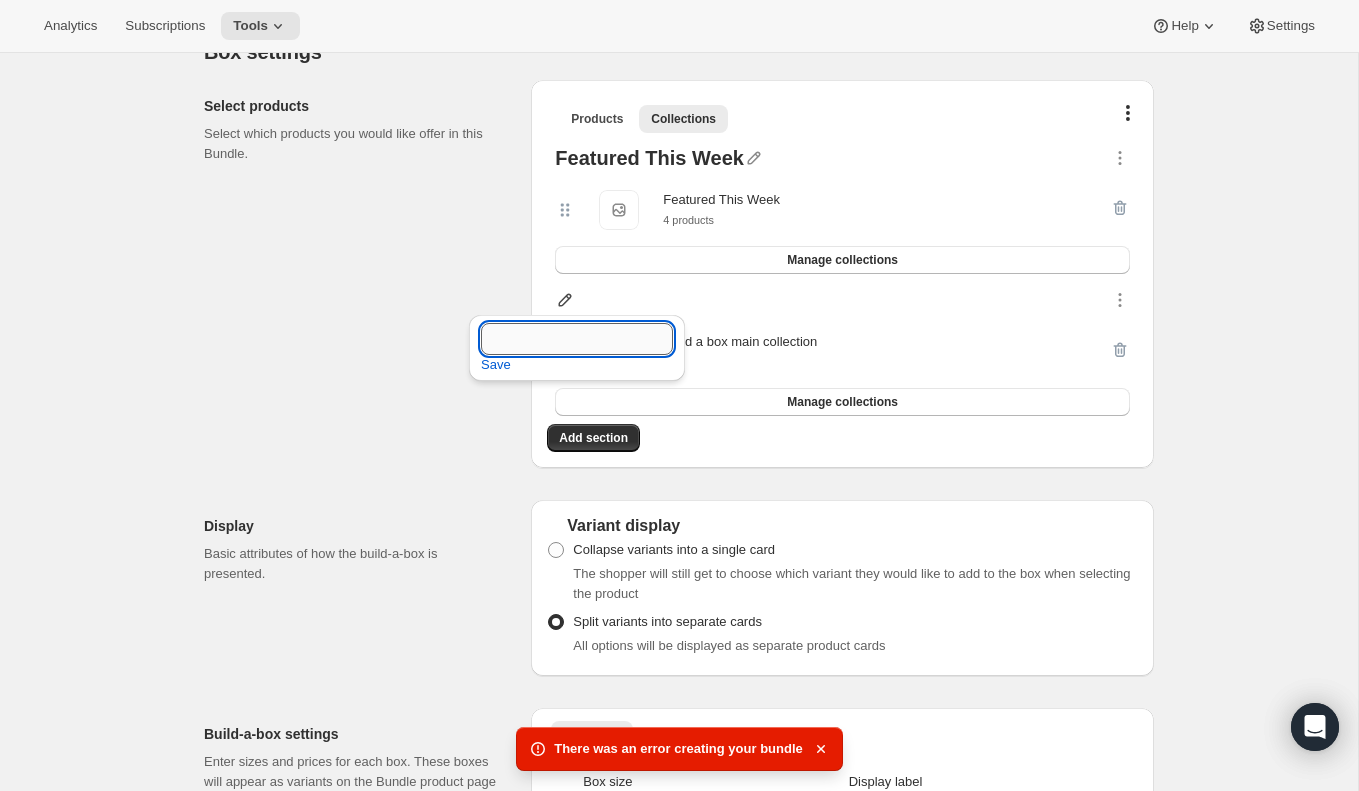 click at bounding box center (577, 339) 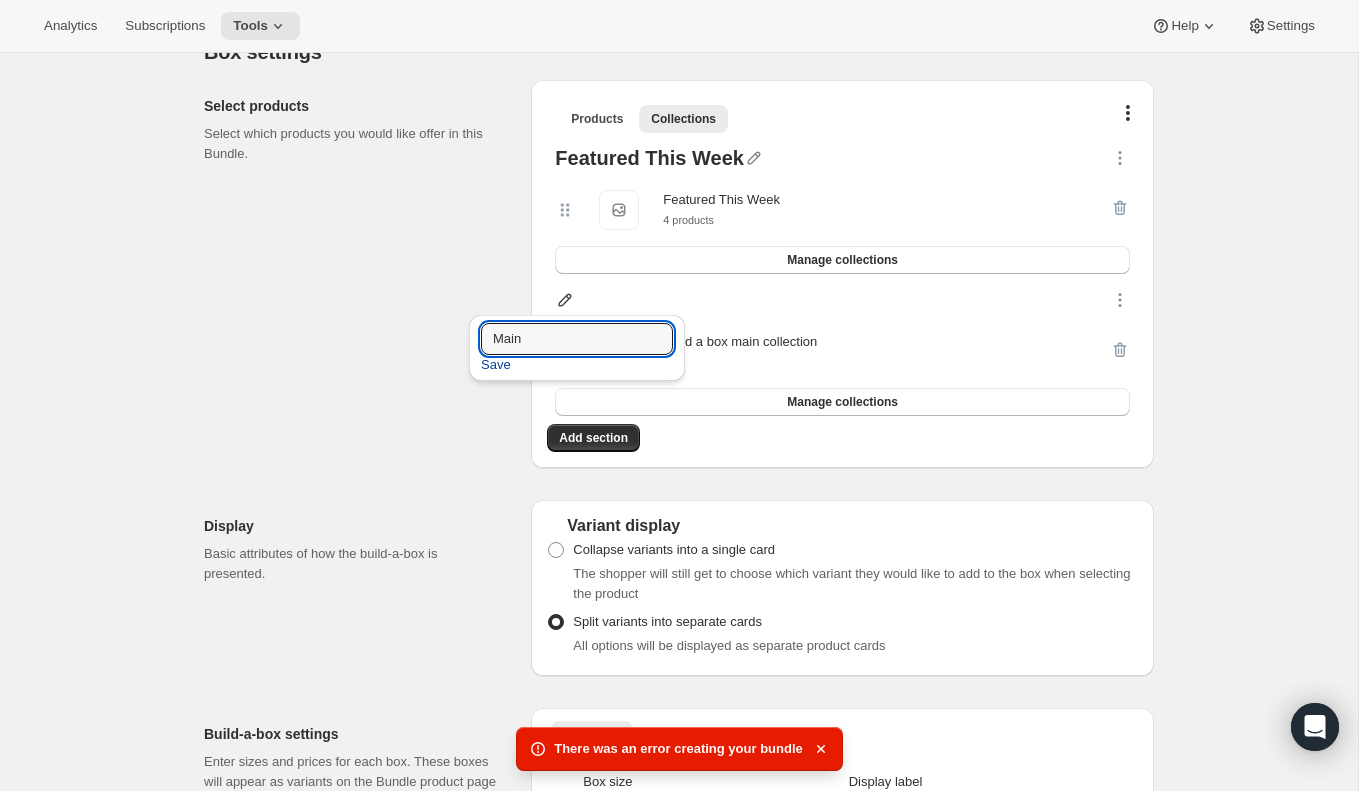 type on "Main" 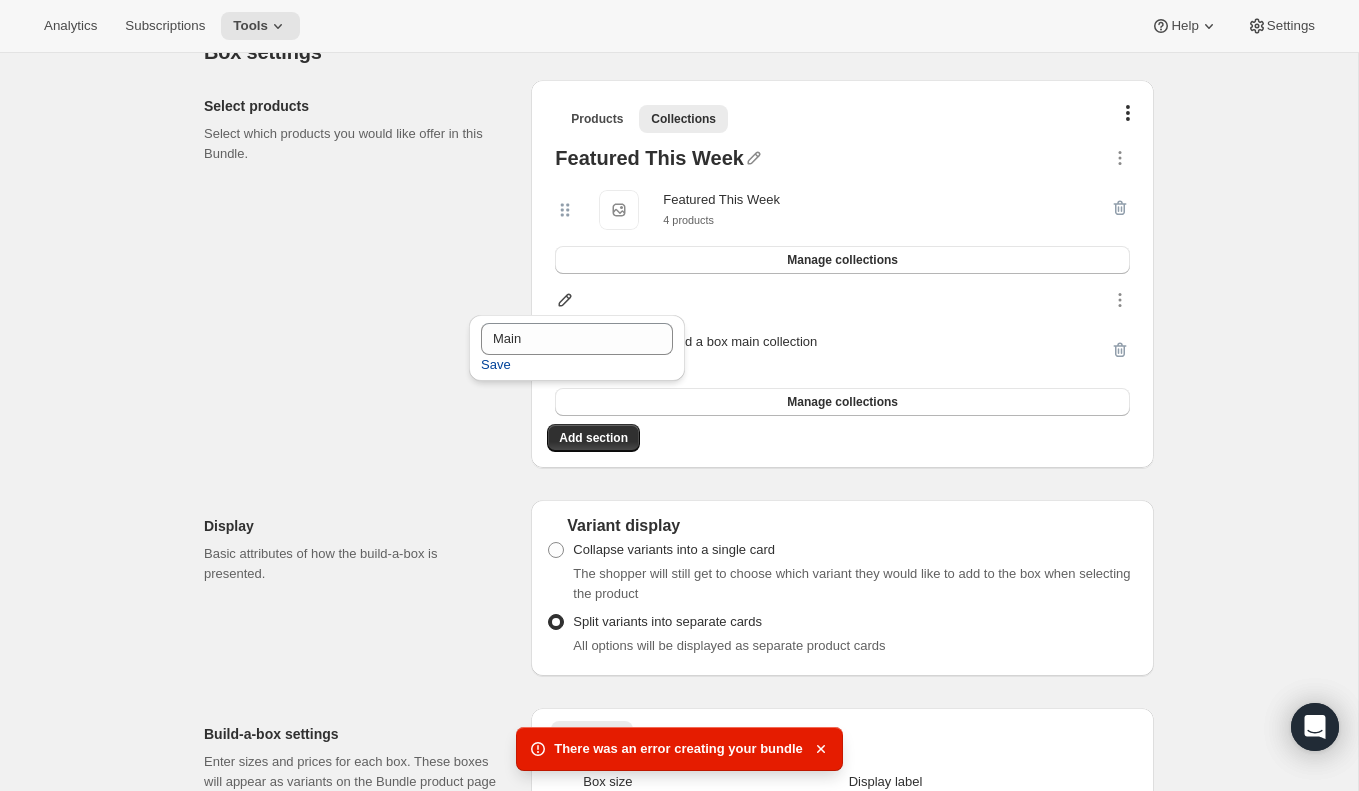 click on "Save" at bounding box center (496, 365) 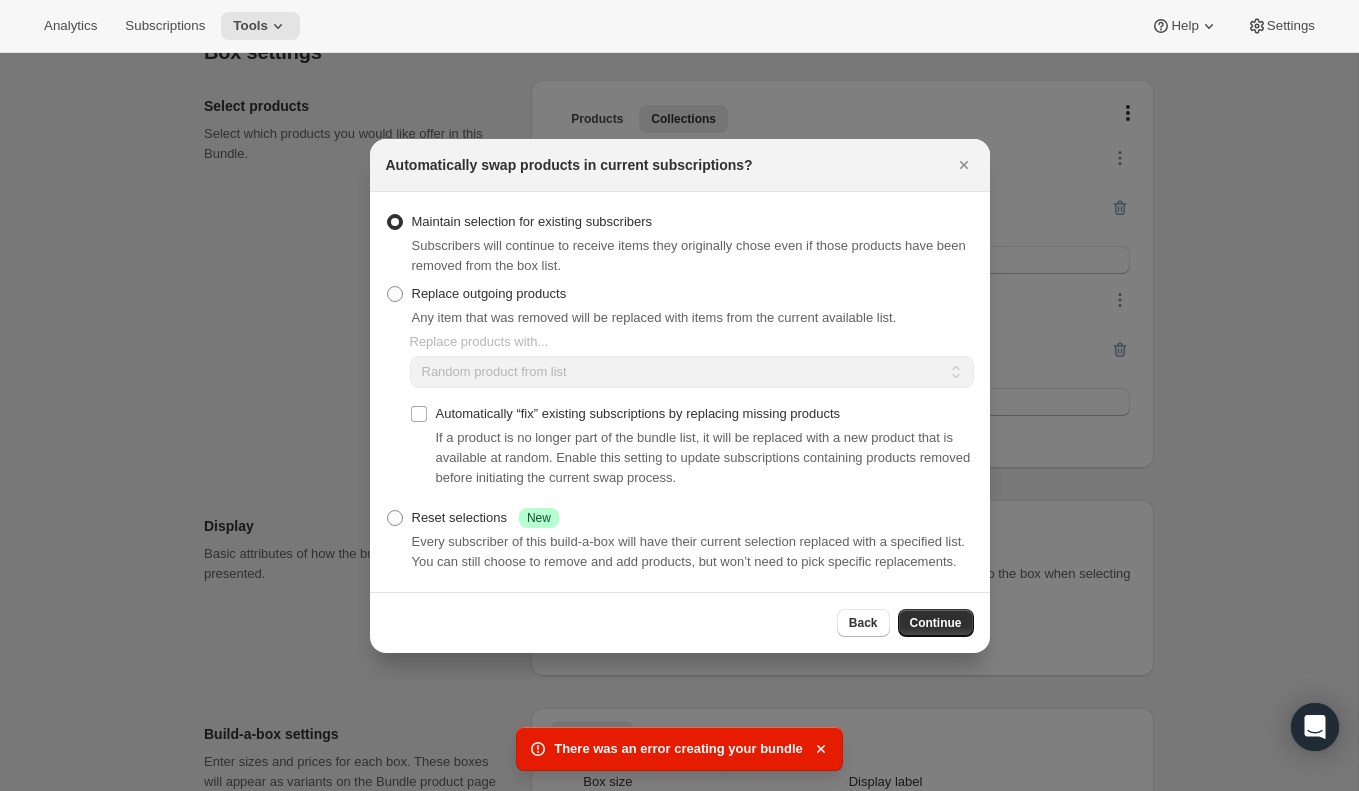 scroll, scrollTop: 0, scrollLeft: 0, axis: both 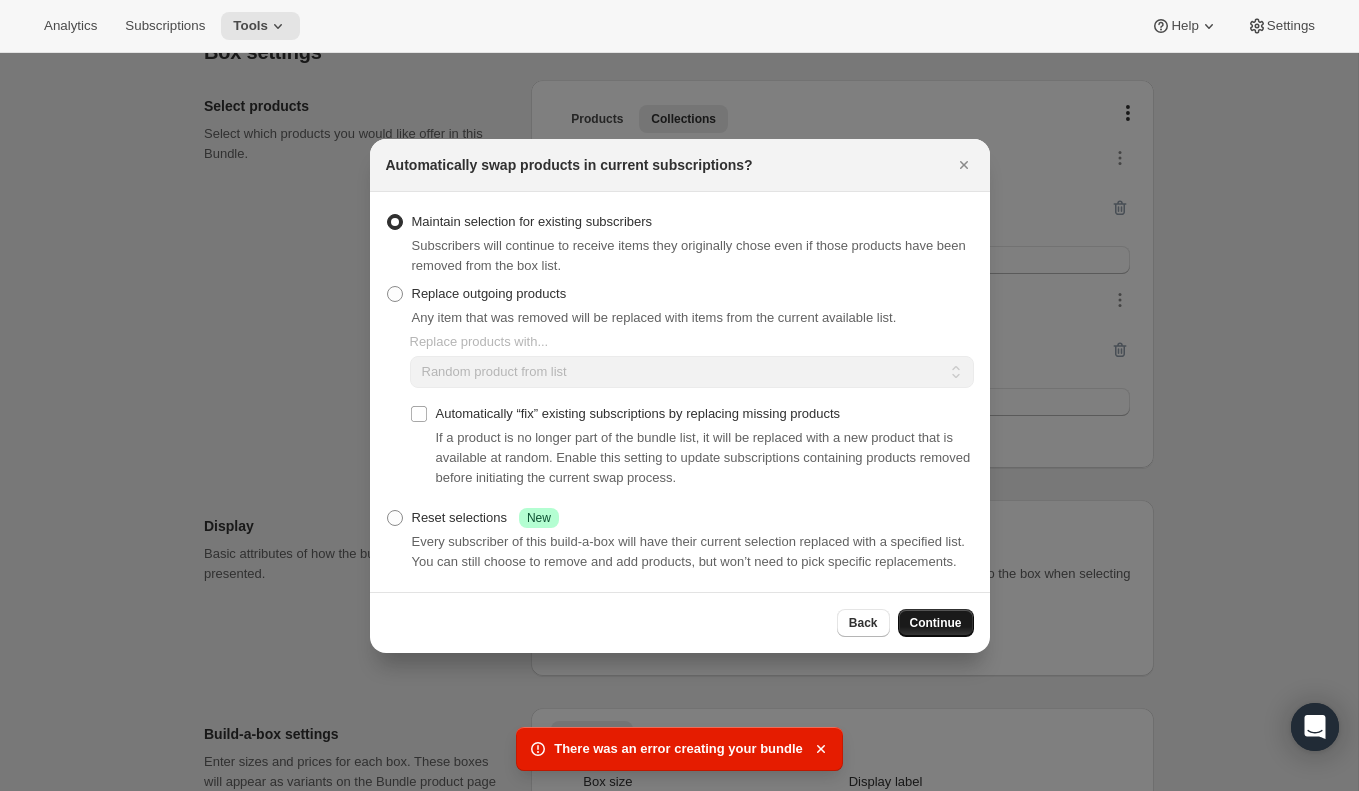 click on "Continue" at bounding box center [936, 623] 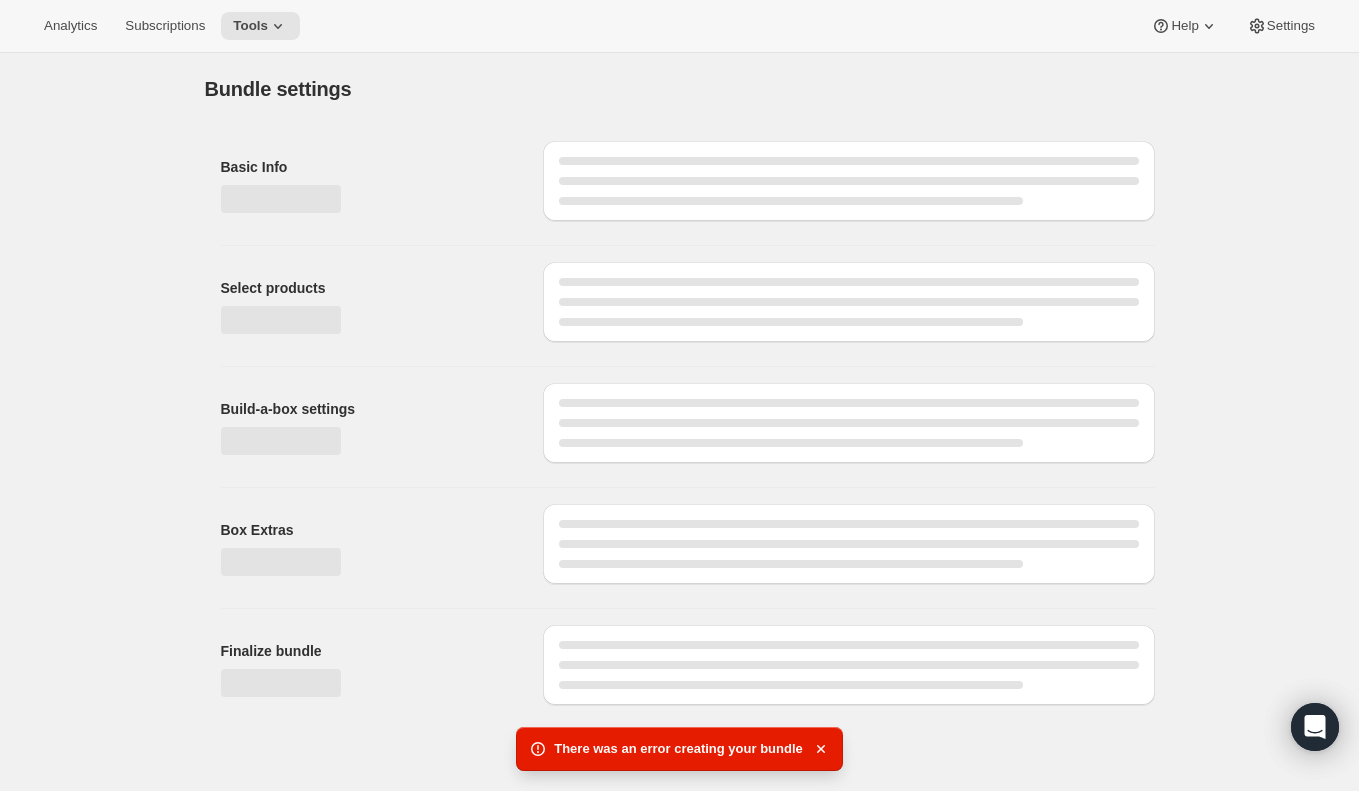 scroll, scrollTop: 0, scrollLeft: 0, axis: both 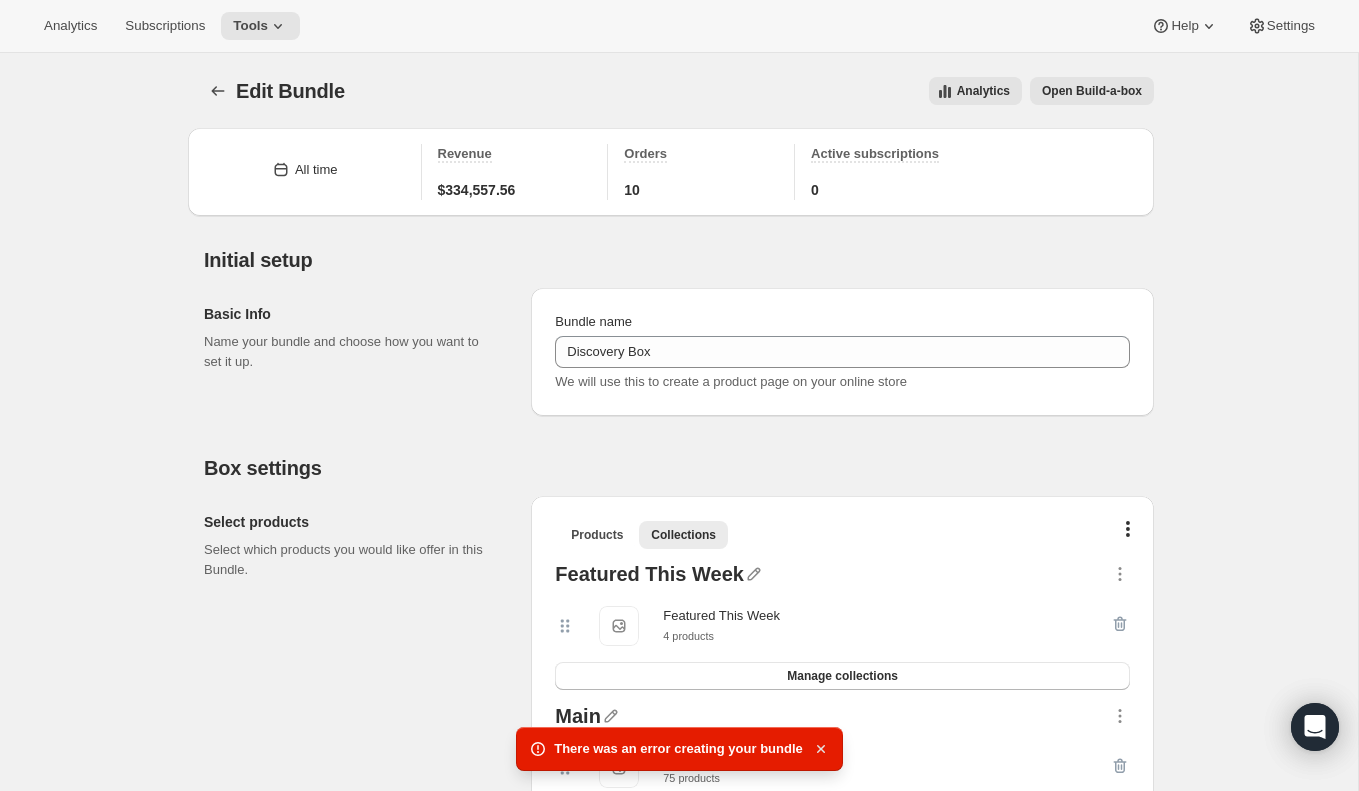 click 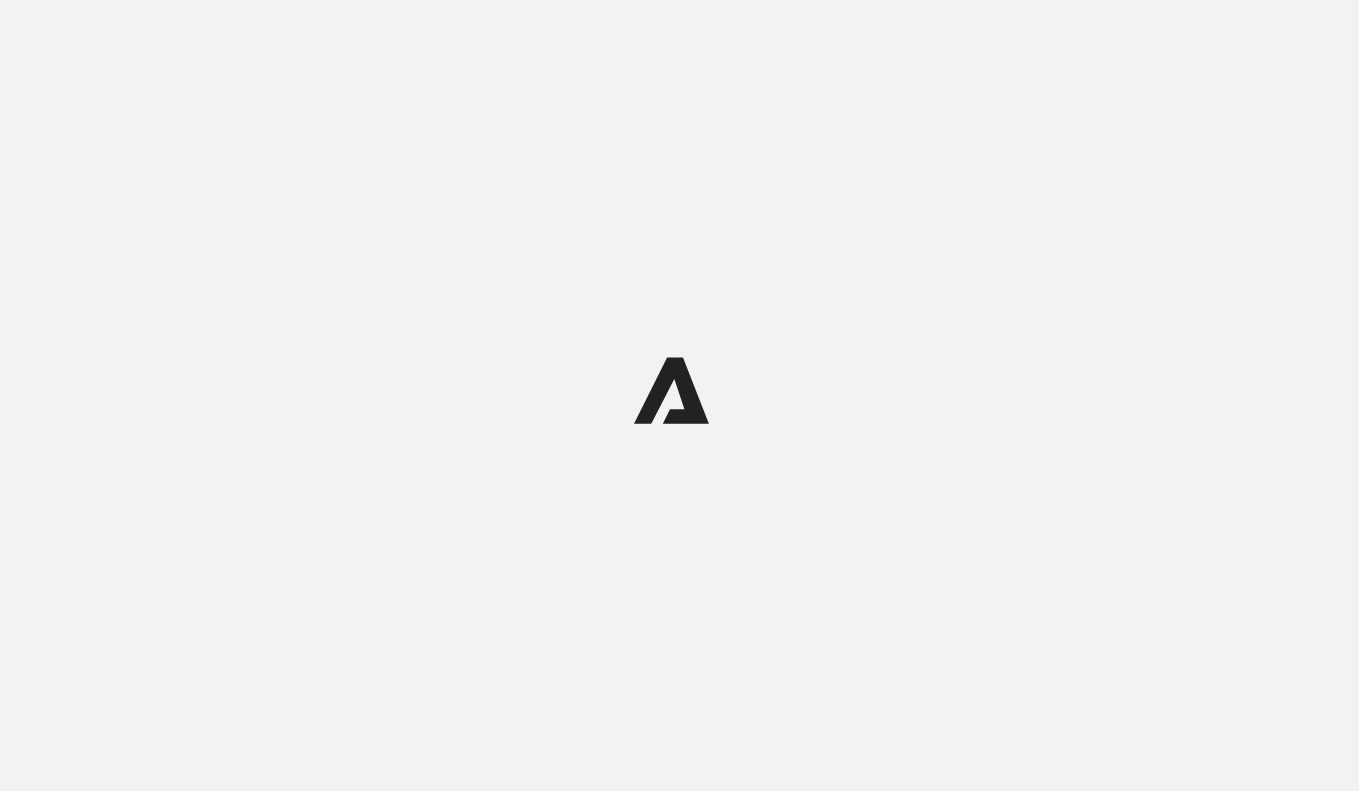 scroll, scrollTop: 0, scrollLeft: 0, axis: both 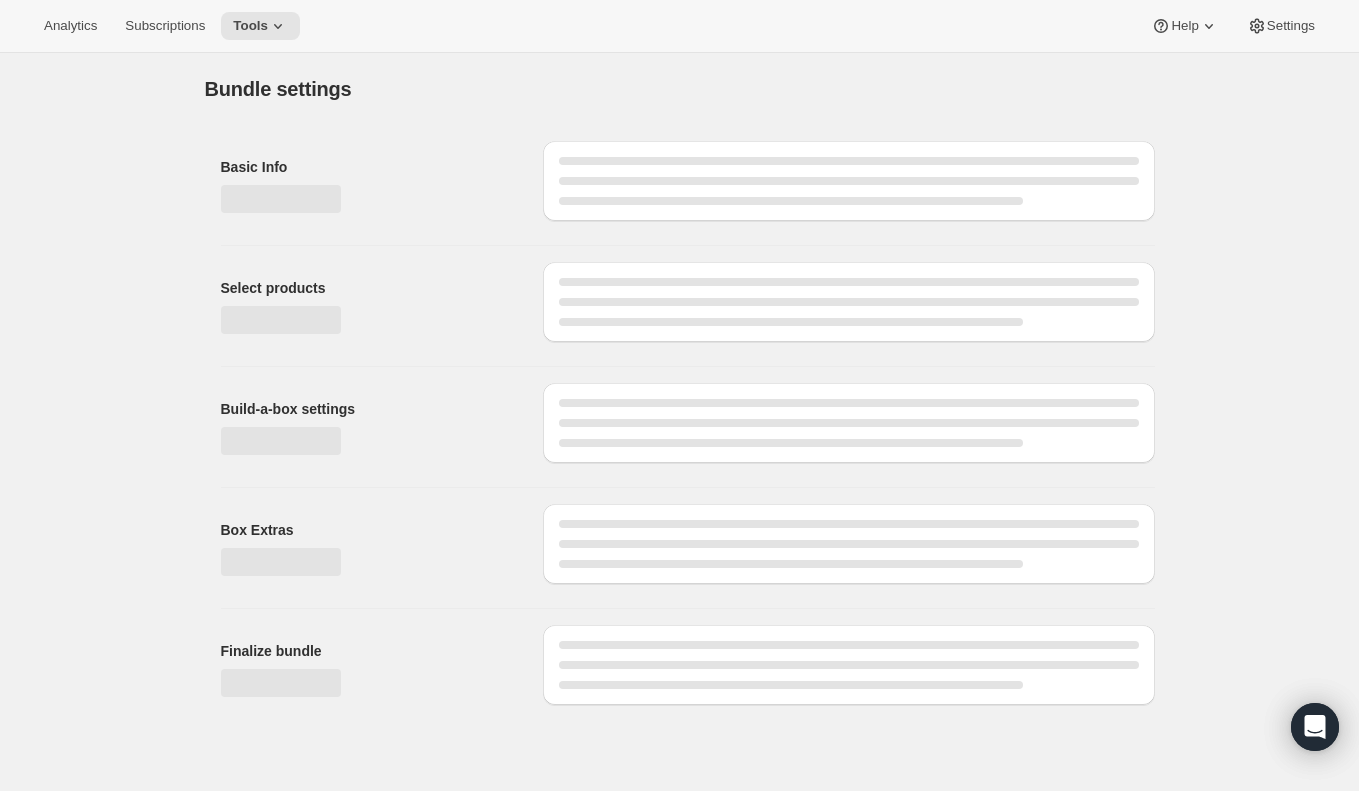 type on "Discovery Box" 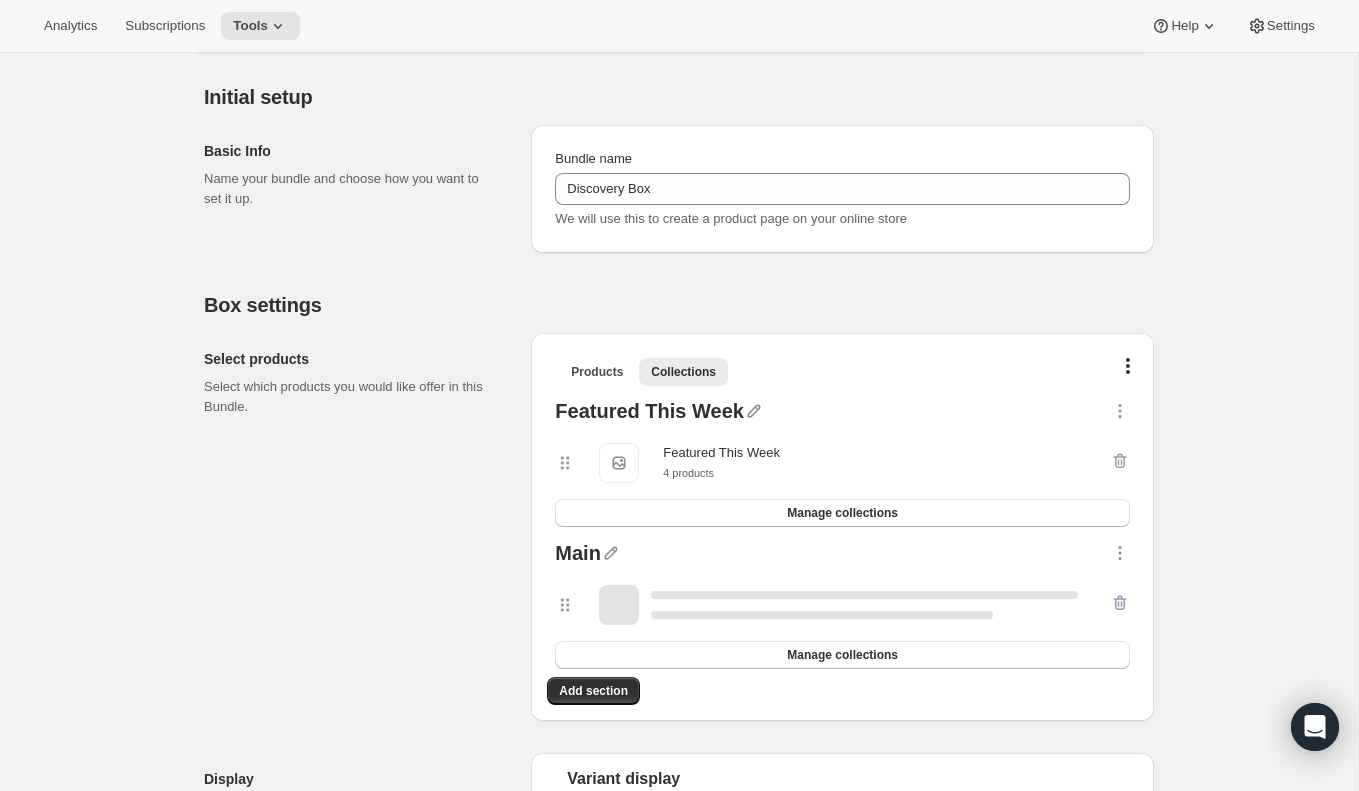 scroll, scrollTop: 182, scrollLeft: 0, axis: vertical 